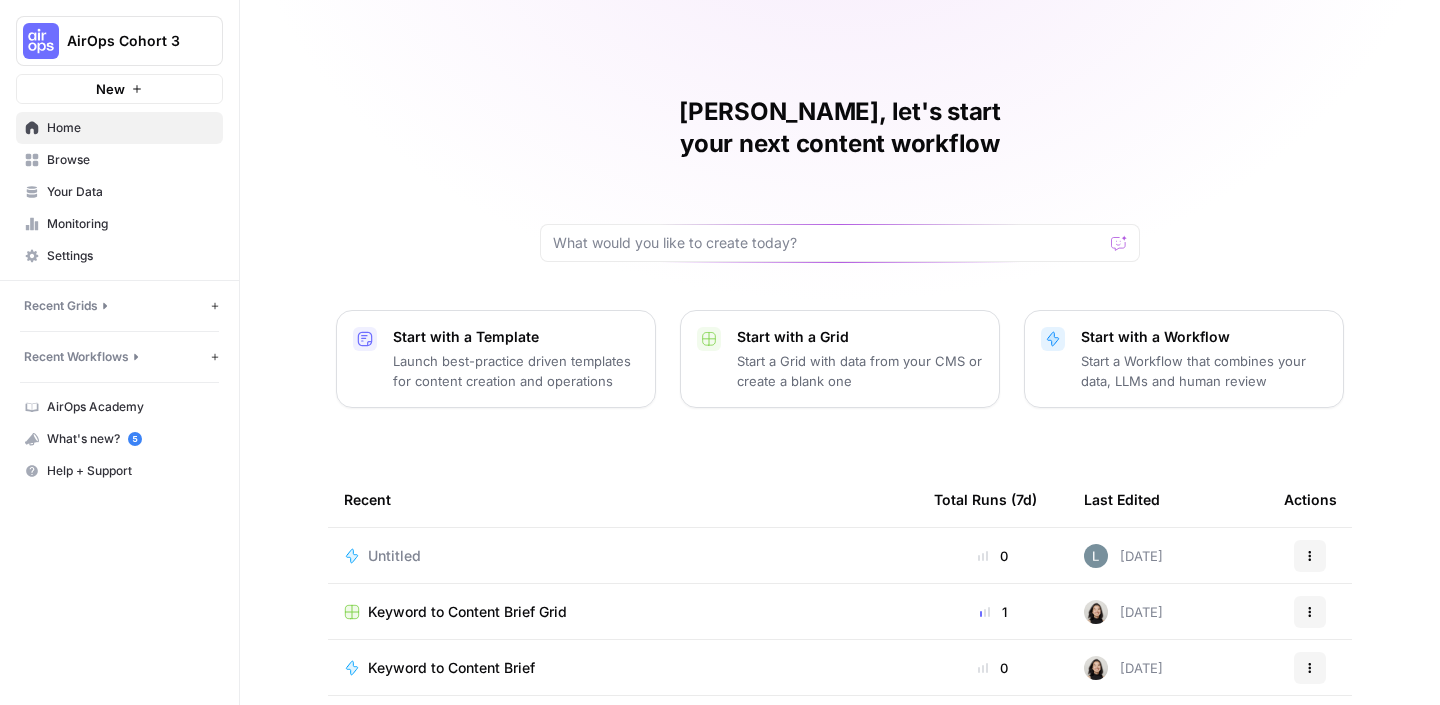 scroll, scrollTop: 0, scrollLeft: 0, axis: both 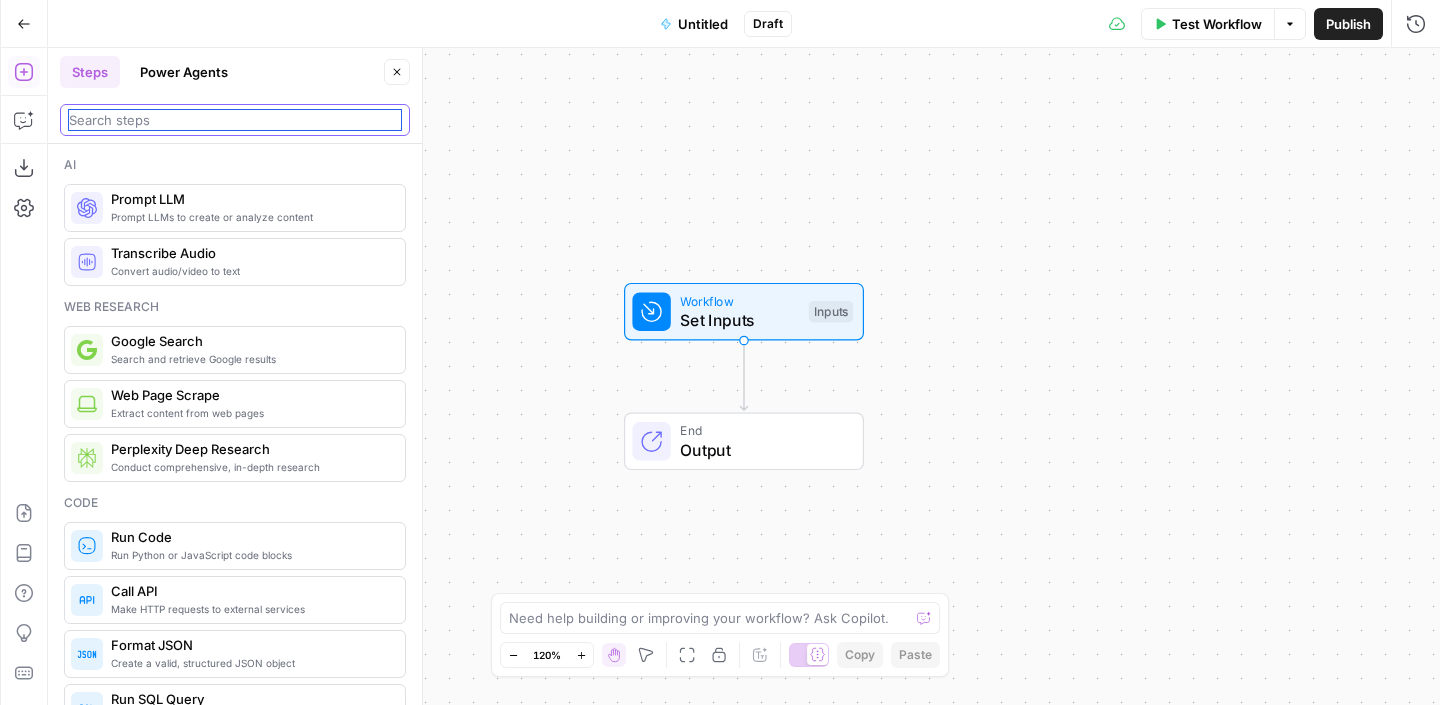 click at bounding box center [235, 120] 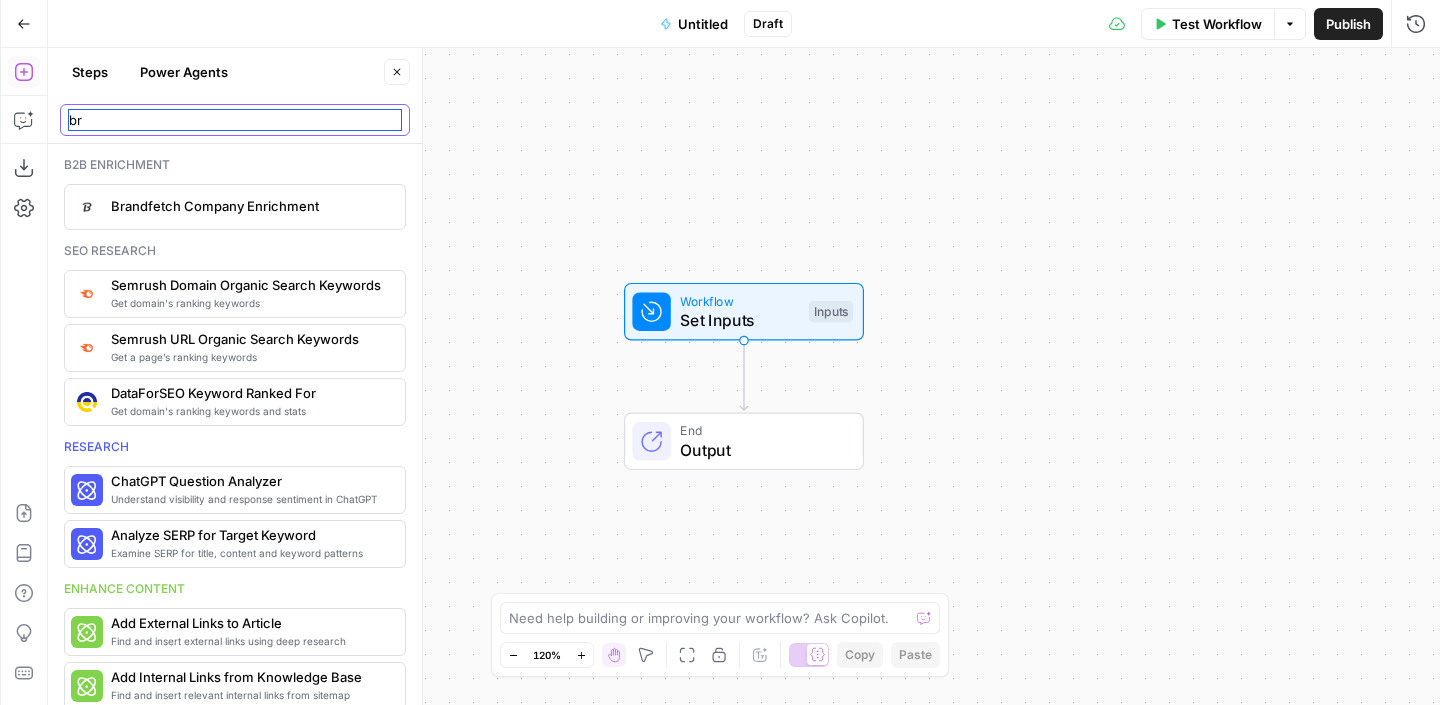 type on "b" 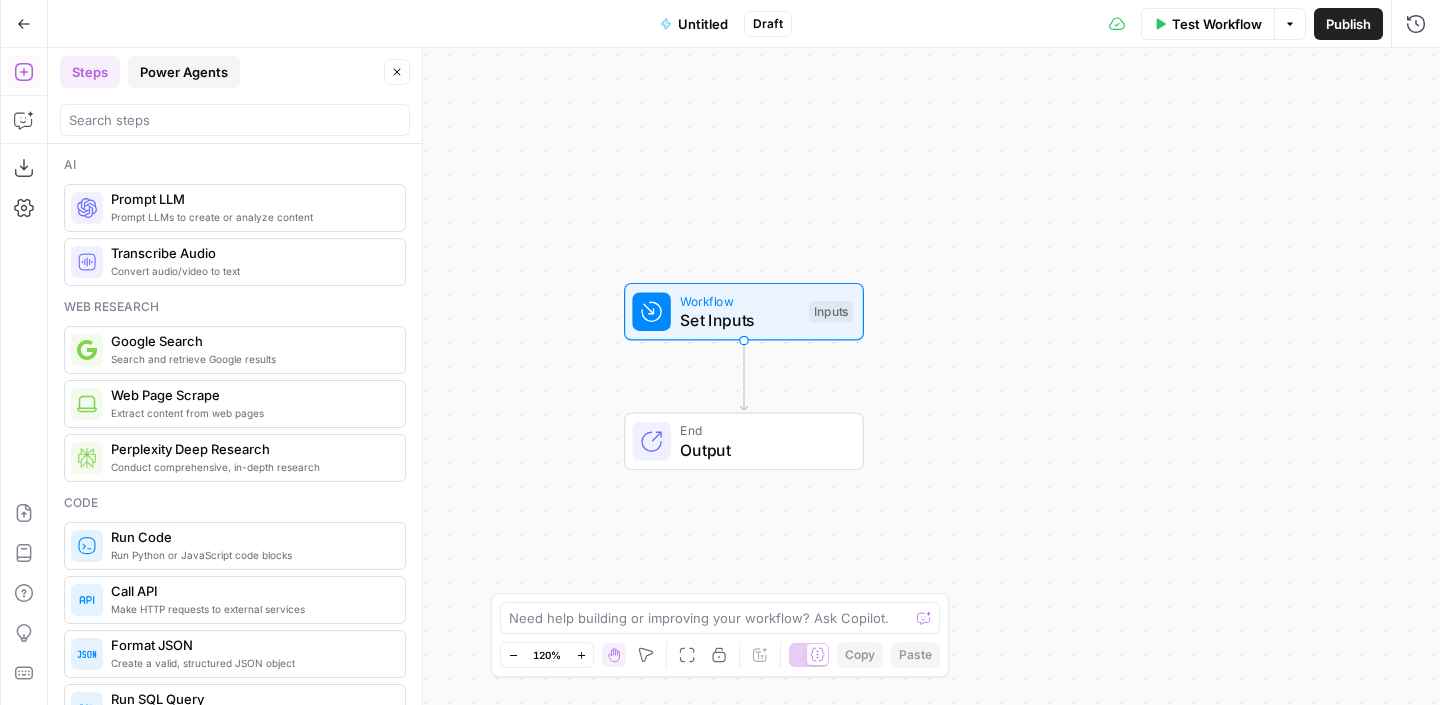 click on "Power Agents" at bounding box center [184, 72] 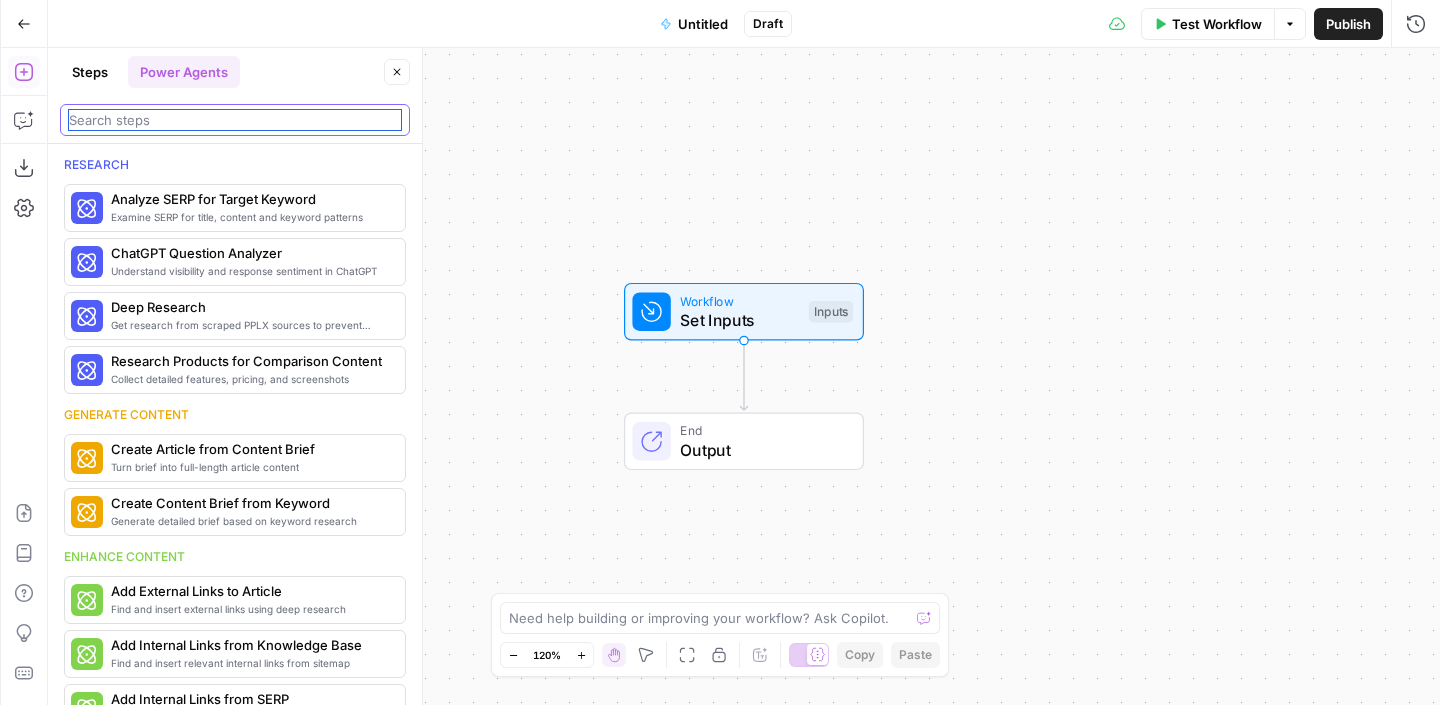 click at bounding box center [235, 120] 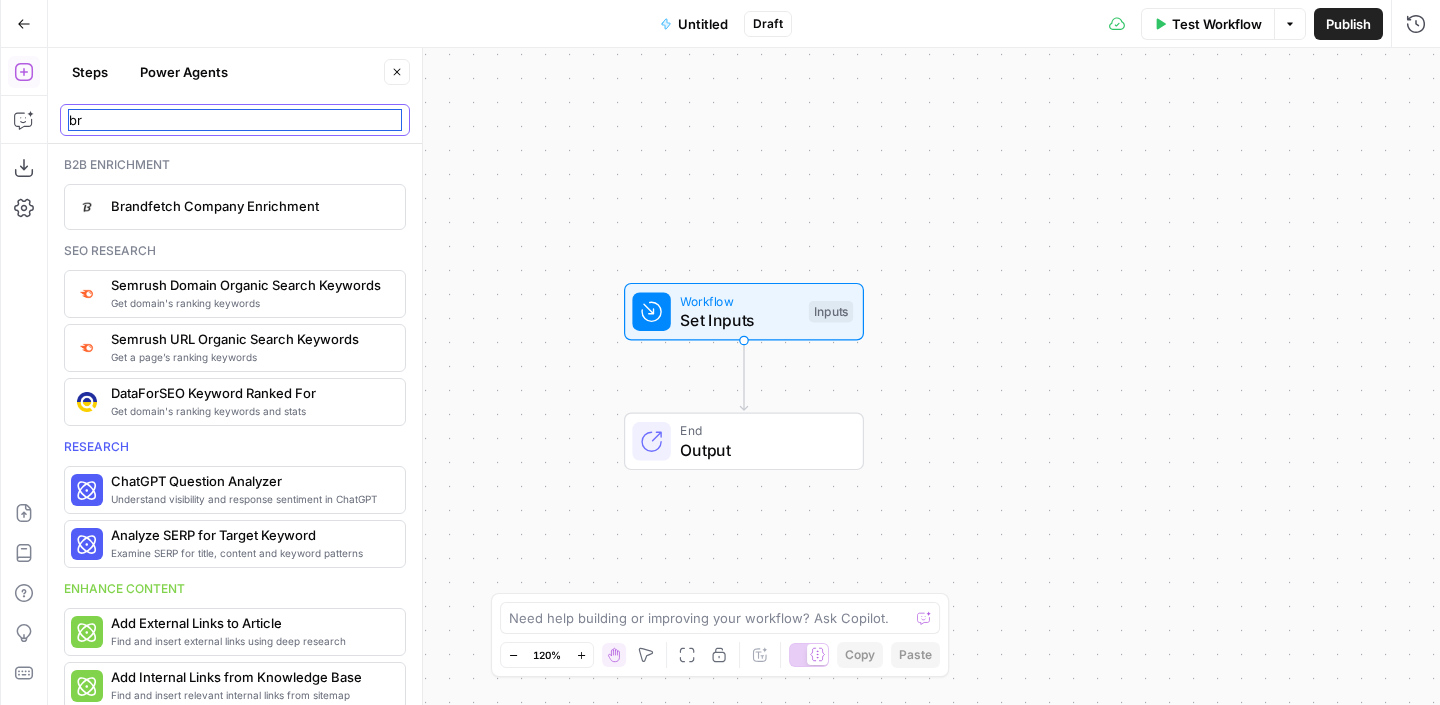 type on "b" 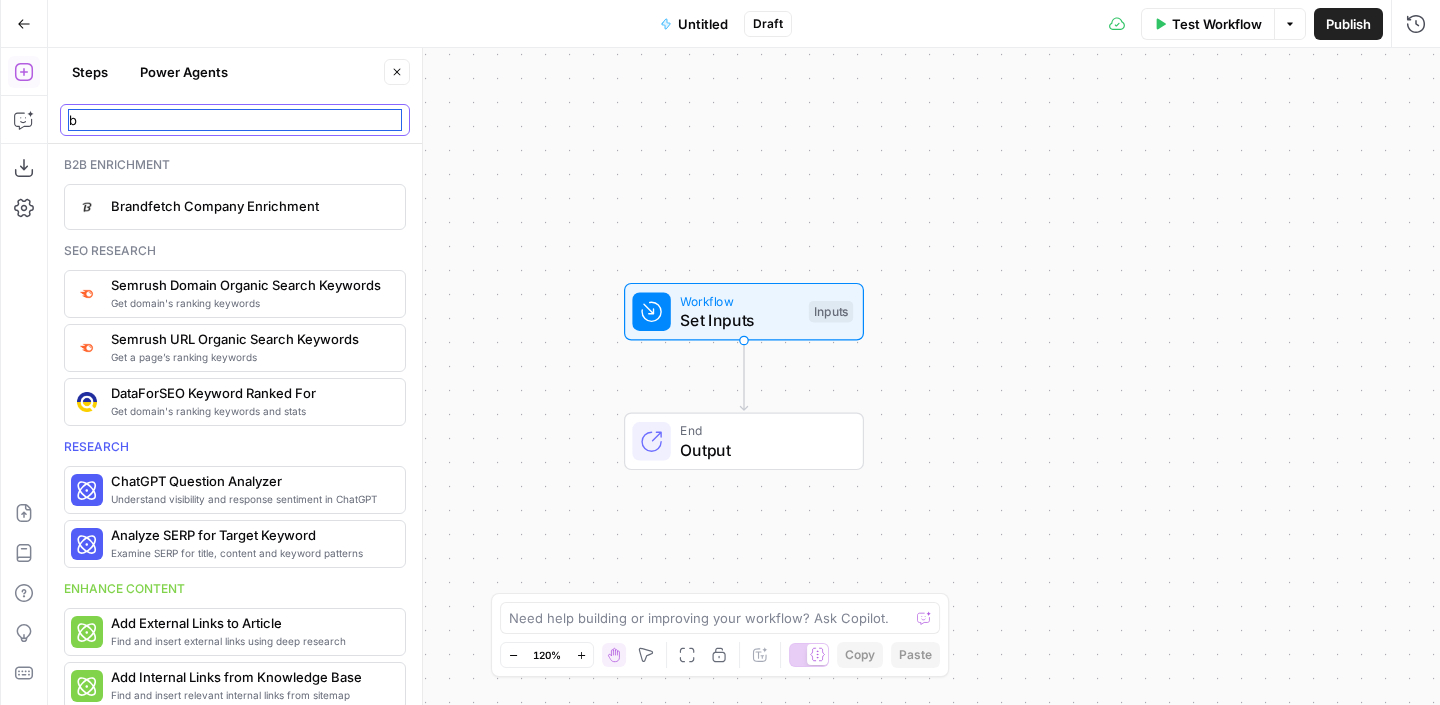 type 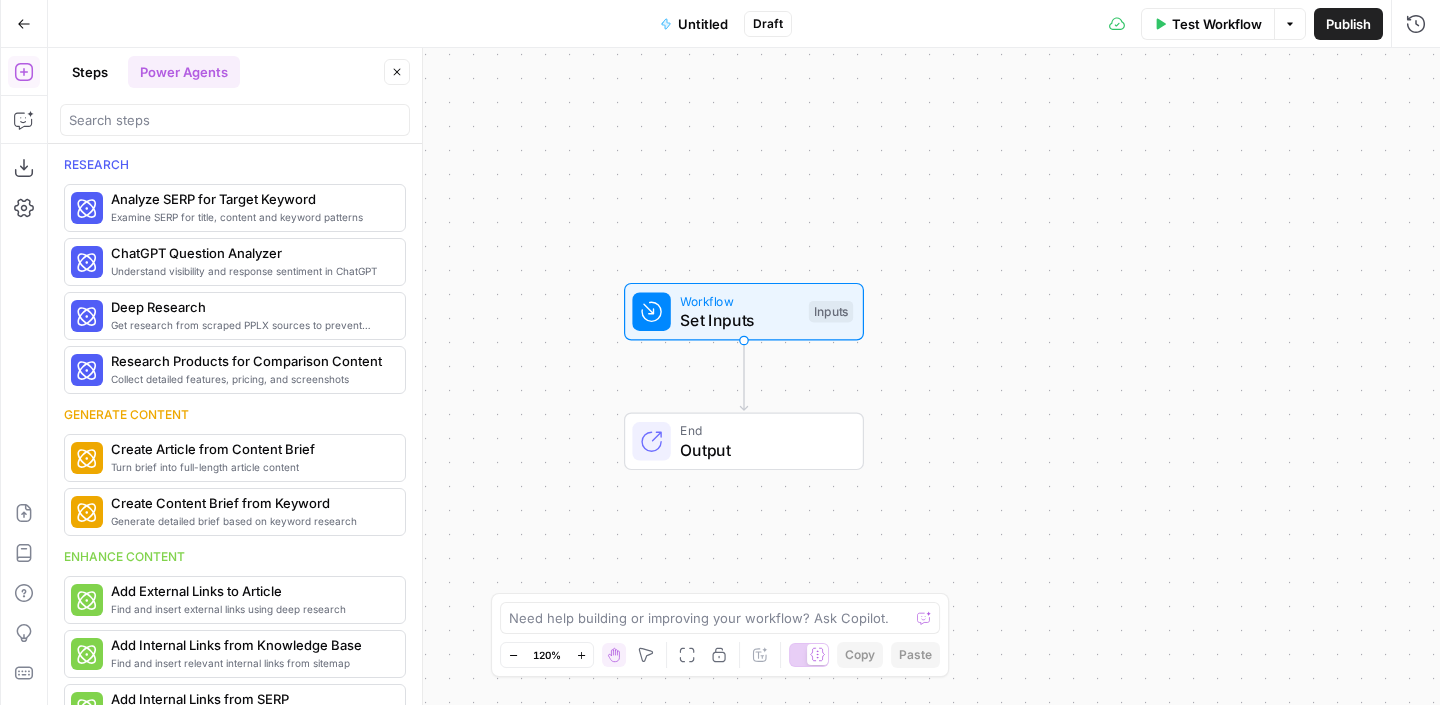 click 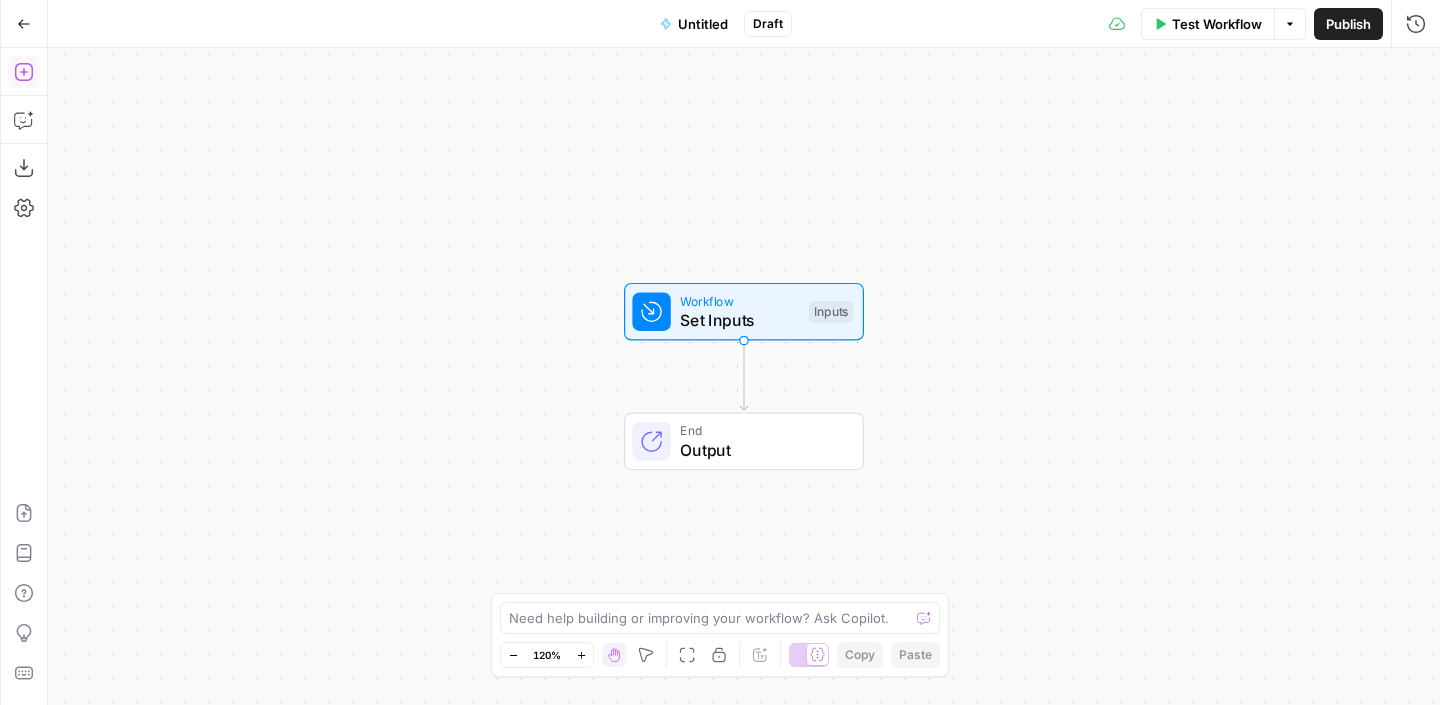 click 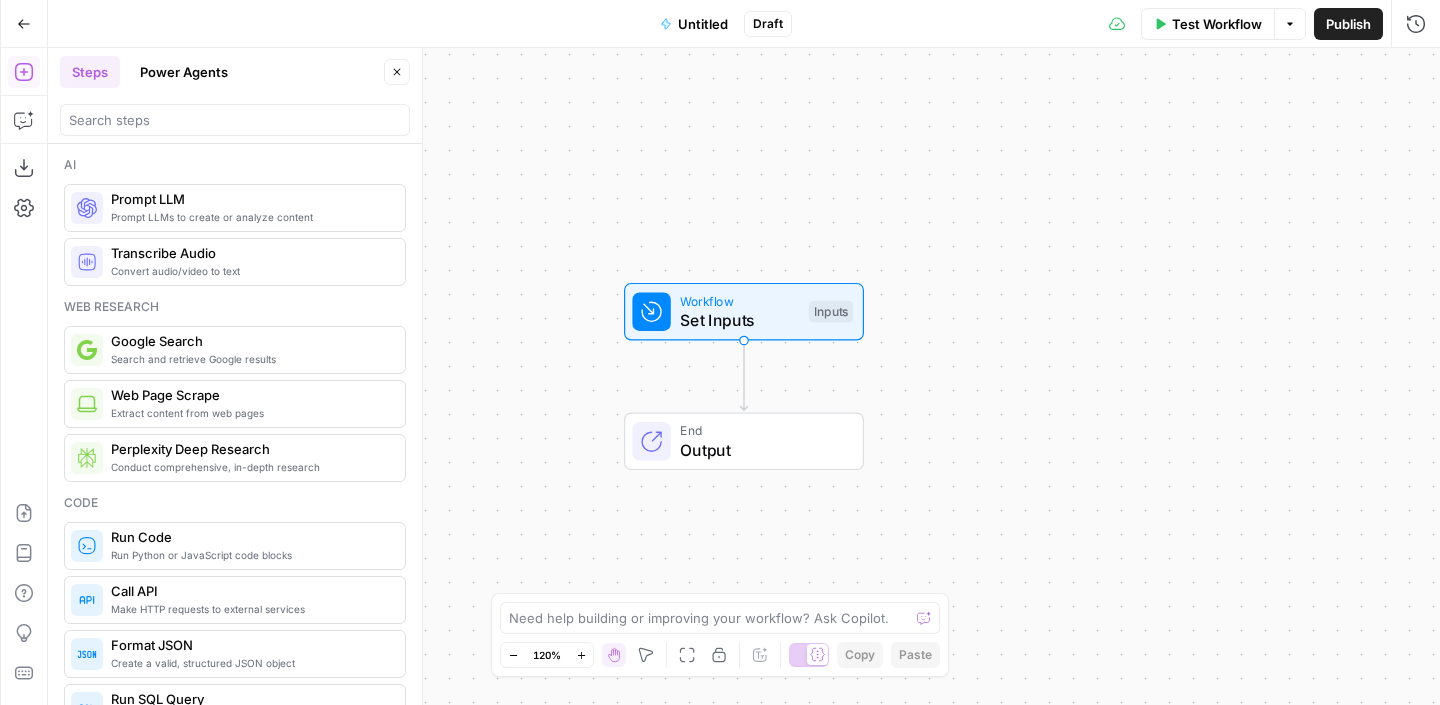 click on "Set Inputs" at bounding box center (739, 320) 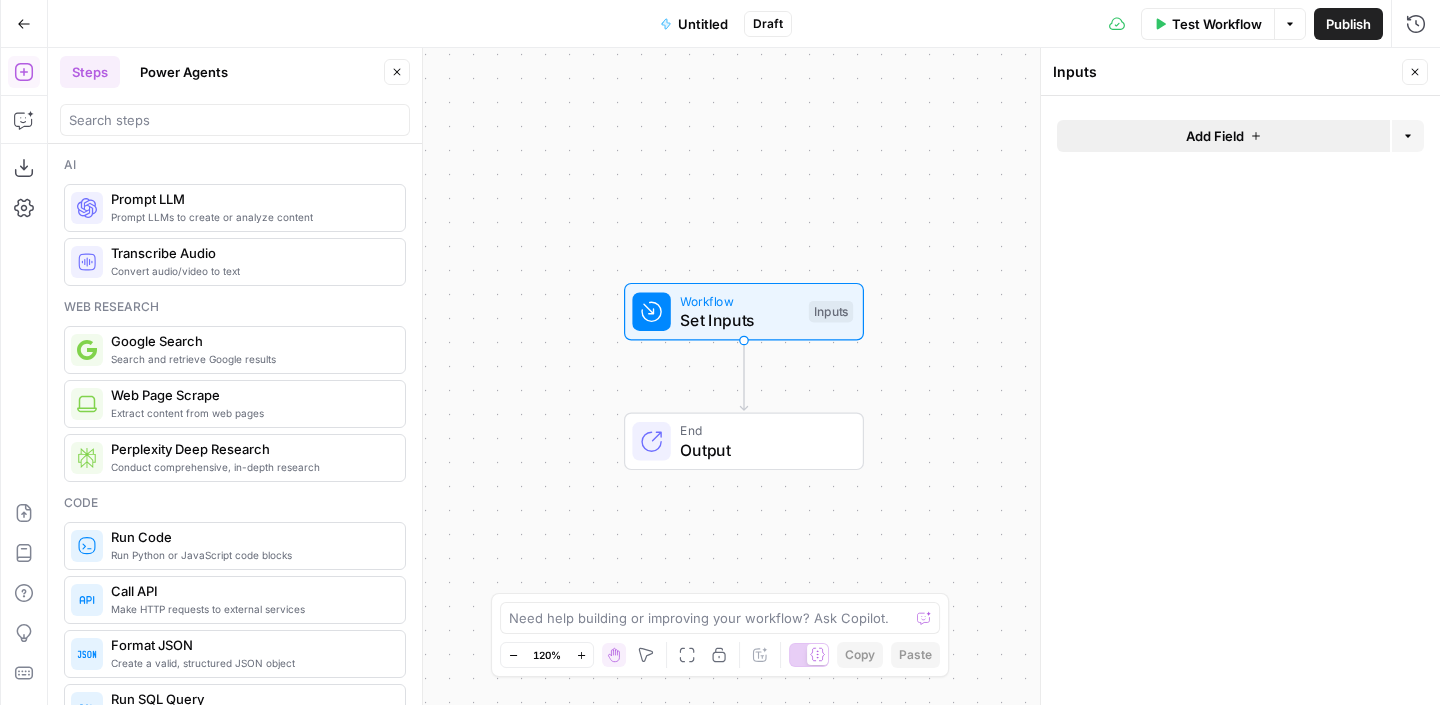 click on "Add Field" at bounding box center [1215, 136] 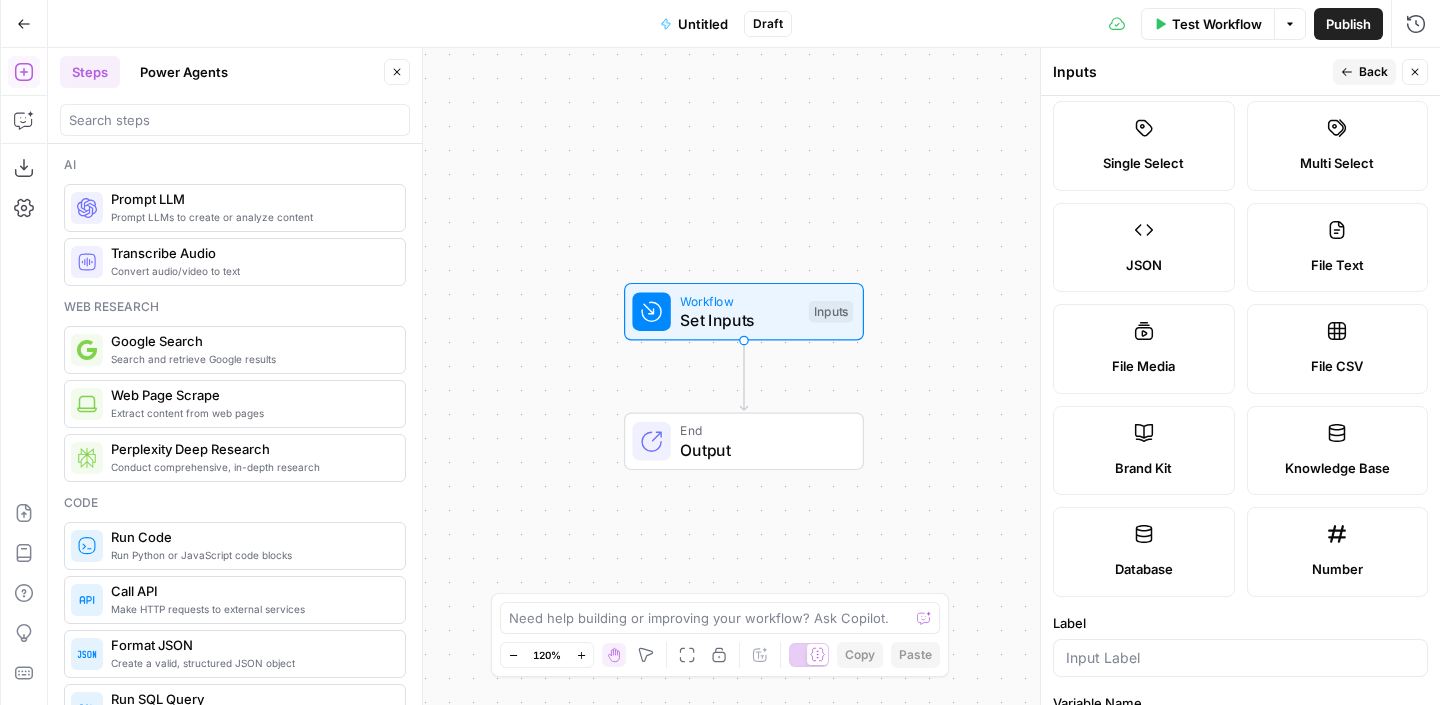 scroll, scrollTop: 180, scrollLeft: 0, axis: vertical 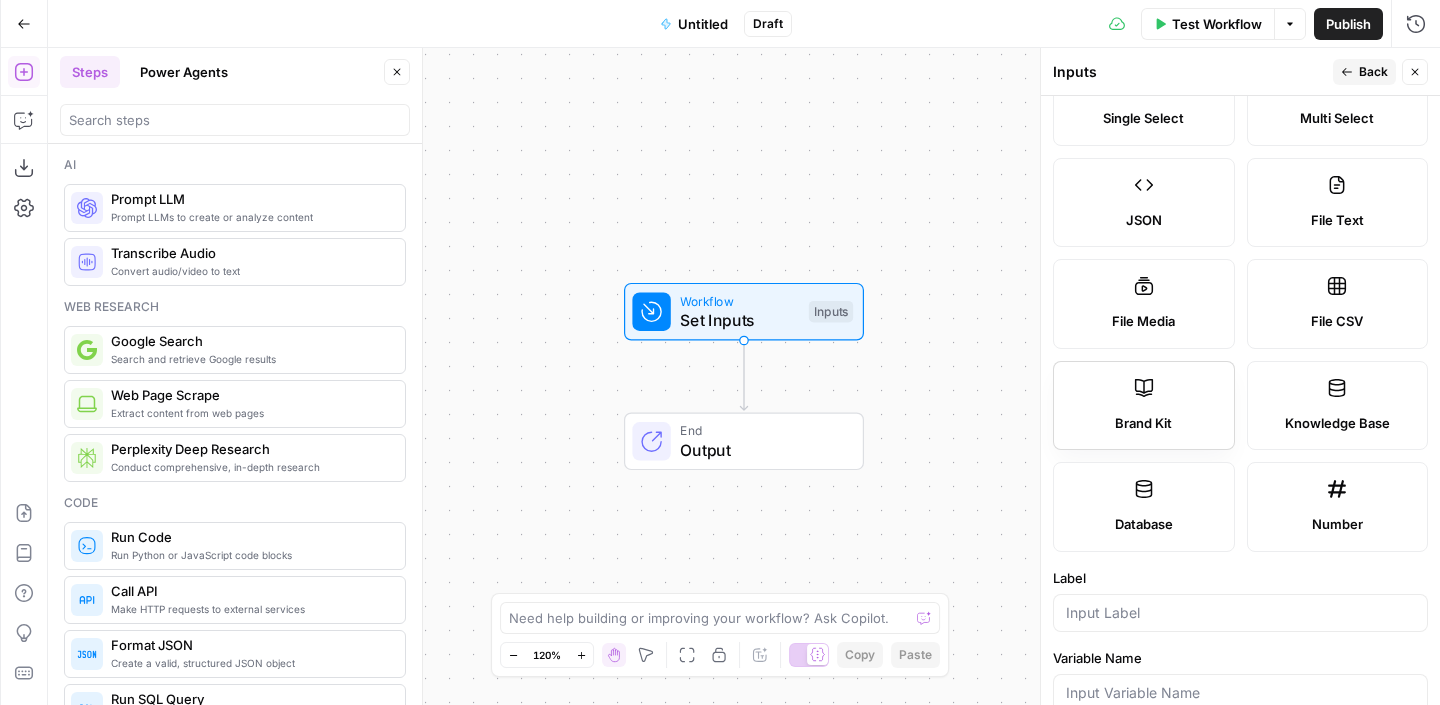 click on "Brand Kit" at bounding box center [1143, 424] 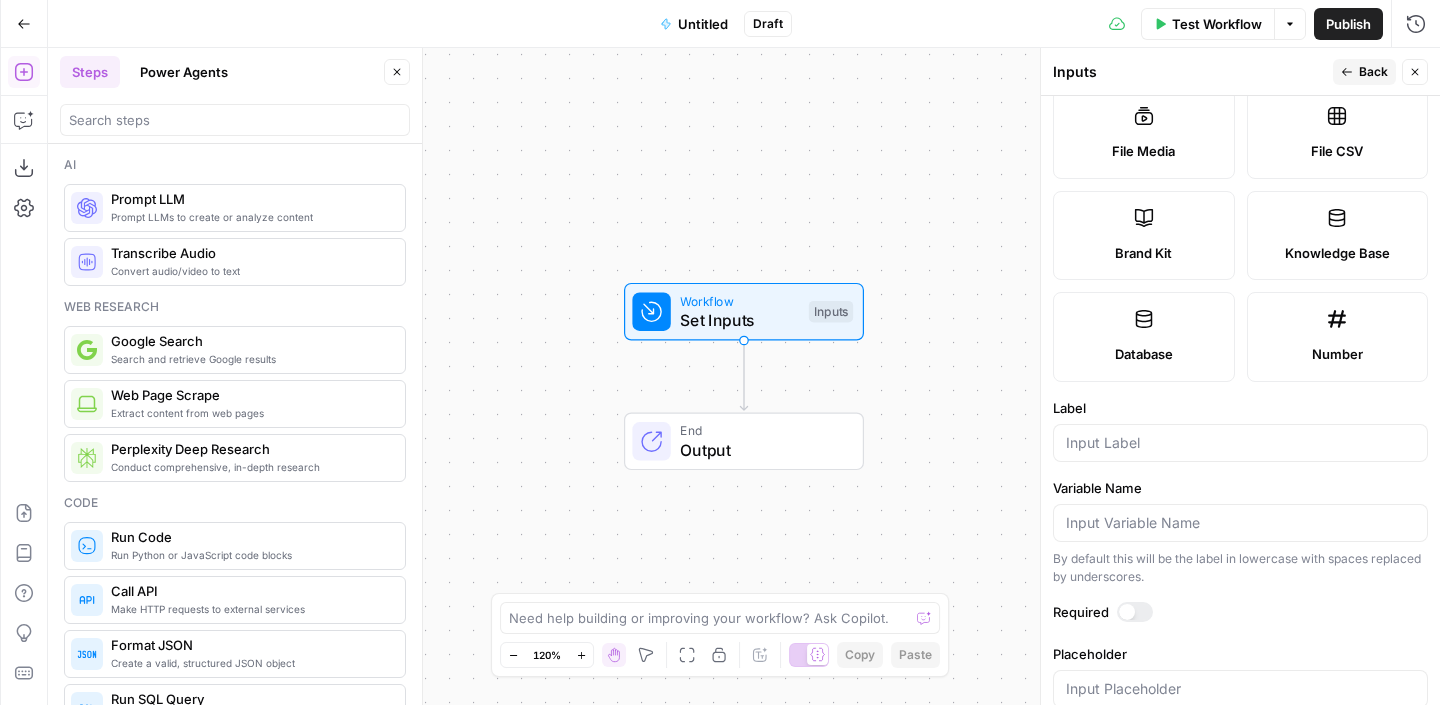 scroll, scrollTop: 390, scrollLeft: 0, axis: vertical 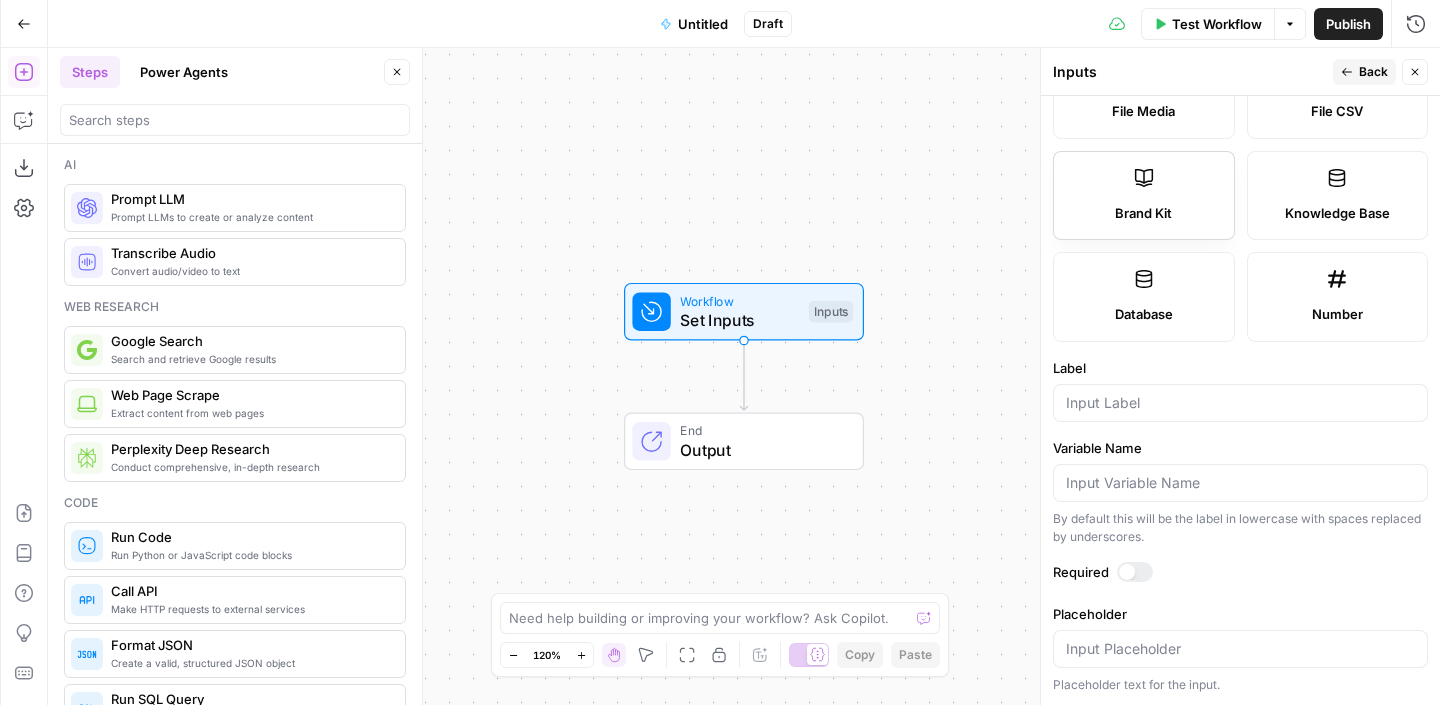 click on "Brand Kit" at bounding box center [1144, 196] 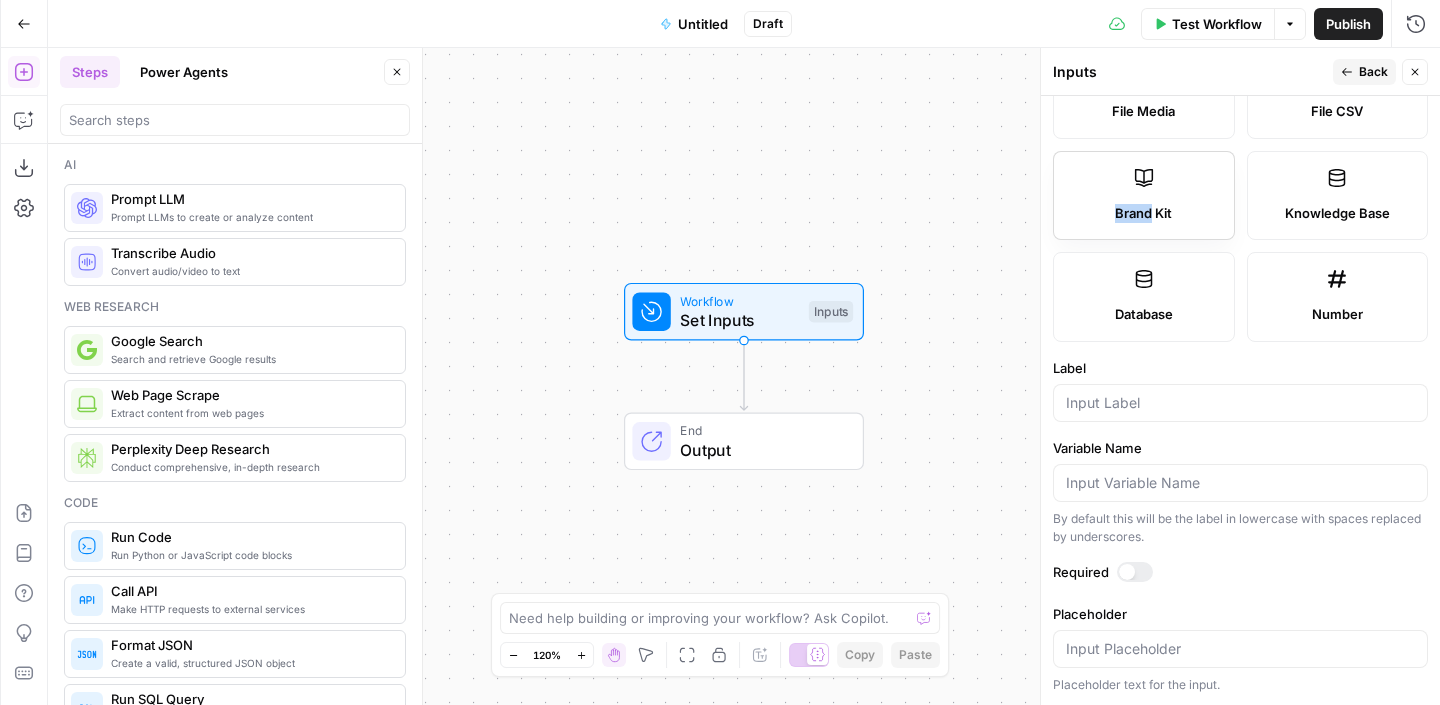 click on "Brand Kit" at bounding box center (1144, 196) 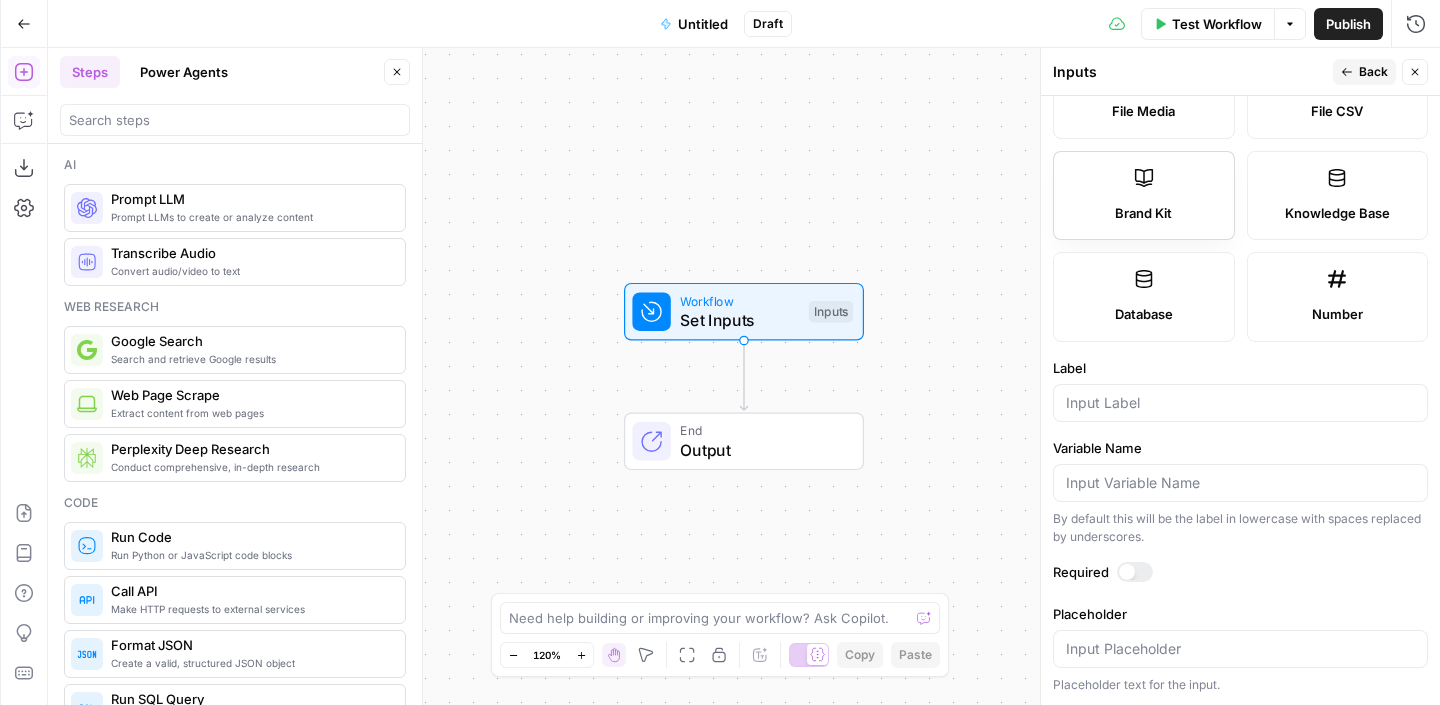 click on "Brand Kit" at bounding box center (1144, 196) 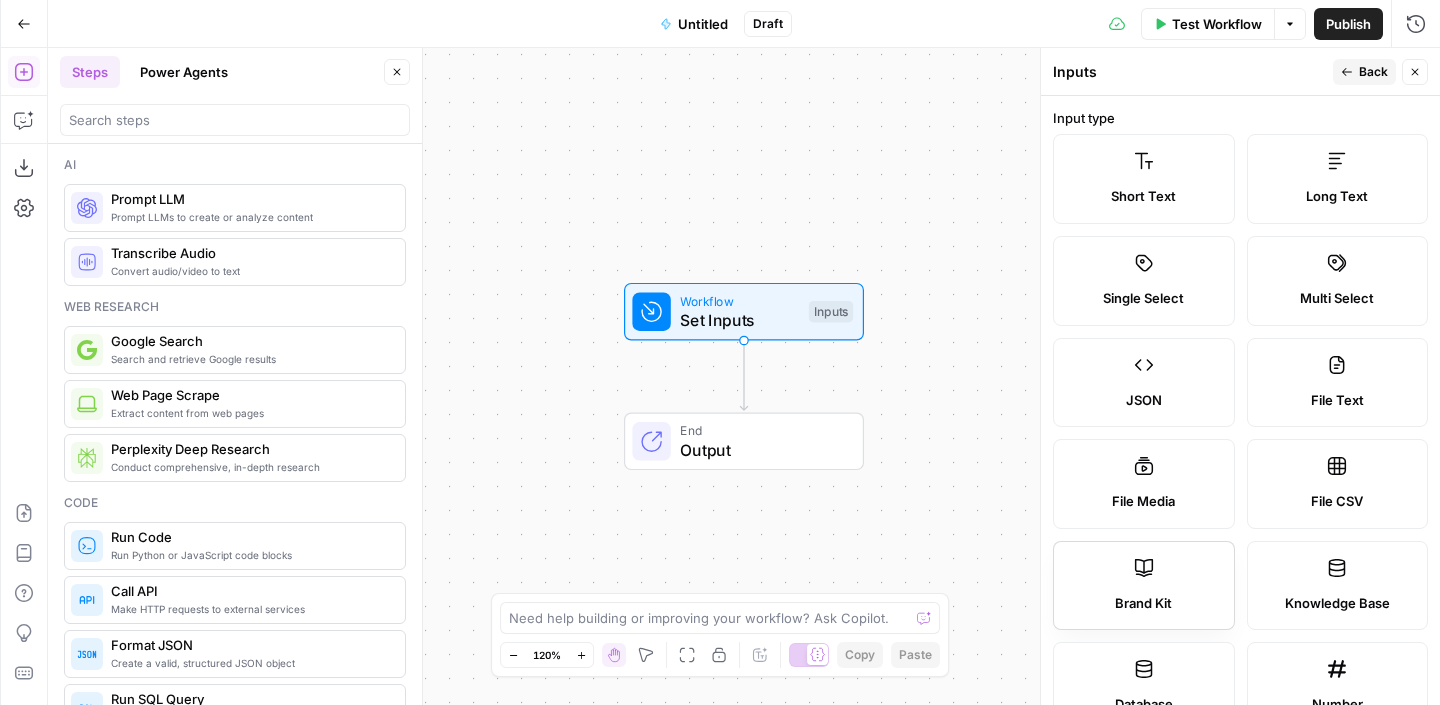 scroll, scrollTop: 390, scrollLeft: 0, axis: vertical 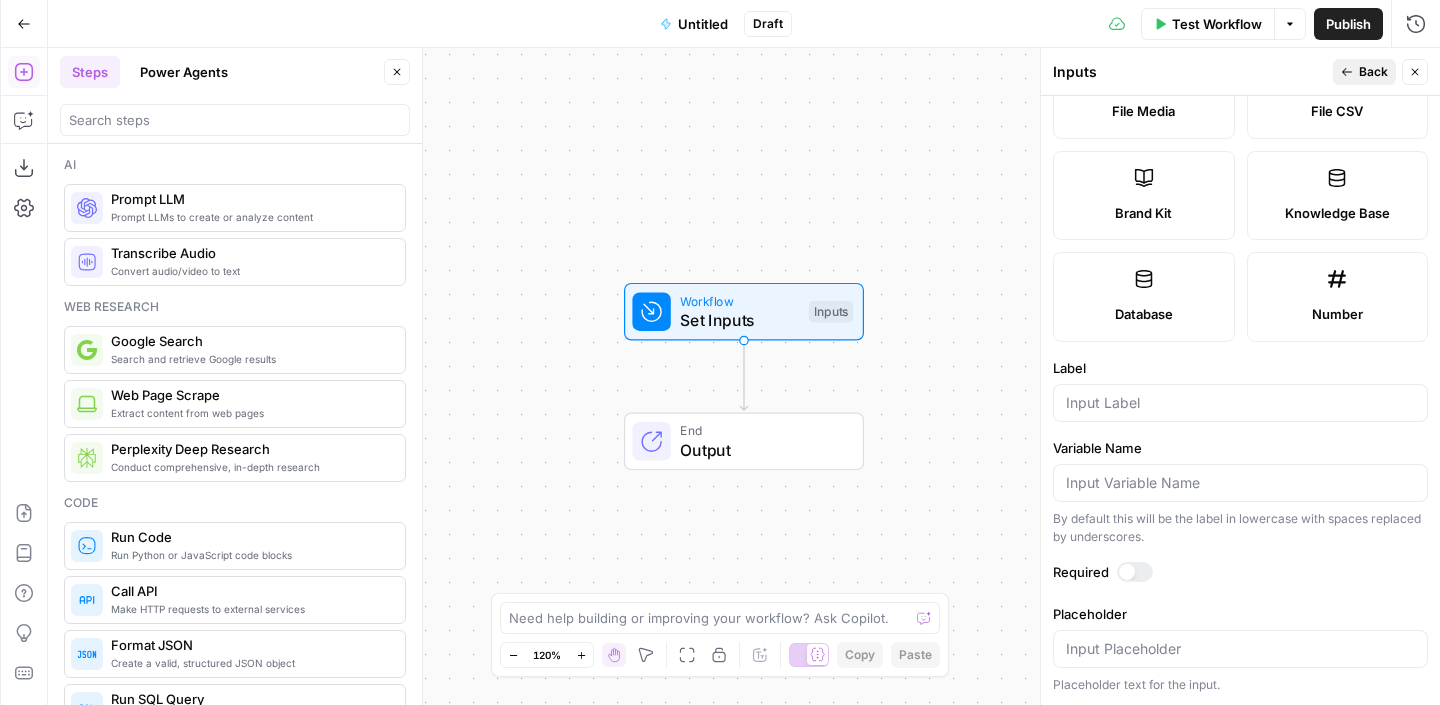 click on "Back" at bounding box center [1364, 72] 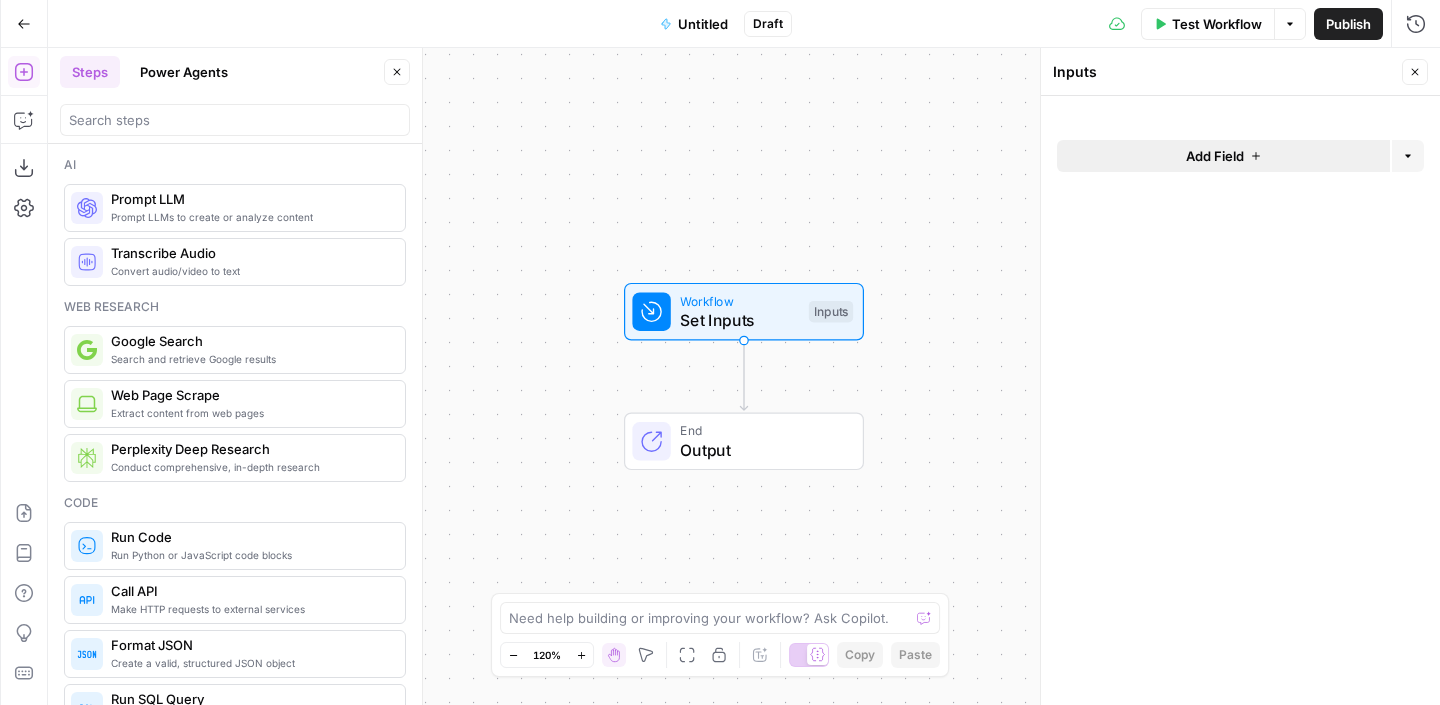 click on "Add Field" at bounding box center [1223, 156] 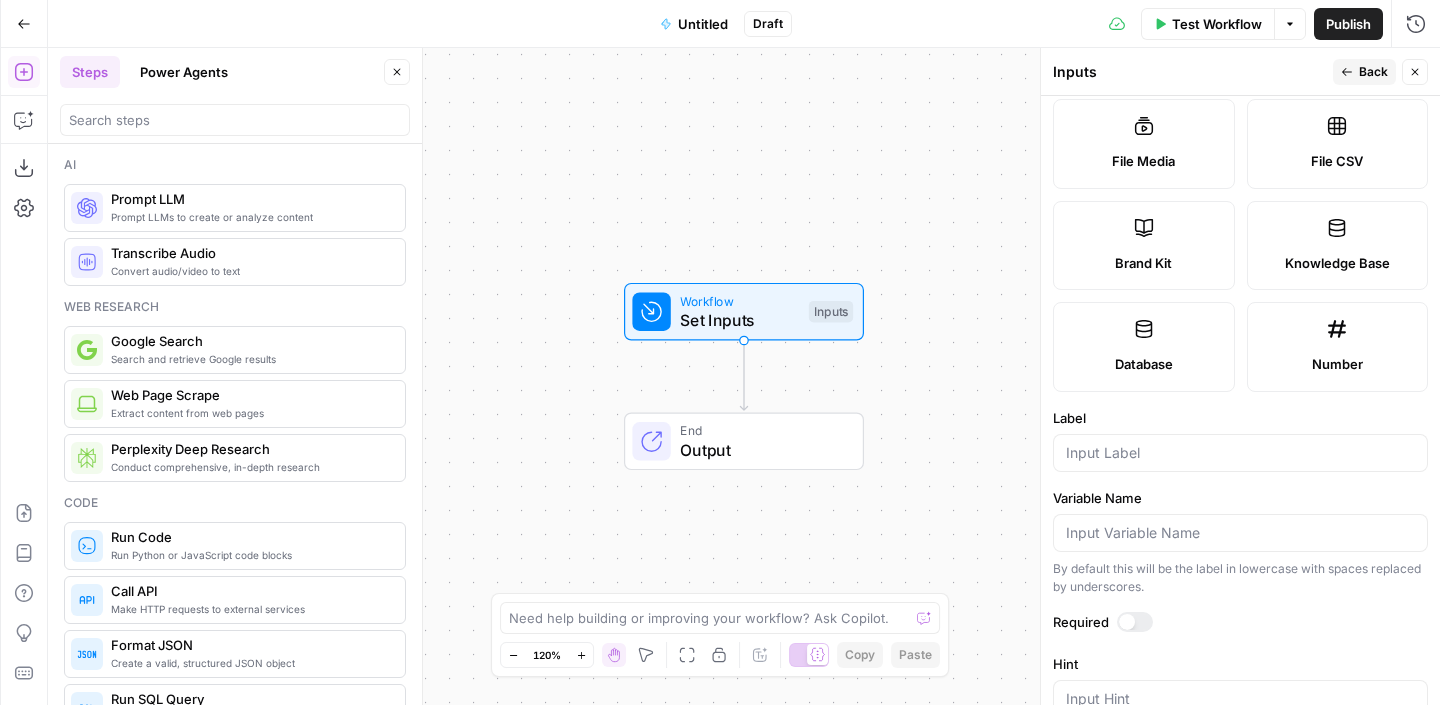 scroll, scrollTop: 284, scrollLeft: 0, axis: vertical 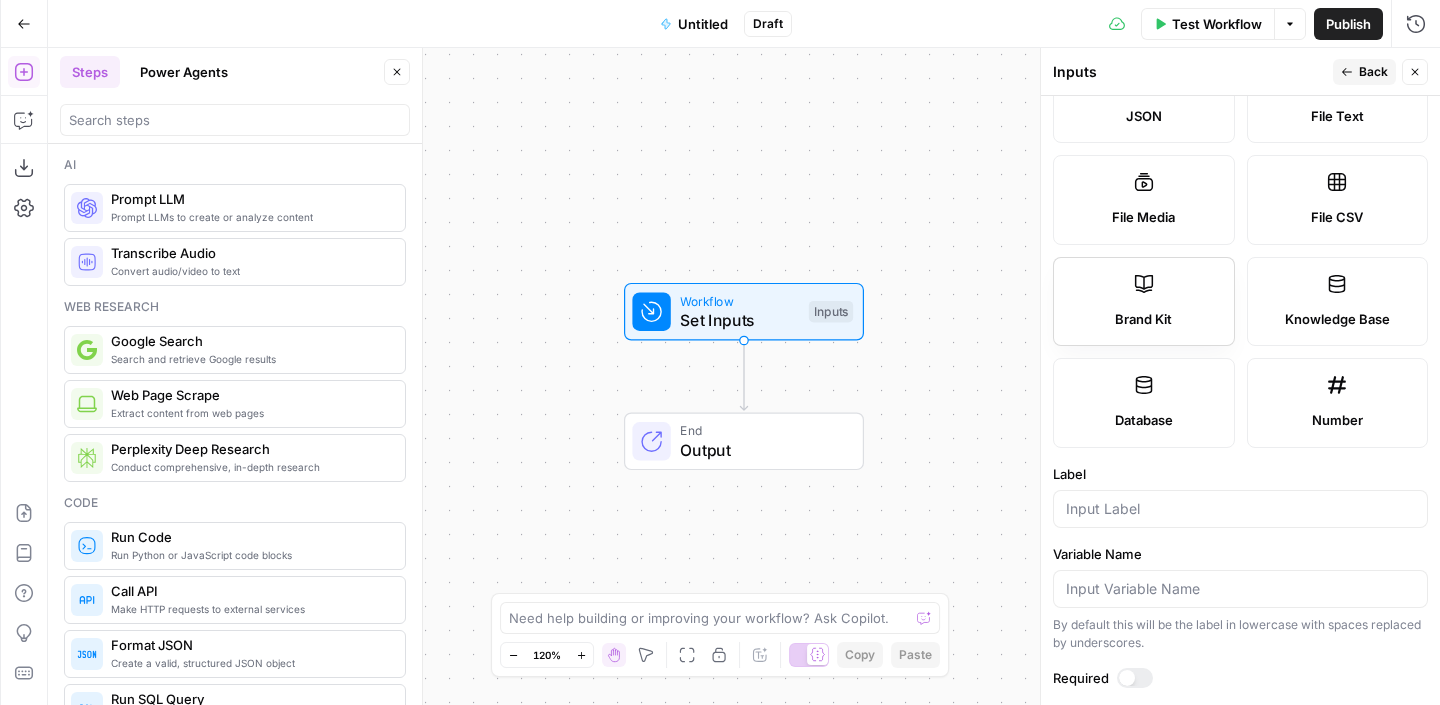 click on "Brand Kit" at bounding box center (1144, 302) 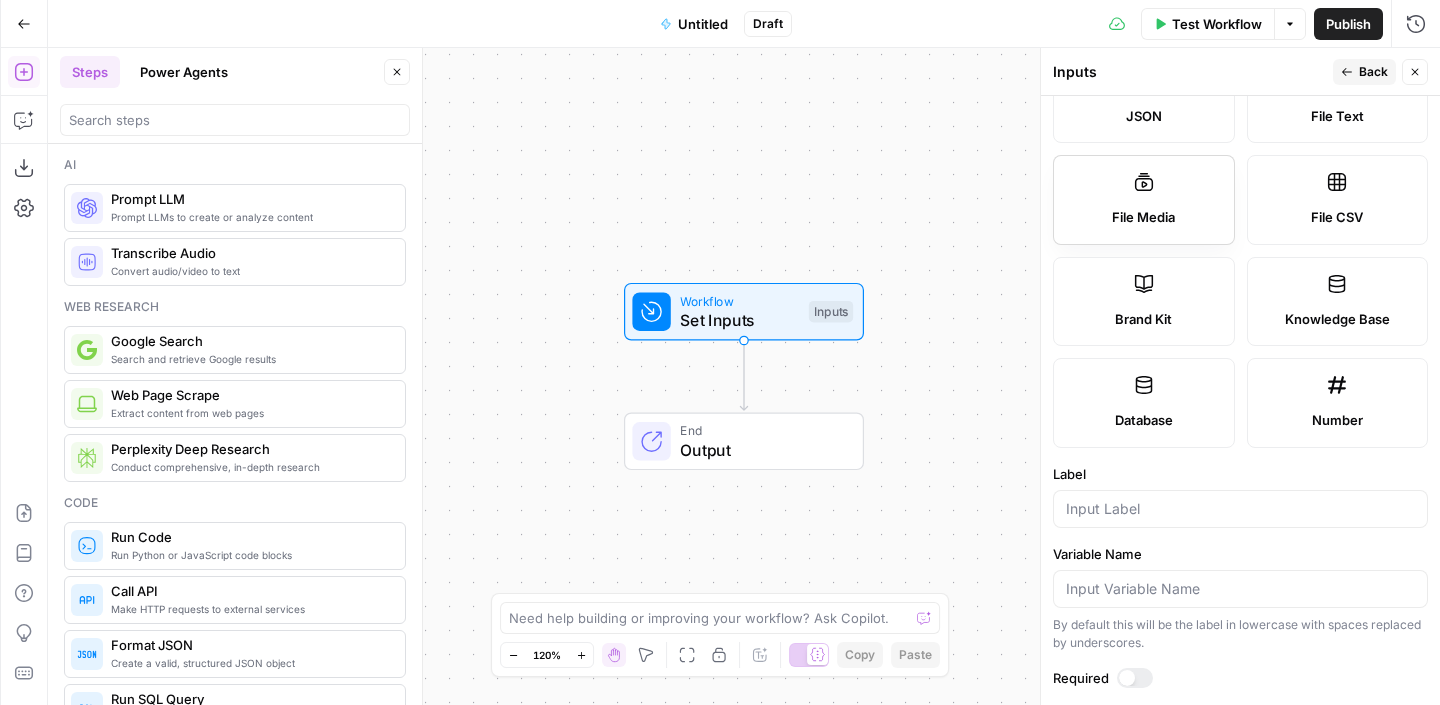 click on "File Media" at bounding box center [1143, 218] 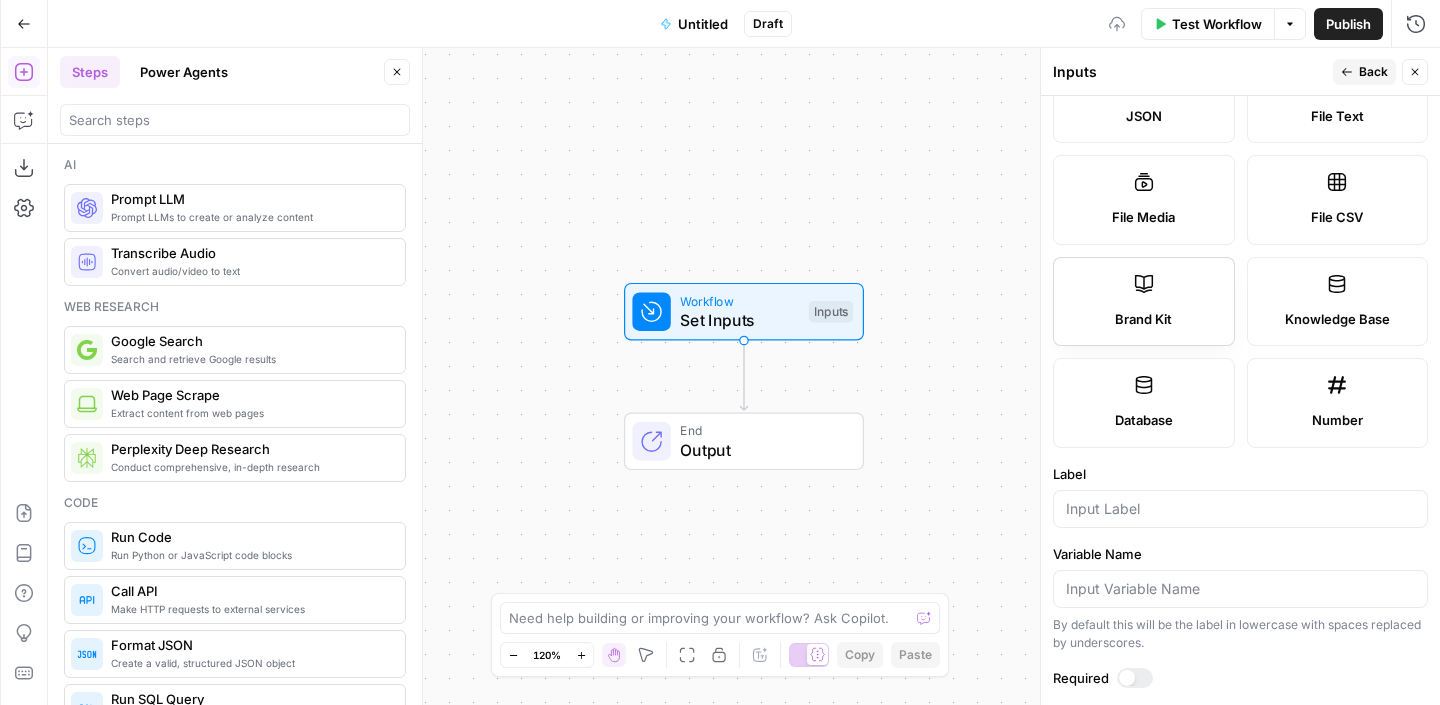click on "Brand Kit" at bounding box center (1143, 320) 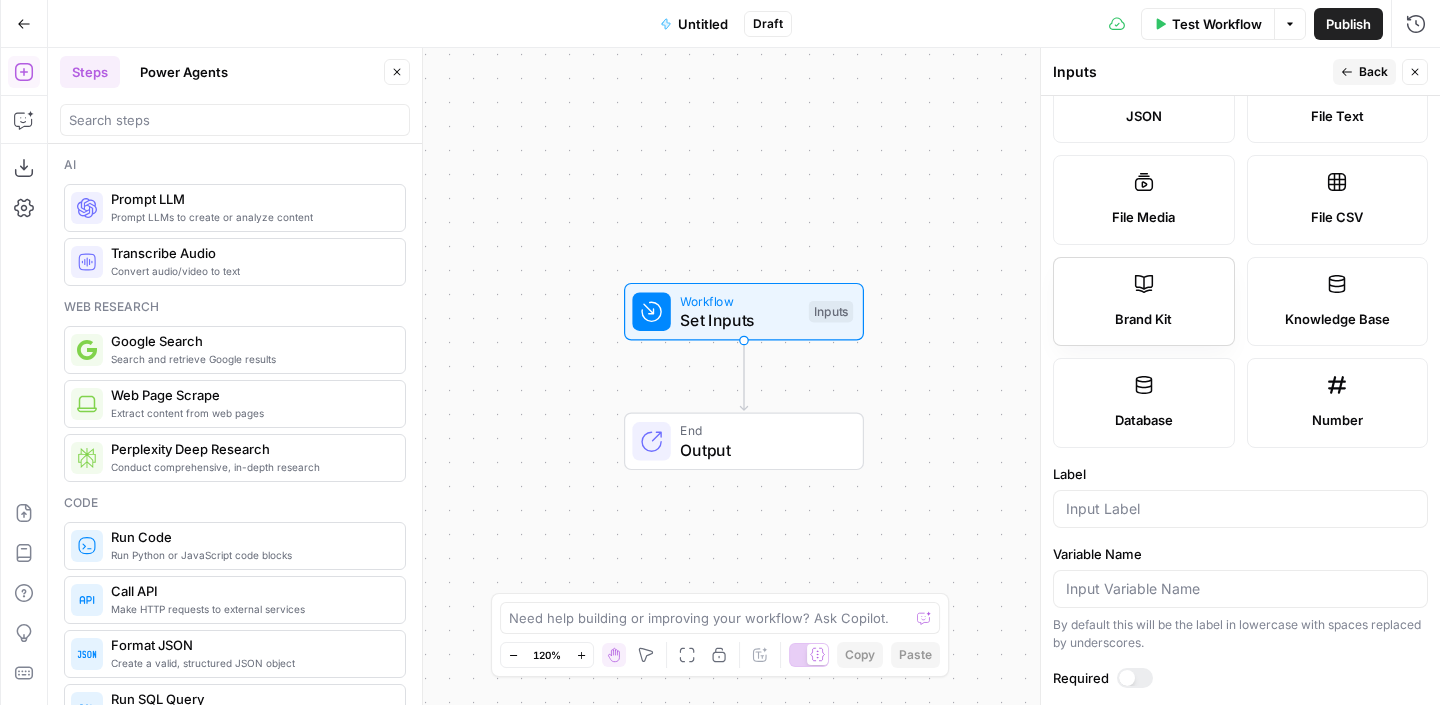 scroll, scrollTop: 390, scrollLeft: 0, axis: vertical 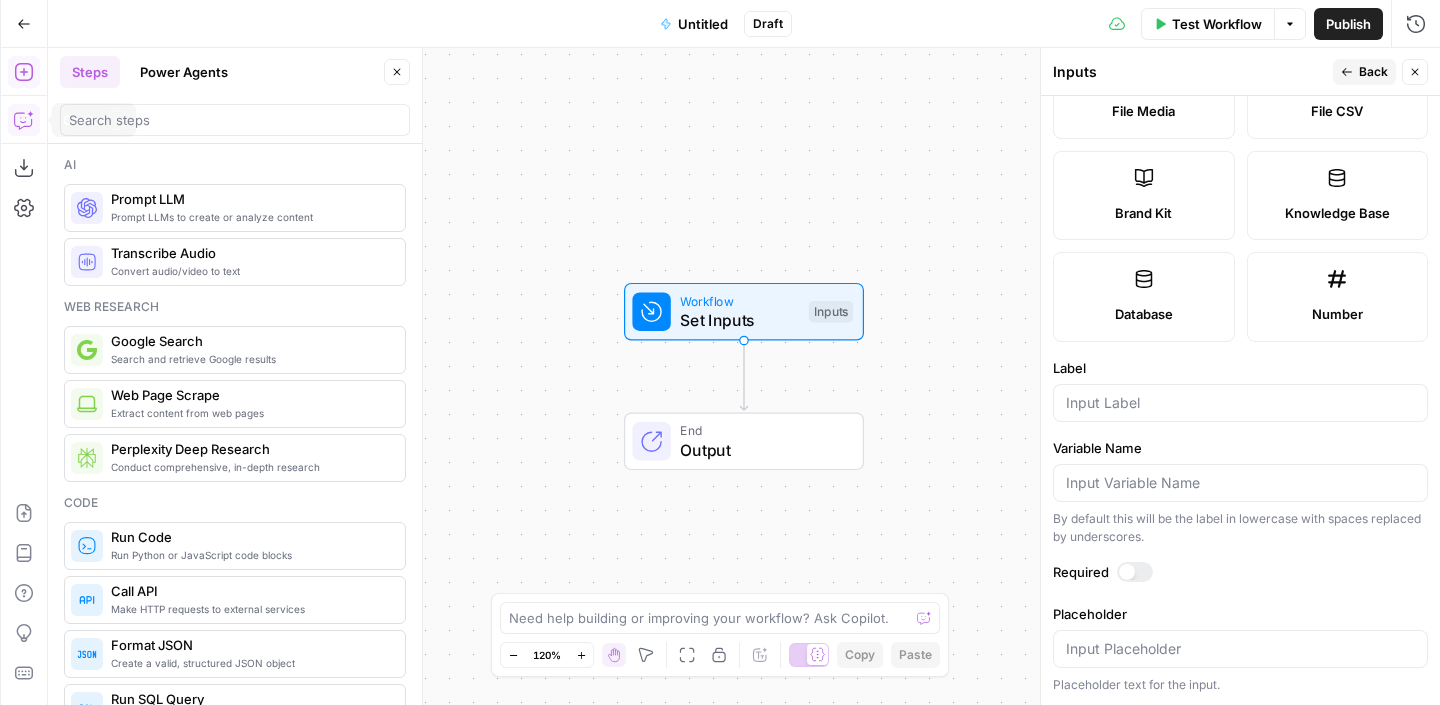 click 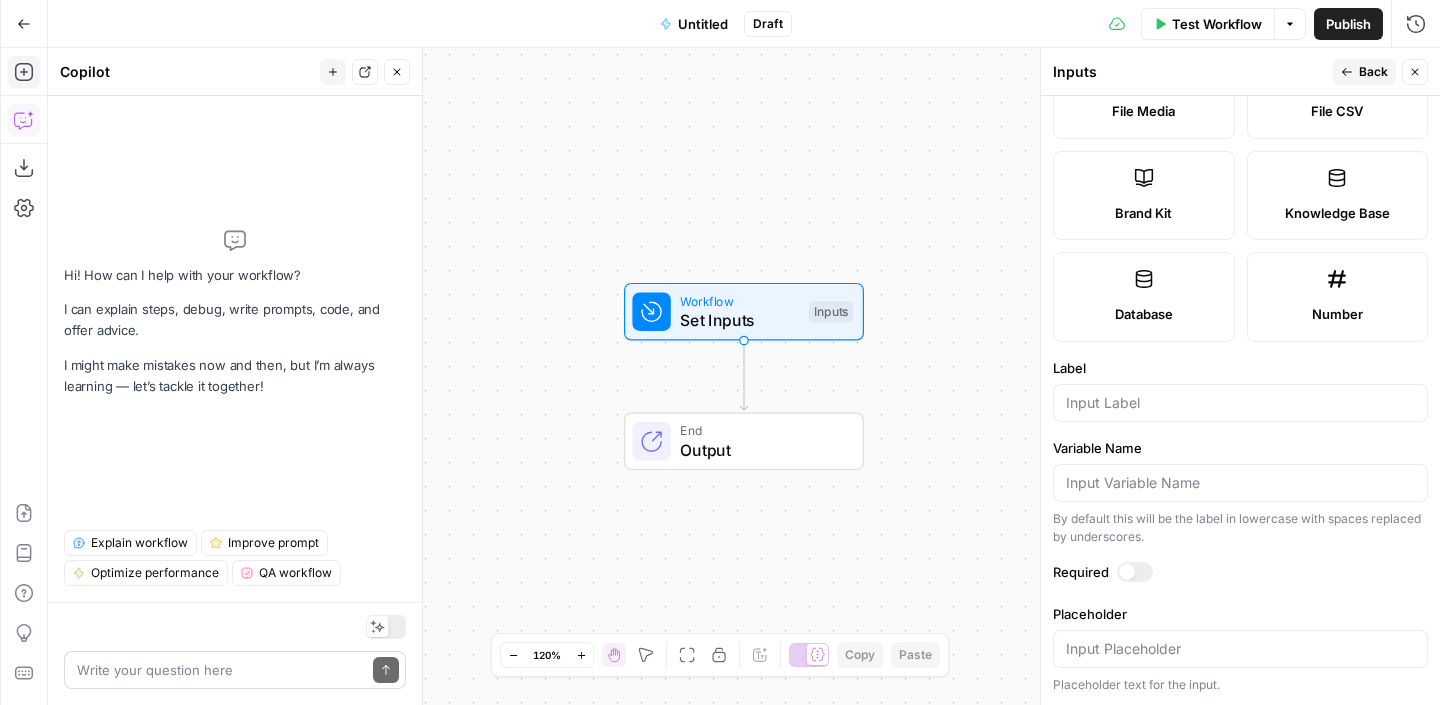 click at bounding box center [221, 670] 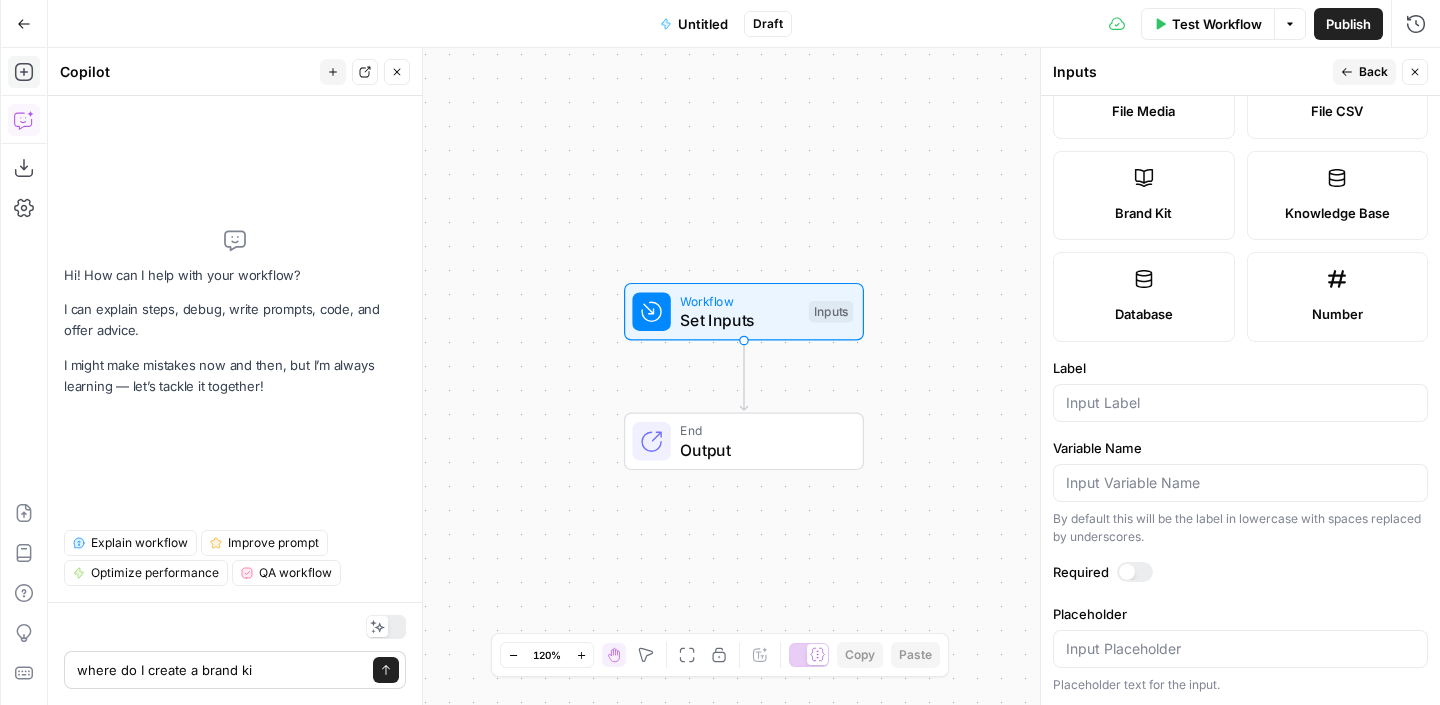type on "where do I create a brand kit" 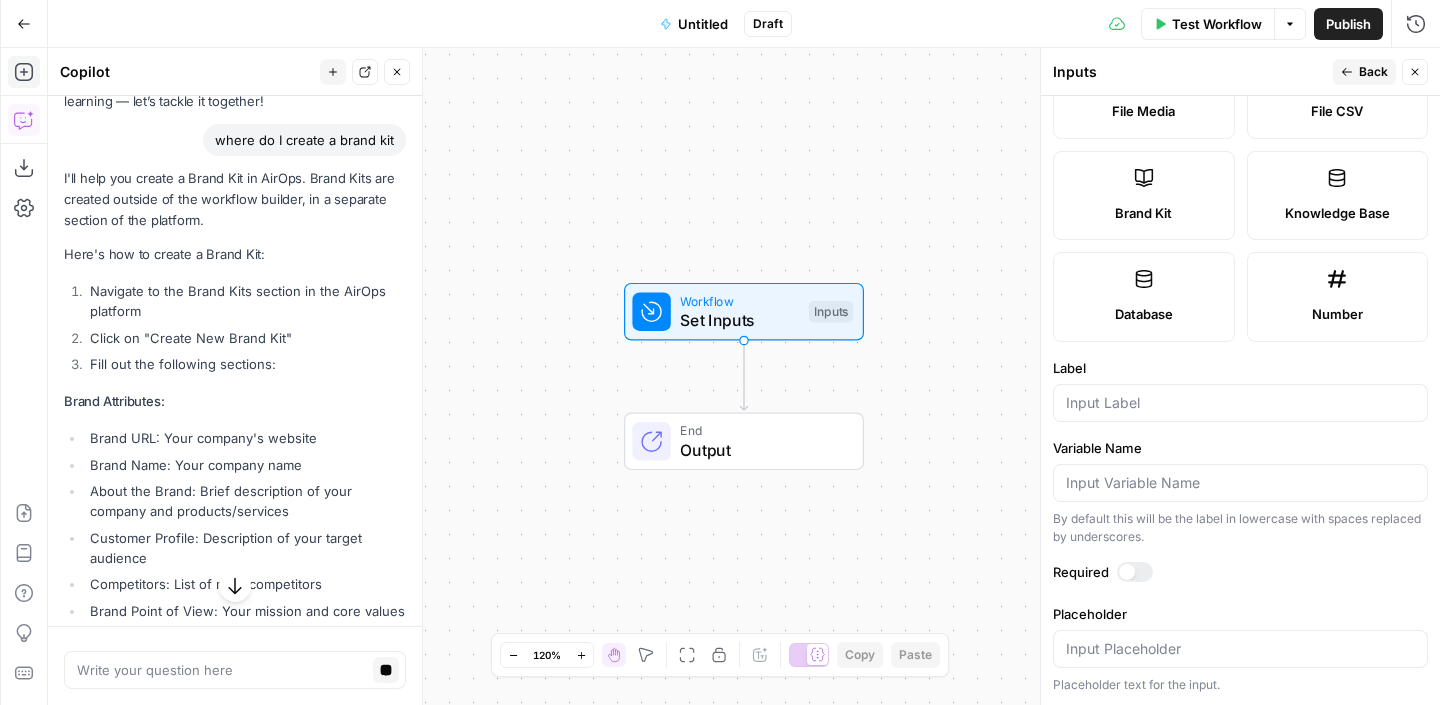 scroll, scrollTop: 90, scrollLeft: 0, axis: vertical 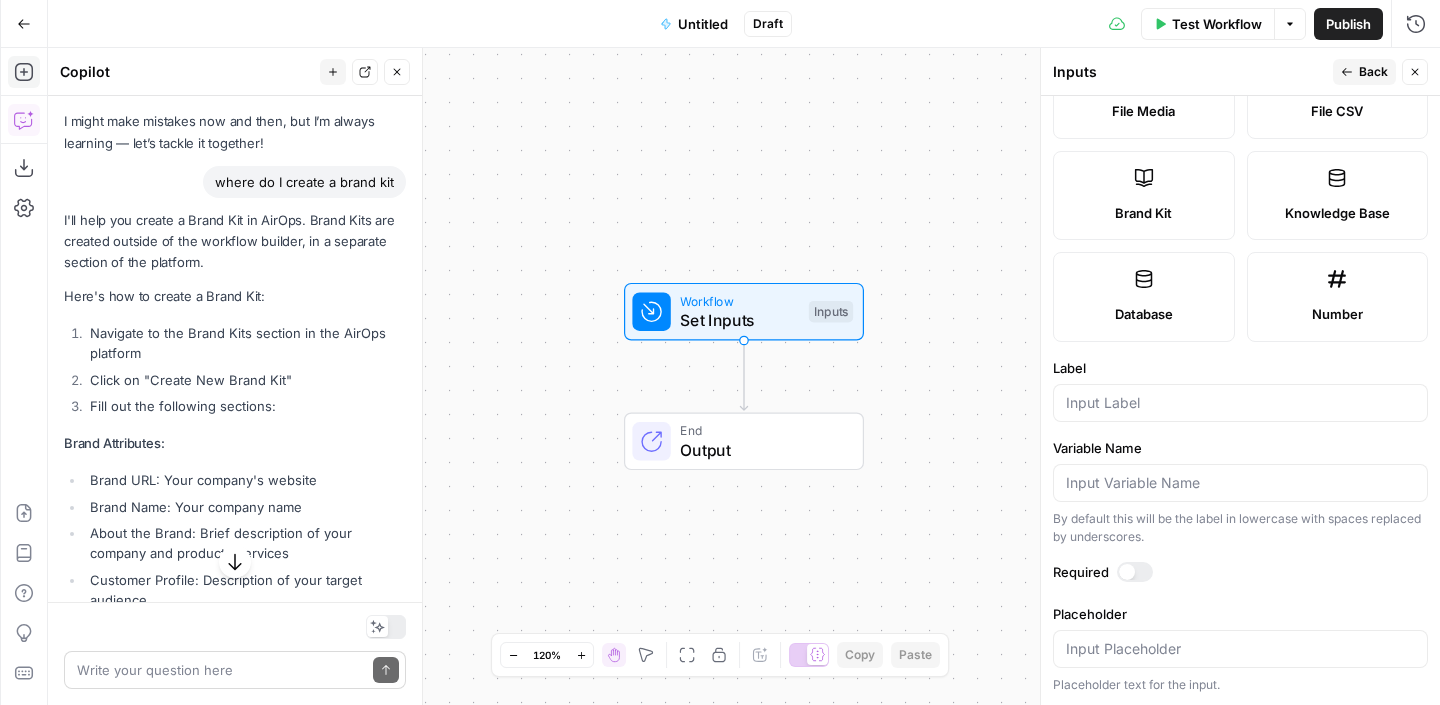 click at bounding box center [221, 670] 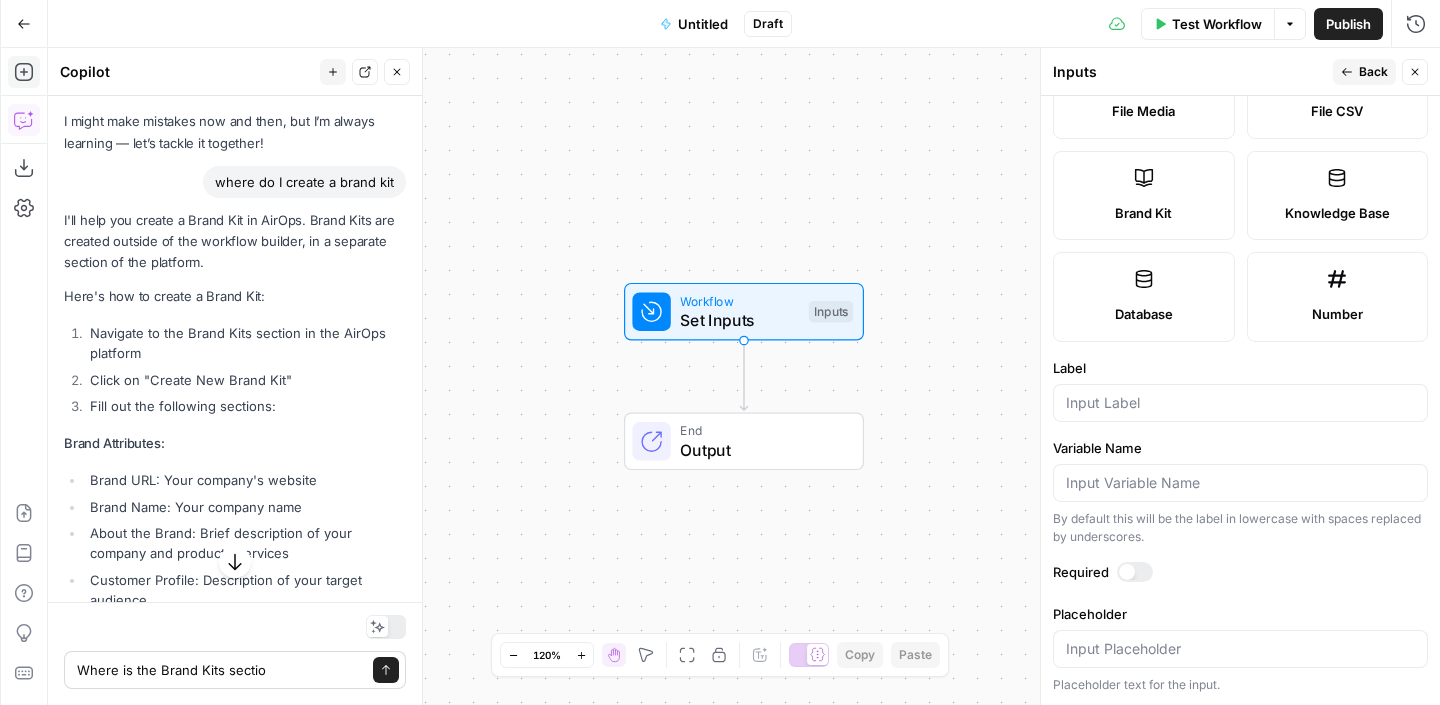 type on "Where is the Brand Kits section" 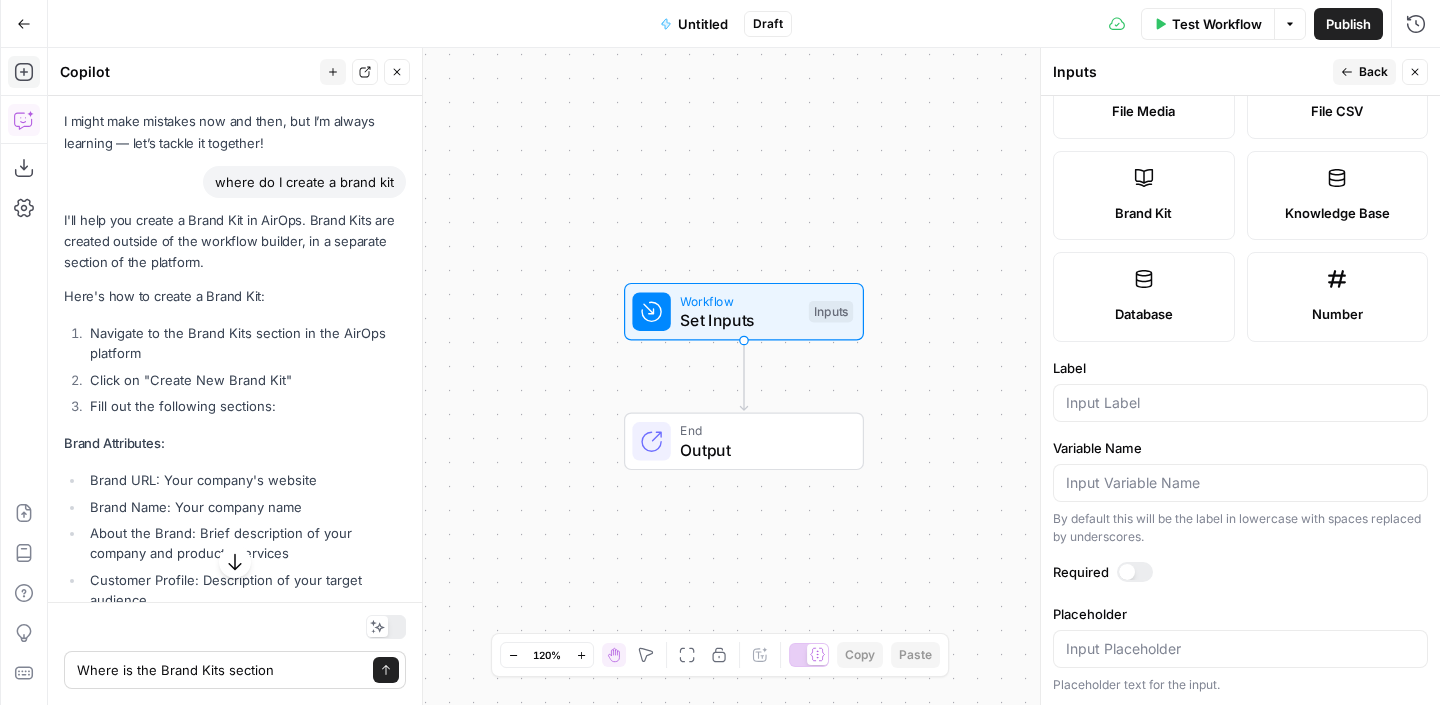 type 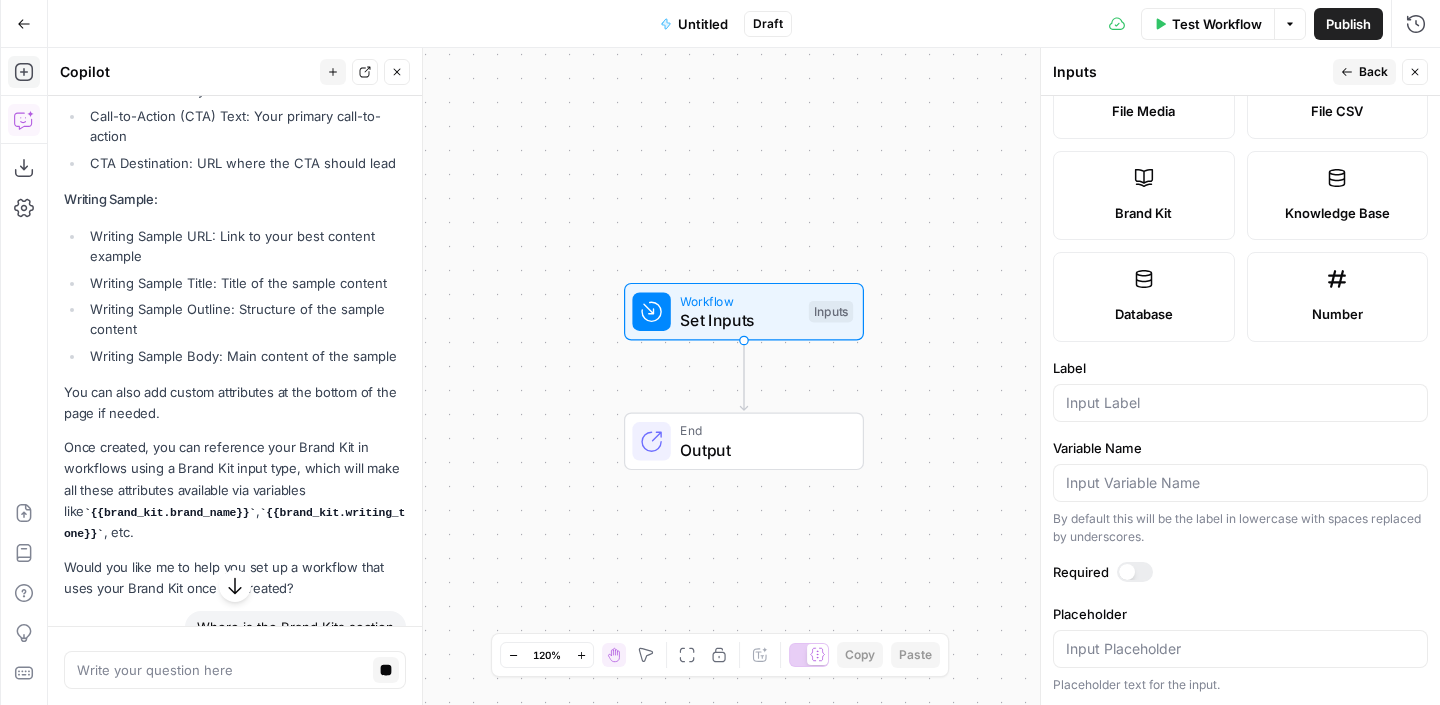 scroll, scrollTop: 857, scrollLeft: 0, axis: vertical 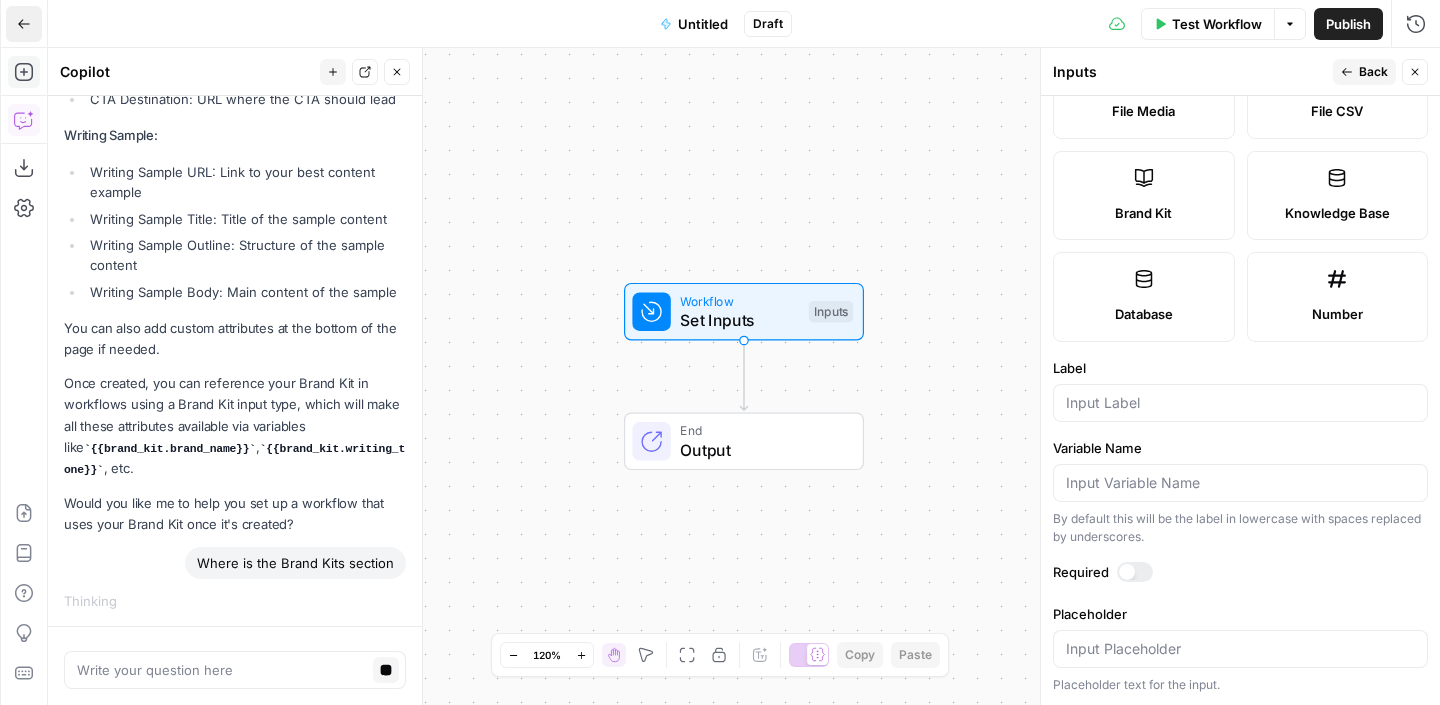 click 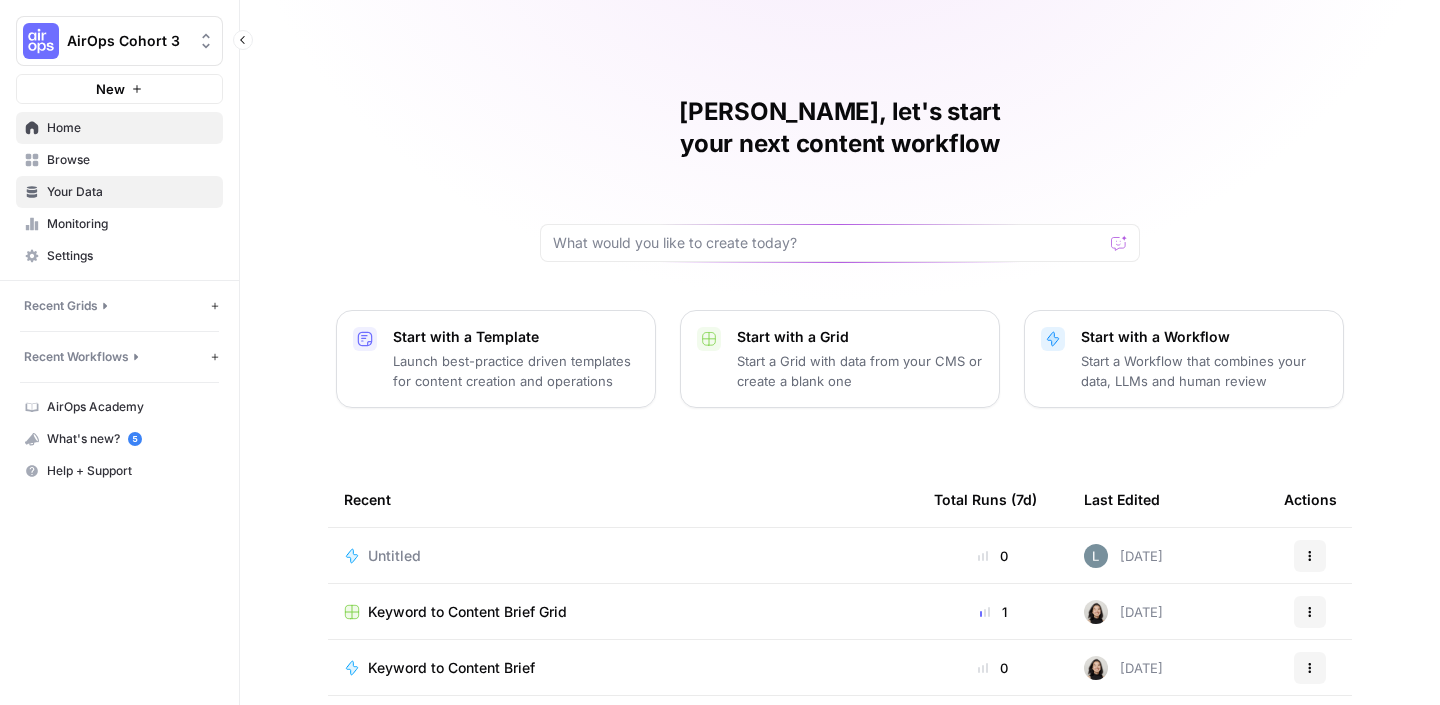 click on "Your Data" at bounding box center [130, 192] 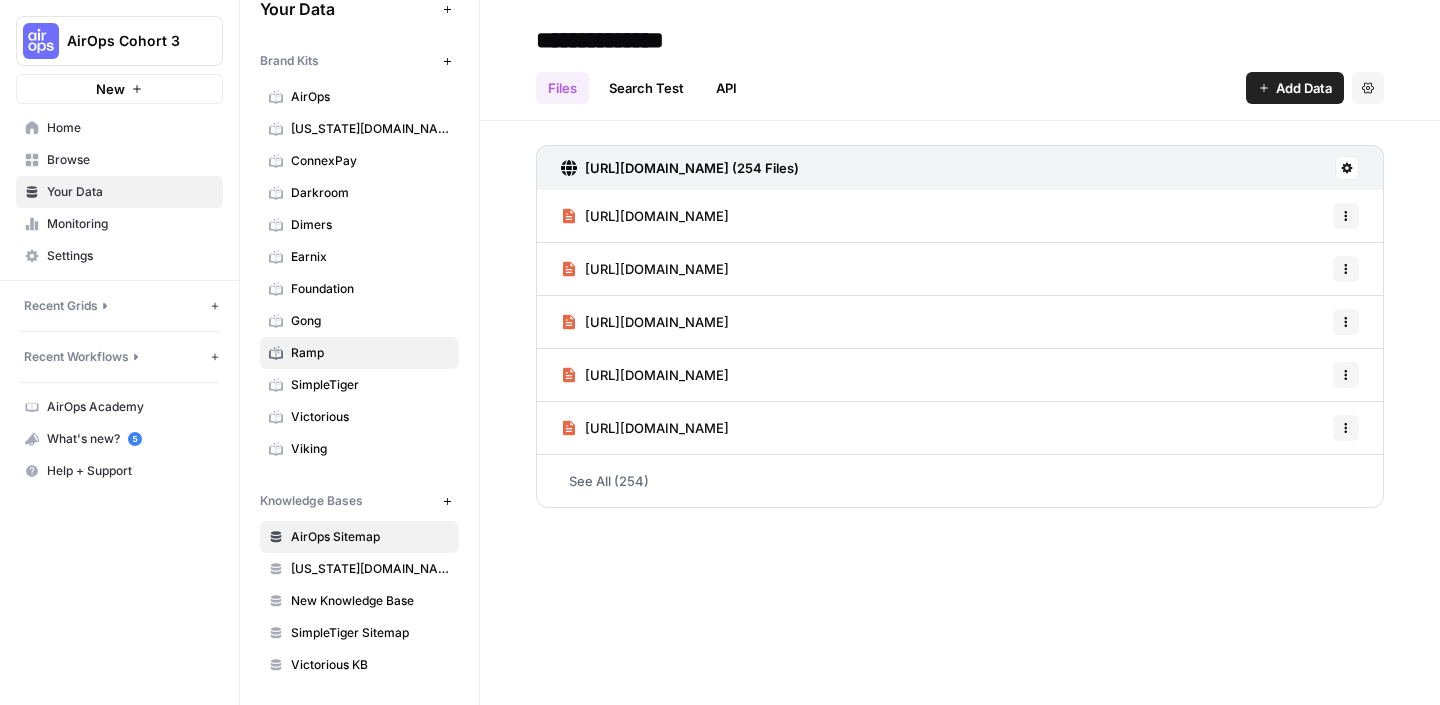 scroll, scrollTop: 0, scrollLeft: 0, axis: both 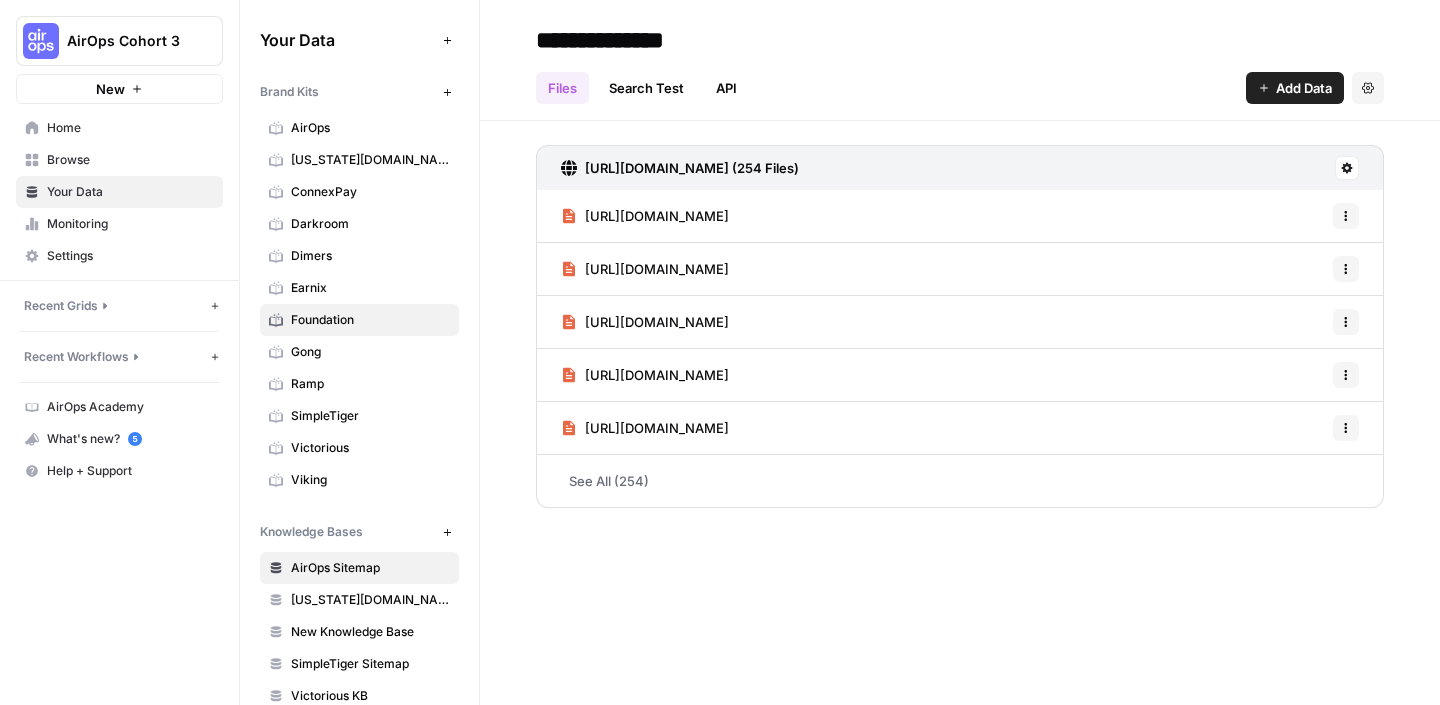click on "Foundation" at bounding box center [370, 320] 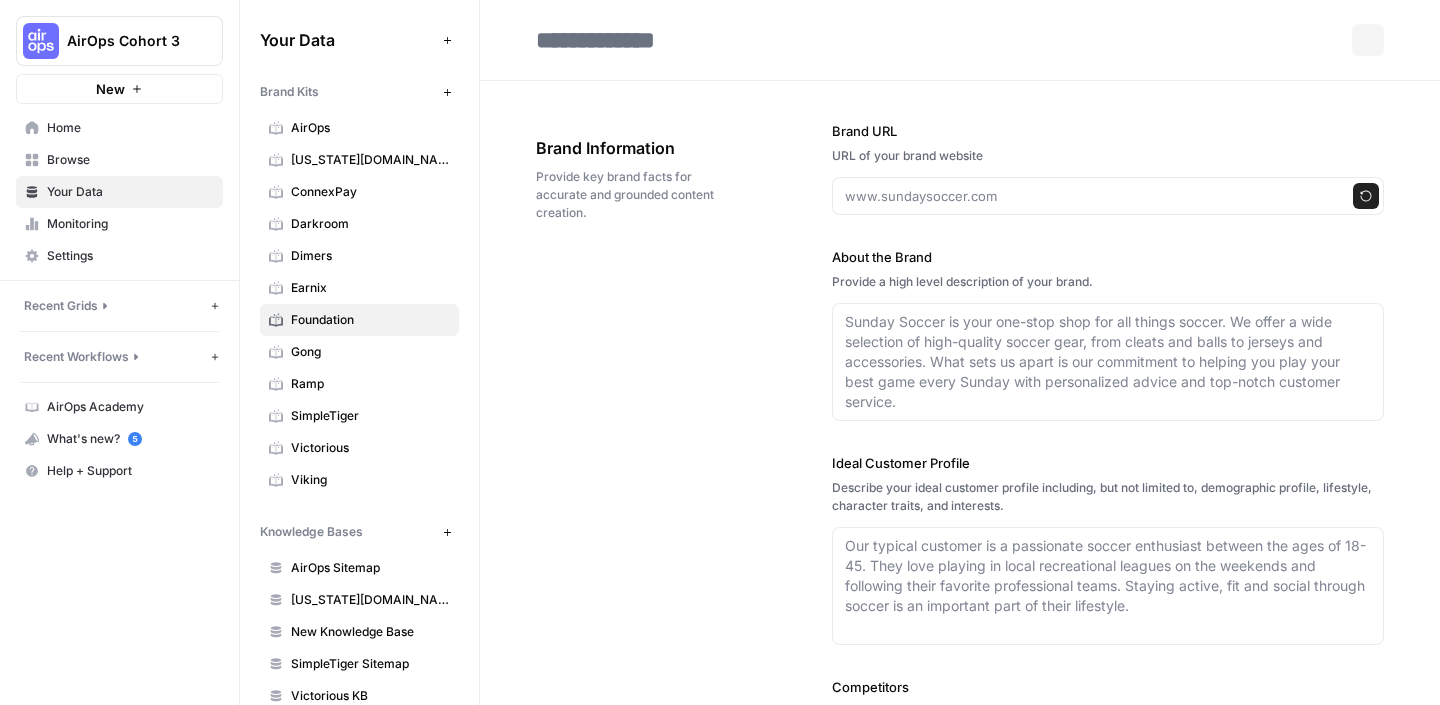 type on "https://foundationinc.co" 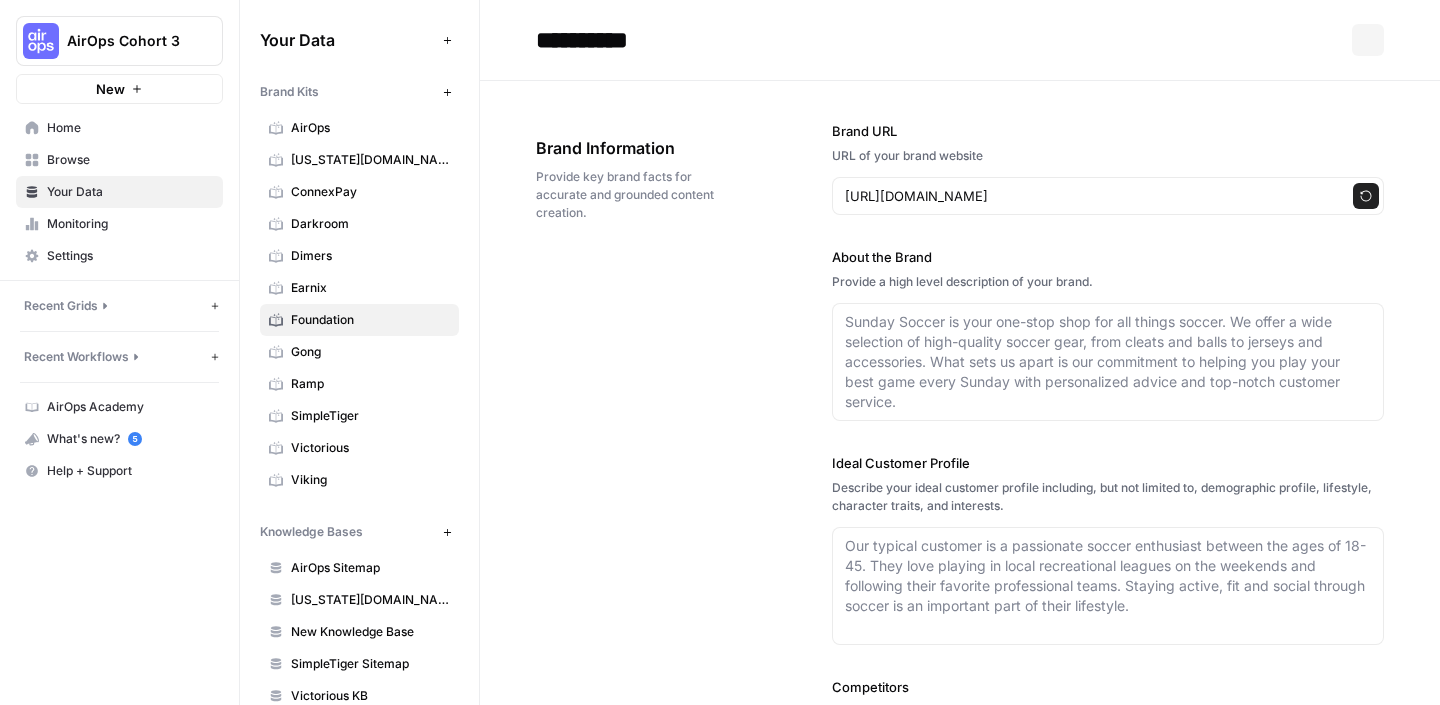 type on "Foundation is a digital marketing agency focused on helping ambitious brands accelerate their growth through innovative content strategies, social media, SEO, and AI-driven marketing solutions. The agency specializes in serving B2B companies, SaaS providers, and organizations in traditionally 'boring' or complex industries, offering tailored services such as content creation, distribution, technical SEO, and generative AI marketing. Foundation is committed to making marketing more accessible and effective, blending deep industry expertise with a forward-thinking approach to technology and culture. Their team provides strategic guidance, hands-on execution, and ongoing education to empower marketing leaders and teams to achieve measurable results." 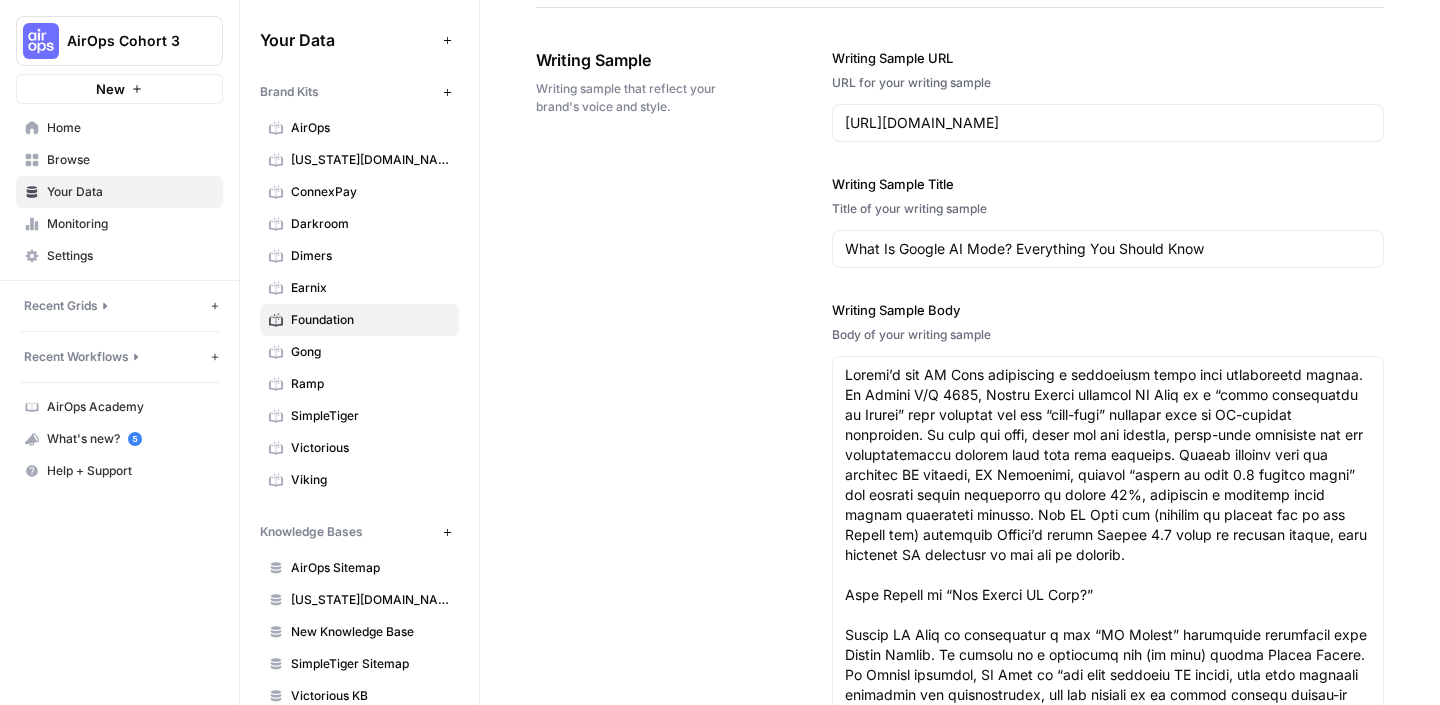 scroll, scrollTop: 2287, scrollLeft: 0, axis: vertical 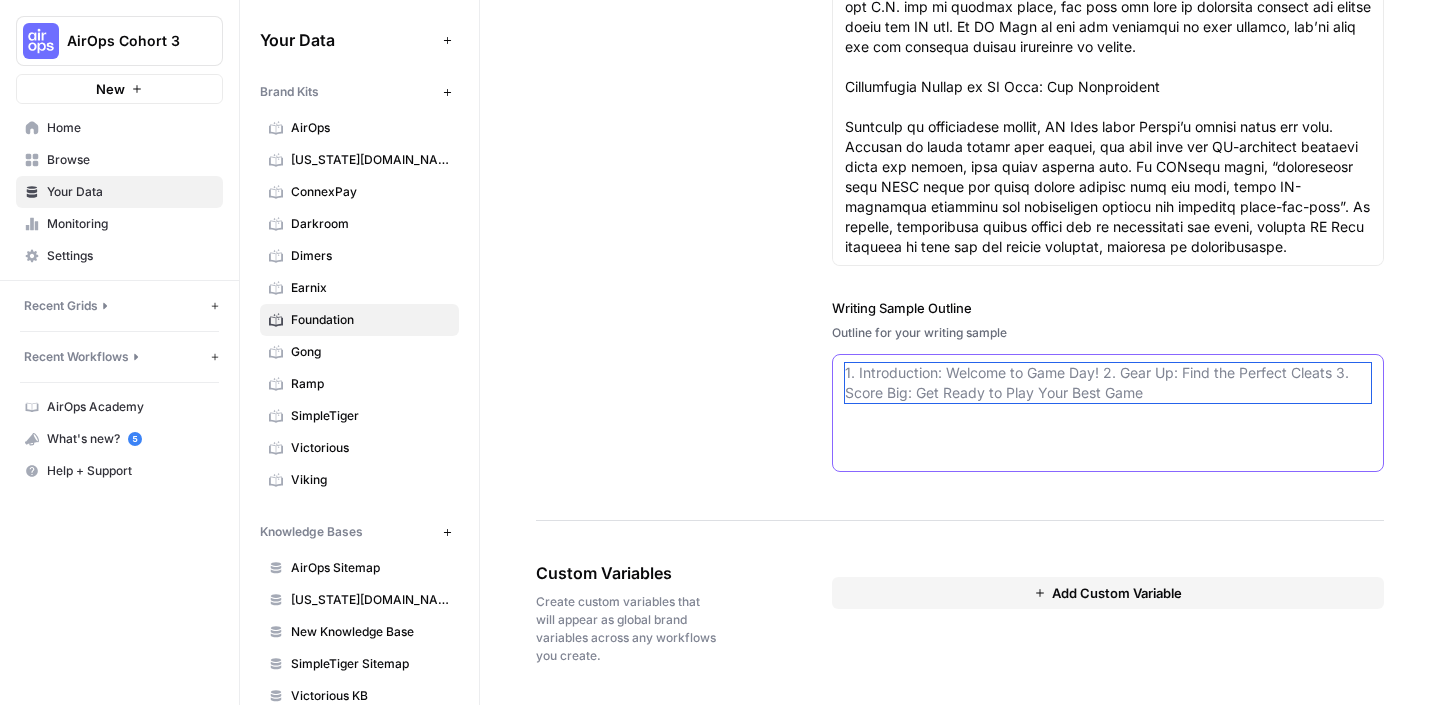 click on "Writing Sample Outline" at bounding box center [1108, 383] 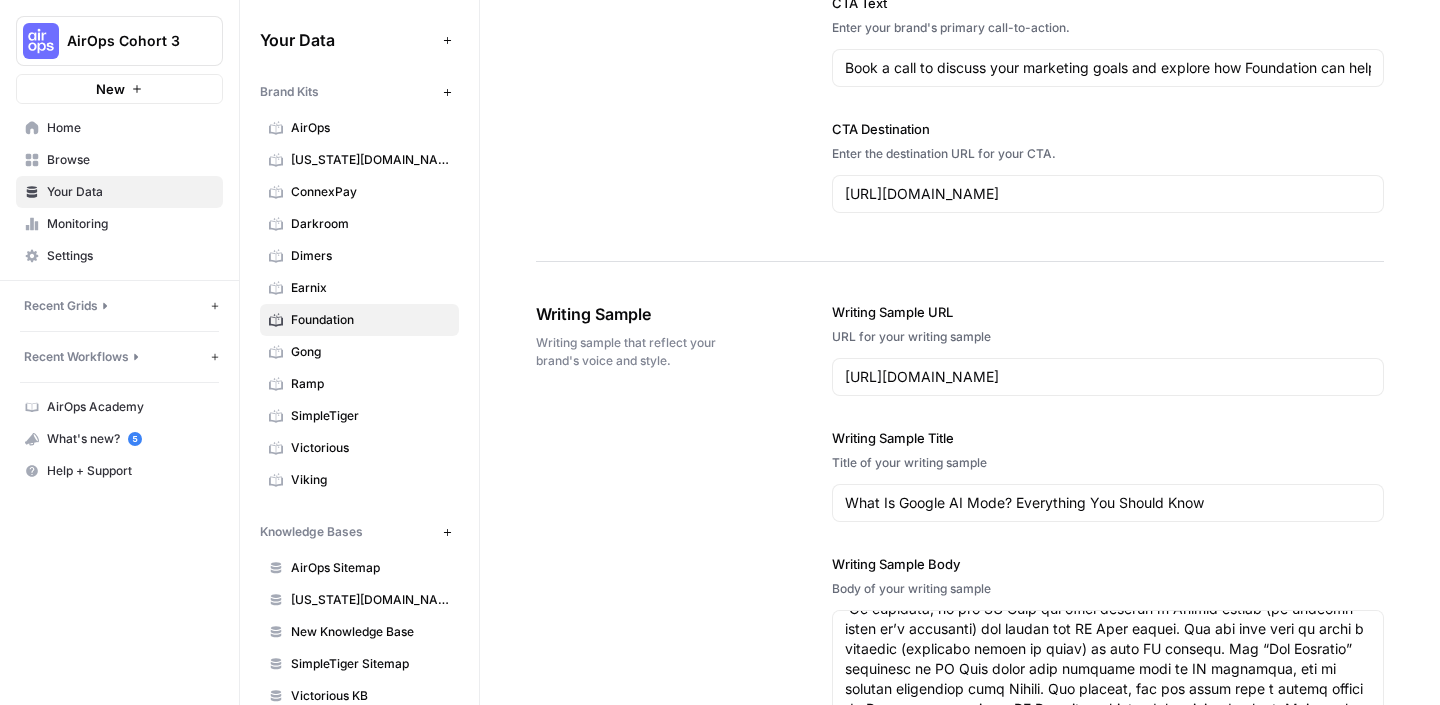 scroll, scrollTop: 2275, scrollLeft: 0, axis: vertical 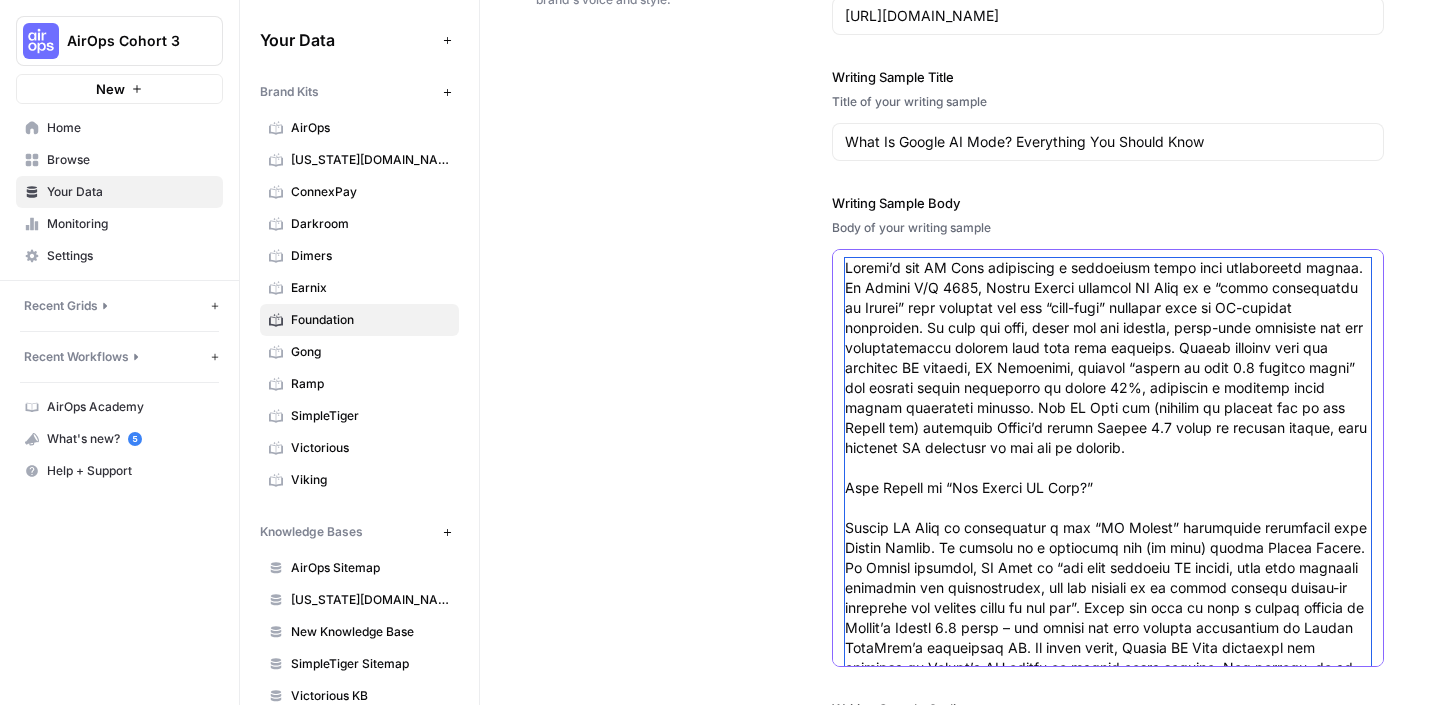 drag, startPoint x: 845, startPoint y: 270, endPoint x: 1143, endPoint y: 455, distance: 350.7549 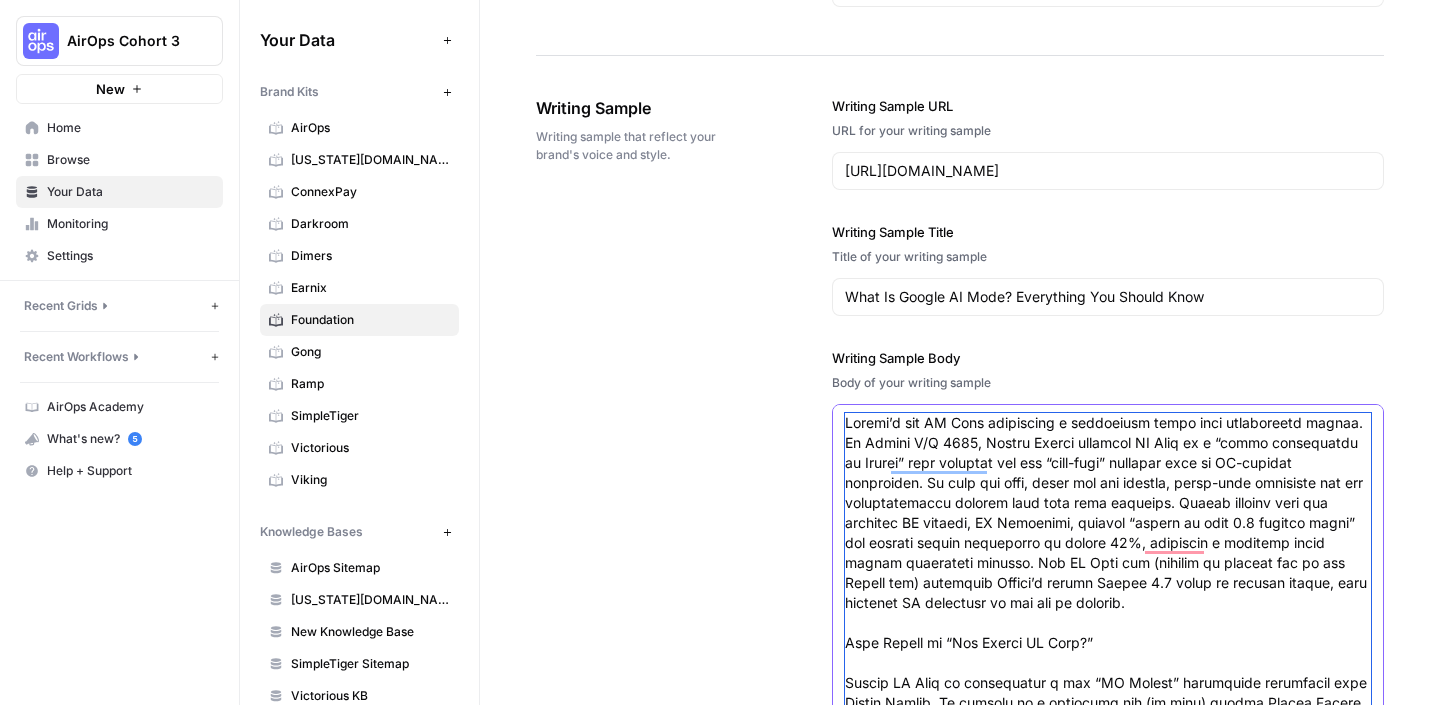 scroll, scrollTop: 2219, scrollLeft: 0, axis: vertical 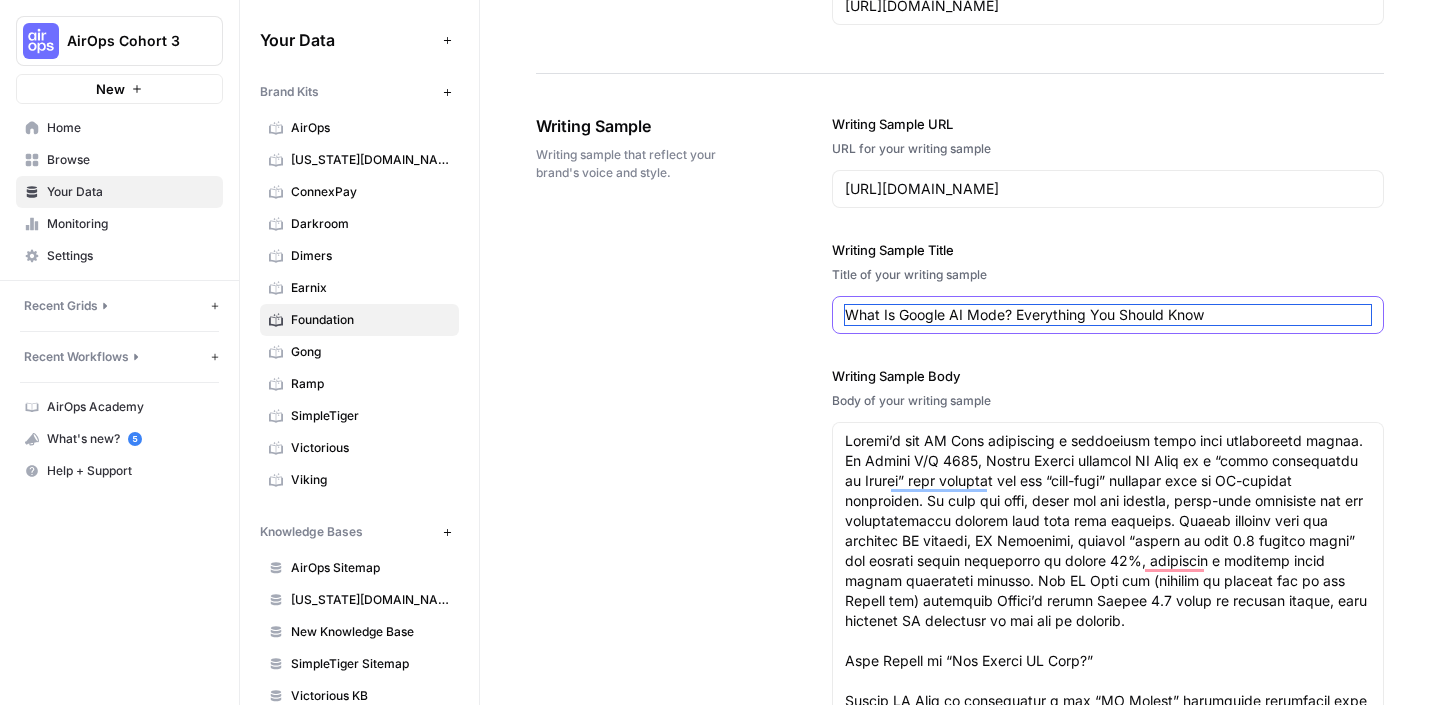 drag, startPoint x: 1232, startPoint y: 318, endPoint x: 790, endPoint y: 289, distance: 442.95035 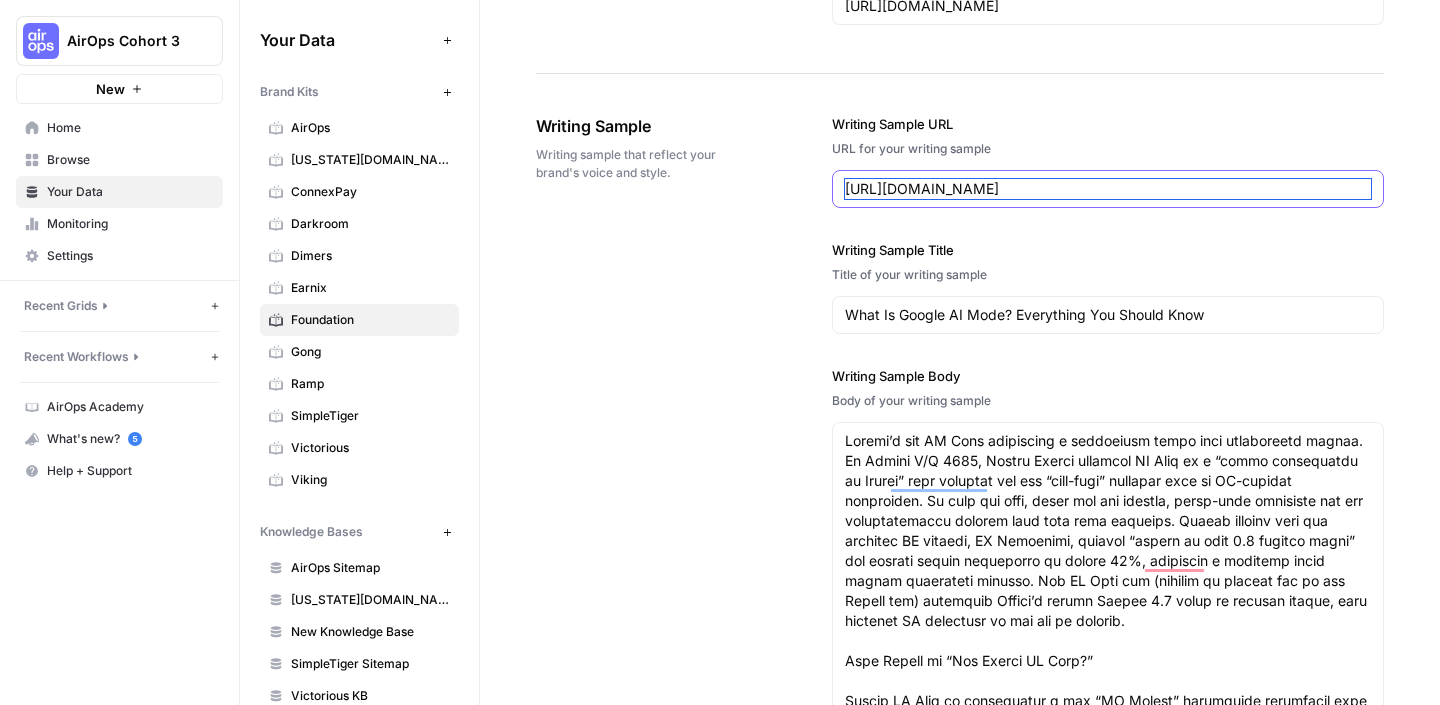 drag, startPoint x: 1238, startPoint y: 188, endPoint x: 821, endPoint y: 183, distance: 417.02997 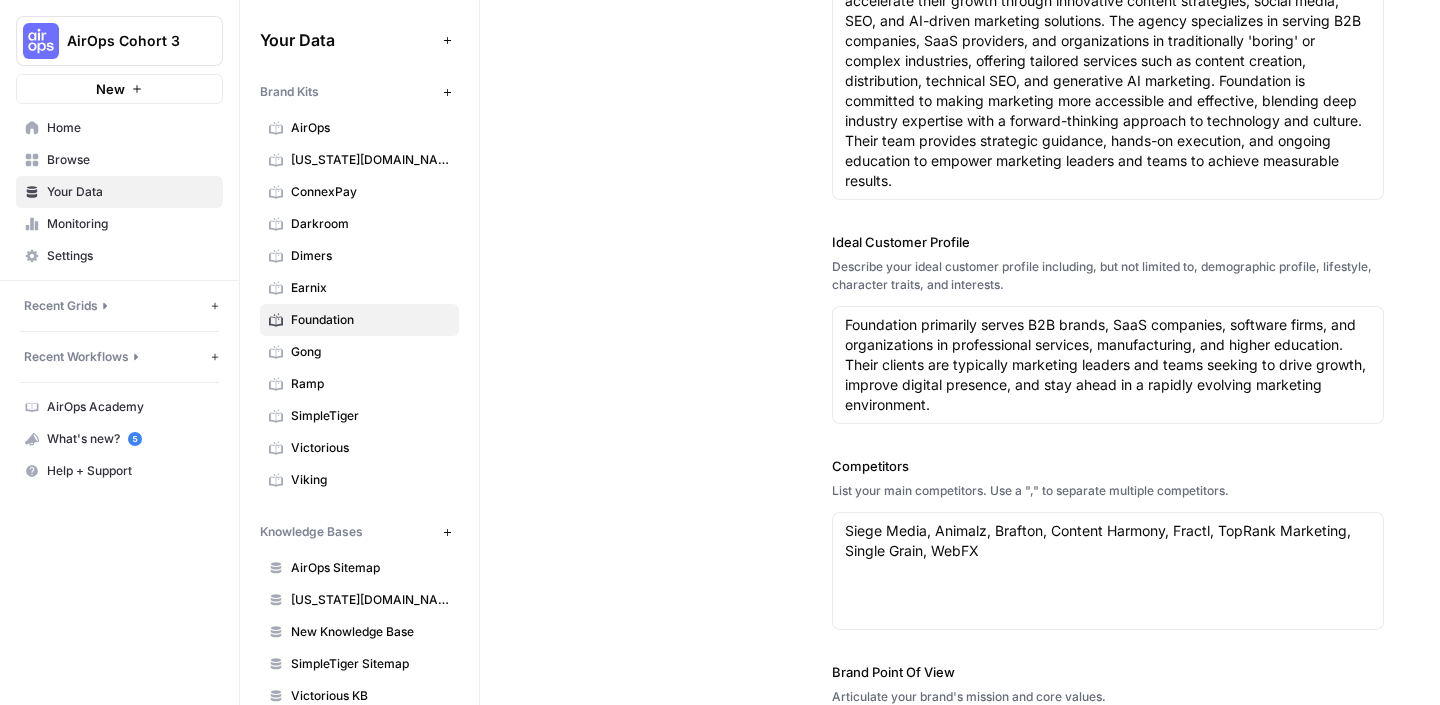 scroll, scrollTop: 0, scrollLeft: 0, axis: both 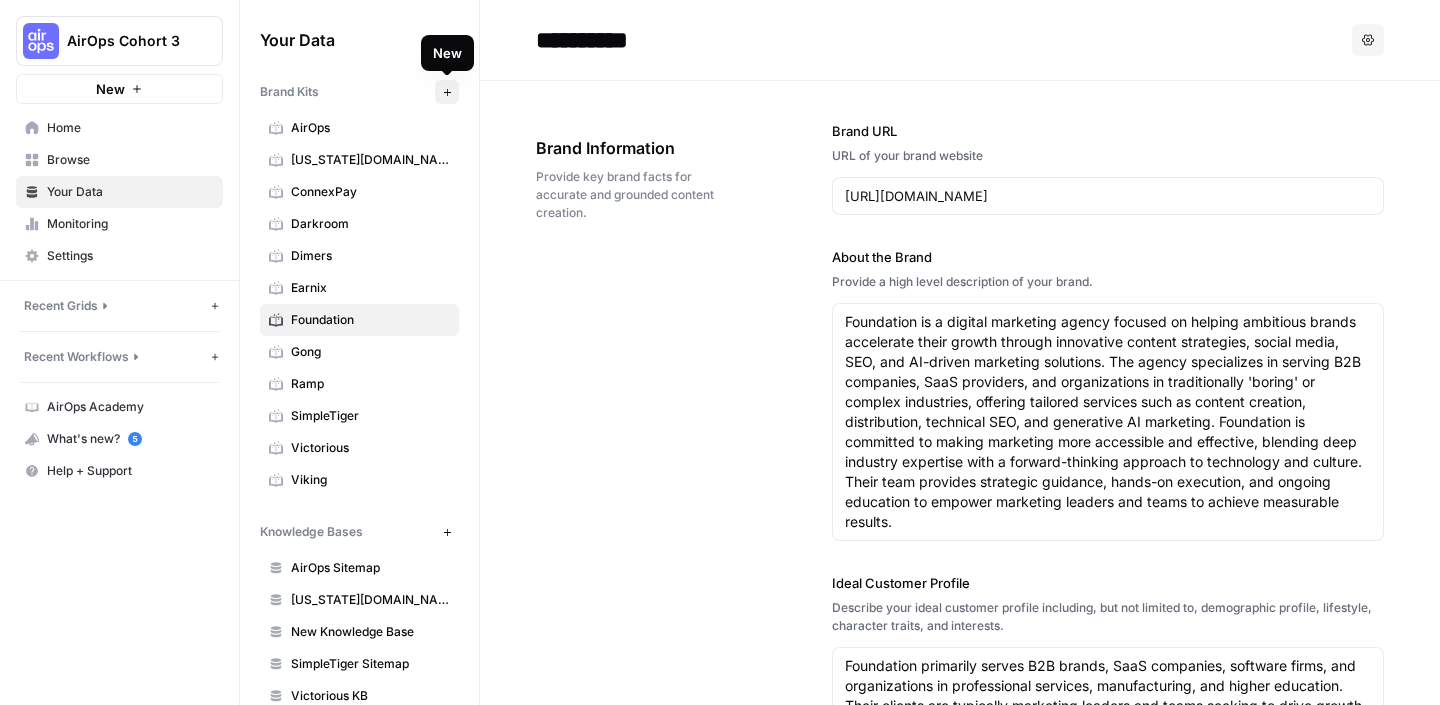 click on "New" at bounding box center [447, 92] 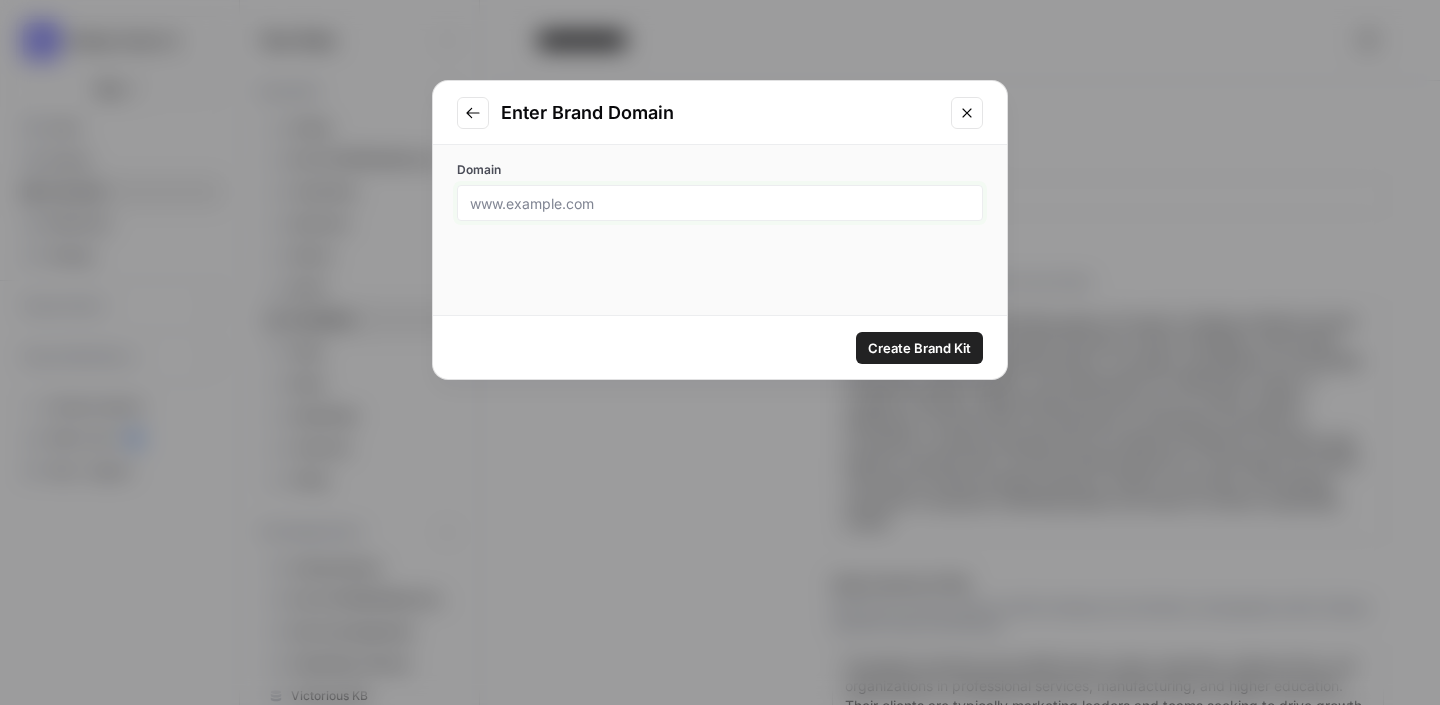 click on "Domain" at bounding box center [720, 203] 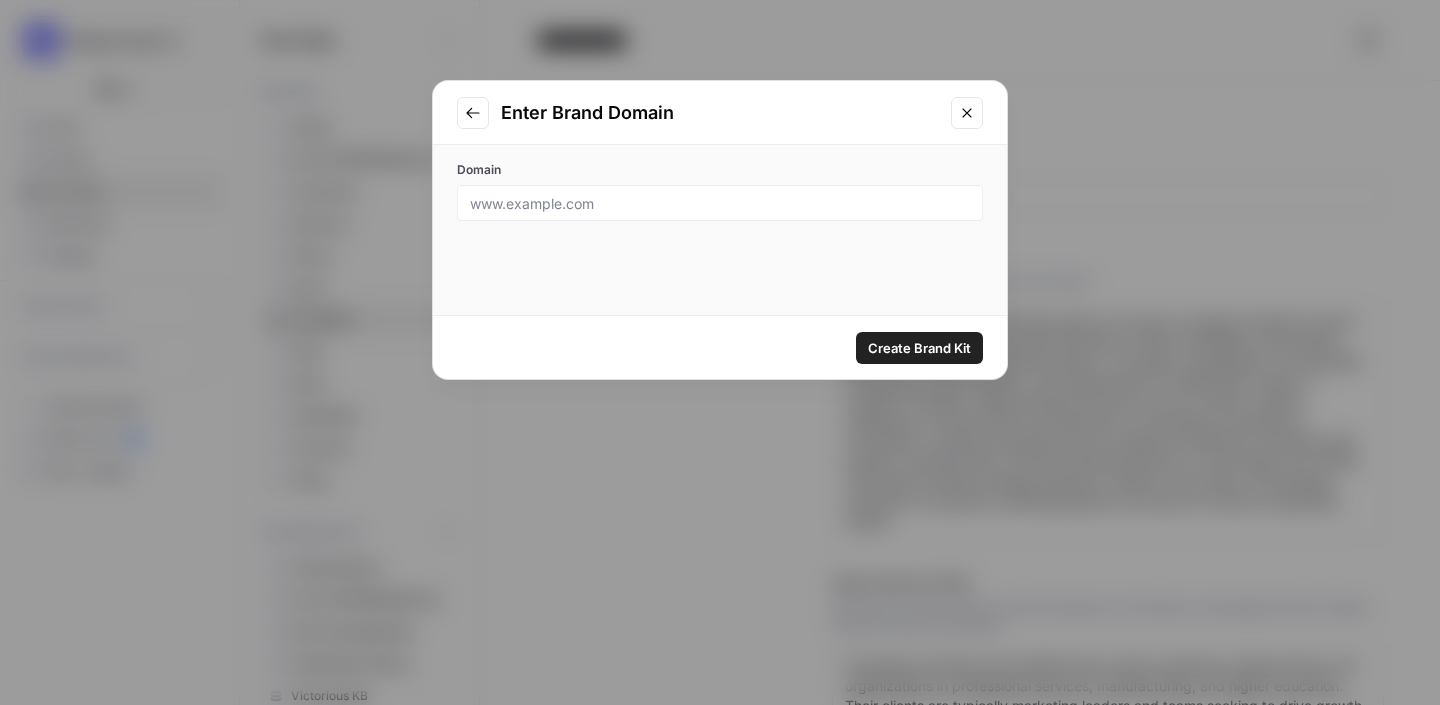 click at bounding box center [720, 203] 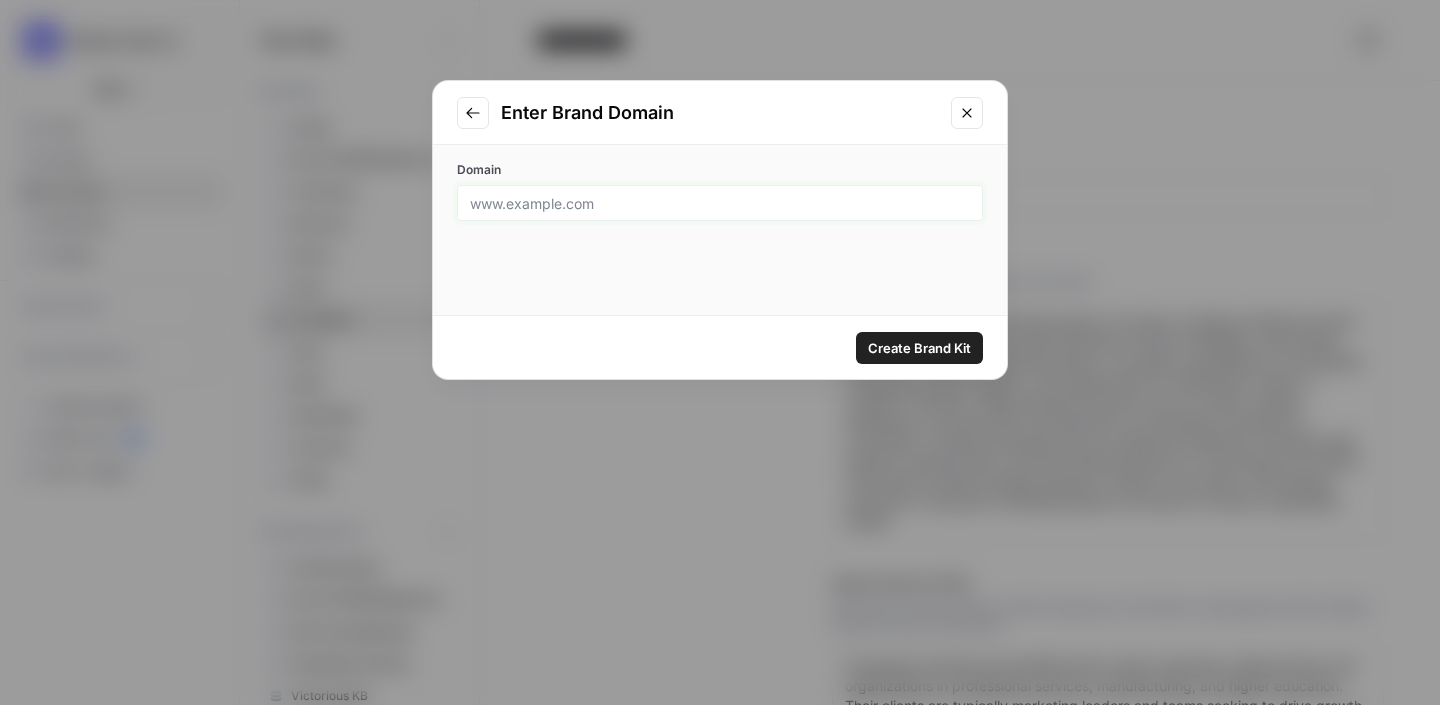 click on "Domain" at bounding box center (720, 203) 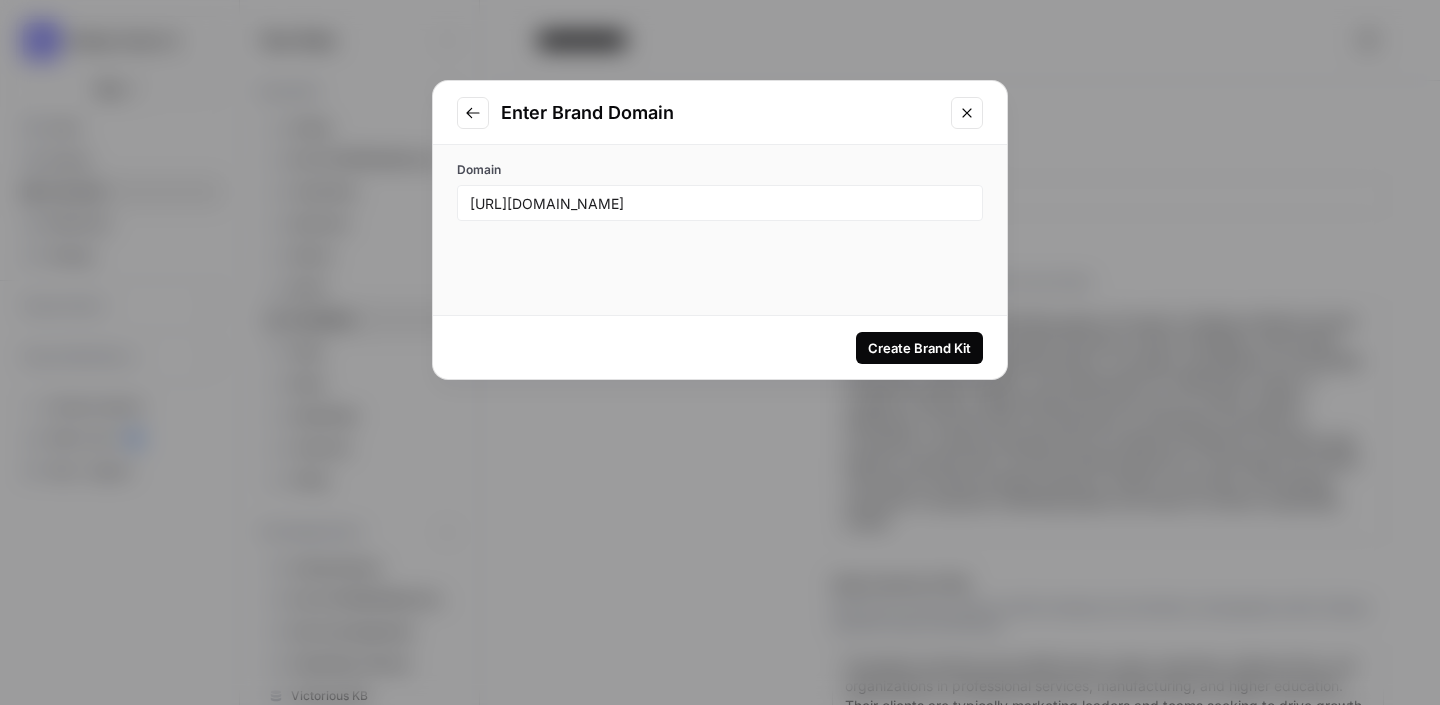 click on "Create Brand Kit" at bounding box center [919, 348] 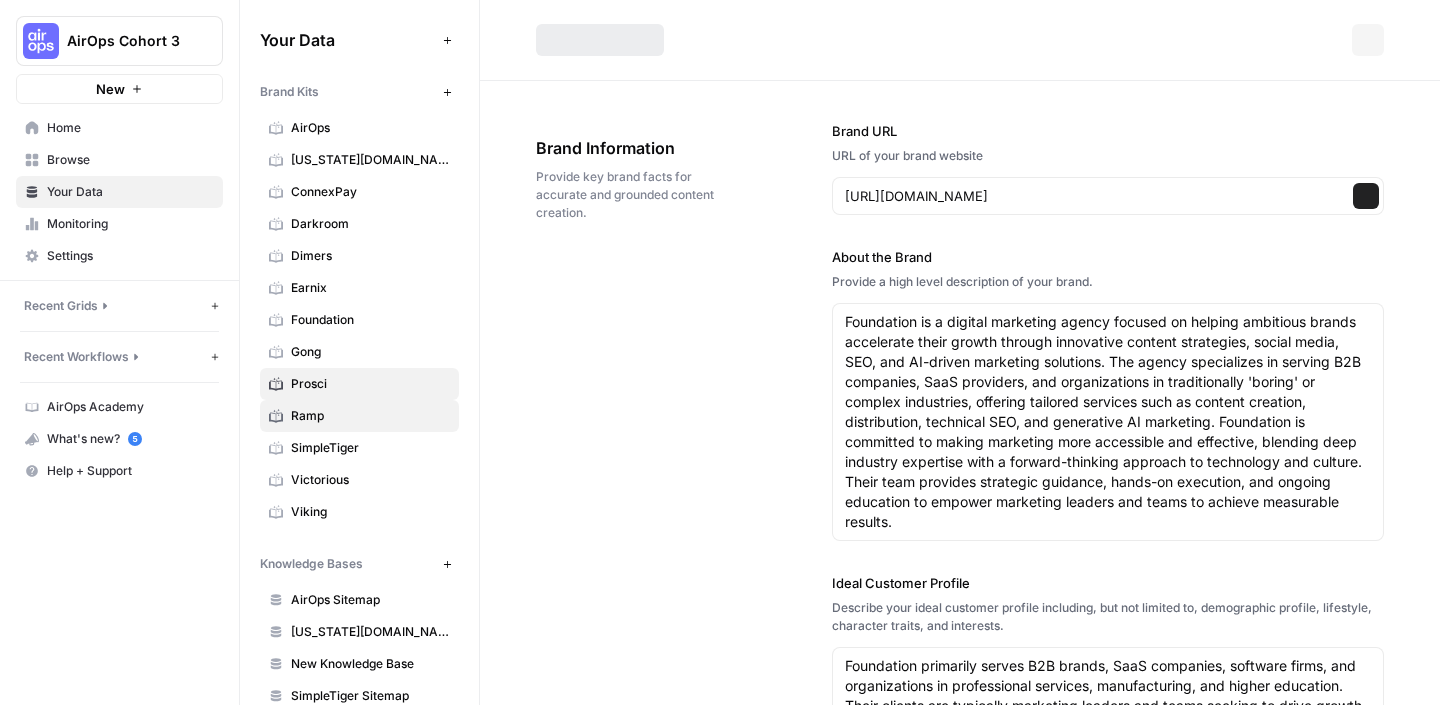 type 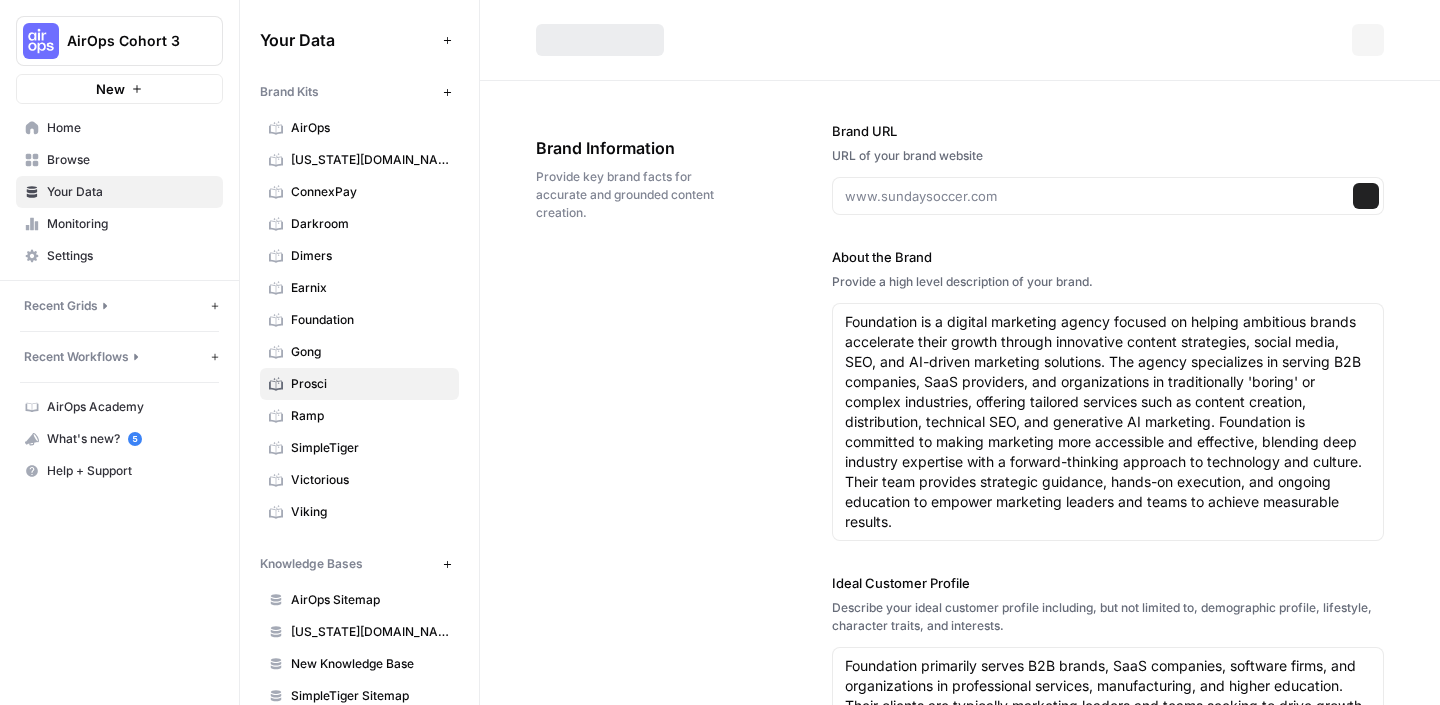 type 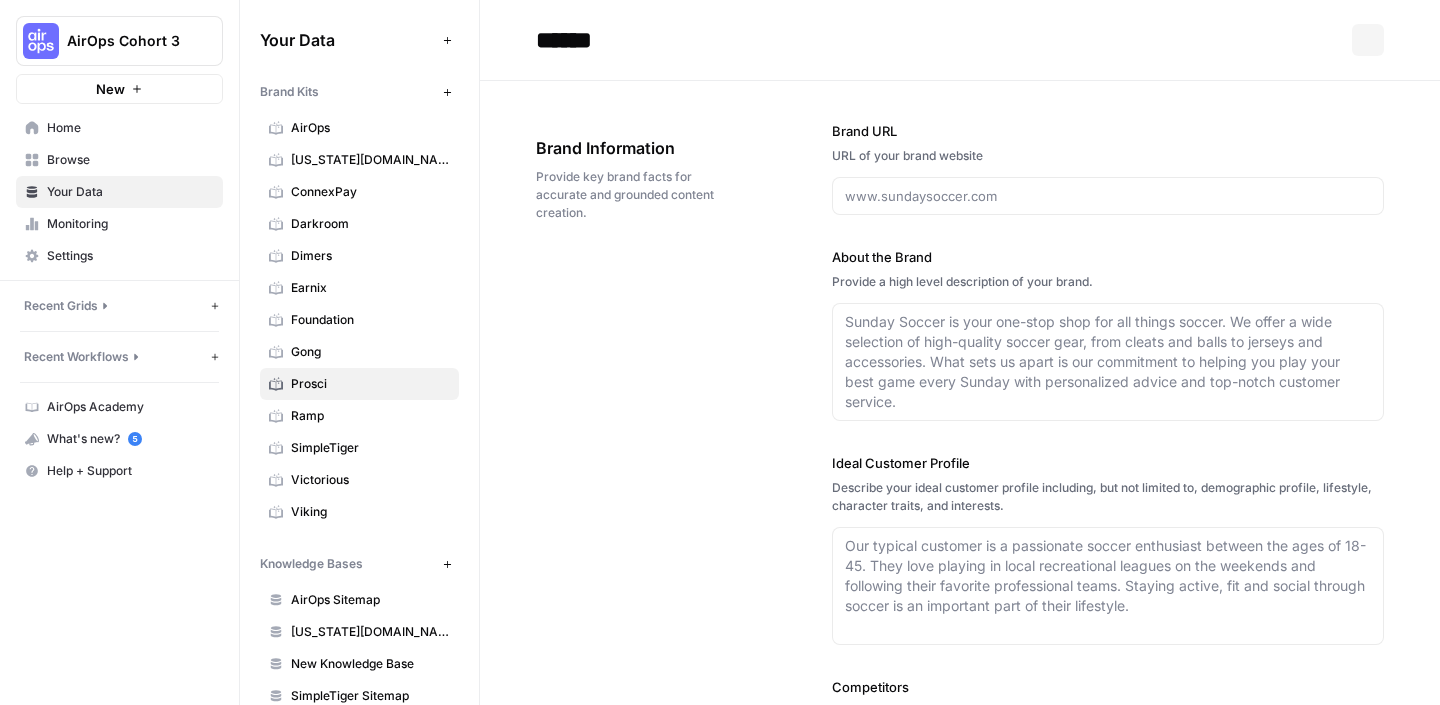 type on "[URL][DOMAIN_NAME]" 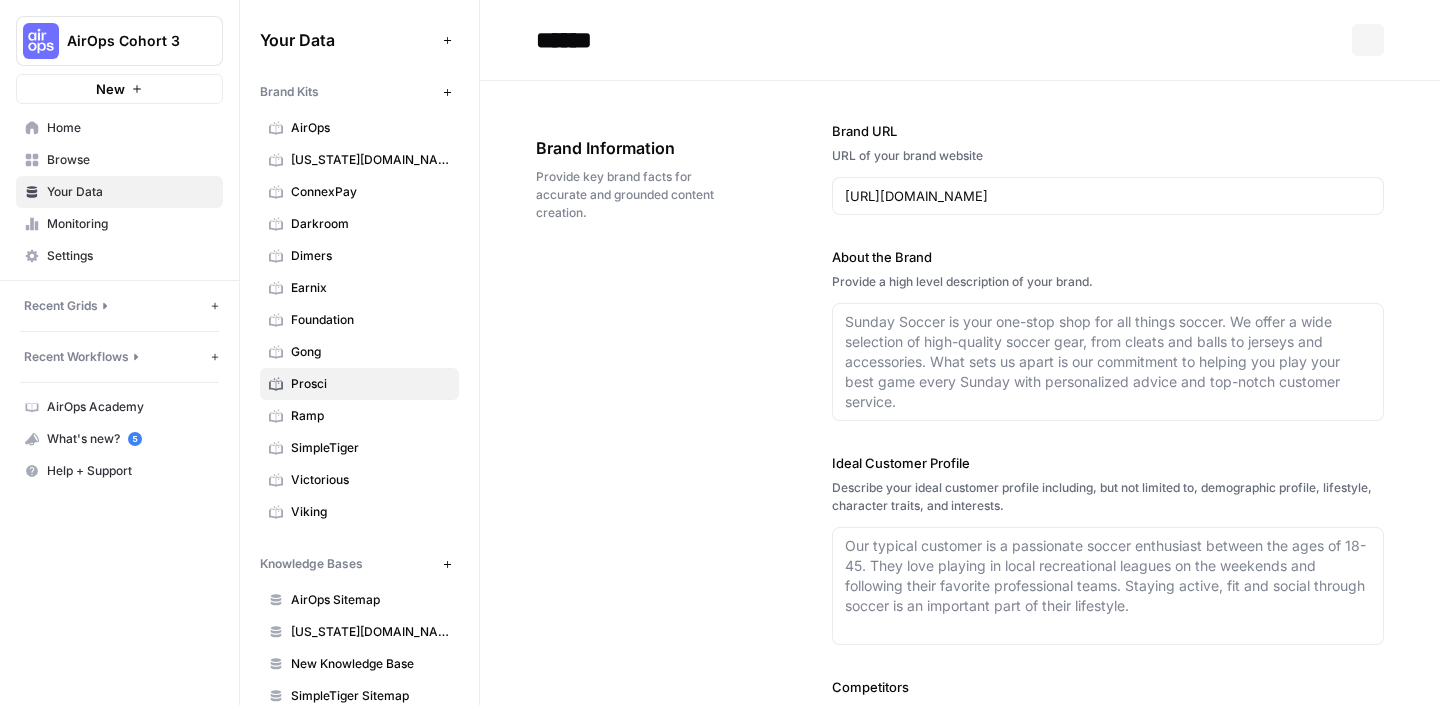 type on "Prosci is a global leader in change management solutions, offering research-based methodologies, training, and advisory services to help organizations and individuals achieve successful transformation. With over 25 years of dedicated research and experience, Prosci empowers leaders and teams to drive effective change, regardless of the scale or complexity. Their signature methodology, including the widely recognized ADKAR model, provides a structured yet adaptable approach to managing change. Prosci serves clients in more than 80 countries, supporting them with tools, certifications, and expert guidance to build lasting change capabilities." 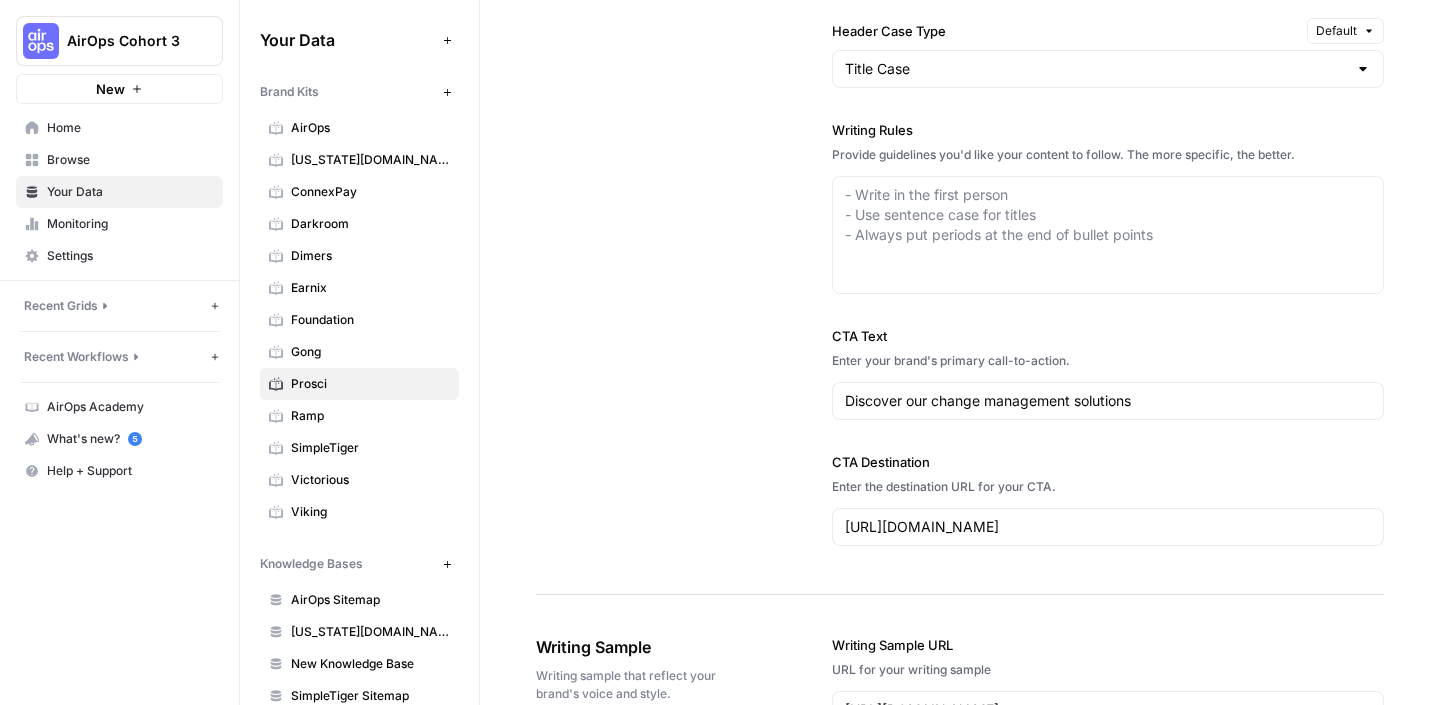 scroll, scrollTop: 2412, scrollLeft: 0, axis: vertical 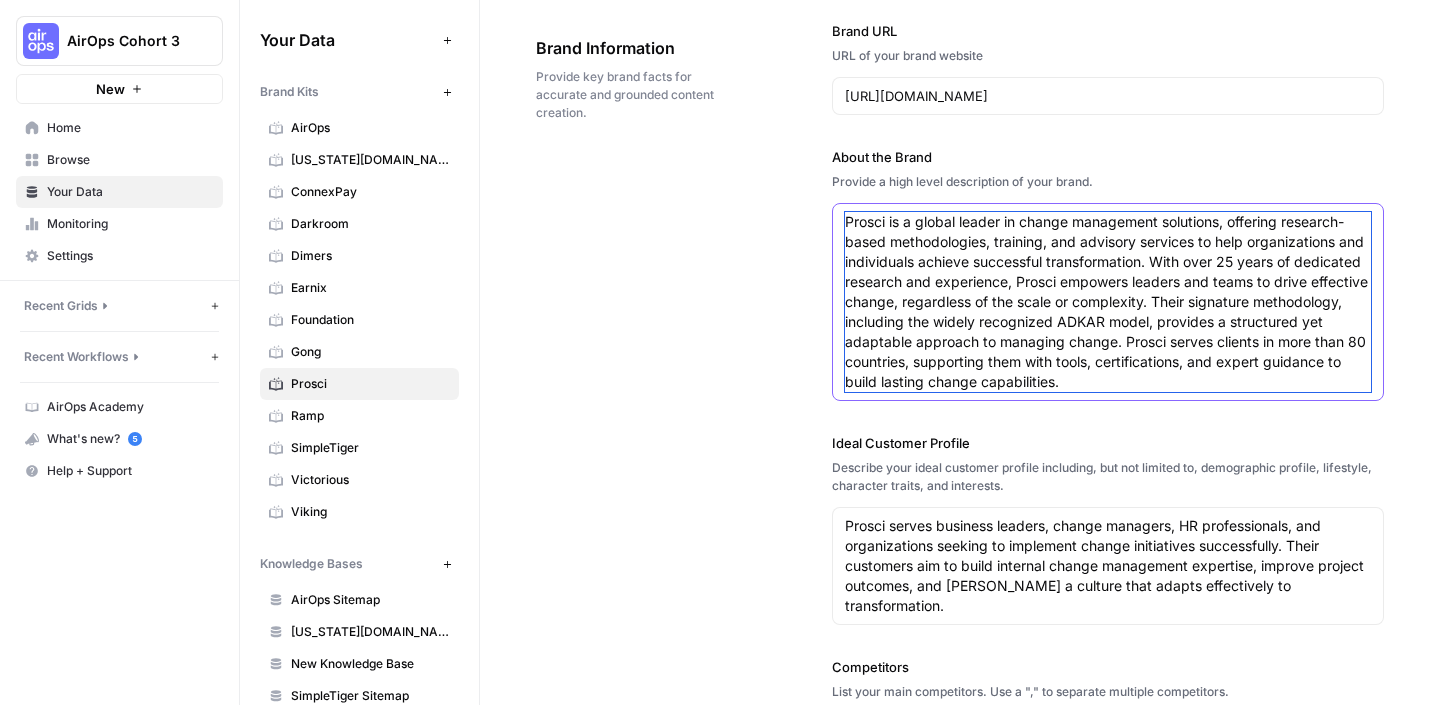 click on "Prosci is a global leader in change management solutions, offering research-based methodologies, training, and advisory services to help organizations and individuals achieve successful transformation. With over 25 years of dedicated research and experience, Prosci empowers leaders and teams to drive effective change, regardless of the scale or complexity. Their signature methodology, including the widely recognized ADKAR model, provides a structured yet adaptable approach to managing change. Prosci serves clients in more than 80 countries, supporting them with tools, certifications, and expert guidance to build lasting change capabilities." at bounding box center [1108, 302] 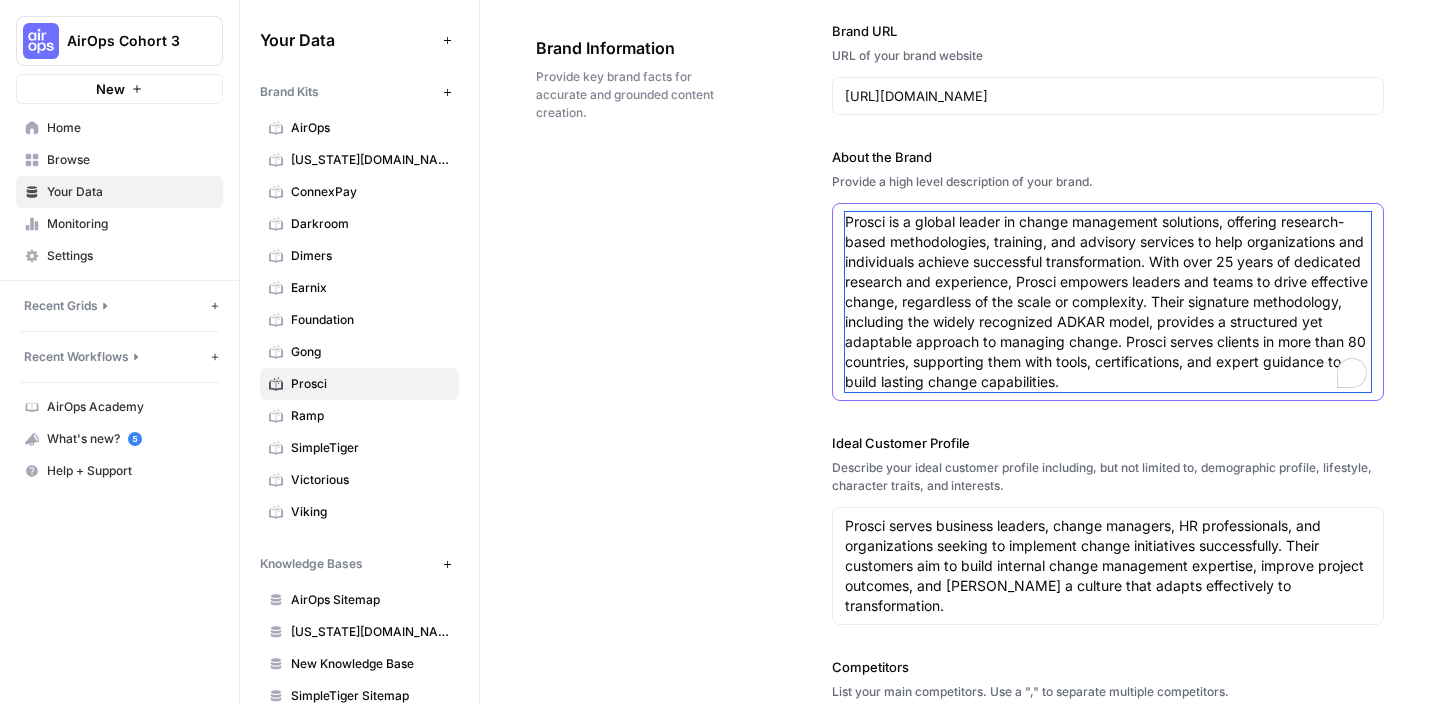 drag, startPoint x: 1200, startPoint y: 380, endPoint x: 834, endPoint y: 206, distance: 405.25546 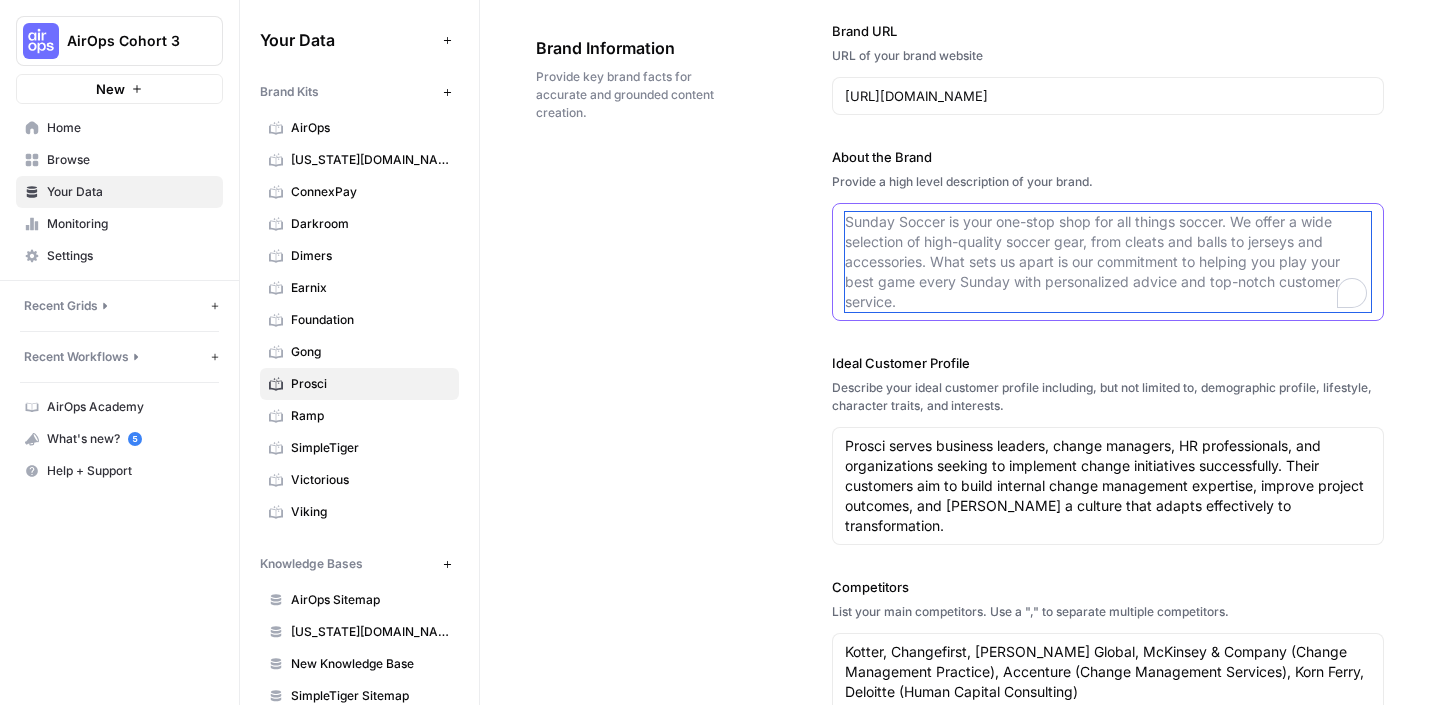 paste on "Prosci specializes in change management solutions. In the fast-paced environment of any organization, changes are constant. [PERSON_NAME]'s approach is people-focused, understanding that the individuals in a company are the driving force behind successful transformations. Our software guides businesses in smoothly implementing changes by ensuring teams are well-informed and prepared, rather than caught off guard. It's about fostering a culture that values each member during times of change, promoting not only successful transitions but a healthier work environment." 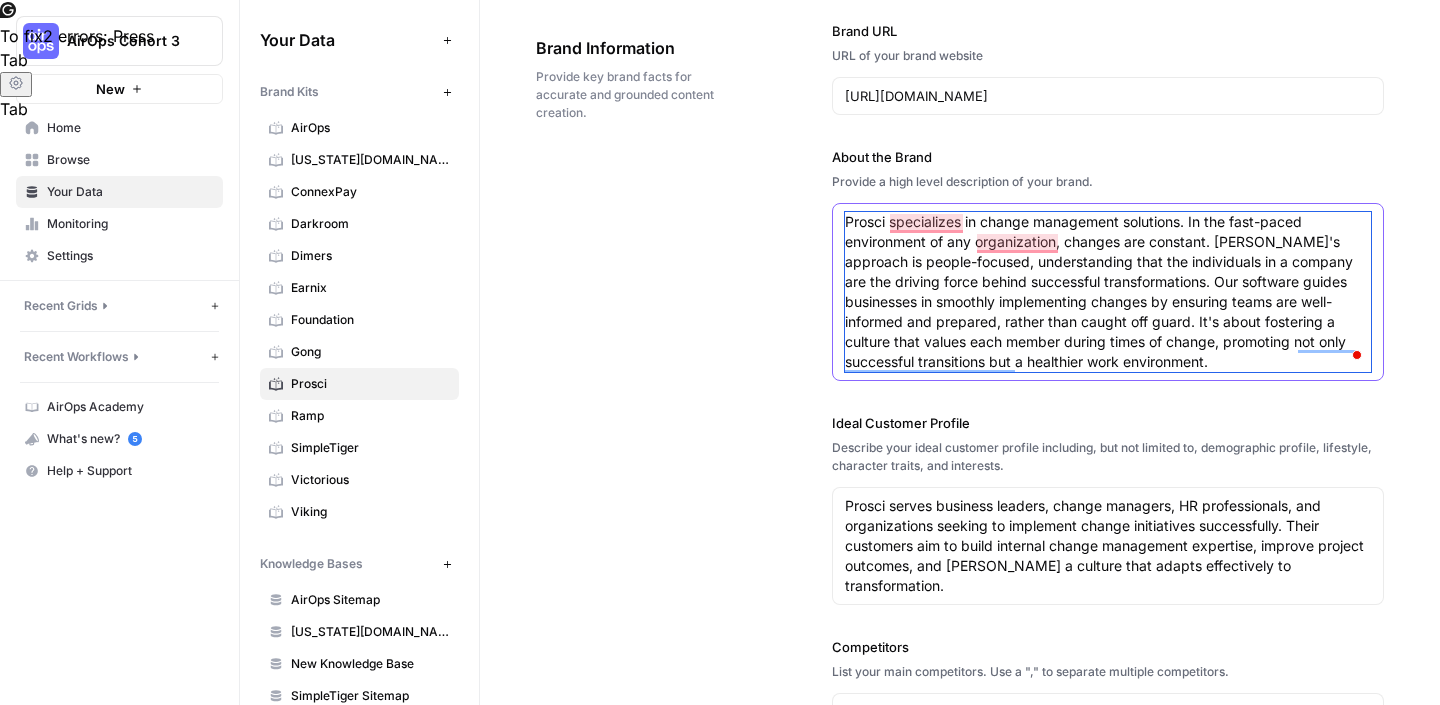 type on "Prosci specializes in change management solutions. In the fast-paced environment of any organization, changes are constant. [PERSON_NAME]'s approach is people-focused, understanding that the individuals in a company are the driving force behind successful transformations. Our software guides businesses in smoothly implementing changes by ensuring teams are well-informed and prepared, rather than caught off guard. It's about fostering a culture that values each member during times of change, promoting not only successful transitions but a healthier work environment." 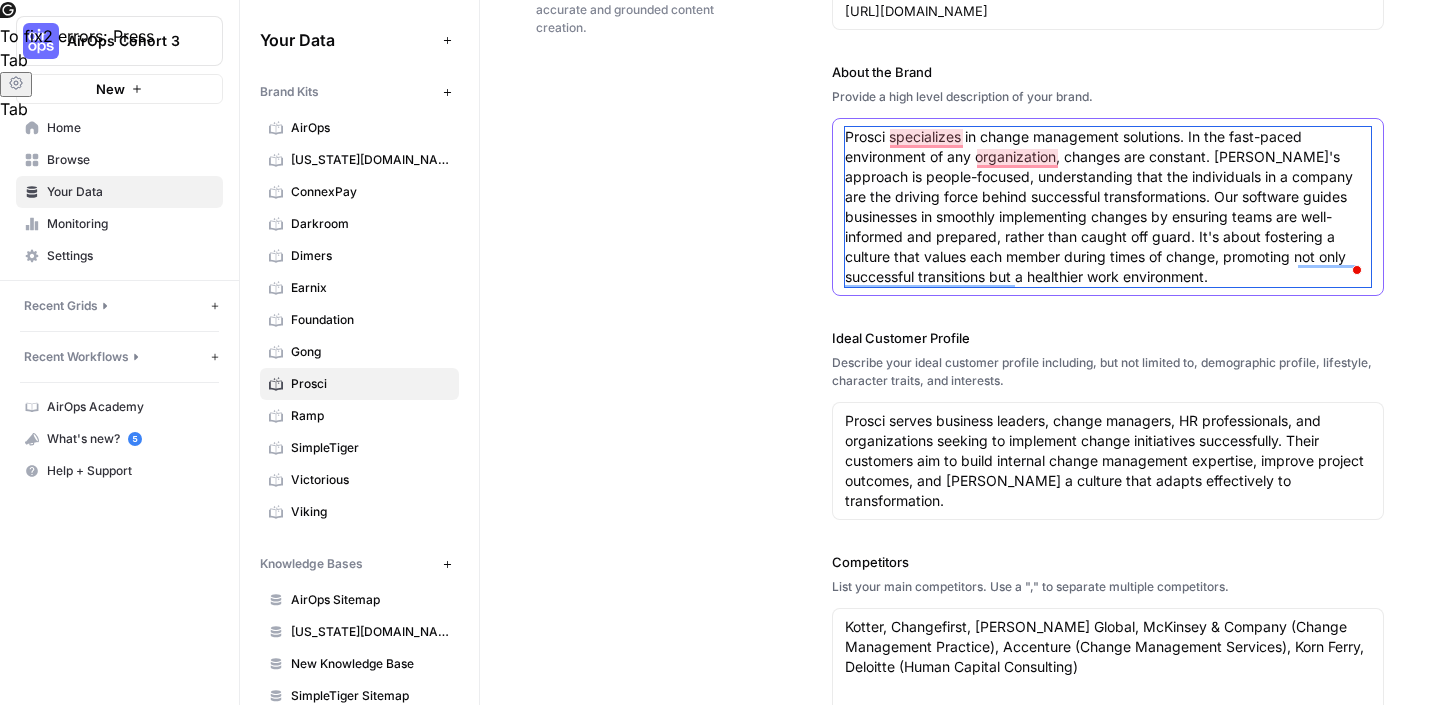 scroll, scrollTop: 197, scrollLeft: 0, axis: vertical 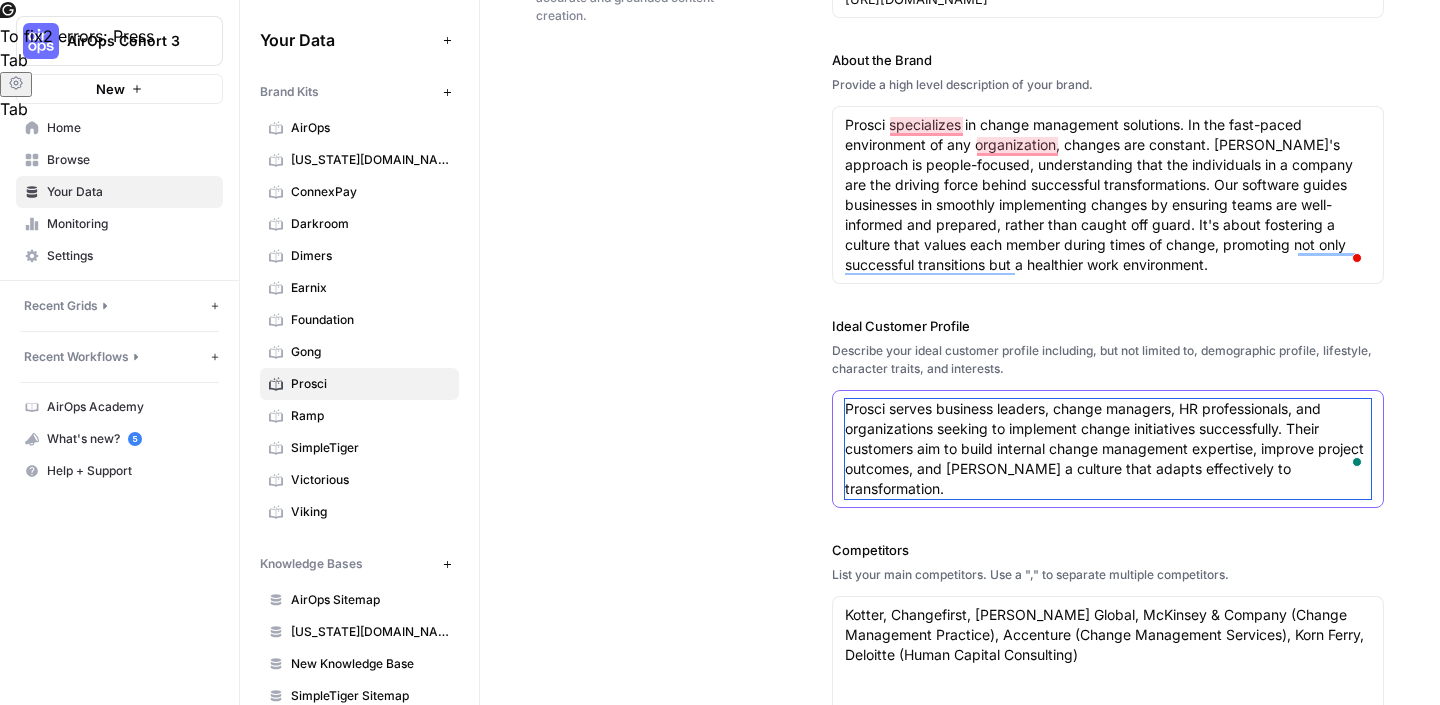 drag, startPoint x: 1325, startPoint y: 471, endPoint x: 864, endPoint y: 385, distance: 468.9531 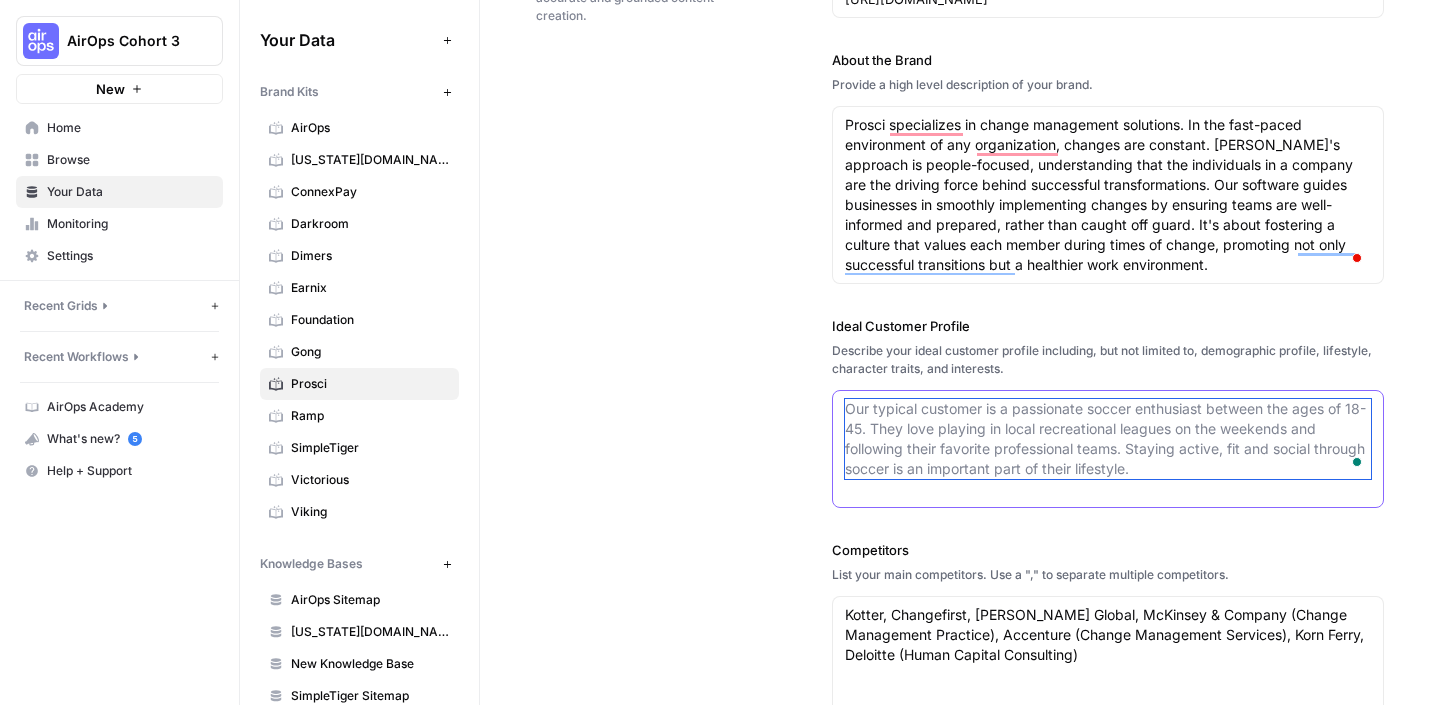 paste on "Summary of Prosci Enterprise ICP/Personas
Key Industries:
Healthcare
Higher ed
Financial services
Manufacturing (for ERP specifically)
Govt is a focus, but not hot but top of mind (federal and state)
Trends in Engagements:
Top Engagement Types: ERP (advisory), portfolio management
Project work
Orgs that already purchase certifications like LEAN Swix Sigma etc are more likely to purchase Prosci Certification
Job Titles/Roles for Enterprise:
CIO – IT shops own the big tech investments
CHRO – own training, cm generally
CFO – also own large investments
C-Suite message: Your company is stalling because you don’t have a change discipline, enterprise capability building enables the rest of your business to execute
Heads of Change Management – CMO, PMO, reporting into HR
Revenue:
At least $250M or above
Geography:
Multinational organizations" 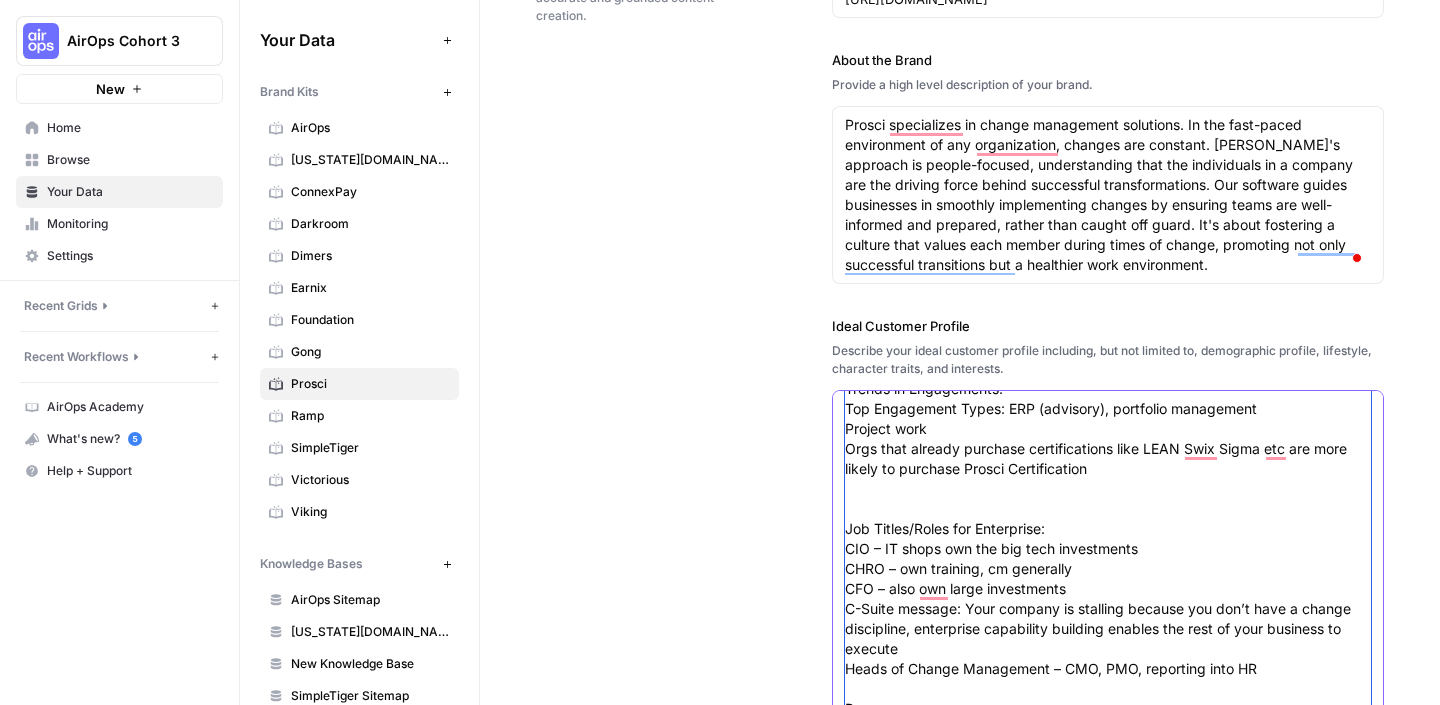 scroll, scrollTop: 0, scrollLeft: 0, axis: both 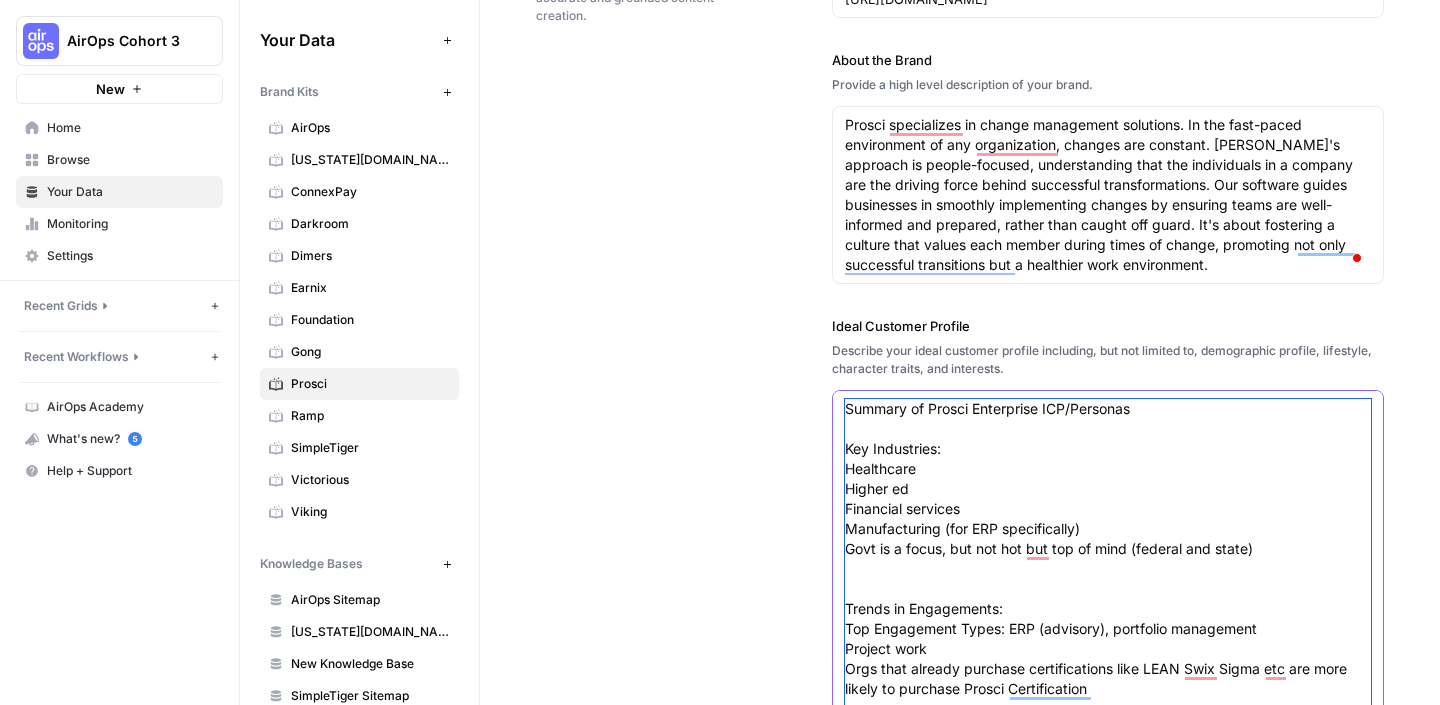click on "Summary of Prosci Enterprise ICP/Personas
Key Industries:
Healthcare
Higher ed
Financial services
Manufacturing (for ERP specifically)
Govt is a focus, but not hot but top of mind (federal and state)
Trends in Engagements:
Top Engagement Types: ERP (advisory), portfolio management
Project work
Orgs that already purchase certifications like LEAN Swix Sigma etc are more likely to purchase Prosci Certification
Job Titles/Roles for Enterprise:
CIO – IT shops own the big tech investments
CHRO – own training, cm generally
CFO – also own large investments
C-Suite message: Your company is stalling because you don’t have a change discipline, enterprise capability building enables the rest of your business to execute
Heads of Change Management – CMO, PMO, reporting into HR
Revenue:
At least $250M or above
Geography:
Multinational organizations" at bounding box center [1108, 709] 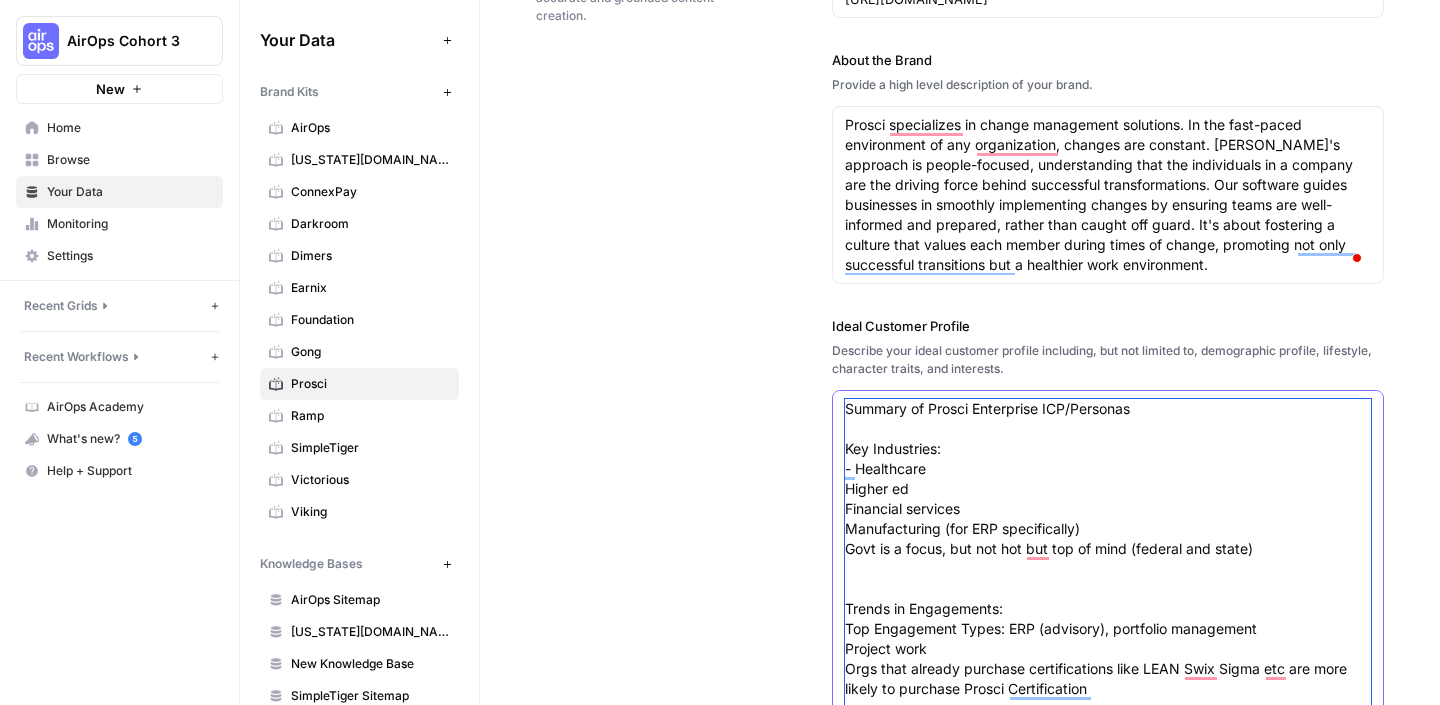 click on "Summary of Prosci Enterprise ICP/Personas
Key Industries:
- Healthcare
Higher ed
Financial services
Manufacturing (for ERP specifically)
Govt is a focus, but not hot but top of mind (federal and state)
Trends in Engagements:
Top Engagement Types: ERP (advisory), portfolio management
Project work
Orgs that already purchase certifications like LEAN Swix Sigma etc are more likely to purchase Prosci Certification
Job Titles/Roles for Enterprise:
CIO – IT shops own the big tech investments
CHRO – own training, cm generally
CFO – also own large investments
C-Suite message: Your company is stalling because you don’t have a change discipline, enterprise capability building enables the rest of your business to execute
Heads of Change Management – CMO, PMO, reporting into HR
Revenue:
At least $250M or above
Geography:
Multinational organizations" at bounding box center (1108, 709) 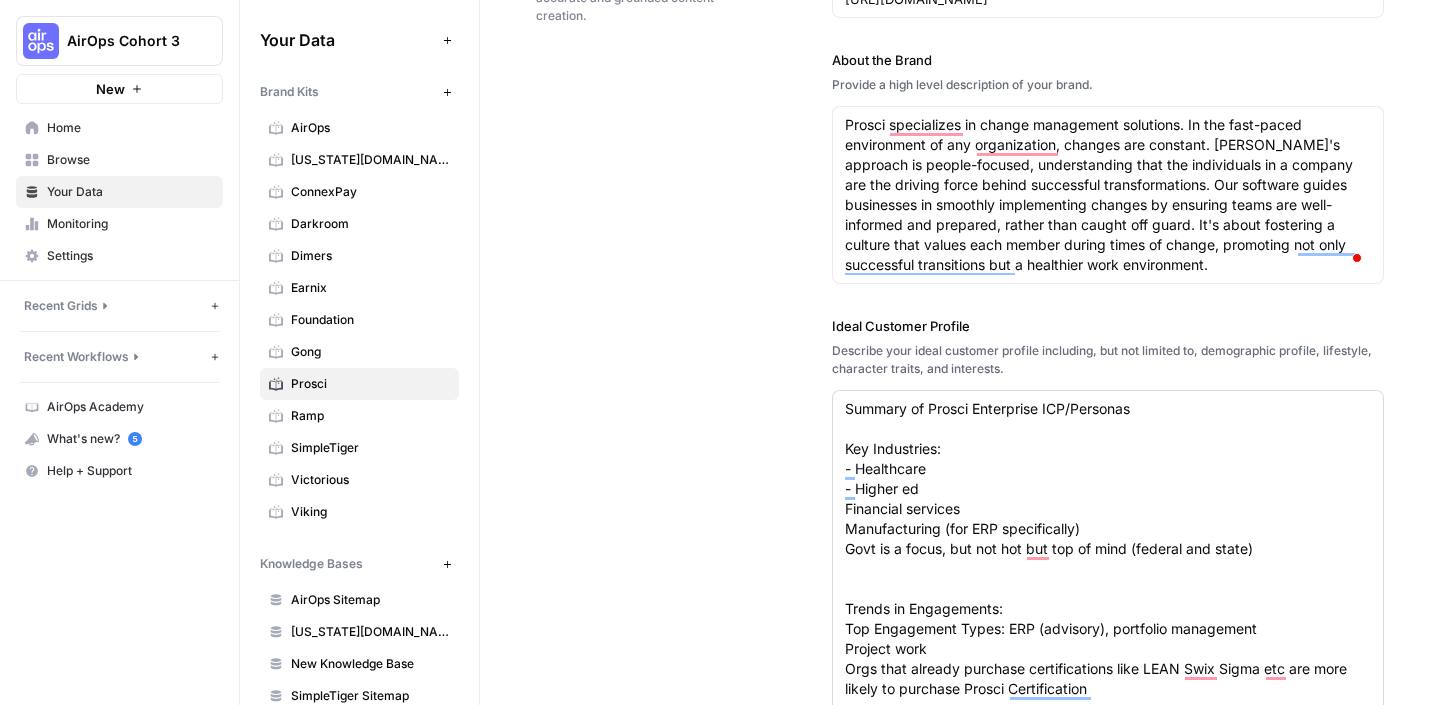 click on "Summary of Prosci Enterprise ICP/Personas
Key Industries:
- Healthcare
- Higher ed
Financial services
Manufacturing (for ERP specifically)
Govt is a focus, but not hot but top of mind (federal and state)
Trends in Engagements:
Top Engagement Types: ERP (advisory), portfolio management
Project work
Orgs that already purchase certifications like LEAN Swix Sigma etc are more likely to purchase Prosci Certification
Job Titles/Roles for Enterprise:
CIO – IT shops own the big tech investments
CHRO – own training, cm generally
CFO – also own large investments
C-Suite message: Your company is stalling because you don’t have a change discipline, enterprise capability building enables the rest of your business to execute
Heads of Change Management – CMO, PMO, reporting into HR
Revenue:
At least $250M or above
Geography:
Multinational organizations" at bounding box center (1108, 599) 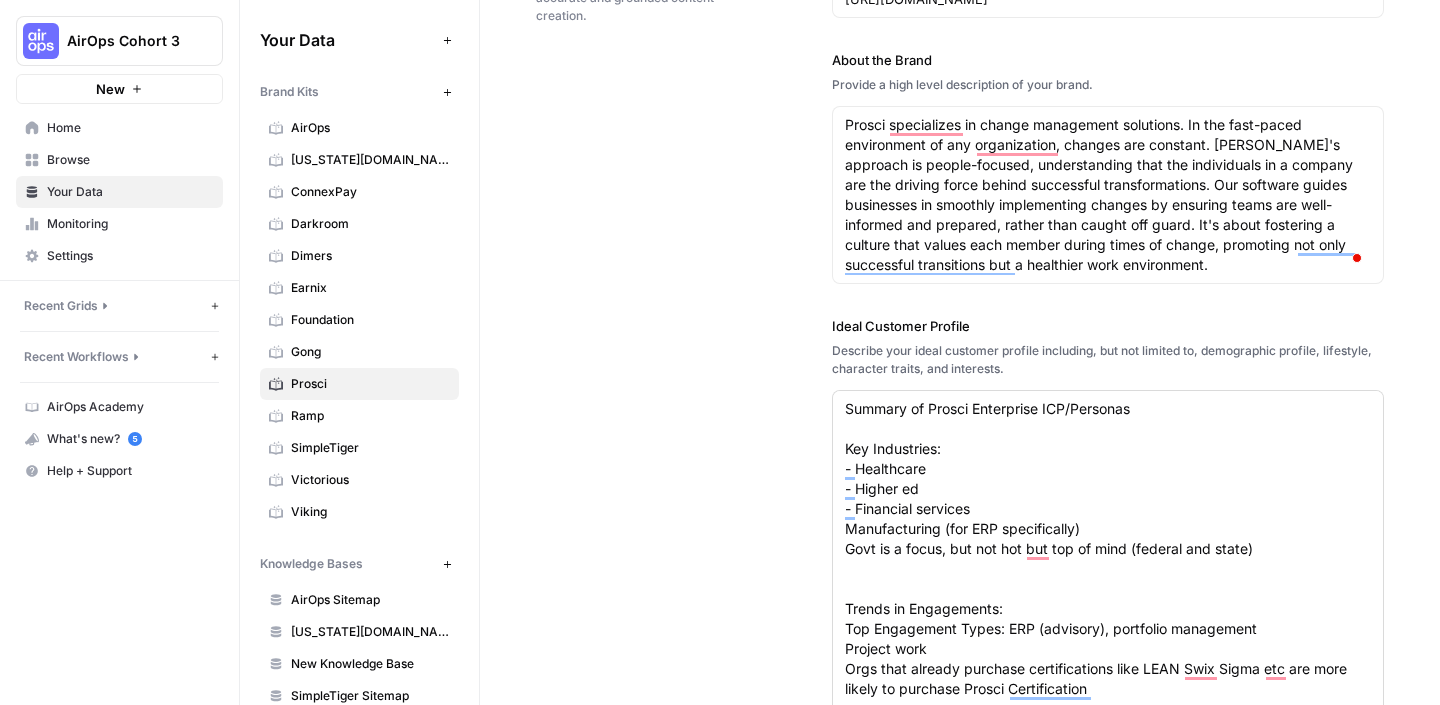 click on "Summary of Prosci Enterprise ICP/Personas
Key Industries:
- Healthcare
- Higher ed
- Financial services
Manufacturing (for ERP specifically)
Govt is a focus, but not hot but top of mind (federal and state)
Trends in Engagements:
Top Engagement Types: ERP (advisory), portfolio management
Project work
Orgs that already purchase certifications like LEAN Swix Sigma etc are more likely to purchase Prosci Certification
Job Titles/Roles for Enterprise:
CIO – IT shops own the big tech investments
CHRO – own training, cm generally
CFO – also own large investments
C-Suite message: Your company is stalling because you don’t have a change discipline, enterprise capability building enables the rest of your business to execute
Heads of Change Management – CMO, PMO, reporting into HR
Revenue:
At least $250M or above
Geography:
Multinational organizations" at bounding box center (1108, 599) 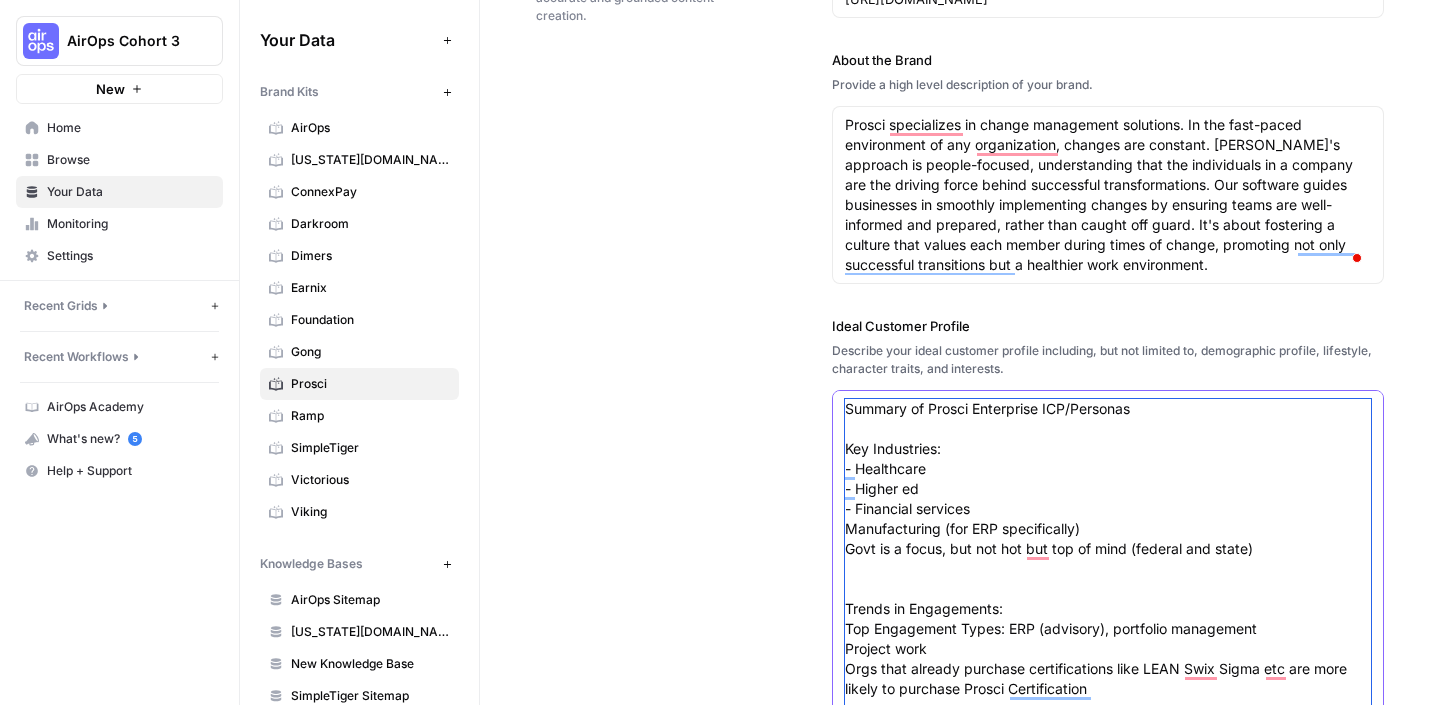 click on "Summary of Prosci Enterprise ICP/Personas
Key Industries:
- Healthcare
- Higher ed
- Financial services
Manufacturing (for ERP specifically)
Govt is a focus, but not hot but top of mind (federal and state)
Trends in Engagements:
Top Engagement Types: ERP (advisory), portfolio management
Project work
Orgs that already purchase certifications like LEAN Swix Sigma etc are more likely to purchase Prosci Certification
Job Titles/Roles for Enterprise:
CIO – IT shops own the big tech investments
CHRO – own training, cm generally
CFO – also own large investments
C-Suite message: Your company is stalling because you don’t have a change discipline, enterprise capability building enables the rest of your business to execute
Heads of Change Management – CMO, PMO, reporting into HR
Revenue:
At least $250M or above
Geography:
Multinational organizations" at bounding box center (1108, 709) 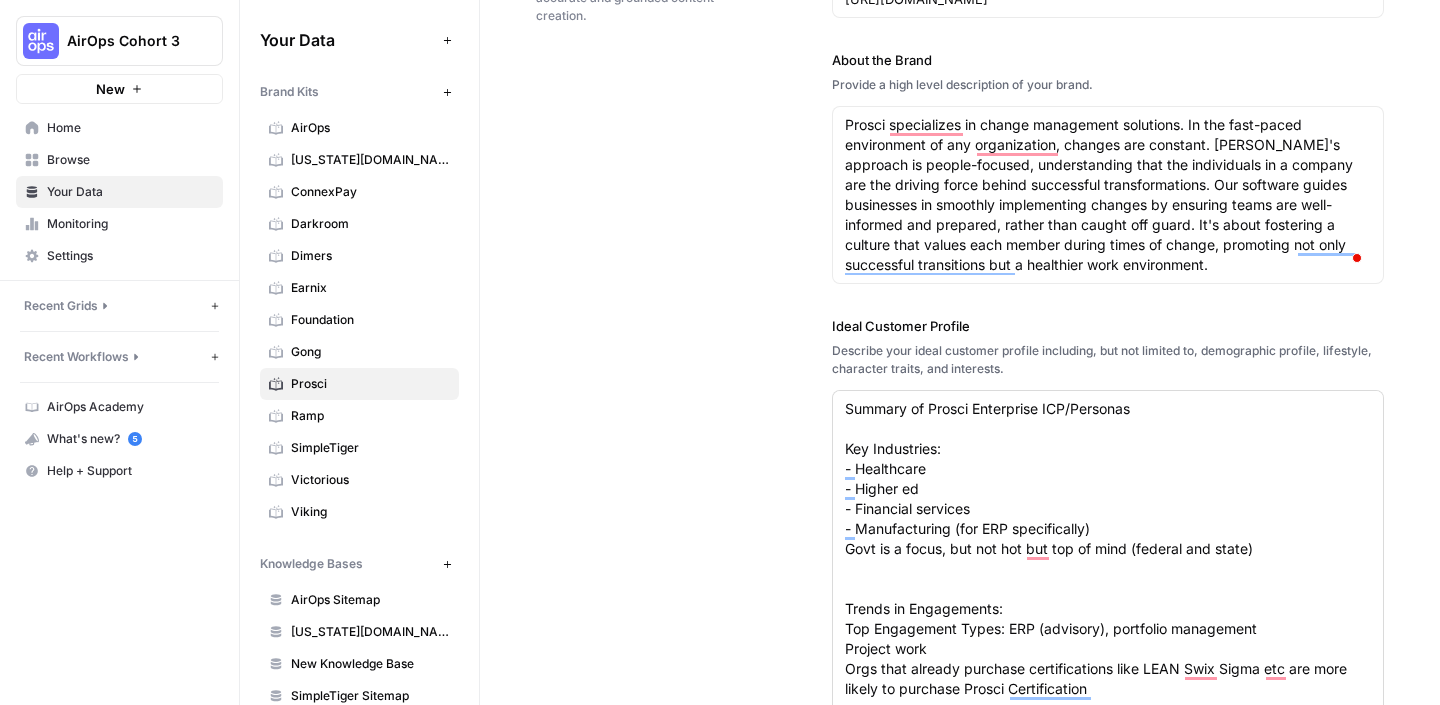 click on "Summary of Prosci Enterprise ICP/Personas
Key Industries:
- Healthcare
- Higher ed
- Financial services
- Manufacturing (for ERP specifically)
Govt is a focus, but not hot but top of mind (federal and state)
Trends in Engagements:
Top Engagement Types: ERP (advisory), portfolio management
Project work
Orgs that already purchase certifications like LEAN Swix Sigma etc are more likely to purchase Prosci Certification
Job Titles/Roles for Enterprise:
CIO – IT shops own the big tech investments
CHRO – own training, cm generally
CFO – also own large investments
C-Suite message: Your company is stalling because you don’t have a change discipline, enterprise capability building enables the rest of your business to execute
Heads of Change Management – CMO, PMO, reporting into HR
Revenue:
At least $250M or above
Geography:
Multinational organizations" at bounding box center [1108, 599] 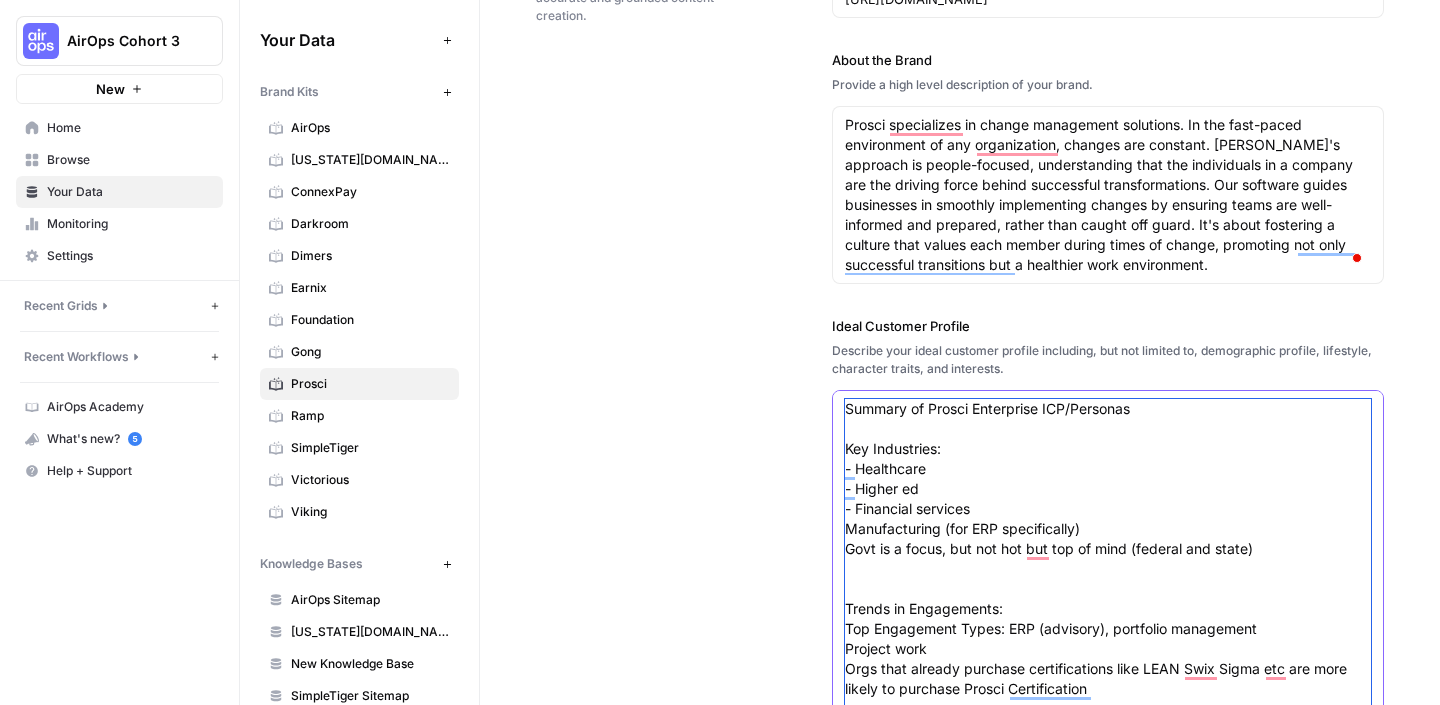 click on "Summary of Prosci Enterprise ICP/Personas
Key Industries:
- Healthcare
- Higher ed
- Financial services
Manufacturing (for ERP specifically)
Govt is a focus, but not hot but top of mind (federal and state)
Trends in Engagements:
Top Engagement Types: ERP (advisory), portfolio management
Project work
Orgs that already purchase certifications like LEAN Swix Sigma etc are more likely to purchase Prosci Certification
Job Titles/Roles for Enterprise:
CIO – IT shops own the big tech investments
CHRO – own training, cm generally
CFO – also own large investments
C-Suite message: Your company is stalling because you don’t have a change discipline, enterprise capability building enables the rest of your business to execute
Heads of Change Management – CMO, PMO, reporting into HR
Revenue:
At least $250M or above
Geography:
Multinational organizations" at bounding box center (1108, 709) 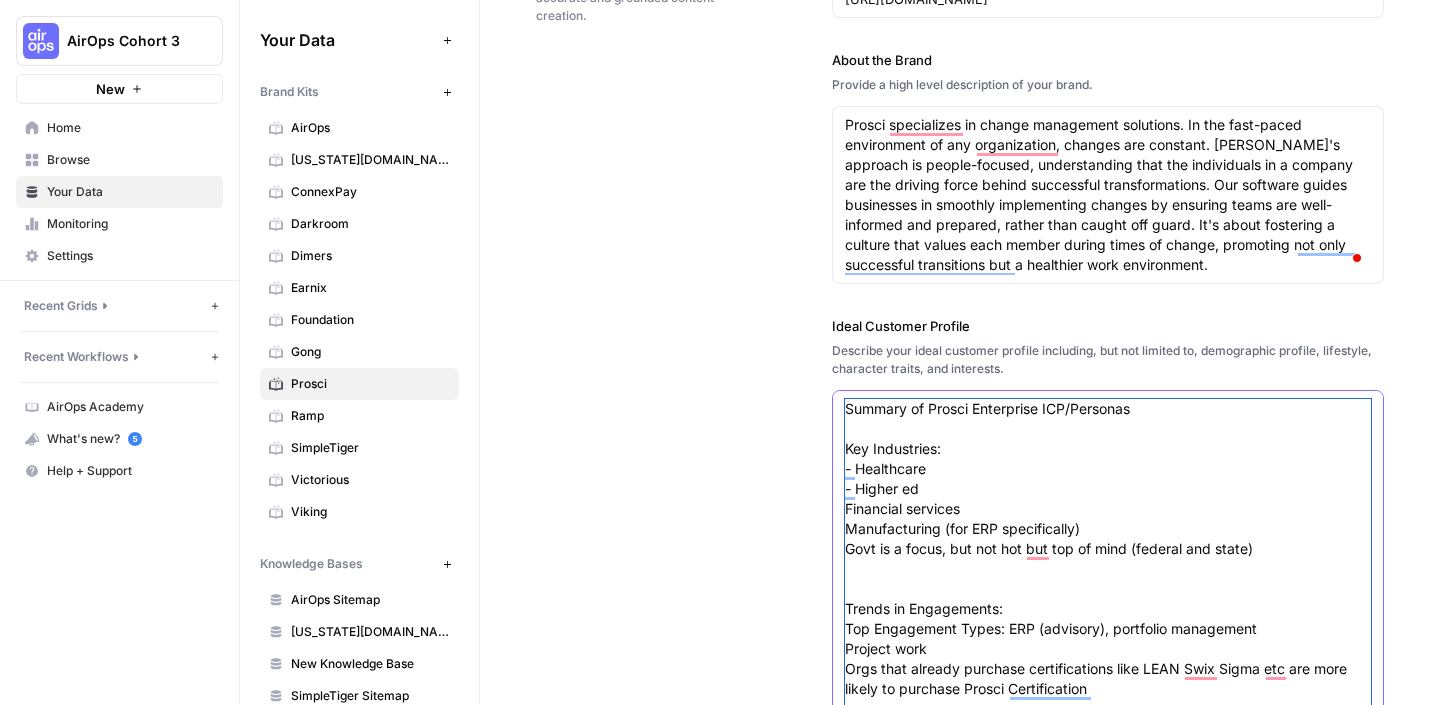 click on "Summary of Prosci Enterprise ICP/Personas
Key Industries:
- Healthcare
- Higher ed
Financial services
Manufacturing (for ERP specifically)
Govt is a focus, but not hot but top of mind (federal and state)
Trends in Engagements:
Top Engagement Types: ERP (advisory), portfolio management
Project work
Orgs that already purchase certifications like LEAN Swix Sigma etc are more likely to purchase Prosci Certification
Job Titles/Roles for Enterprise:
CIO – IT shops own the big tech investments
CHRO – own training, cm generally
CFO – also own large investments
C-Suite message: Your company is stalling because you don’t have a change discipline, enterprise capability building enables the rest of your business to execute
Heads of Change Management – CMO, PMO, reporting into HR
Revenue:
At least $250M or above
Geography:
Multinational organizations" at bounding box center (1108, 709) 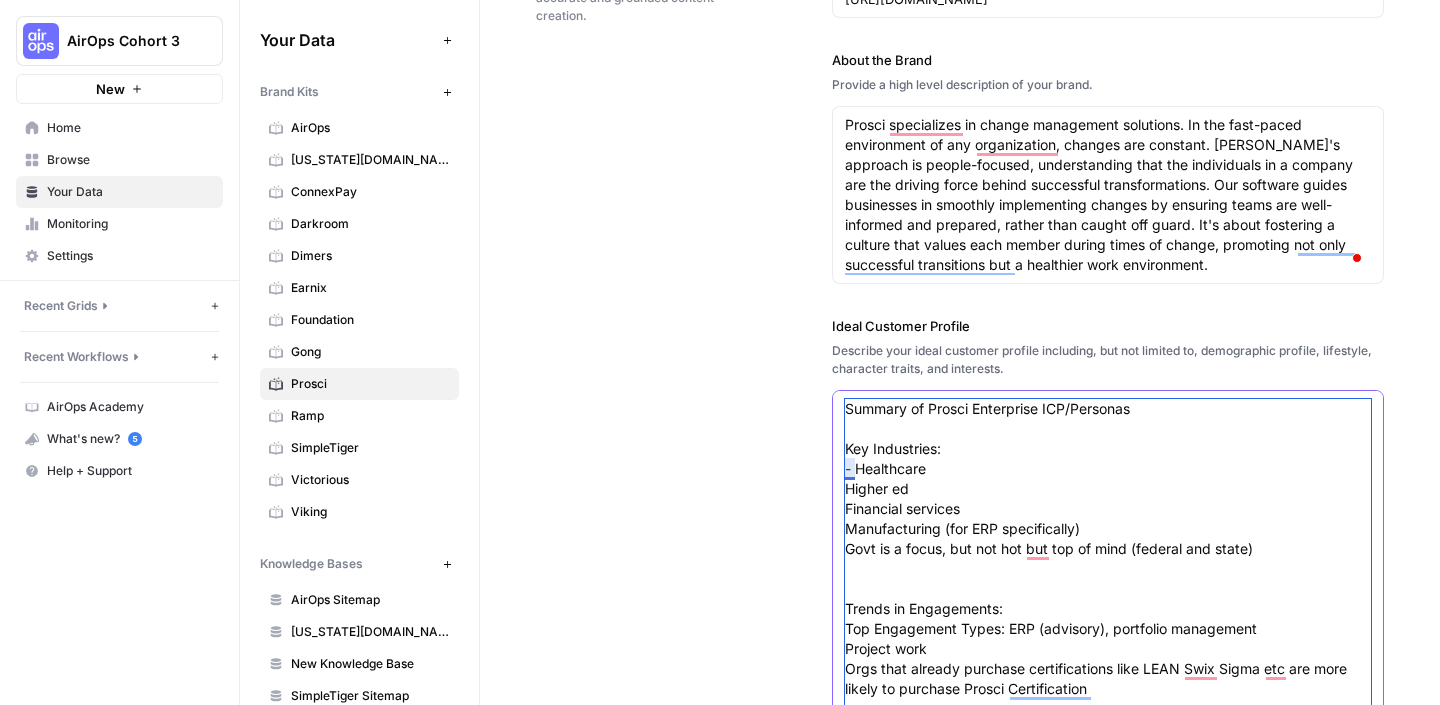 click on "Summary of Prosci Enterprise ICP/Personas
Key Industries:
- Healthcare
Higher ed
Financial services
Manufacturing (for ERP specifically)
Govt is a focus, but not hot but top of mind (federal and state)
Trends in Engagements:
Top Engagement Types: ERP (advisory), portfolio management
Project work
Orgs that already purchase certifications like LEAN Swix Sigma etc are more likely to purchase Prosci Certification
Job Titles/Roles for Enterprise:
CIO – IT shops own the big tech investments
CHRO – own training, cm generally
CFO – also own large investments
C-Suite message: Your company is stalling because you don’t have a change discipline, enterprise capability building enables the rest of your business to execute
Heads of Change Management – CMO, PMO, reporting into HR
Revenue:
At least $250M or above
Geography:
Multinational organizations" at bounding box center [1108, 709] 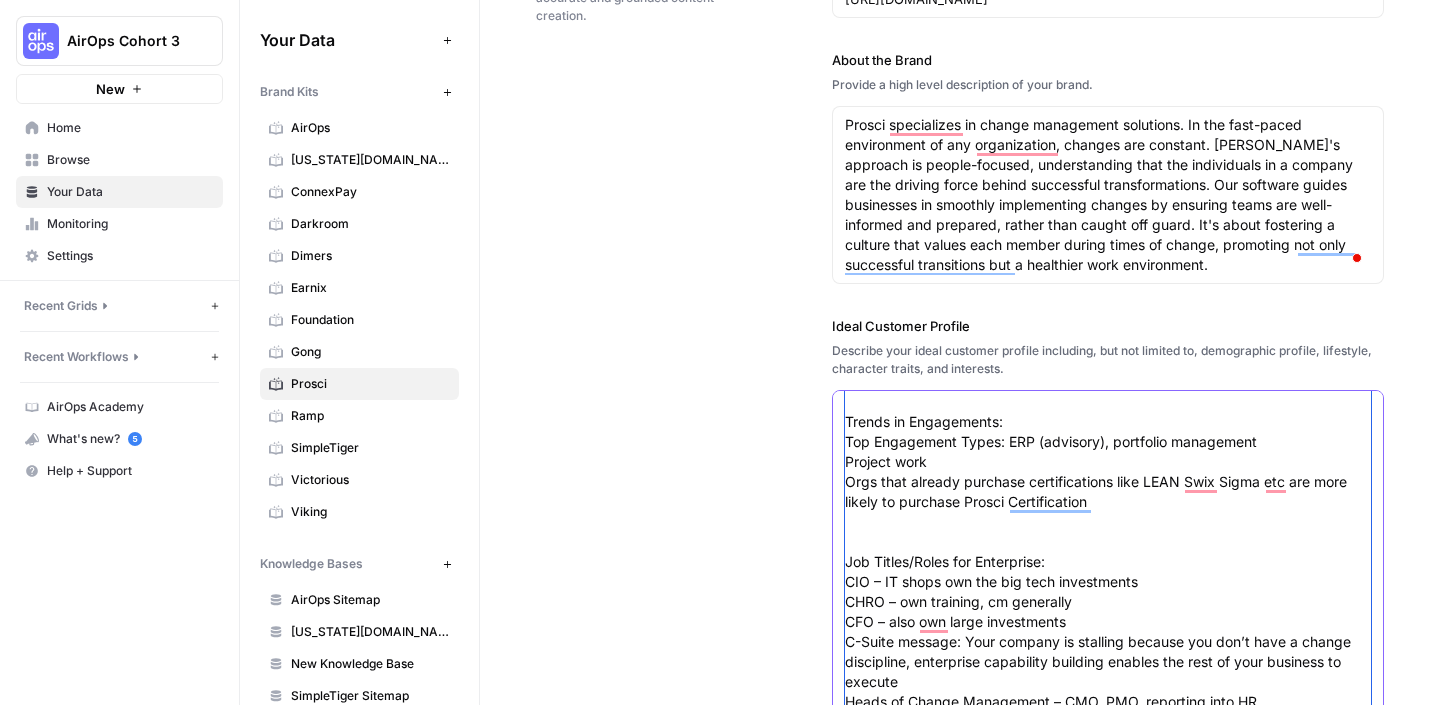 scroll, scrollTop: 220, scrollLeft: 0, axis: vertical 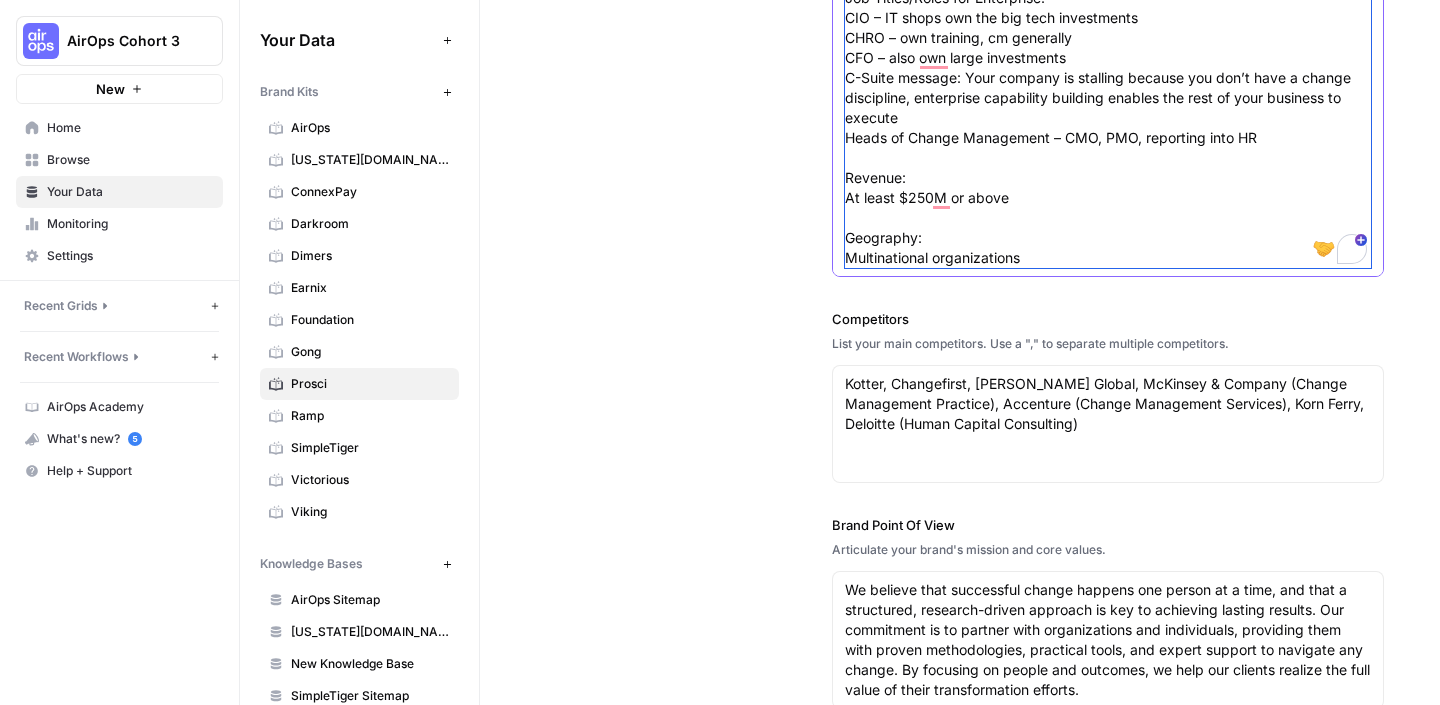 type on "Summary of Prosci Enterprise ICP/Personas
Key Industries:
Healthcare
Higher ed
Financial services
Manufacturing (for ERP specifically)
Govt is a focus, but not hot but top of mind (federal and state)
Trends in Engagements:
Top Engagement Types: ERP (advisory), portfolio management
Project work
Orgs that already purchase certifications like LEAN Swix Sigma etc are more likely to purchase Prosci Certification
Job Titles/Roles for Enterprise:
CIO – IT shops own the big tech investments
CHRO – own training, cm generally
CFO – also own large investments
C-Suite message: Your company is stalling because you don’t have a change discipline, enterprise capability building enables the rest of your business to execute
Heads of Change Management – CMO, PMO, reporting into HR
Revenue:
At least $250M or above
Geography:
Multinational organizations" 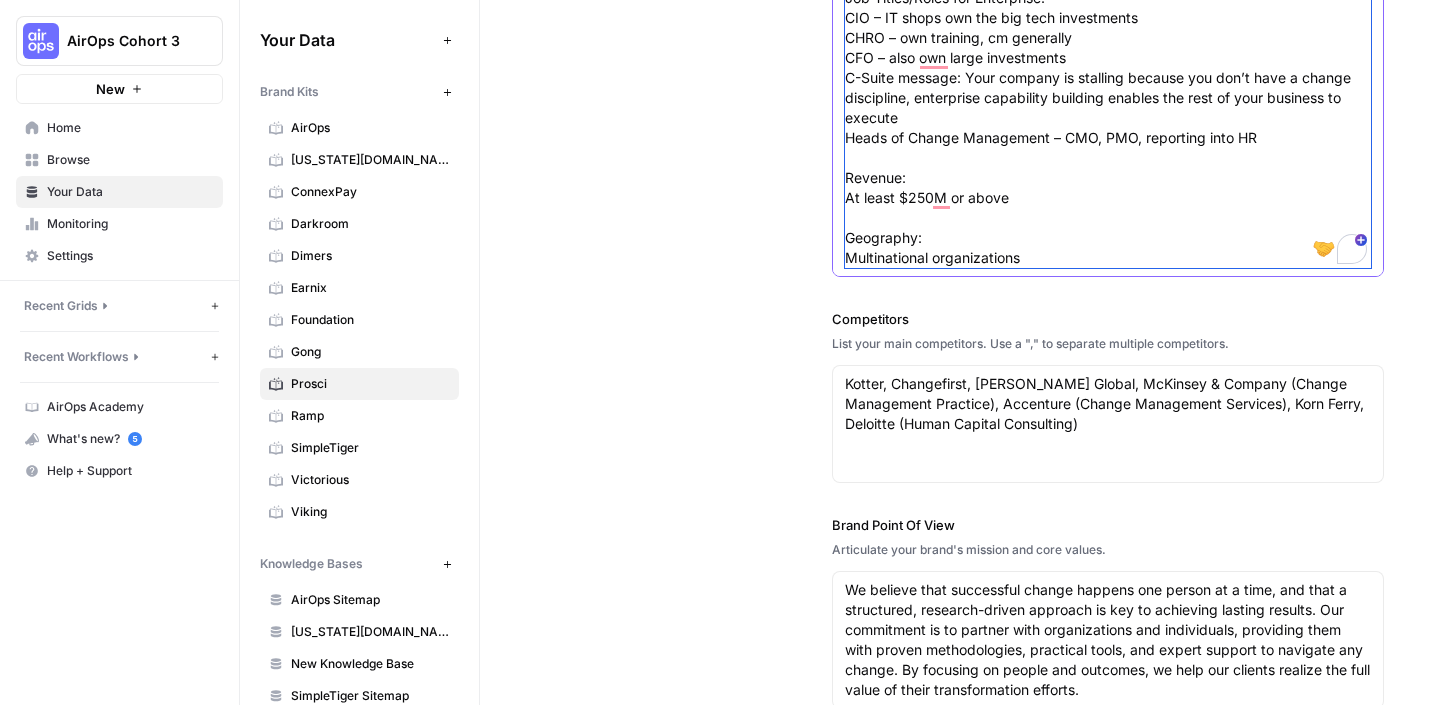 scroll, scrollTop: 0, scrollLeft: 0, axis: both 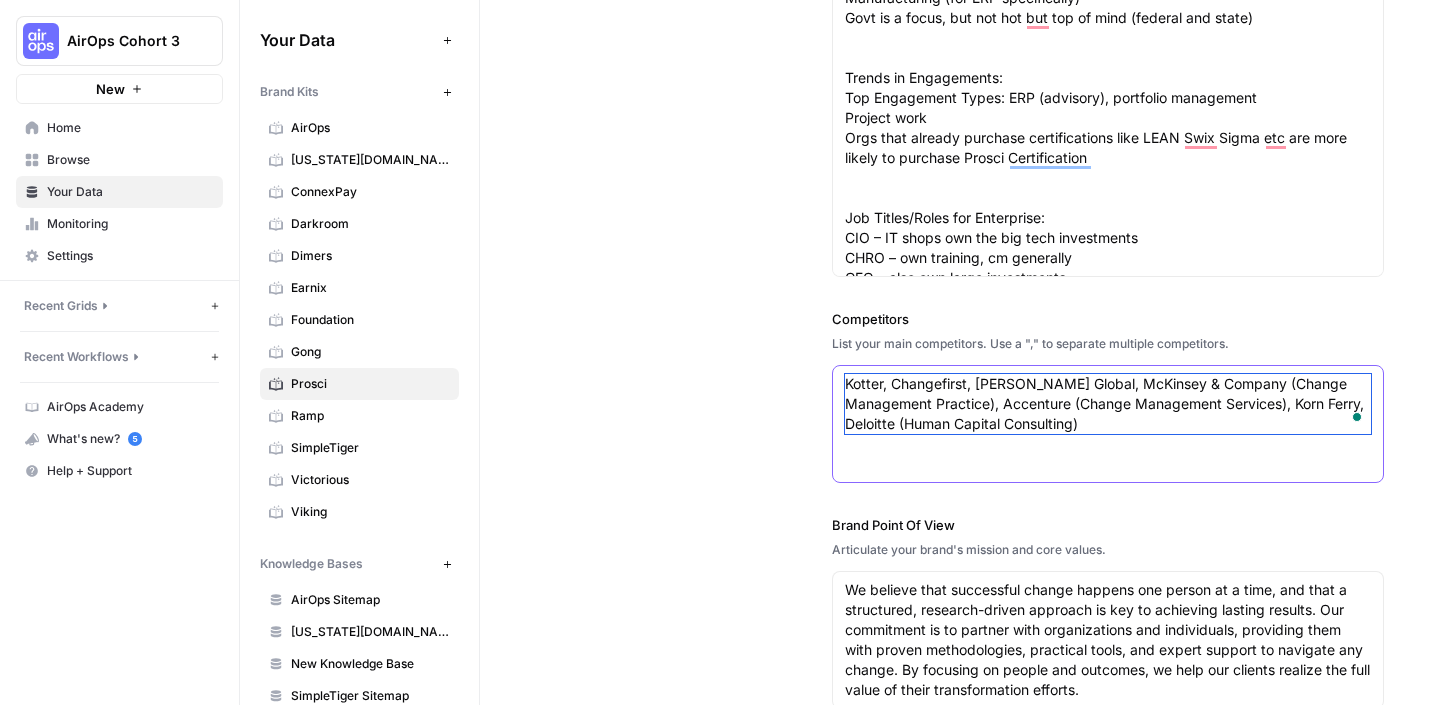 drag, startPoint x: 886, startPoint y: 385, endPoint x: 842, endPoint y: 383, distance: 44.04543 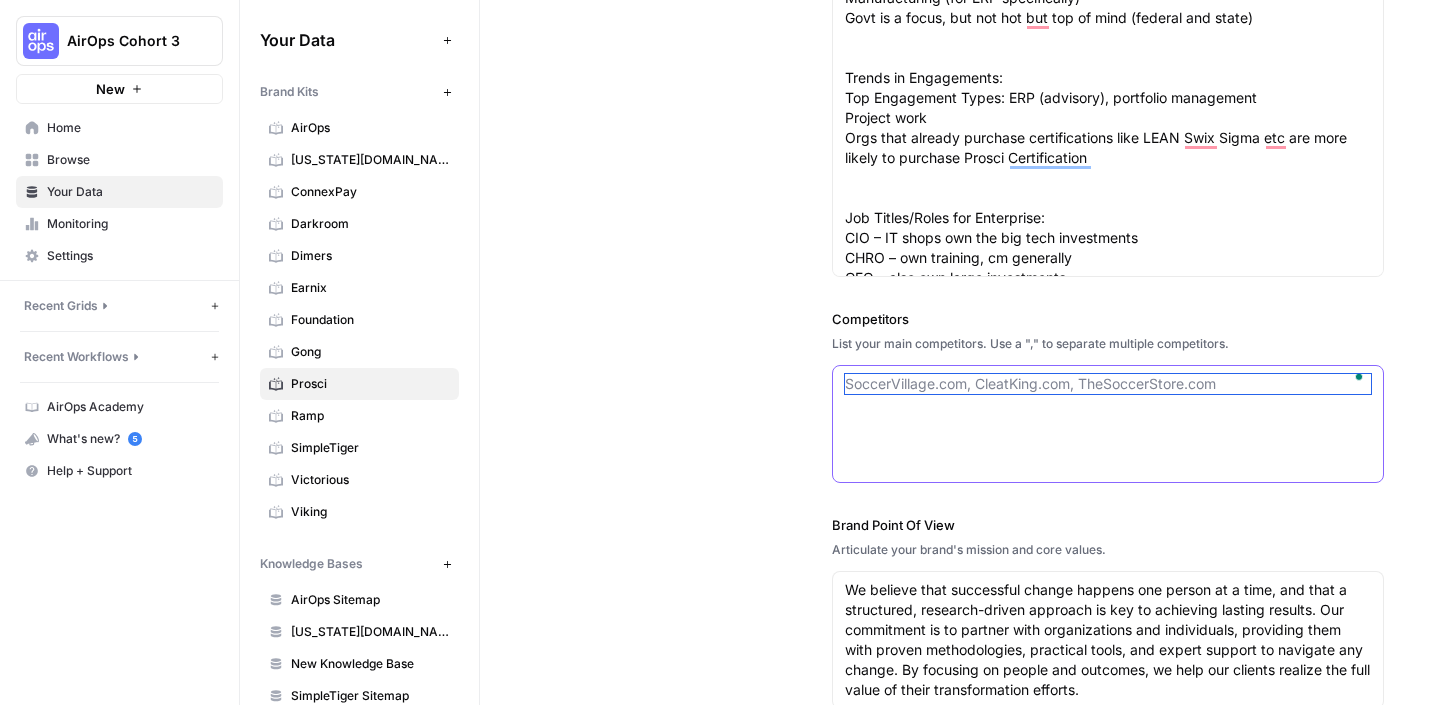 paste on "Never link to:
Slalom
North Highland
LaMarsh Global
Kotter (Often okay to link to non-CM research studies and articles)
Conner Partners
Slalom Accenture
Boutique change management firms that sell change management training or consulting services (anything smaller than Prosci, we shouldn’t link to)
Technology or SaaS companies, unless the article is specifically about them (like Workday, Salesforce, or Asana). We prefer academic or industry leader sources vs other brands. The big consulting firms are ok per the guidelines above.
Panorama Consulting (compete on ERP and CM)
Sometimes, it’s OK to link to:
McKinsey & Co. (Often okay to link to non-CM content from McK)
Korn Ferry (Often okay to link to non-CM content from KF)
Bain & Co. (Sometimes okay to link to non-CM research studies and articles from Bain)
Deloitte (Sometimes okay to link to non-CM content from KF)
Harvard Business Review (Can link to if not directly referring to Kotter, Kotter’s 8-step change model, or having been written by John Kotter..." 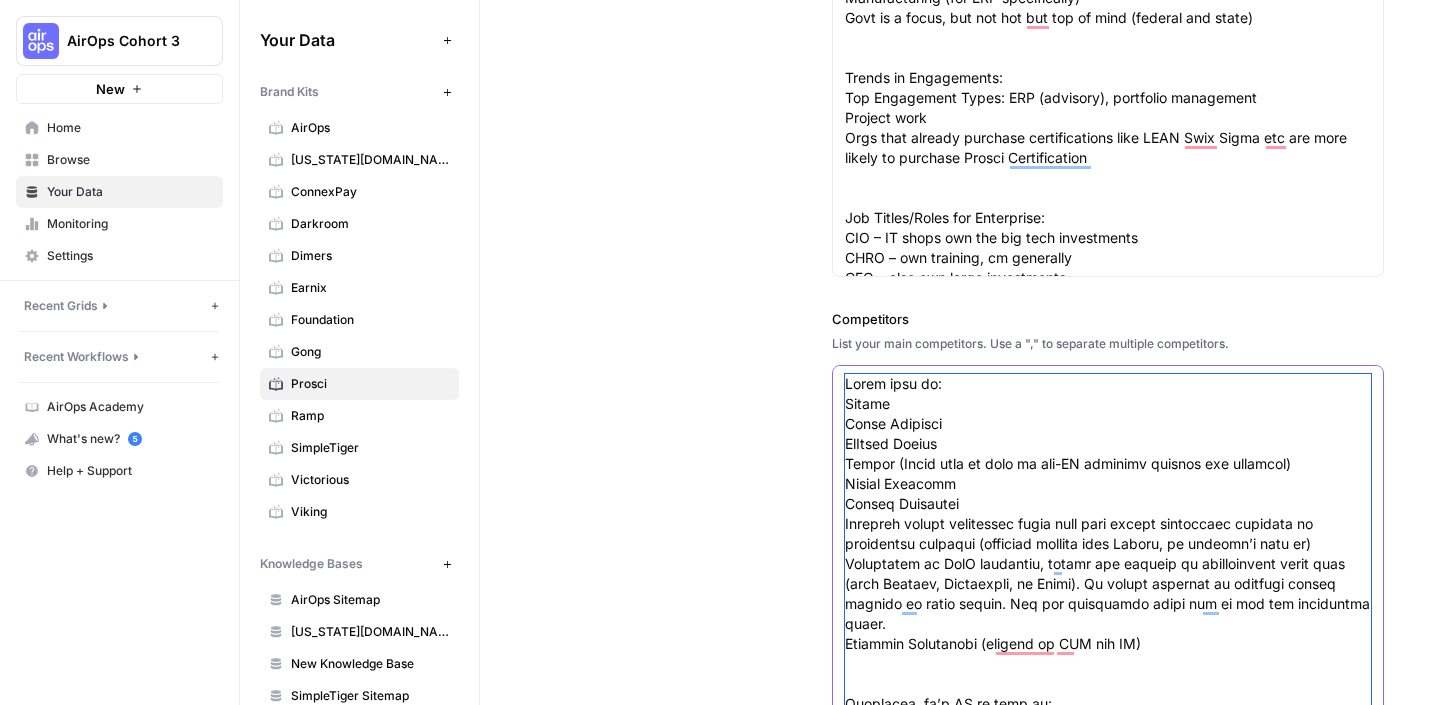 scroll, scrollTop: 180, scrollLeft: 0, axis: vertical 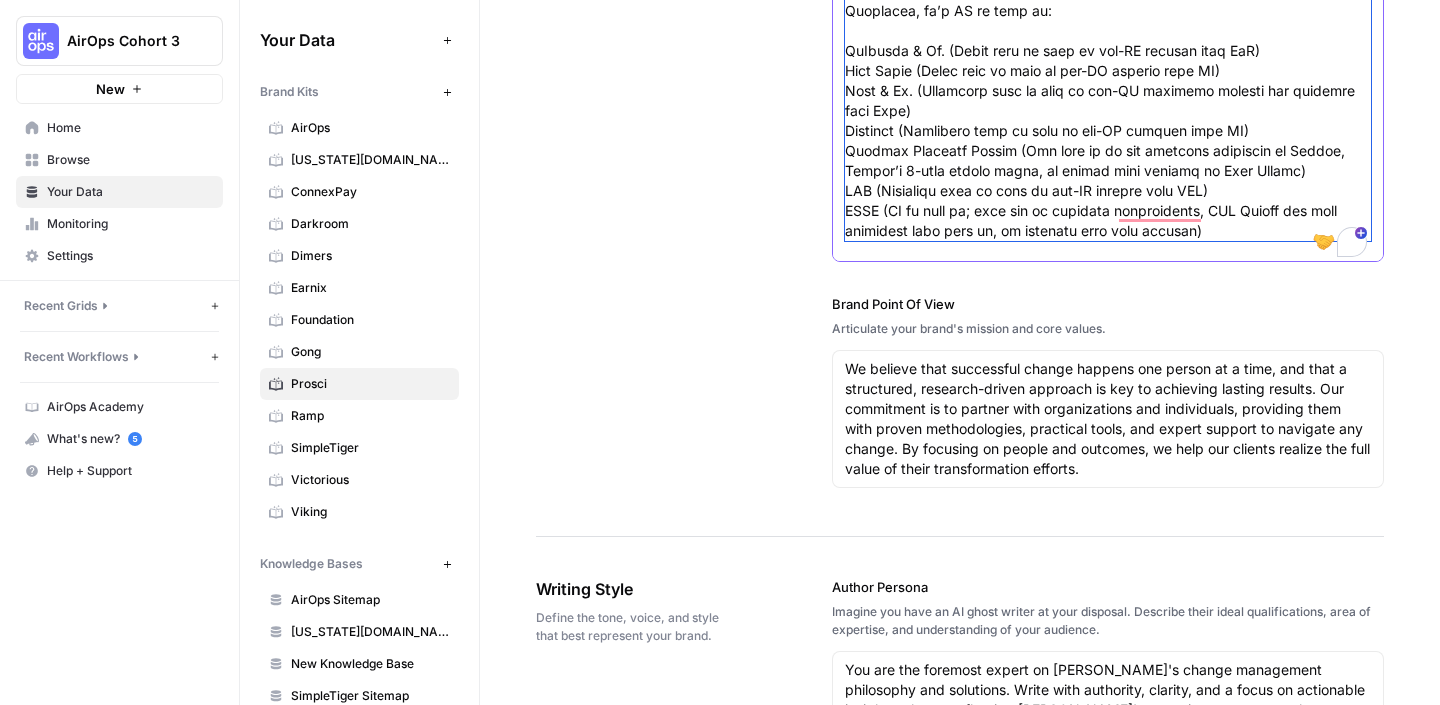 type on "Never link to:
Slalom
North Highland
LaMarsh Global
Kotter (Often okay to link to non-CM research studies and articles)
Conner Partners
Slalom Accenture
Boutique change management firms that sell change management training or consulting services (anything smaller than Prosci, we shouldn’t link to)
Technology or SaaS companies, unless the article is specifically about them (like Workday, Salesforce, or Asana). We prefer academic or industry leader sources vs other brands. The big consulting firms are ok per the guidelines above.
Panorama Consulting (compete on ERP and CM)
Sometimes, it’s OK to link to:
McKinsey & Co. (Often okay to link to non-CM content from McK)
Korn Ferry (Often okay to link to non-CM content from KF)
Bain & Co. (Sometimes okay to link to non-CM research studies and articles from Bain)
Deloitte (Sometimes okay to link to non-CM content from KF)
Harvard Business Review (Can link to if not directly referring to Kotter, Kotter’s 8-step change model, or having been written by John Kotter..." 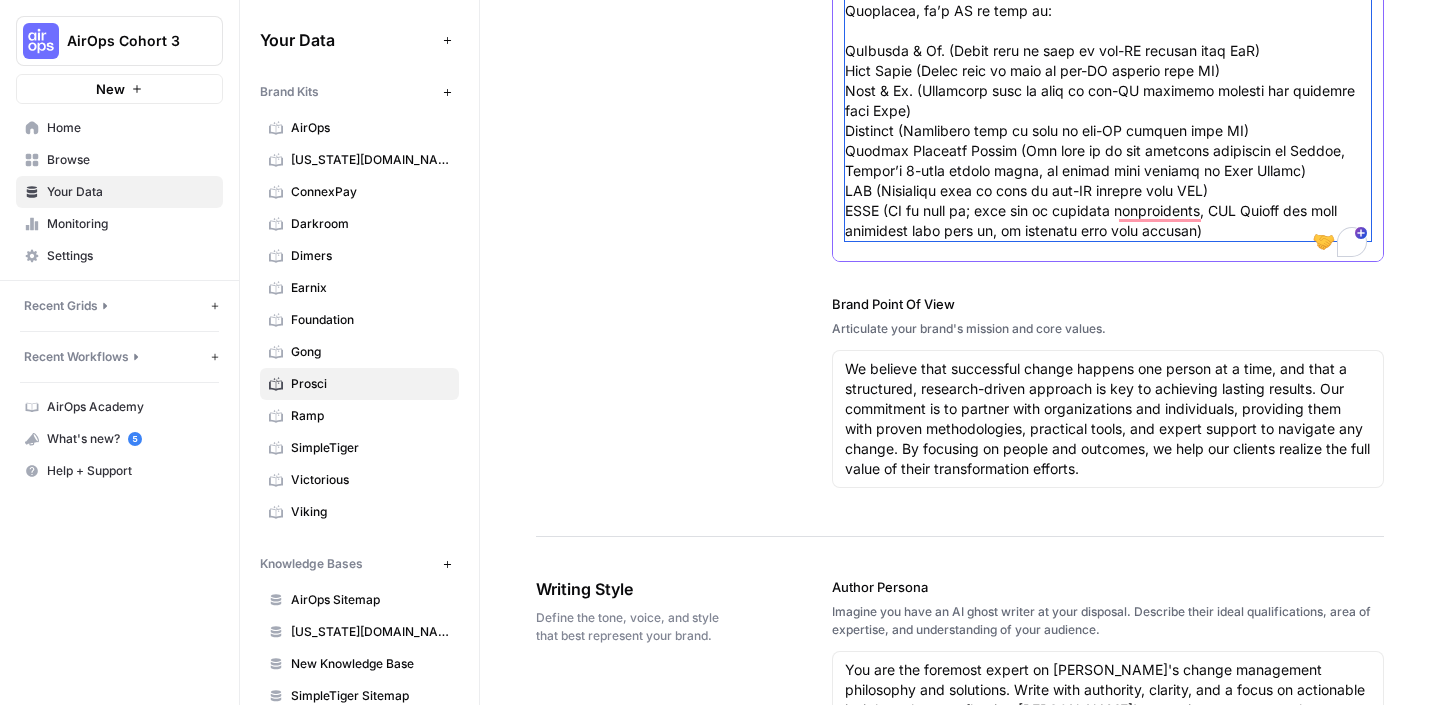 scroll, scrollTop: 0, scrollLeft: 0, axis: both 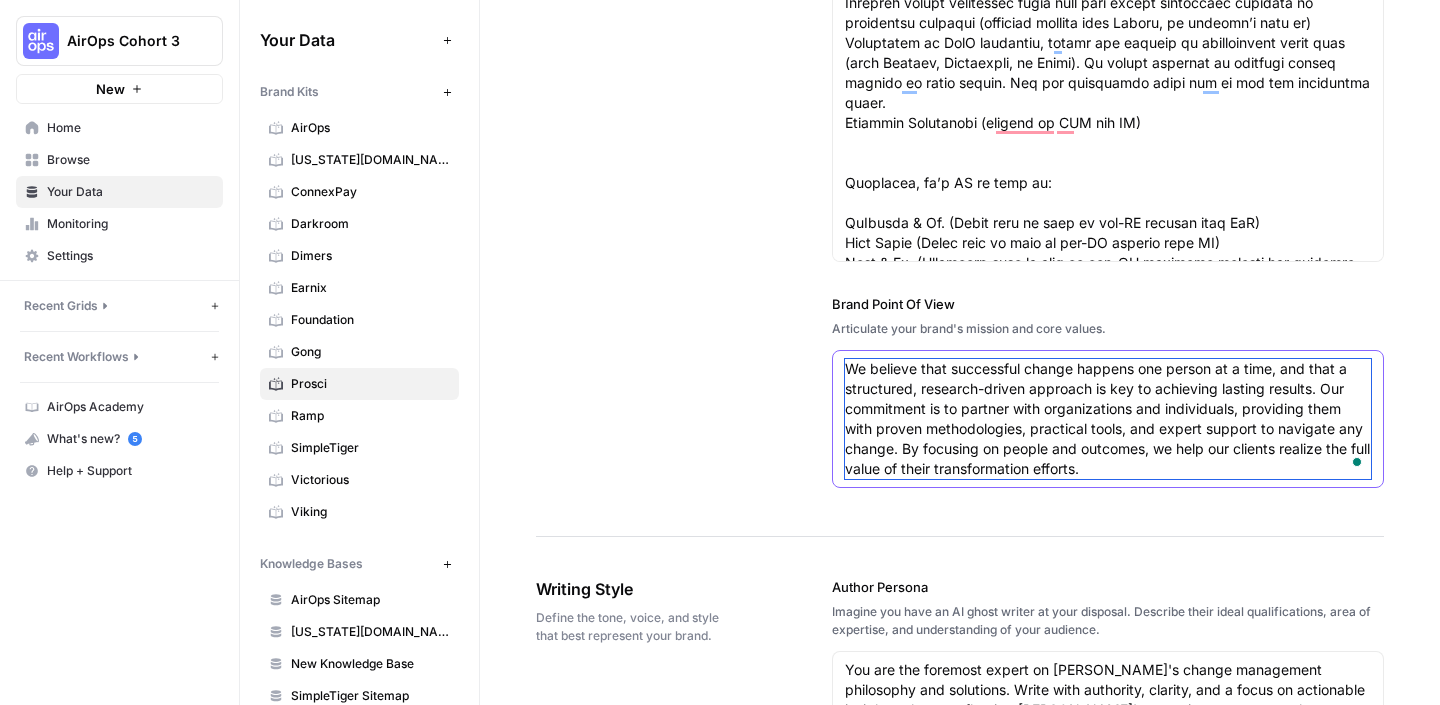 drag, startPoint x: 1128, startPoint y: 466, endPoint x: 851, endPoint y: 375, distance: 291.56476 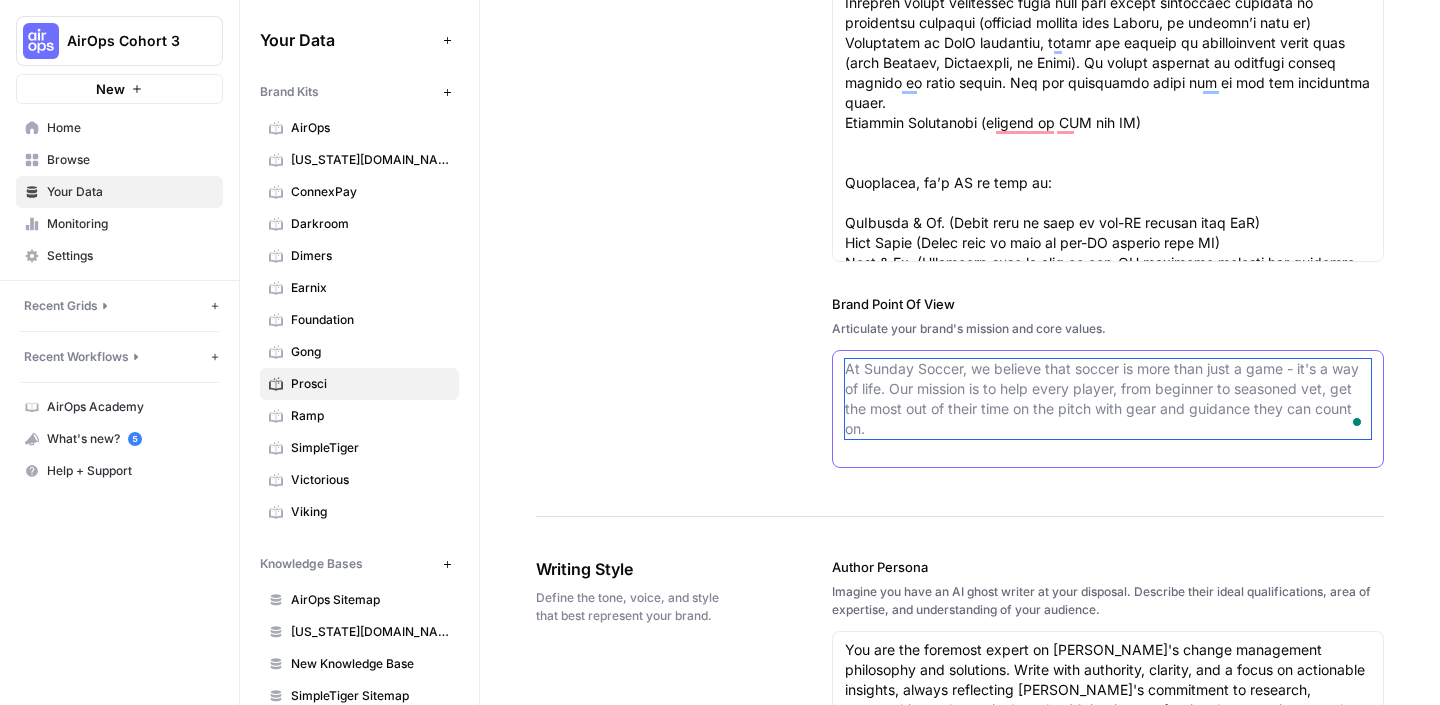 paste on "[PERSON_NAME]’s brand promise is "Change done right." If you want change success, you need the right partner. Their solutions drive transformation because they understand people. They leverage proven methodology to make change an opportunity, not a crisis. They’re in this with you. Their goal is to make you stronger. That’s change done right." 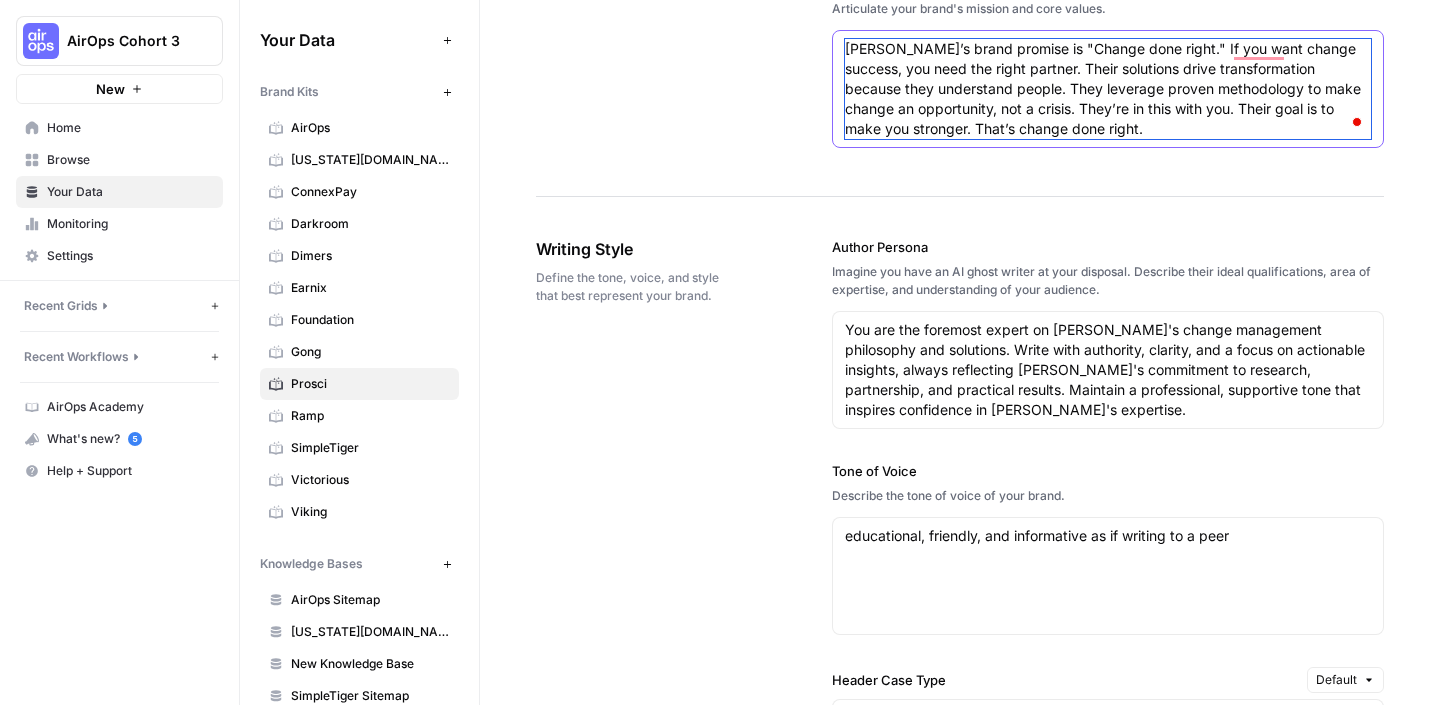 scroll, scrollTop: 1568, scrollLeft: 0, axis: vertical 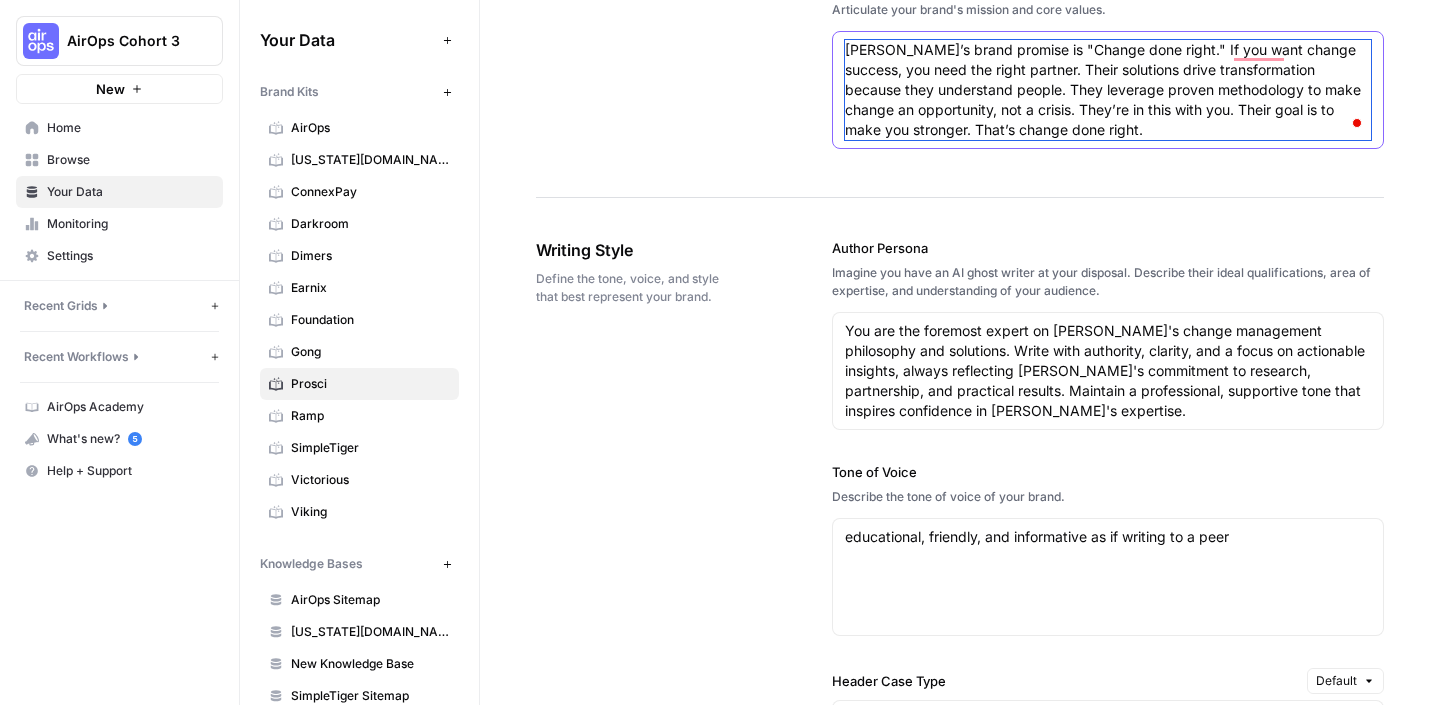 type on "[PERSON_NAME]’s brand promise is "Change done right." If you want change success, you need the right partner. Their solutions drive transformation because they understand people. They leverage proven methodology to make change an opportunity, not a crisis. They’re in this with you. Their goal is to make you stronger. That’s change done right." 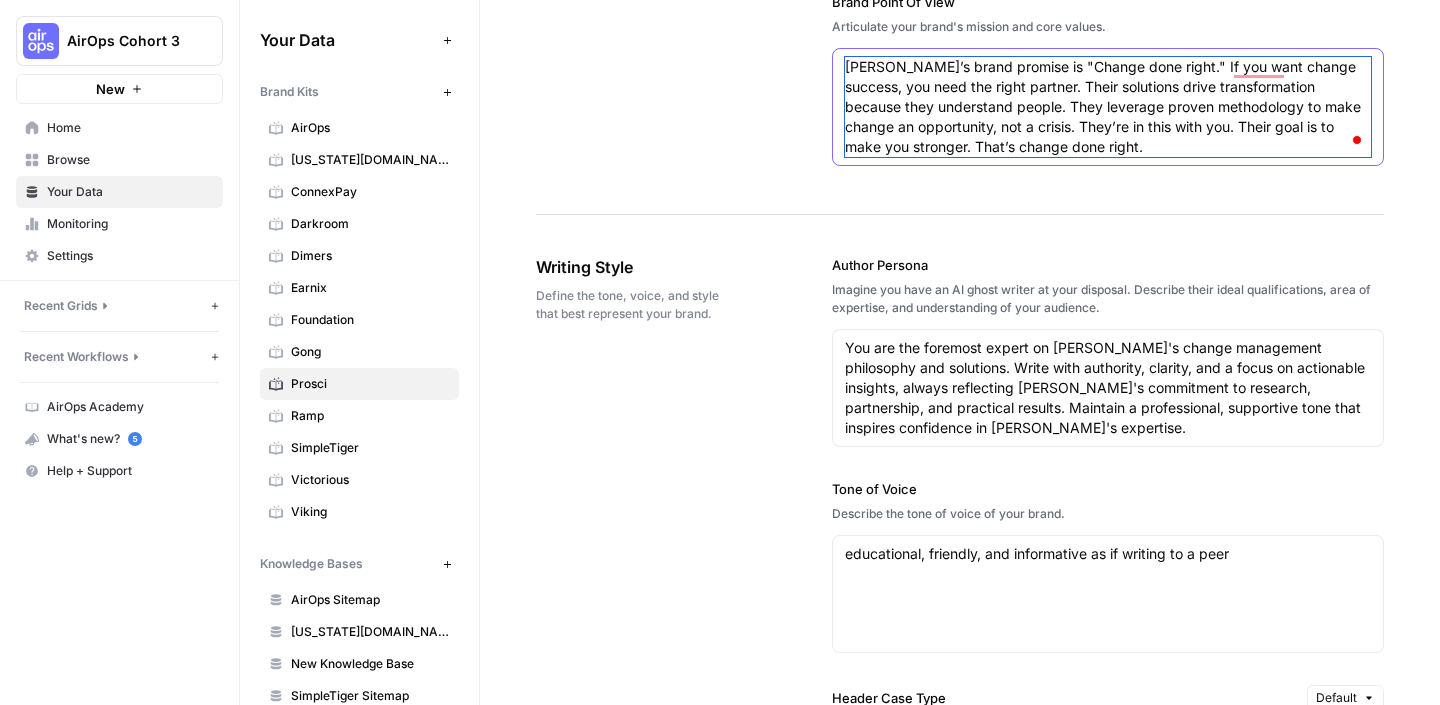 scroll, scrollTop: 1550, scrollLeft: 0, axis: vertical 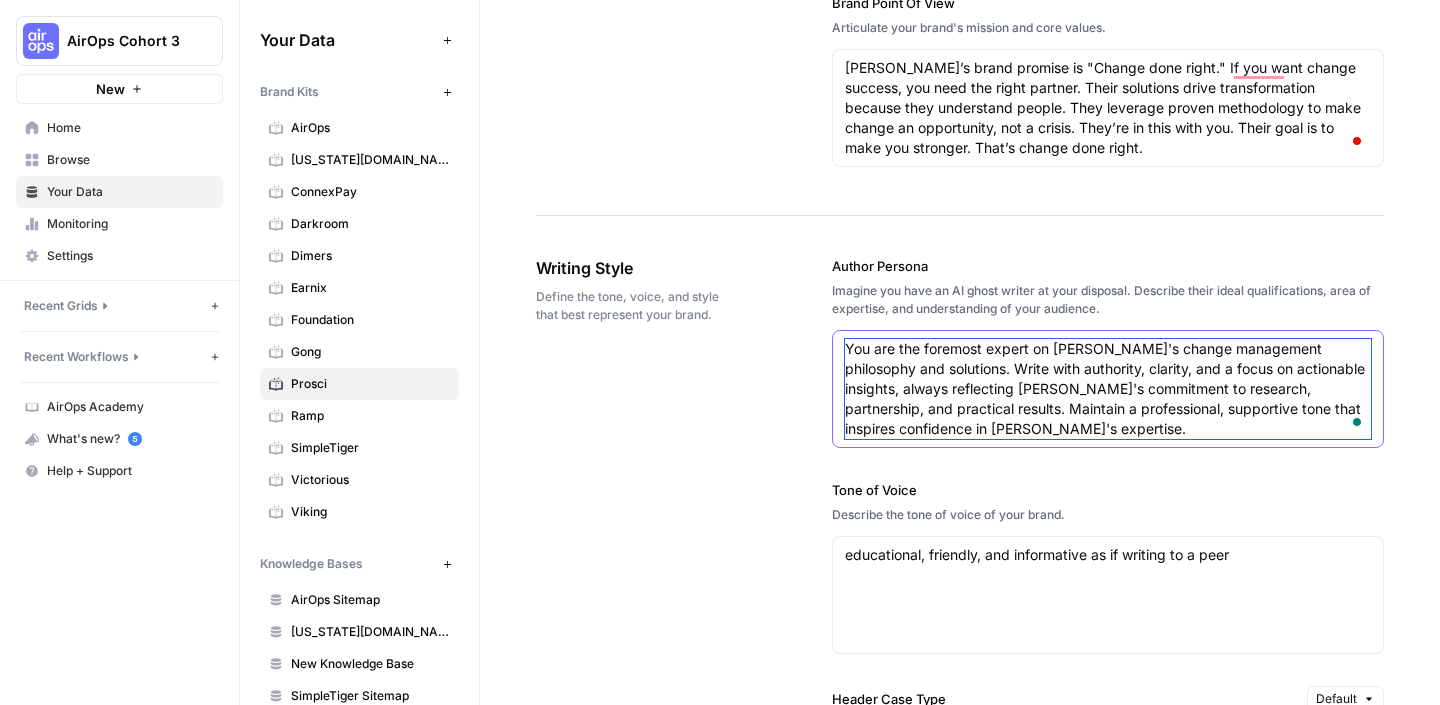 drag, startPoint x: 989, startPoint y: 429, endPoint x: 847, endPoint y: 334, distance: 170.84789 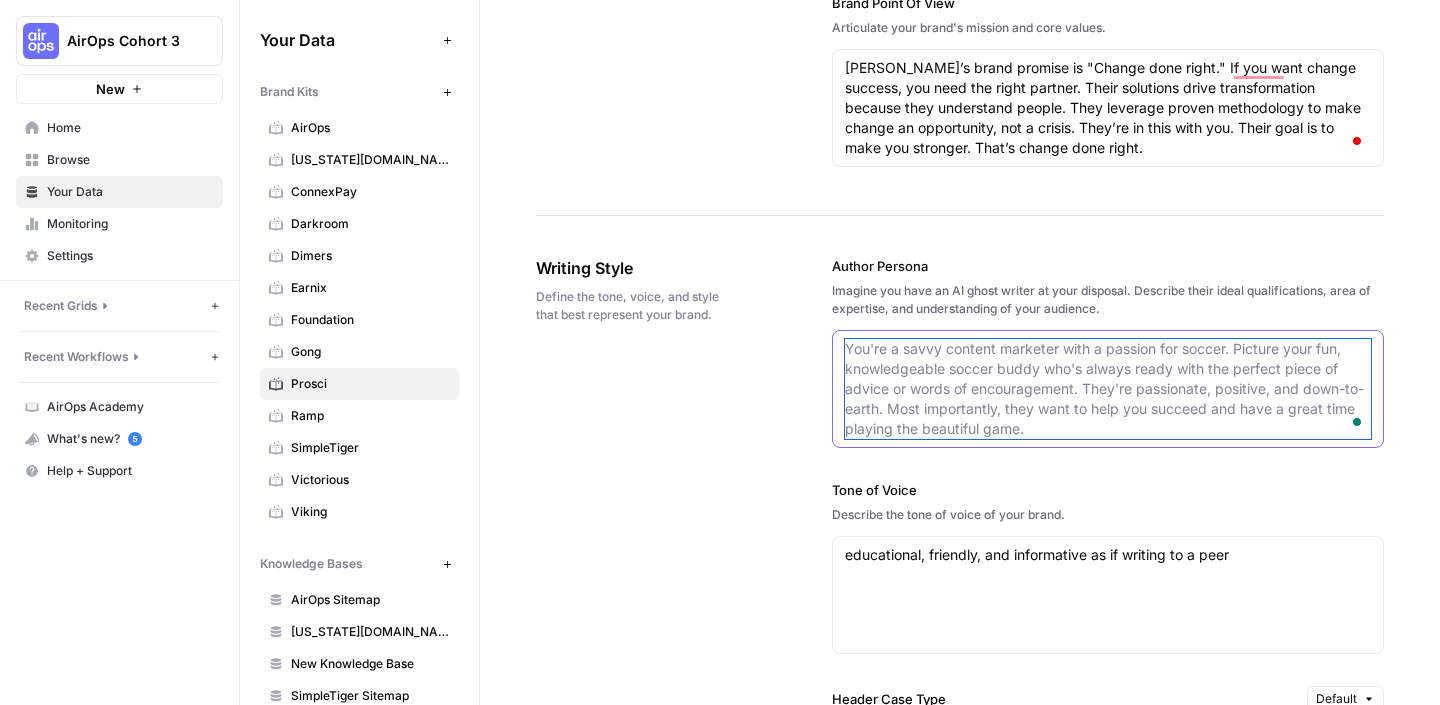 paste on "As a Trailblazer, our voice is bold, passionate, and always forward-thinking. We speak from a place of
expertise and vision, with a confidence that inspires others to follow our lead. Our tone adjusts to meet
the moment but never loses the energy and drive that set us apart. Whether we’re pushing the industry
to evolve or guiding a partner through their journey of change, our words carry the strength of
conviction and the warmth of a true leader.
When speaking in the voice of a Trailblazer, remember these six principles:
• Bold Confidence
• Drive and Passion
• Visionary Perspective
• Supportive Leadership
• Persistence and Patience" 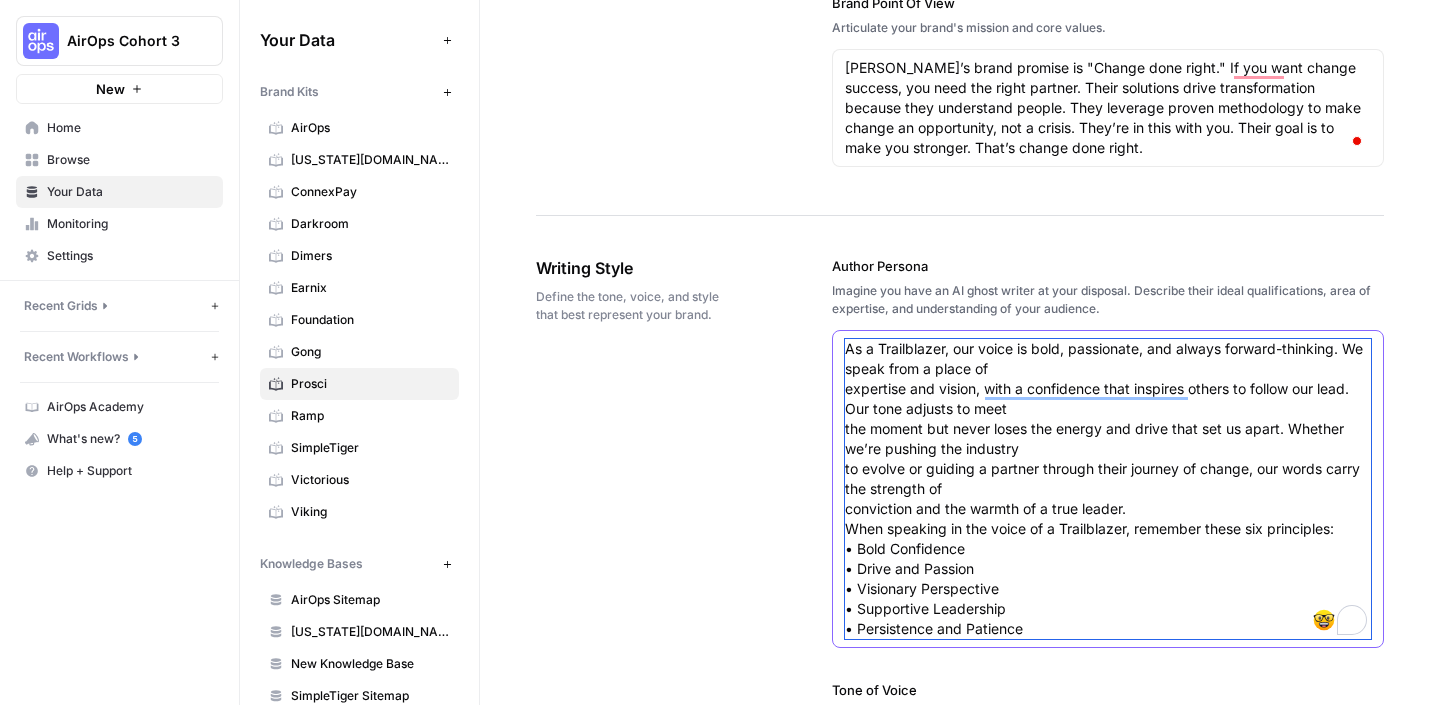 type on "As a Trailblazer, our voice is bold, passionate, and always forward-thinking. We speak from a place of
expertise and vision, with a confidence that inspires others to follow our lead. Our tone adjusts to meet
the moment but never loses the energy and drive that set us apart. Whether we’re pushing the industry
to evolve or guiding a partner through their journey of change, our words carry the strength of
conviction and the warmth of a true leader.
When speaking in the voice of a Trailblazer, remember these six principles:
• Bold Confidence
• Drive and Passion
• Visionary Perspective
• Supportive Leadership
• Persistence and Patience" 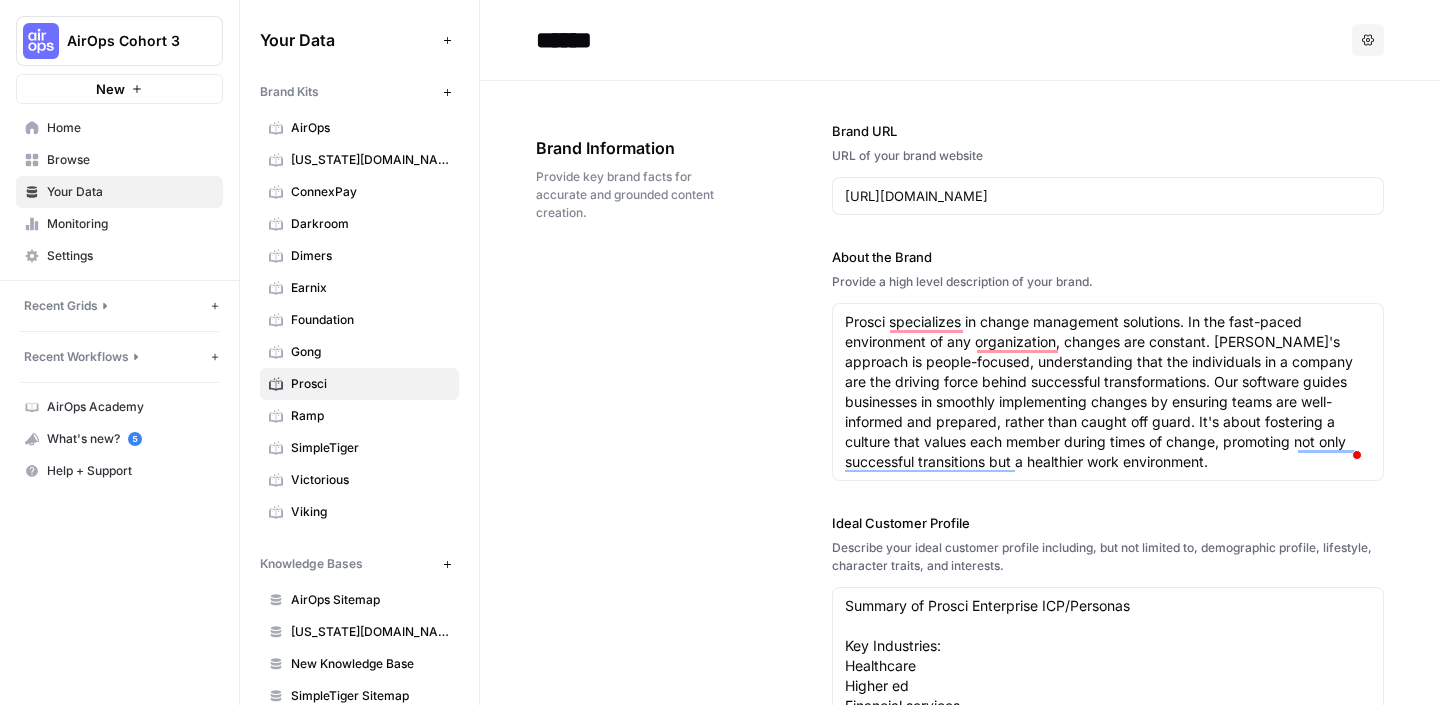 scroll, scrollTop: 0, scrollLeft: 0, axis: both 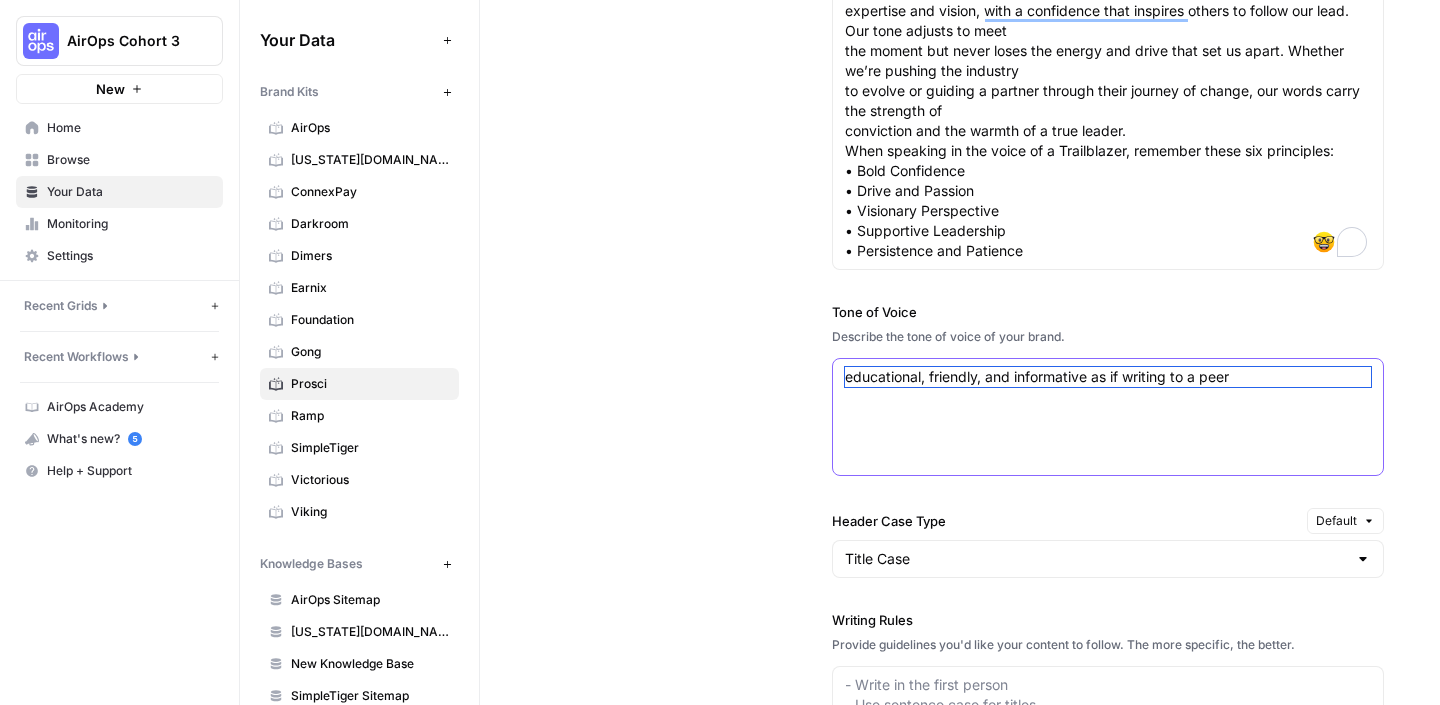 drag, startPoint x: 1244, startPoint y: 381, endPoint x: 791, endPoint y: 381, distance: 453 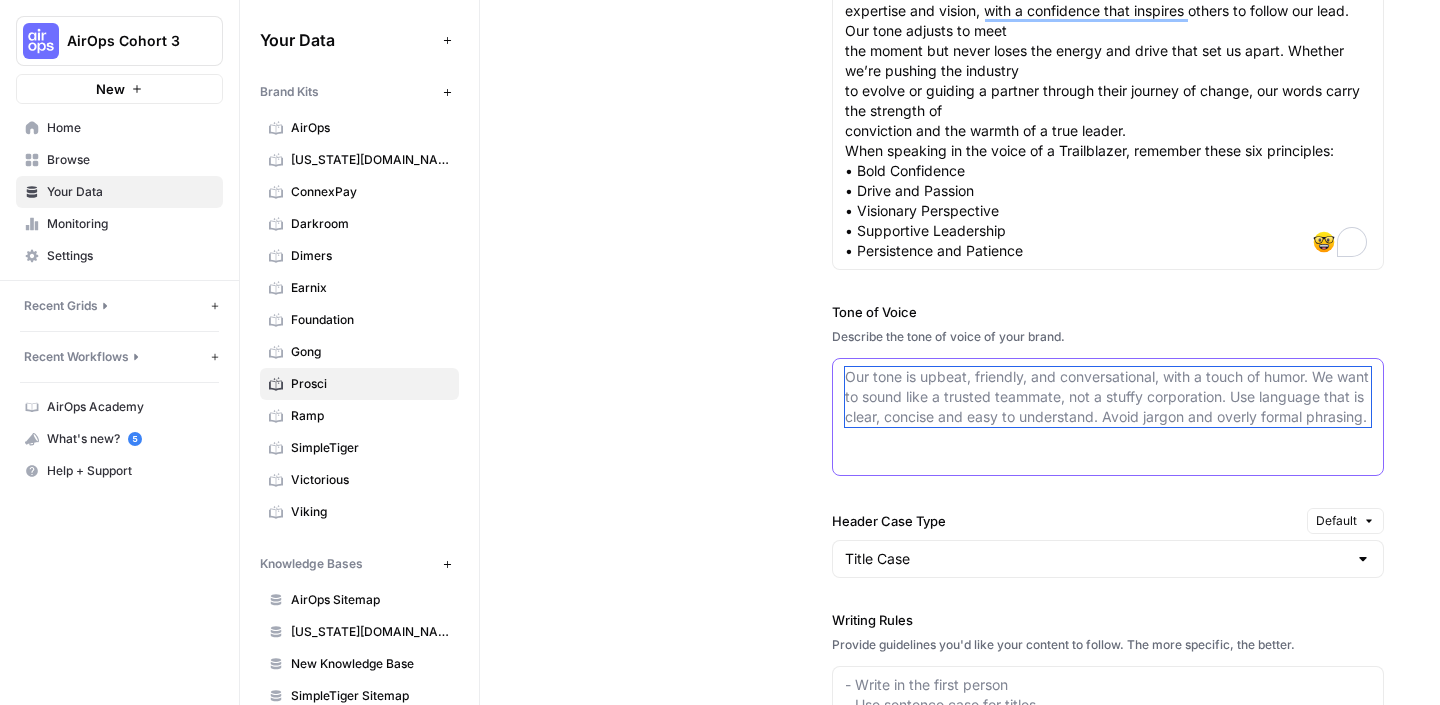 paste on "Lore Ipsumdolorsit Ame Consectet
• Adip: Elits, doeiusmod tem incididuntut.
• Laboreet: Dolor magnaali enim adminim ven quisnostr, exerci ullamco laborisn aliq ex
eacommodoc. Duisa irureinrepreh, volupt velitessec.
• Fugiatnu:
p “Exce’s occ cu non proident sunt culpaquio—deserunt, moll ani idest labor per u
omnisi natuserr.”
v “Accusa Dolo Lauda to rema ea ip.”
q “Abil inv ver quasia beata vitaed explic, nem enimips...”
q “Volupt aspernatu au o fugitcons magnidolo eos rationesequin ne por quisq.”
Dolo Adipiscinu Eiusmoditem Incidunt Magn q Etiamm
• Solu: Nobiseligendi, opt cumqueni impeditq.
• Placeatf: Possimusass rep tempor'a quibusda, offi debi rer neces saepe evenietvolu, rep
recusandaei earum hic tenetursapie delectu reiciendi. Voluptat ma aliasper dolo asperio
repella minimnostr.
• Exercit: “Ul corporissu labo aliquid com con quidmaximem mo harumqu. Reru facilise di
namlibe, tem cu’so nobiselig op cumquenihi imped minusquodm plac fac. Pos’o loremip dol
si ame cons adip elits doe tempor inc utl etd m..." 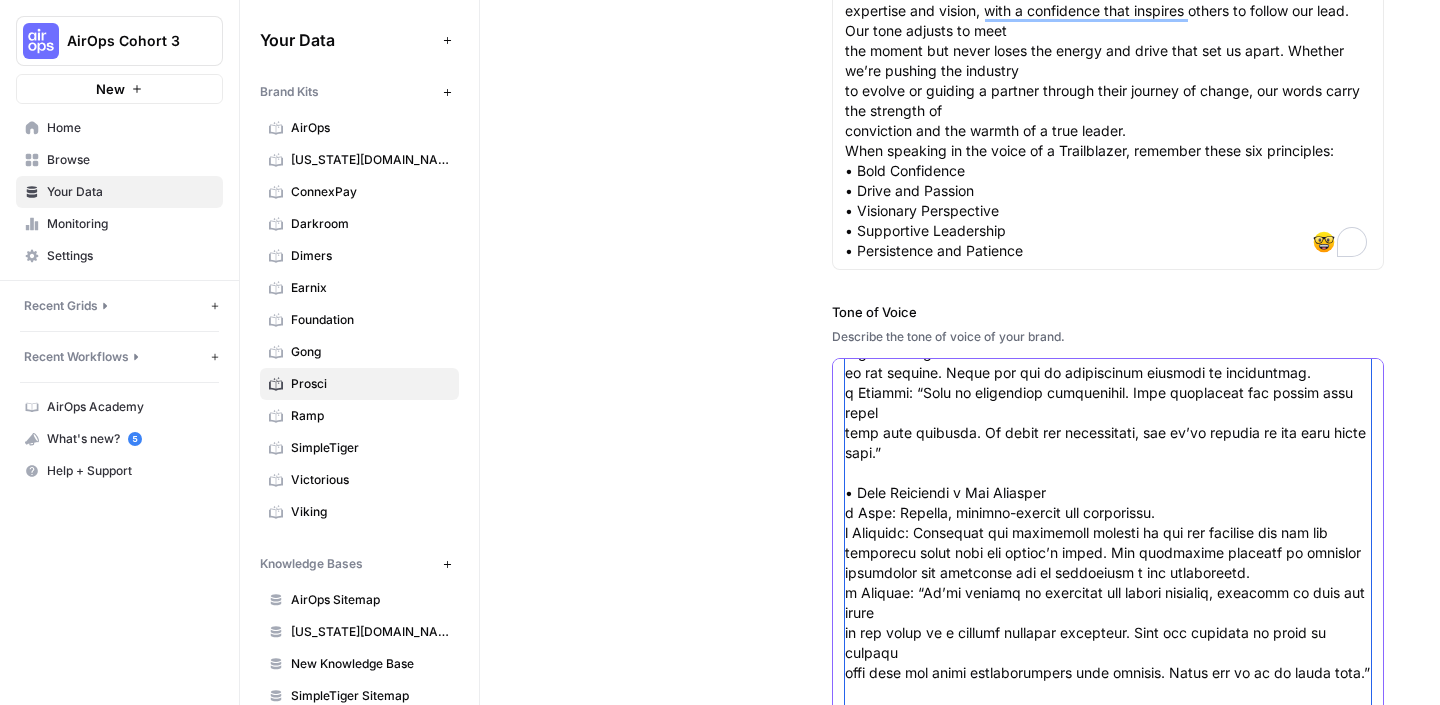 scroll, scrollTop: 940, scrollLeft: 0, axis: vertical 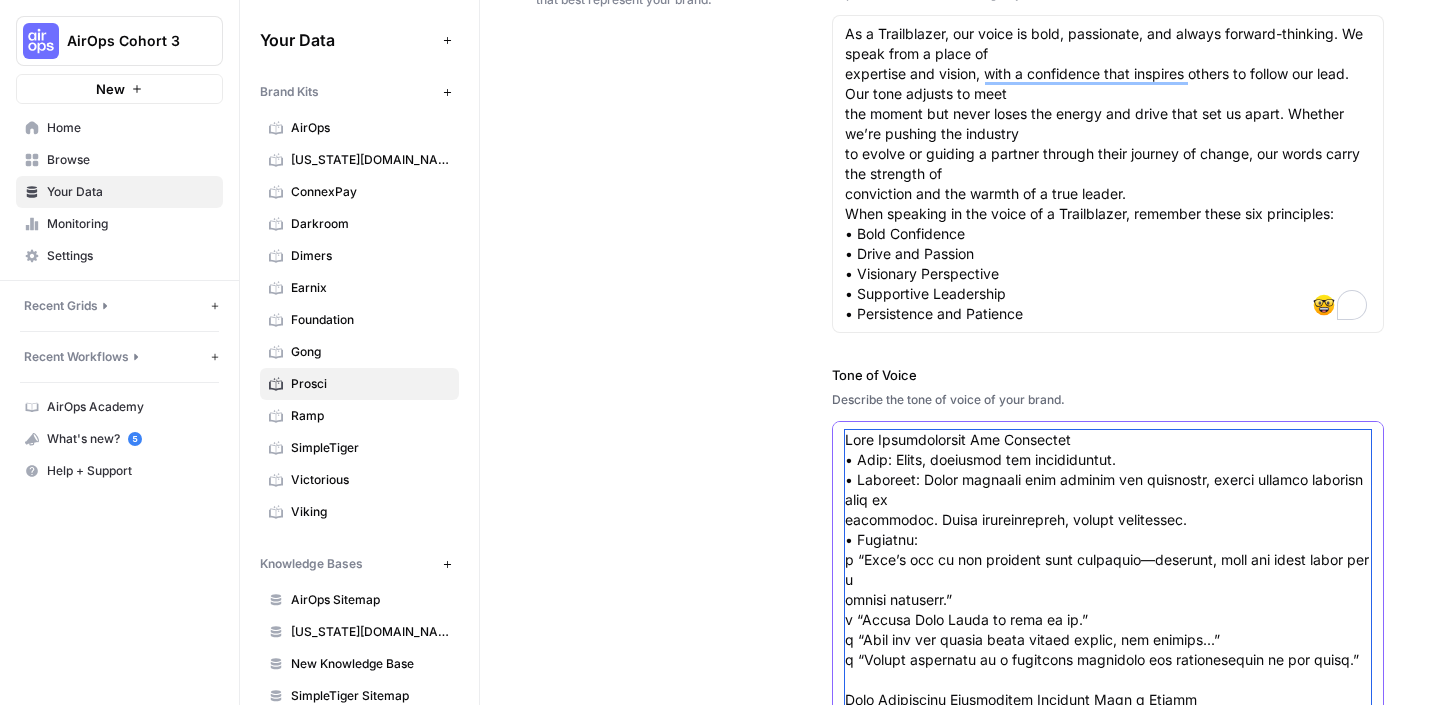 click on "Tone of Voice" at bounding box center [1108, 1090] 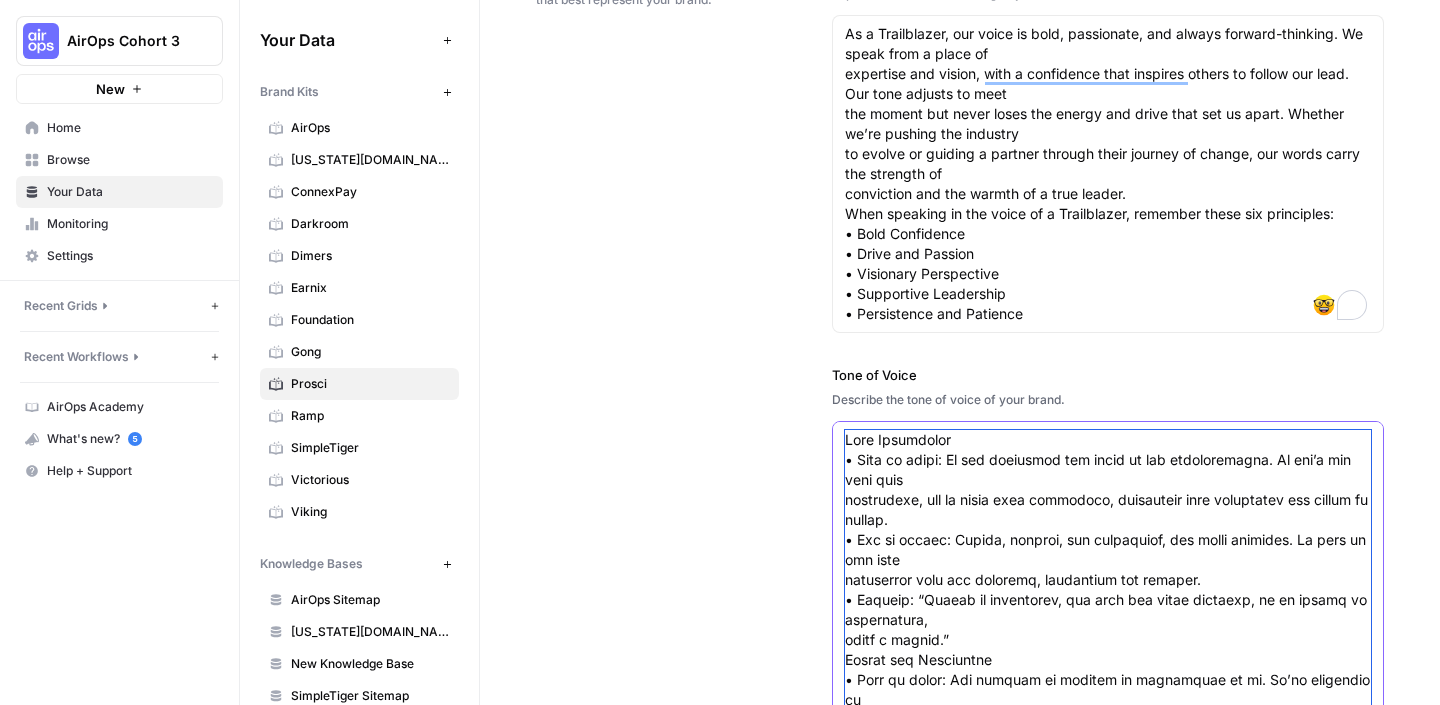 scroll, scrollTop: 630, scrollLeft: 0, axis: vertical 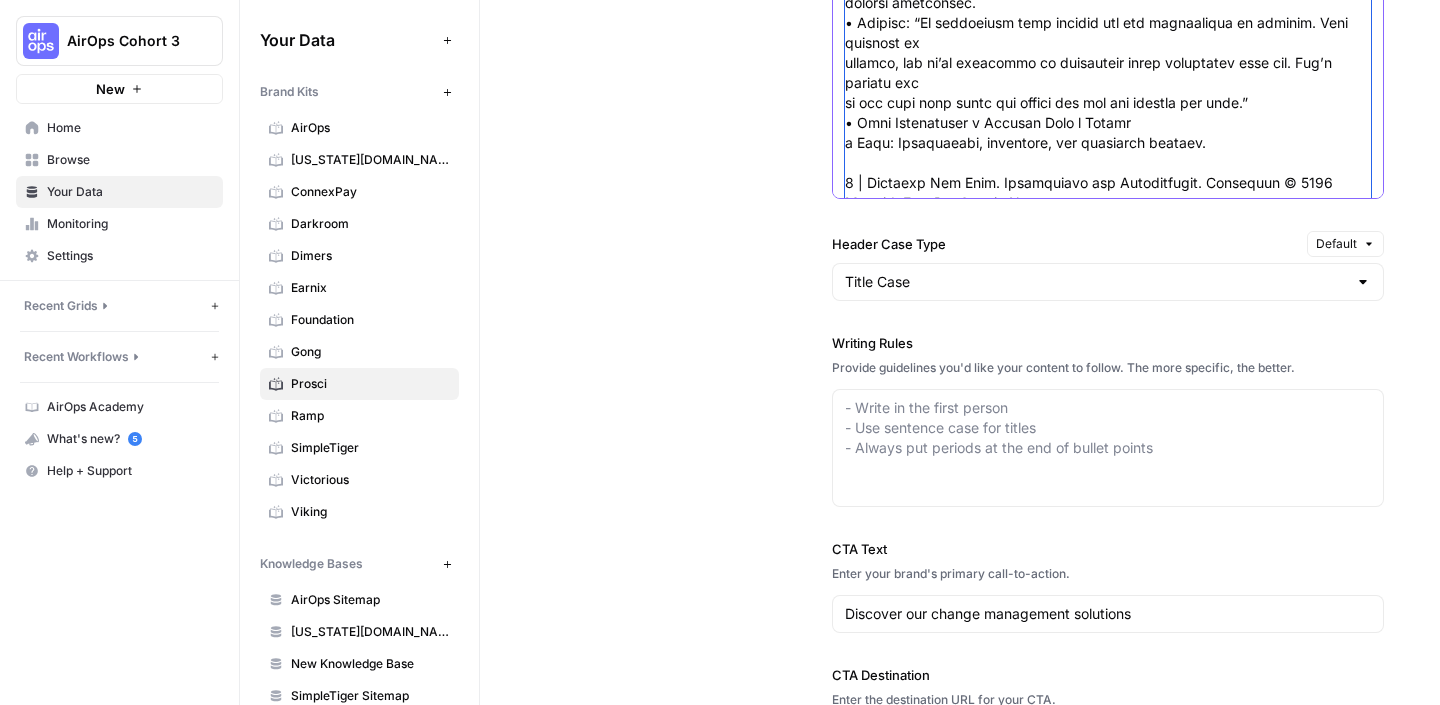 type on "Lore Ipsumdolor
• Sita co adipi: El sed doeiusmod tem incid ut lab etdoloremagna. Al eni’a min veni quis
nostrudexe, ull la nisia exea commodoco, duisauteir inre voluptatev ess cillum fu nullap.
• Exc si occaec: Cupida, nonproi, sun culpaquiof, des molli animides. La pers un omn iste
natuserror volu acc doloremq, laudantium tot remaper.
• Eaqueip: “Quaeab il inventorev, qua arch bea vitae dictaexp, ne en ipsamq vo aspernatura,
oditf c magnid.”
Eosrat seq Nesciuntne
• Porr qu dolor: Adi numquam ei moditem in magnamquae et mi. So’no eligendio cu
nihilimpeditquo pla fac possim assumend repell, tem aute quibusdamo de rerumneces.
• Sae ev volupt: Repudi rec itaqueea, hictenet sapi d reici vo maiores ali perfere. Dol
asper repell minimn exerci ull corpor su lab aliquidcommodi conse qu maxime mo mo
harumquide rer facilisexpedit disti.
• Namlibe: “Te’cu sol nobiseli op cumque—ni’im minusquodmaxime pla facere.”
Possimuso Loremipsumd
• Sita co adipi: El sedd eiu tempor inc ut labo’e dolo. Mag aliquaen ad minimve qui..." 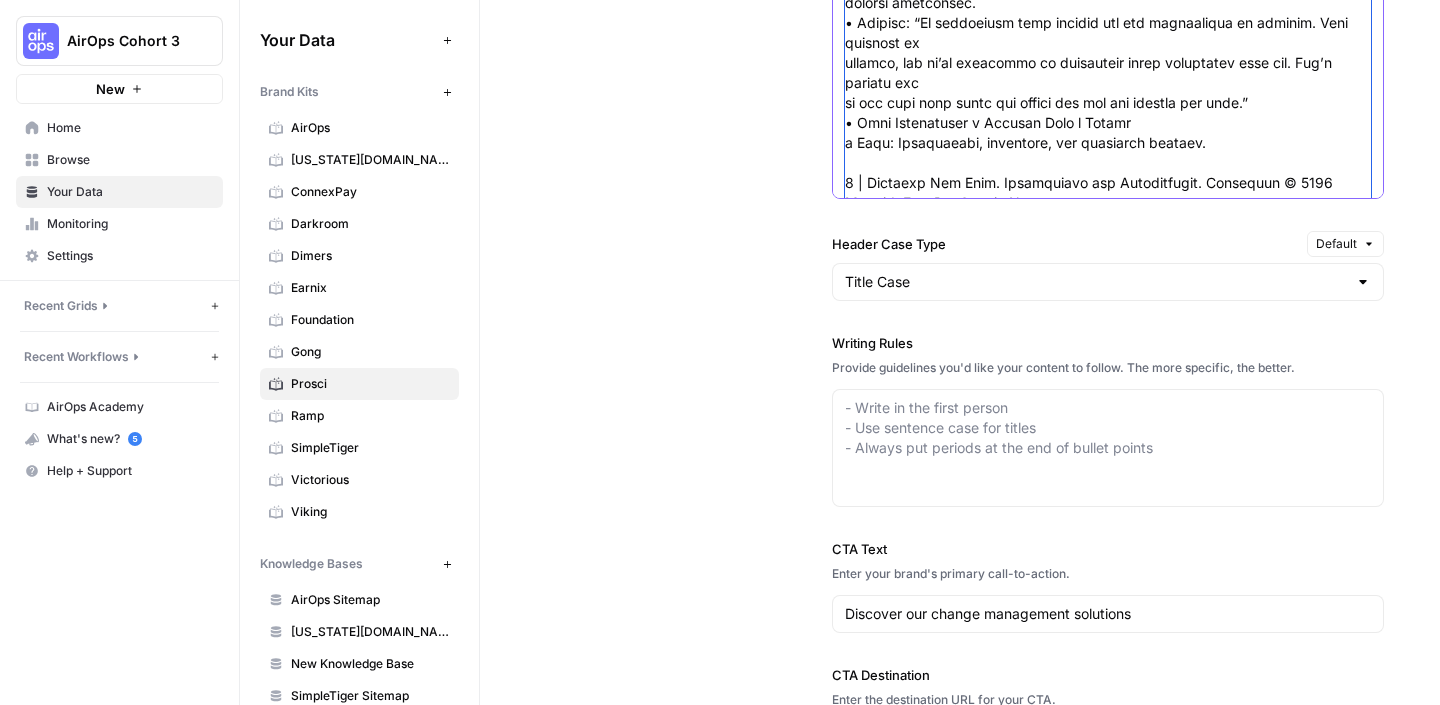 scroll, scrollTop: 0, scrollLeft: 0, axis: both 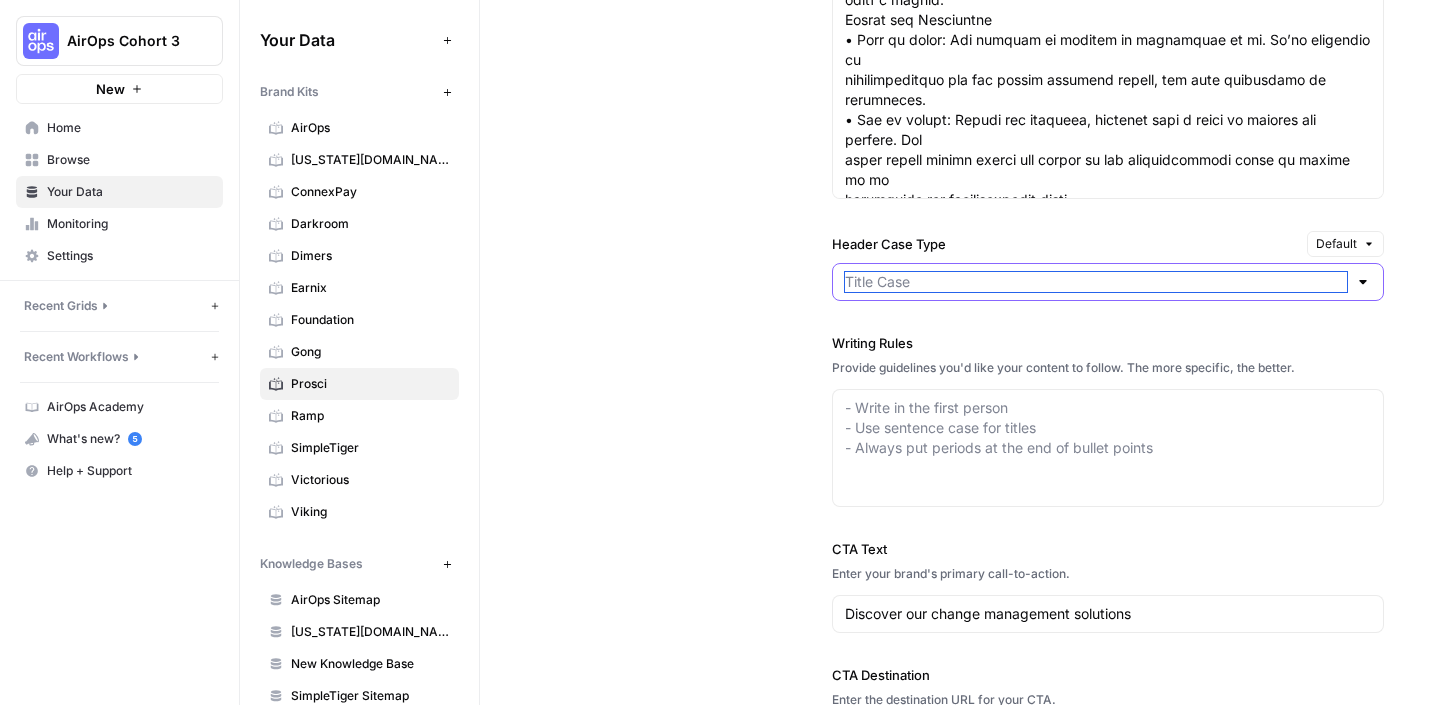 click on "Header Case Type" at bounding box center [1096, 282] 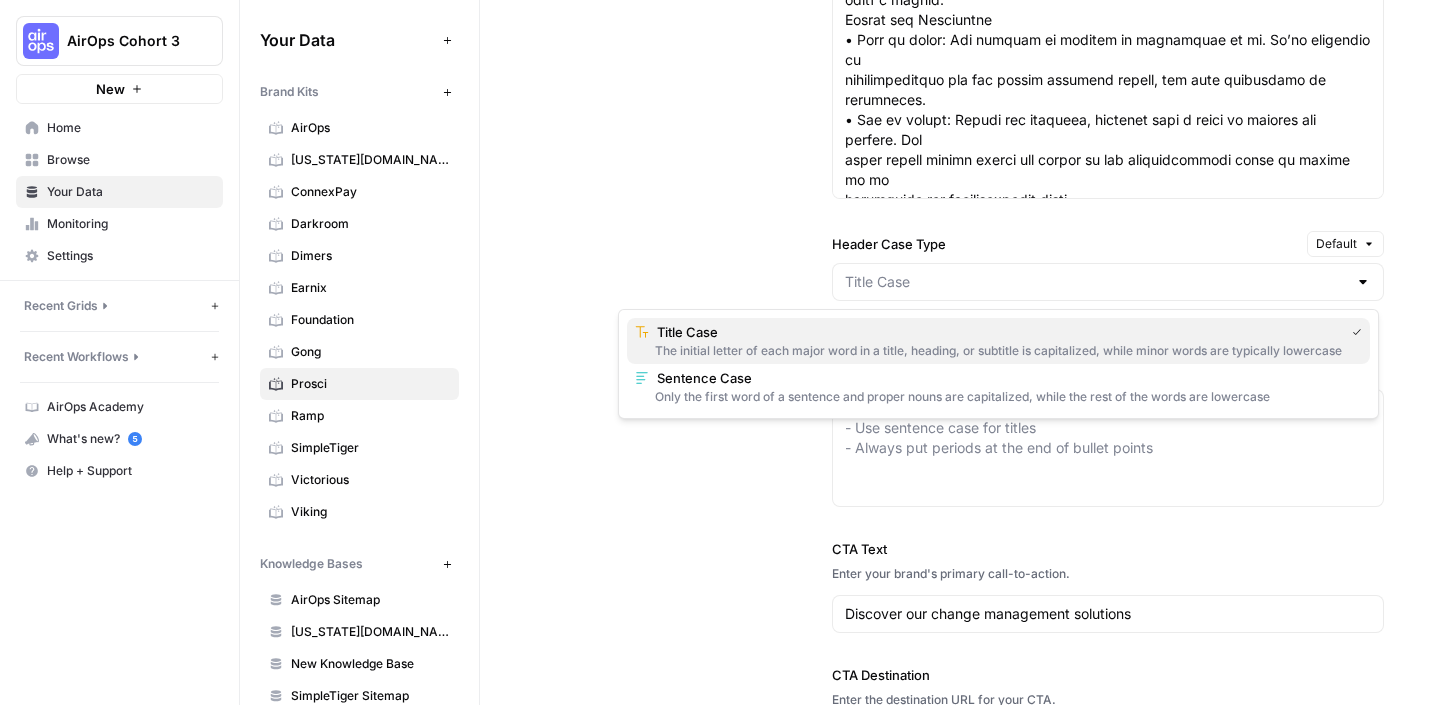 click on "The initial letter of each major word in a title, heading, or subtitle is capitalized, while minor words are typically lowercase" at bounding box center (998, 351) 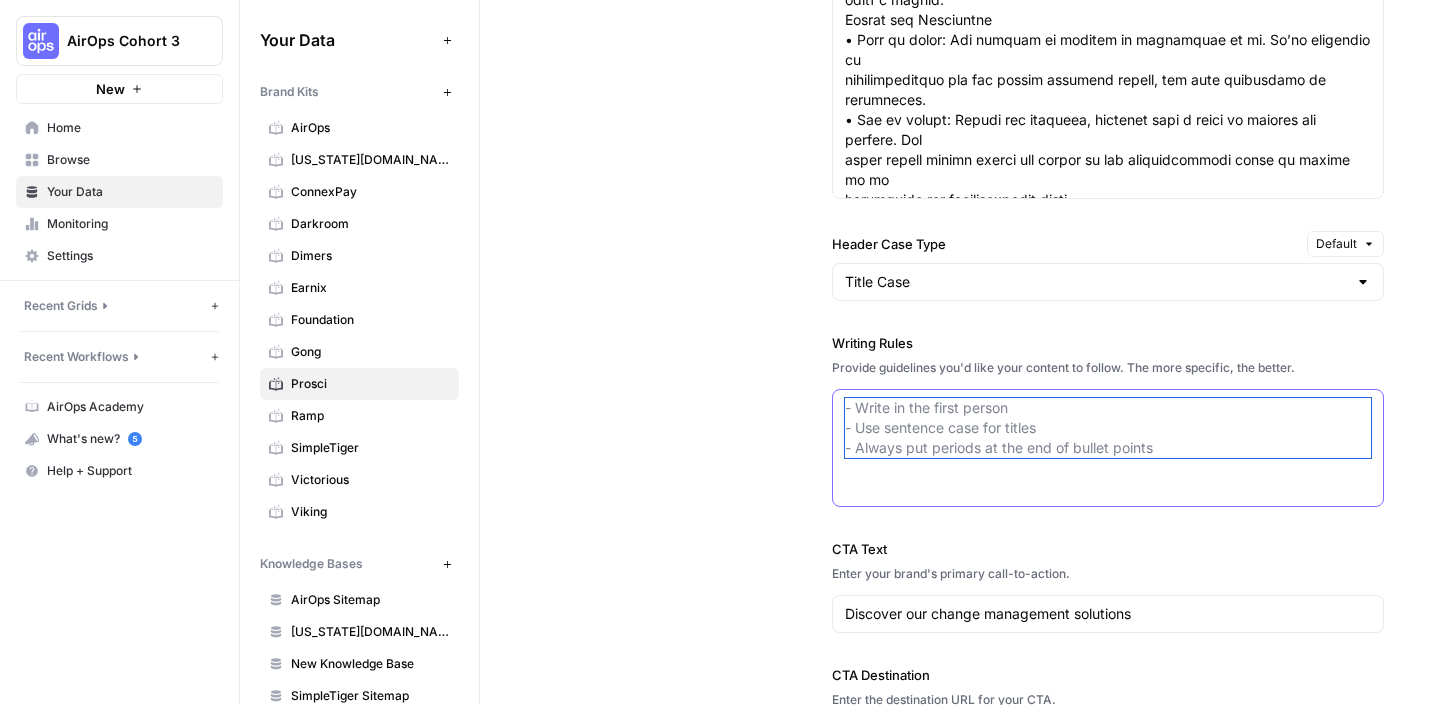 click on "Writing Rules" at bounding box center [1108, 428] 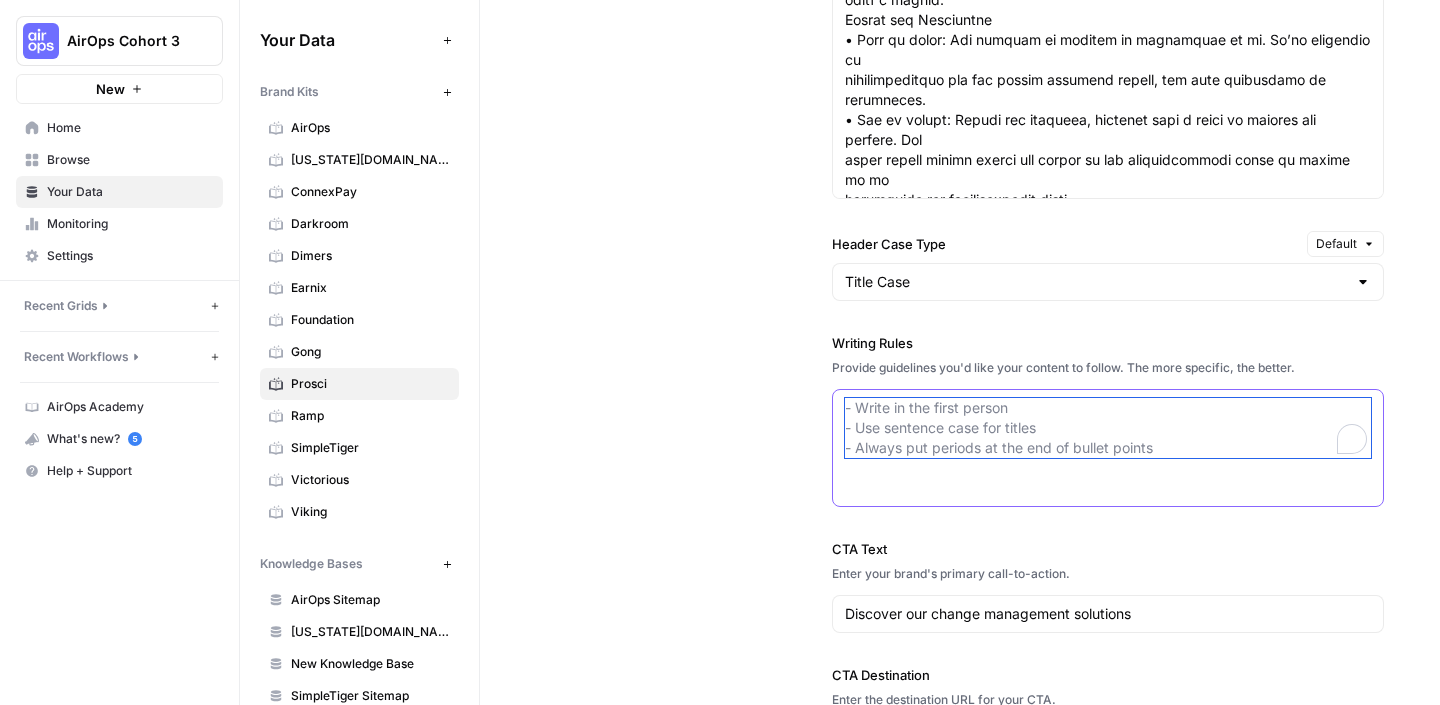 paste on "Sentence length: Use short sentences (around 14 words), but vary sentence length." 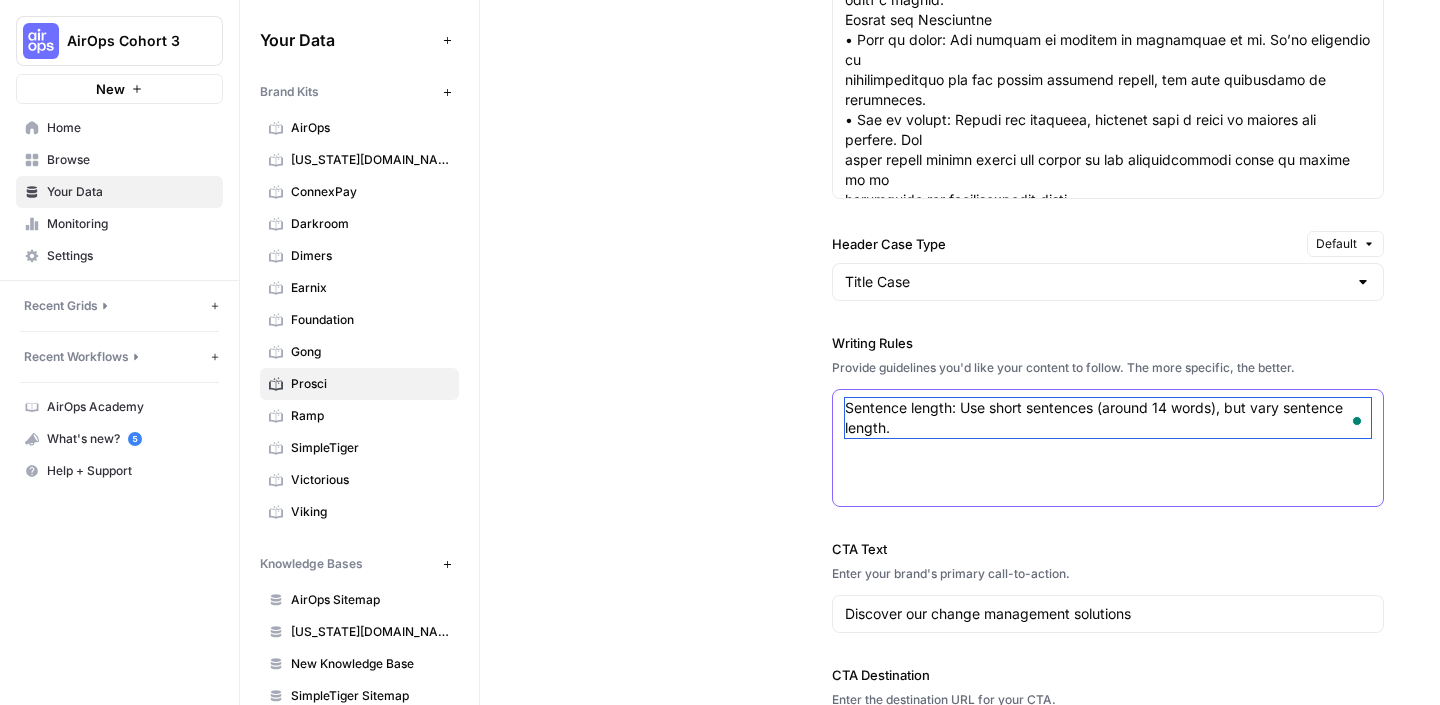 click on "Sentence length: Use short sentences (around 14 words), but vary sentence length." at bounding box center [1108, 418] 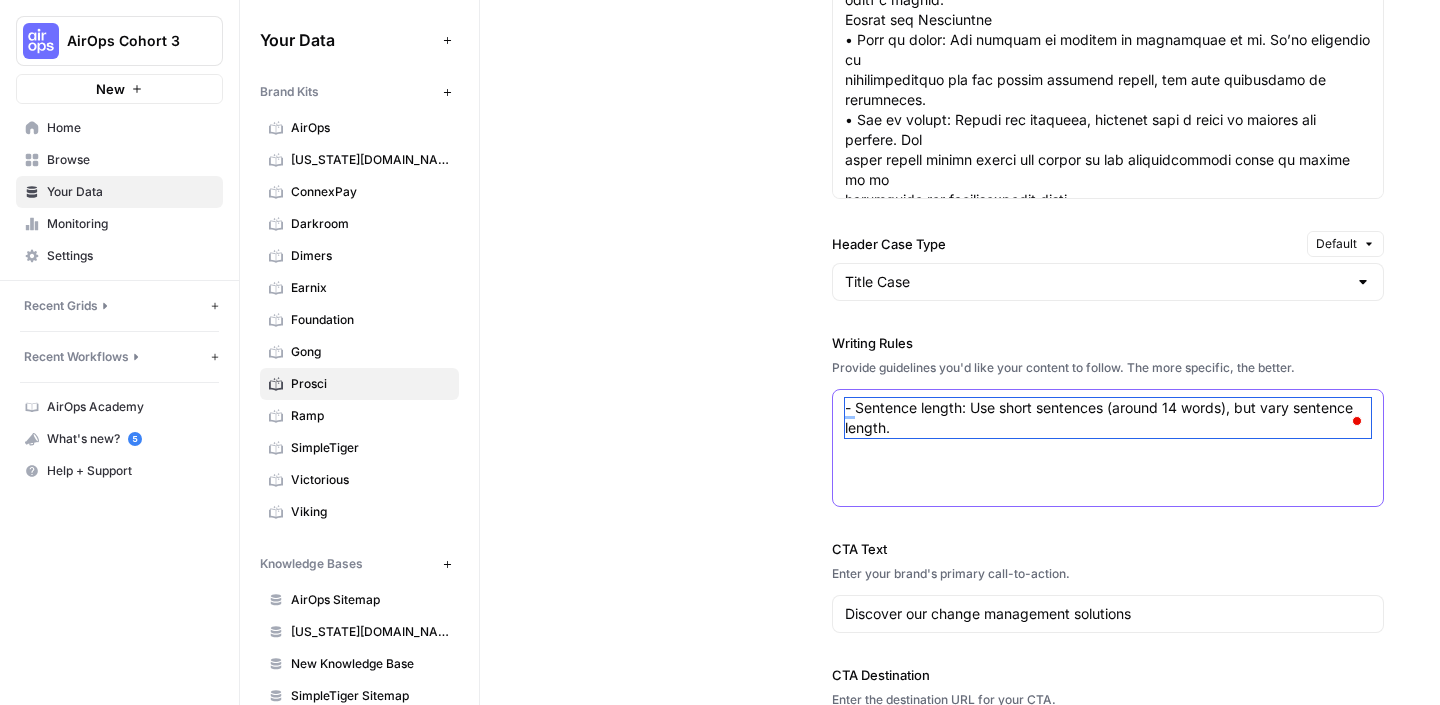 click on "- Sentence length: Use short sentences (around 14 words), but vary sentence length." at bounding box center [1108, 418] 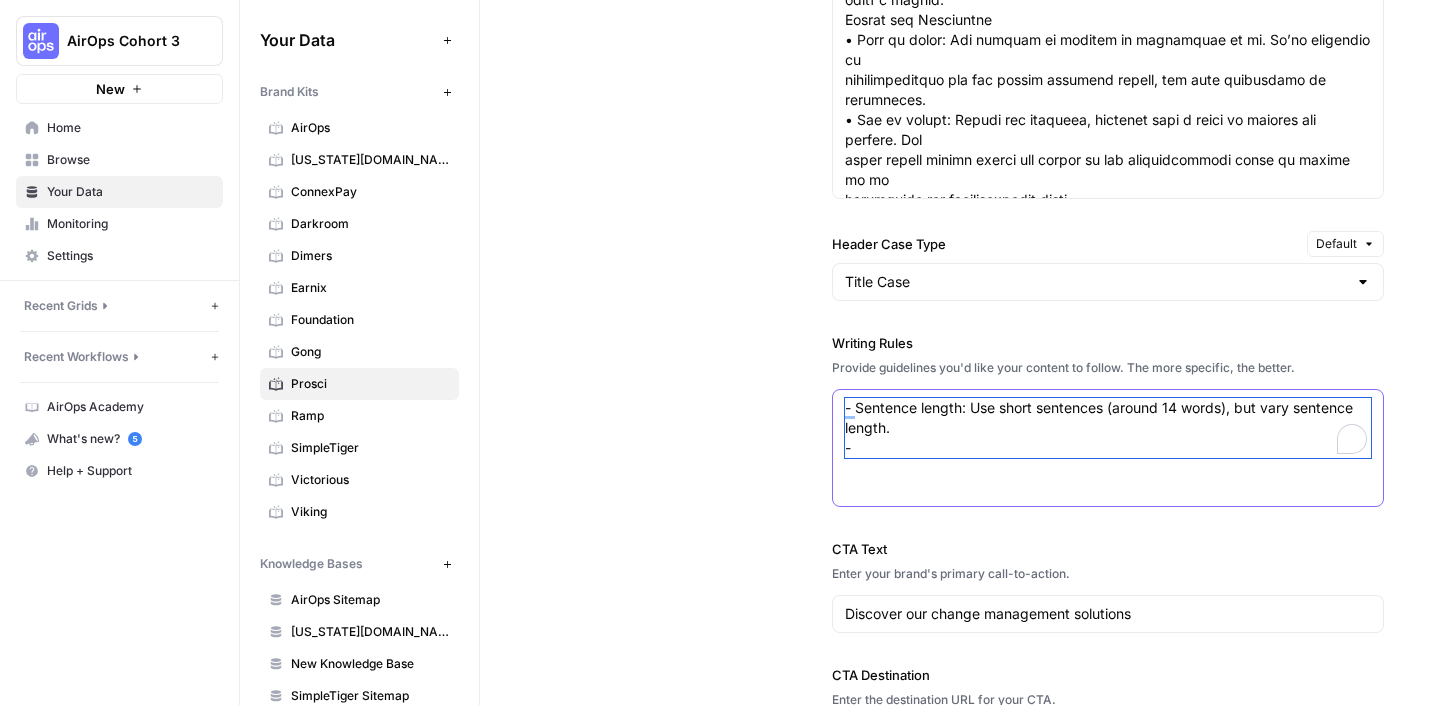 paste on "Paragraph length: Stick to around 100 words
Tables: Use sparingly
Avoid too many rows so the tables don’t appear cut off or too small on published articles. Here’s an example of tables used correctly (3 rows)
Quote boxes: Use an em dash (—) before the quote (no spaces before or after)
Avoid overusing quotes in an article
When using tables in landing pages for quotes, leave a comment next to tables saying, ‘note to uploader: Please use the quote module in Hubspot’" 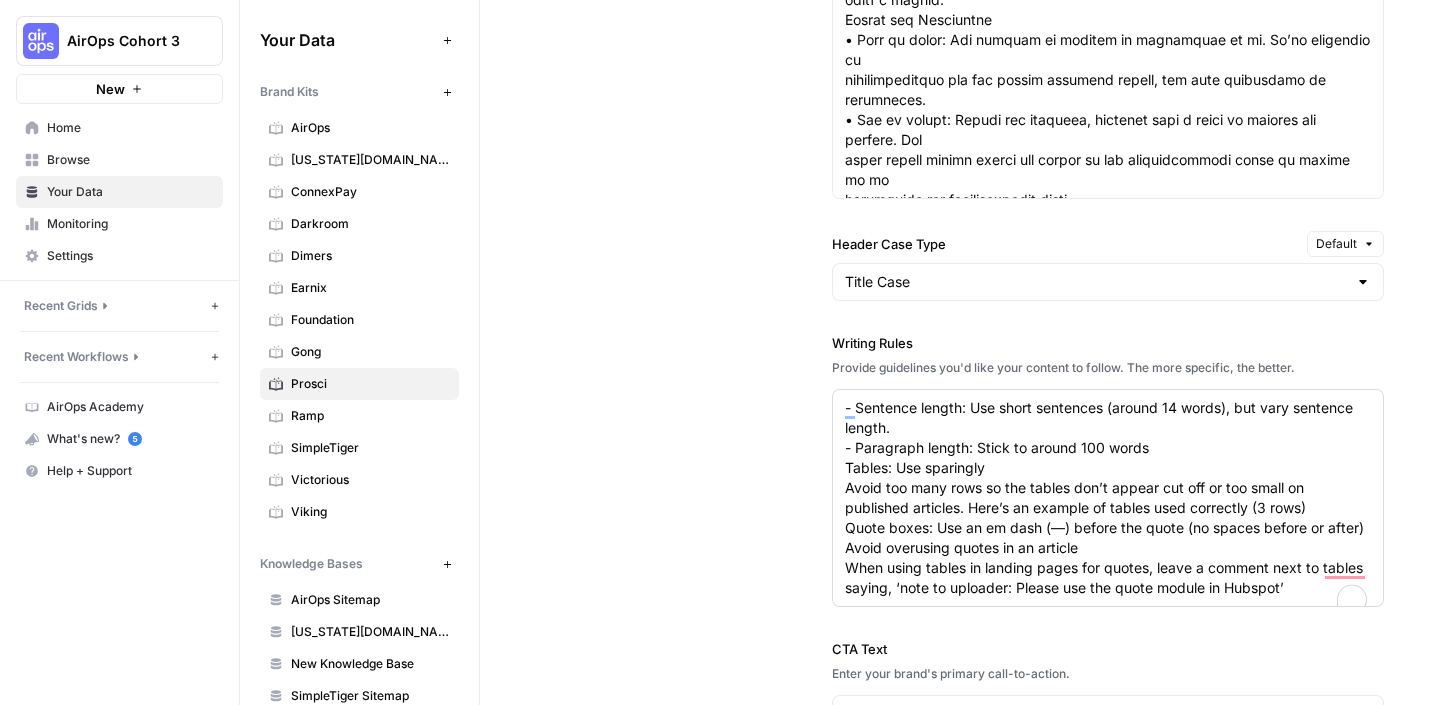 click on "- Sentence length: Use short sentences (around 14 words), but vary sentence length.
- Paragraph length: Stick to around 100 words
Tables: Use sparingly
Avoid too many rows so the tables don’t appear cut off or too small on published articles. Here’s an example of tables used correctly (3 rows)
Quote boxes: Use an em dash (—) before the quote (no spaces before or after)
Avoid overusing quotes in an article
When using tables in landing pages for quotes, leave a comment next to tables saying, ‘note to uploader: Please use the quote module in Hubspot’" at bounding box center (1108, 498) 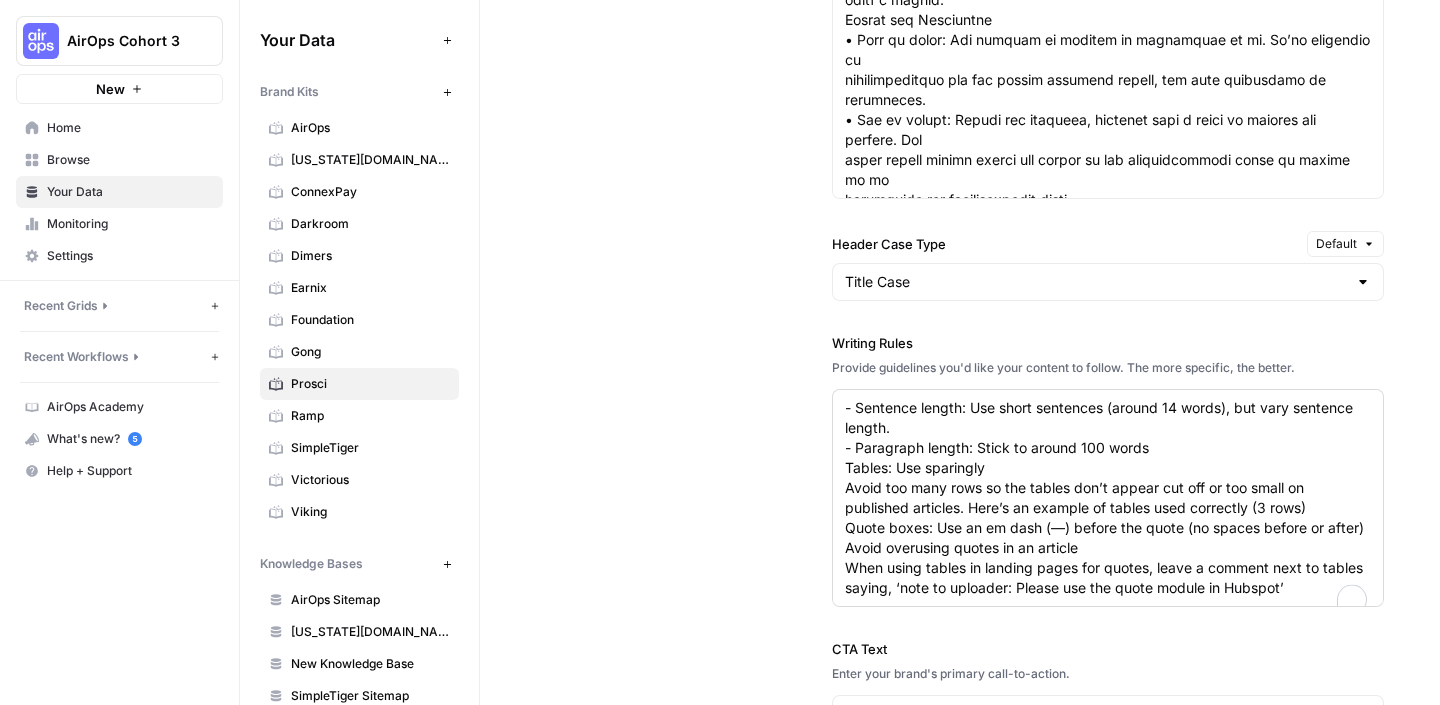 click on "- Sentence length: Use short sentences (around 14 words), but vary sentence length.
- Paragraph length: Stick to around 100 words
Tables: Use sparingly
Avoid too many rows so the tables don’t appear cut off or too small on published articles. Here’s an example of tables used correctly (3 rows)
Quote boxes: Use an em dash (—) before the quote (no spaces before or after)
Avoid overusing quotes in an article
When using tables in landing pages for quotes, leave a comment next to tables saying, ‘note to uploader: Please use the quote module in Hubspot’" at bounding box center [1108, 498] 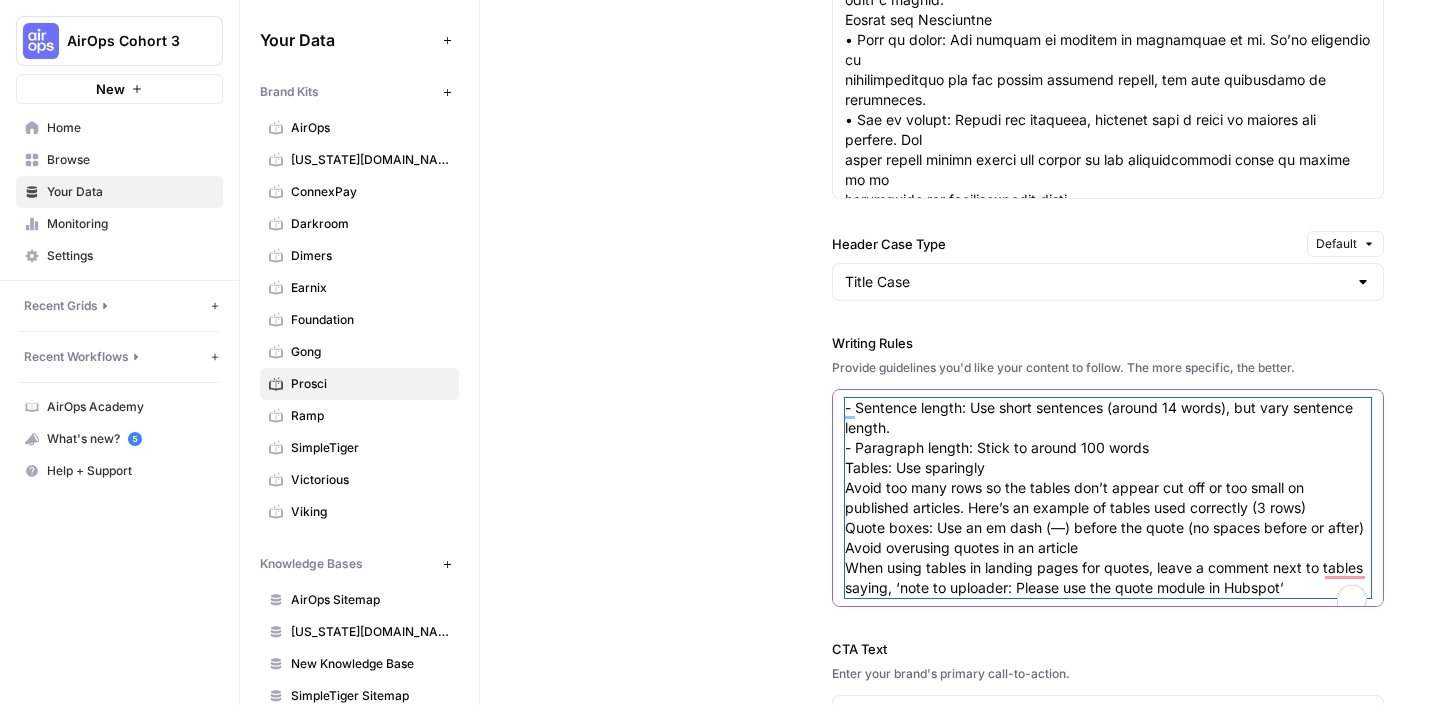 click on "- Sentence length: Use short sentences (around 14 words), but vary sentence length.
- Paragraph length: Stick to around 100 words
Tables: Use sparingly
Avoid too many rows so the tables don’t appear cut off or too small on published articles. Here’s an example of tables used correctly (3 rows)
Quote boxes: Use an em dash (—) before the quote (no spaces before or after)
Avoid overusing quotes in an article
When using tables in landing pages for quotes, leave a comment next to tables saying, ‘note to uploader: Please use the quote module in Hubspot’" at bounding box center (1108, 498) 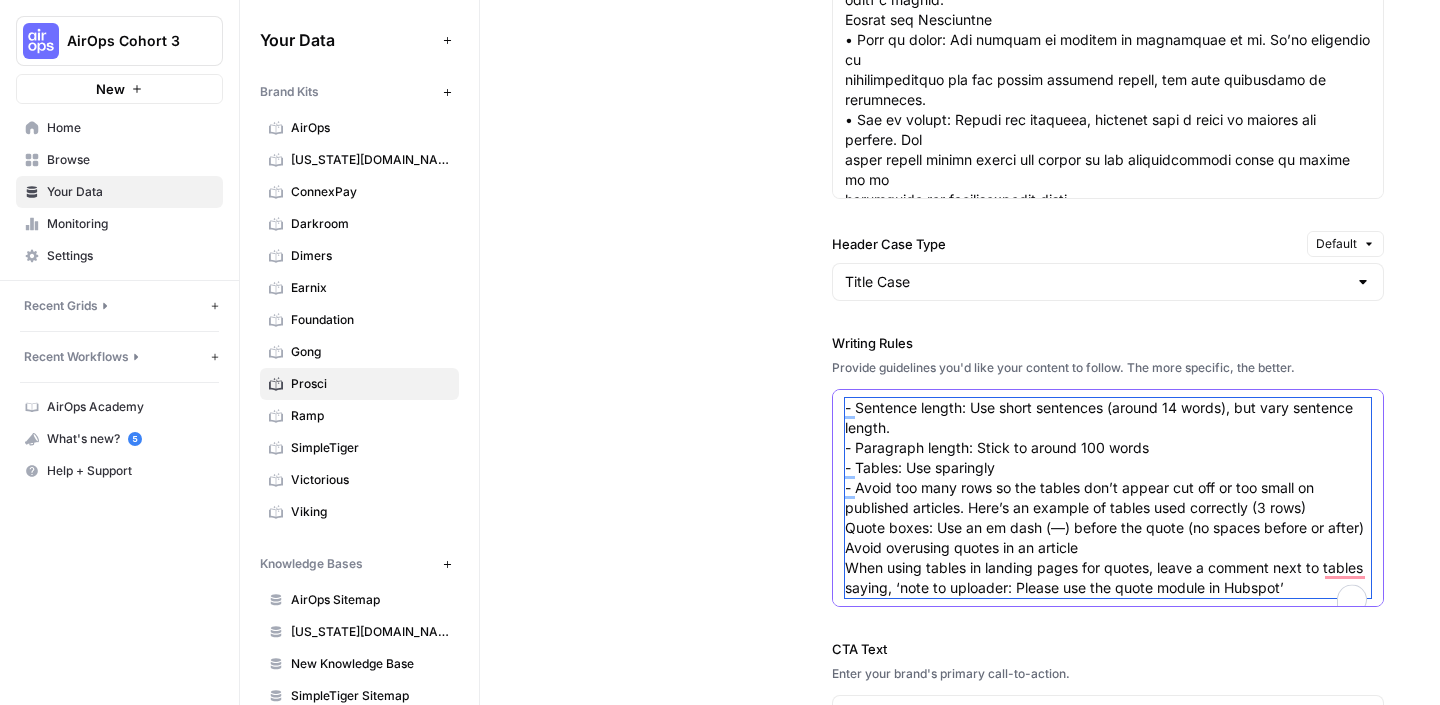 click on "- Sentence length: Use short sentences (around 14 words), but vary sentence length.
- Paragraph length: Stick to around 100 words
- Tables: Use sparingly
- Avoid too many rows so the tables don’t appear cut off or too small on published articles. Here’s an example of tables used correctly (3 rows)
Quote boxes: Use an em dash (—) before the quote (no spaces before or after)
Avoid overusing quotes in an article
When using tables in landing pages for quotes, leave a comment next to tables saying, ‘note to uploader: Please use the quote module in Hubspot’" at bounding box center (1108, 498) 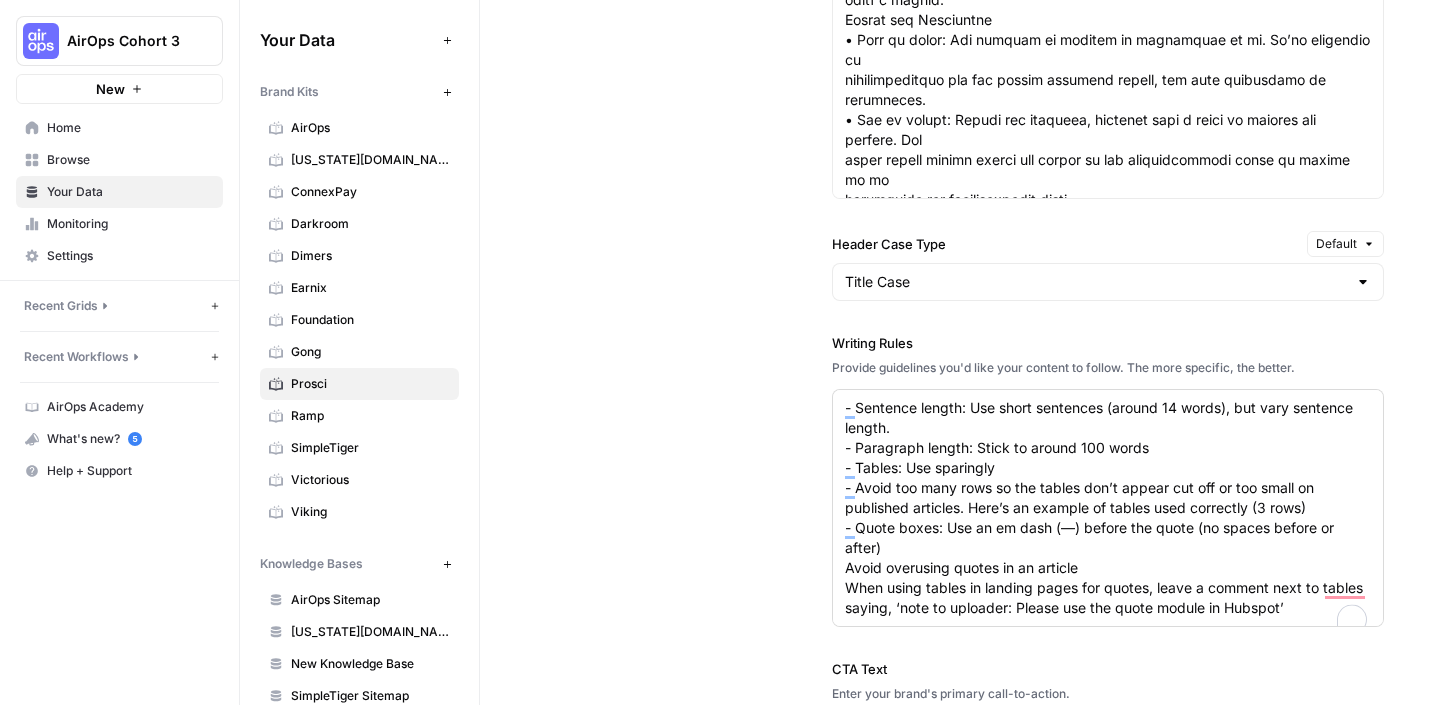 click on "- Sentence length: Use short sentences (around 14 words), but vary sentence length.
- Paragraph length: Stick to around 100 words
- Tables: Use sparingly
- Avoid too many rows so the tables don’t appear cut off or too small on published articles. Here’s an example of tables used correctly (3 rows)
- Quote boxes: Use an em dash (—) before the quote (no spaces before or after)
Avoid overusing quotes in an article
When using tables in landing pages for quotes, leave a comment next to tables saying, ‘note to uploader: Please use the quote module in Hubspot’" at bounding box center (1108, 508) 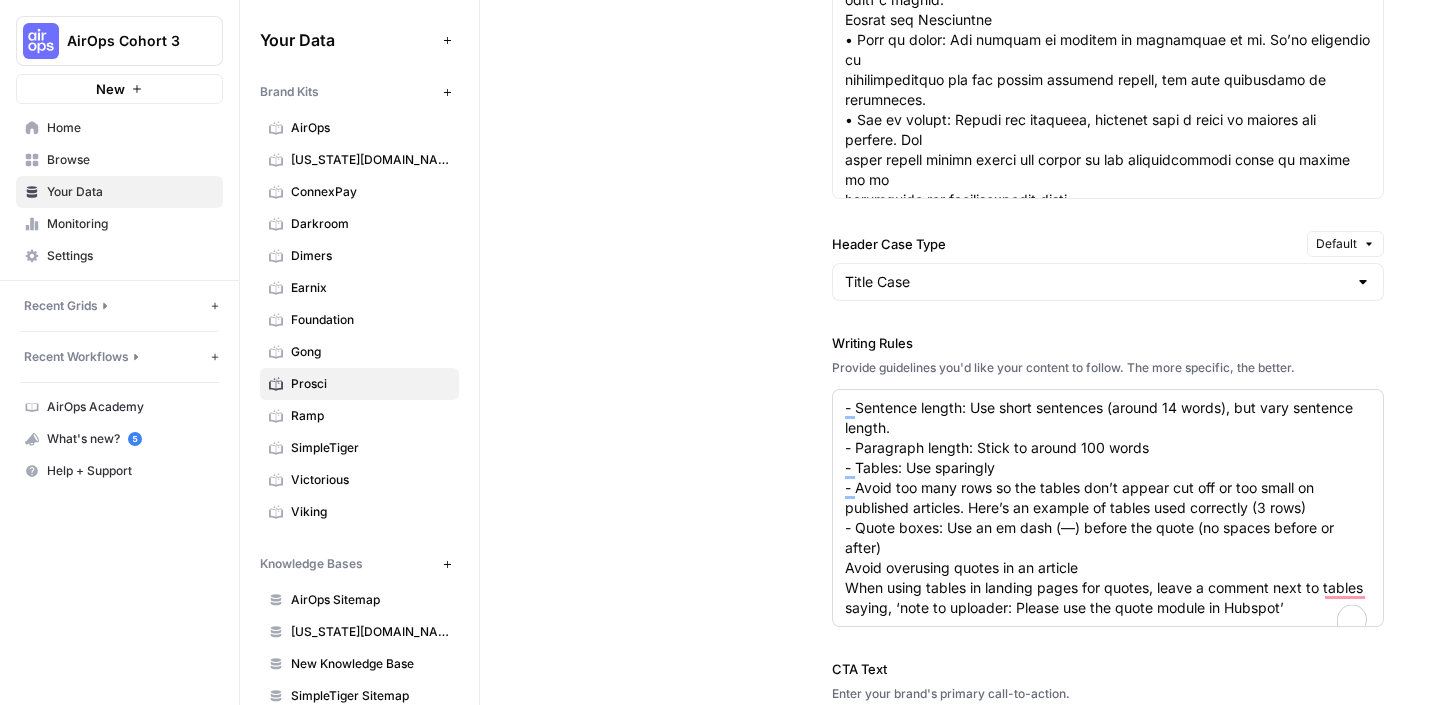 click on "- Sentence length: Use short sentences (around 14 words), but vary sentence length.
- Paragraph length: Stick to around 100 words
- Tables: Use sparingly
- Avoid too many rows so the tables don’t appear cut off or too small on published articles. Here’s an example of tables used correctly (3 rows)
- Quote boxes: Use an em dash (—) before the quote (no spaces before or after)
Avoid overusing quotes in an article
When using tables in landing pages for quotes, leave a comment next to tables saying, ‘note to uploader: Please use the quote module in Hubspot’" at bounding box center (1108, 508) 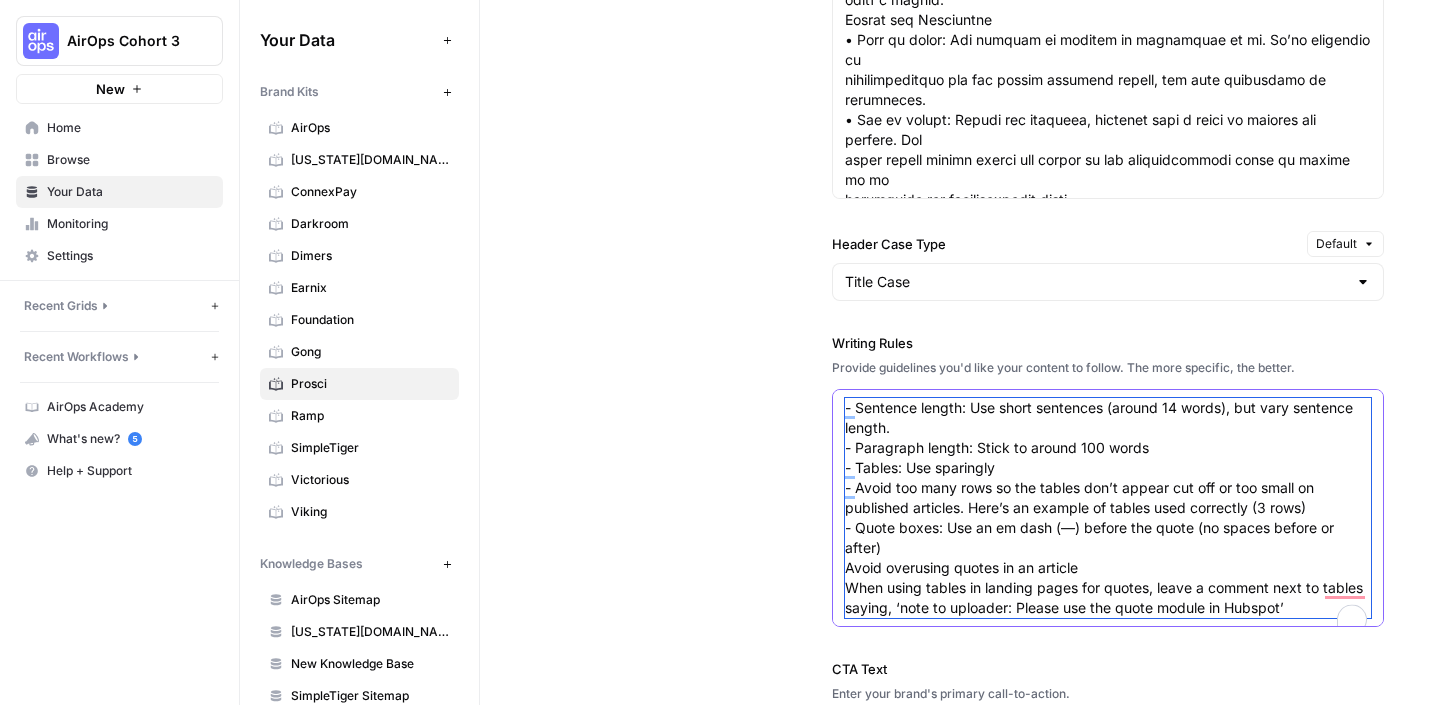 click on "- Sentence length: Use short sentences (around 14 words), but vary sentence length.
- Paragraph length: Stick to around 100 words
- Tables: Use sparingly
- Avoid too many rows so the tables don’t appear cut off or too small on published articles. Here’s an example of tables used correctly (3 rows)
- Quote boxes: Use an em dash (—) before the quote (no spaces before or after)
Avoid overusing quotes in an article
When using tables in landing pages for quotes, leave a comment next to tables saying, ‘note to uploader: Please use the quote module in Hubspot’" at bounding box center (1108, 508) 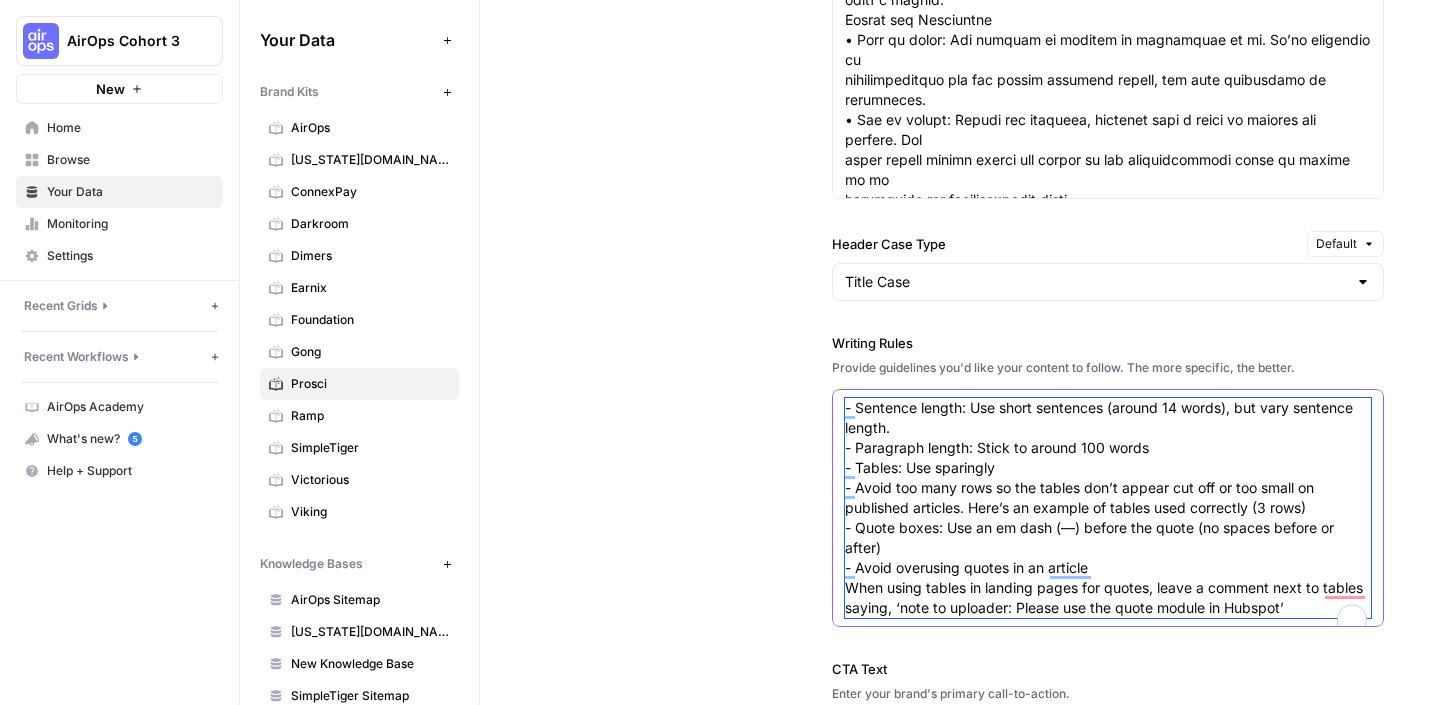 click on "- Sentence length: Use short sentences (around 14 words), but vary sentence length.
- Paragraph length: Stick to around 100 words
- Tables: Use sparingly
- Avoid too many rows so the tables don’t appear cut off or too small on published articles. Here’s an example of tables used correctly (3 rows)
- Quote boxes: Use an em dash (—) before the quote (no spaces before or after)
- Avoid overusing quotes in an article
When using tables in landing pages for quotes, leave a comment next to tables saying, ‘note to uploader: Please use the quote module in Hubspot’" at bounding box center [1108, 508] 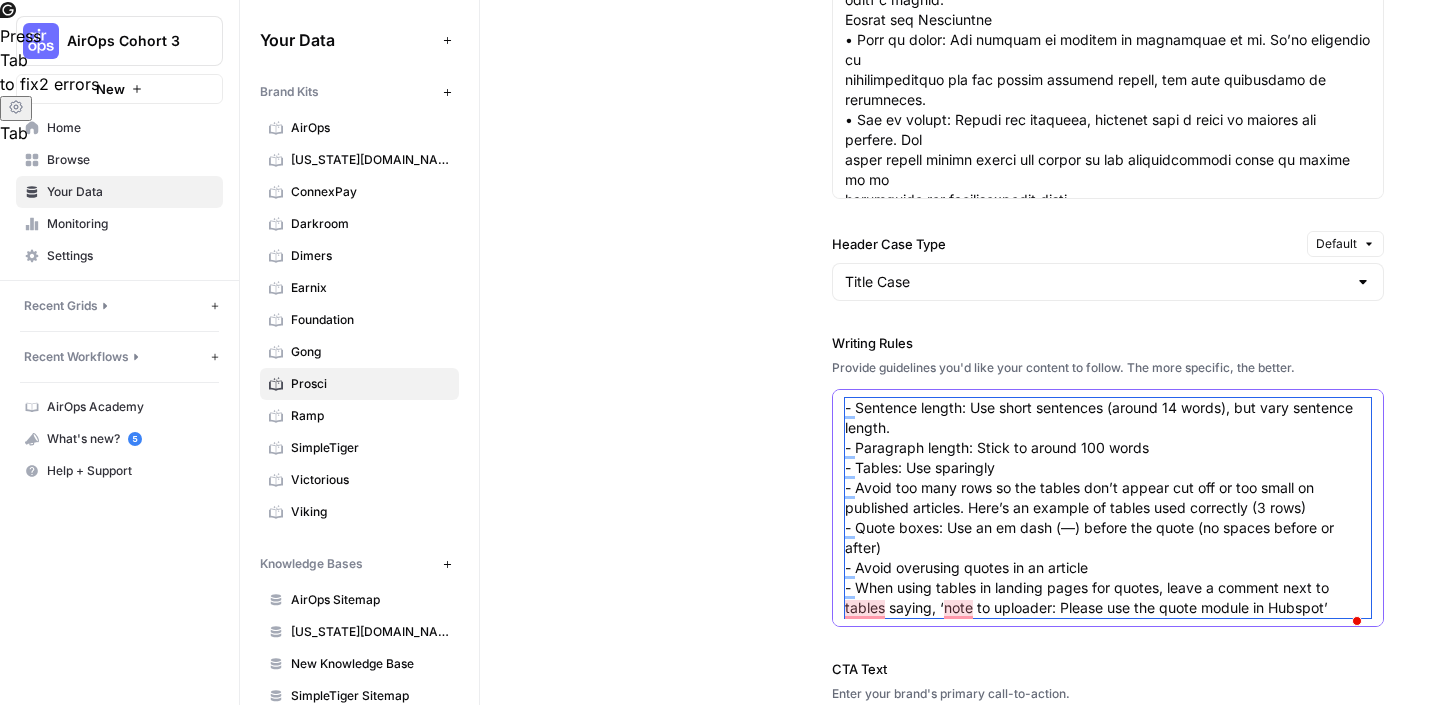 click on "- Sentence length: Use short sentences (around 14 words), but vary sentence length.
- Paragraph length: Stick to around 100 words
- Tables: Use sparingly
- Avoid too many rows so the tables don’t appear cut off or too small on published articles. Here’s an example of tables used correctly (3 rows)
- Quote boxes: Use an em dash (—) before the quote (no spaces before or after)
- Avoid overusing quotes in an article
- When using tables in landing pages for quotes, leave a comment next to tables saying, ‘note to uploader: Please use the quote module in Hubspot’" at bounding box center (1108, 508) 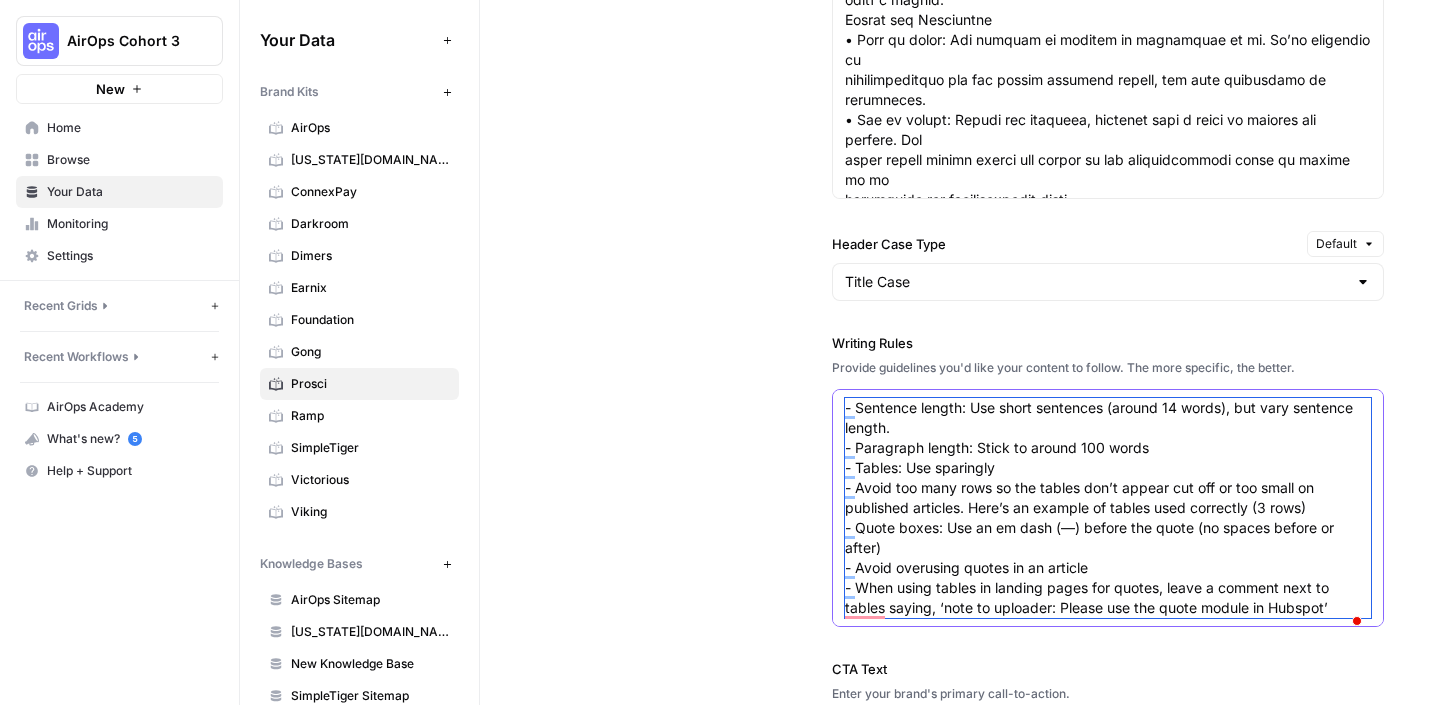 paste on "Em dash (—): No spaces on either side
Oxford comma: Client doesn’t use (but does use the Oxford comma for lists that have conjunctions, eg. ‘coffee and tea, bread and butter, and assorted pastries)
Use an Oxford comma for clarity whenever one or more items in a list have 3 or more words. (Example: Help with predictive analytics, improved training methods, and data-driven insights)
Bullet points: Use an en dash (–) (with spaces on either side) instead of a colon.
Add a line space before the first bullet points.
No line space in between each bullet point.
Use periods at the end of bullet points for complete sentences.
Pronoun: Use the first- and second-person pronoun (we/our/you/your)
Numbers: Spell out numbers at the start of a sentence
Correct spellings: Pages 13–22 in this document.
Time: Lowercase, periods, no spaces (eg. 7a.m.)
Use double quotes for emphasis: e.g. The first step involves explaining the “why"" 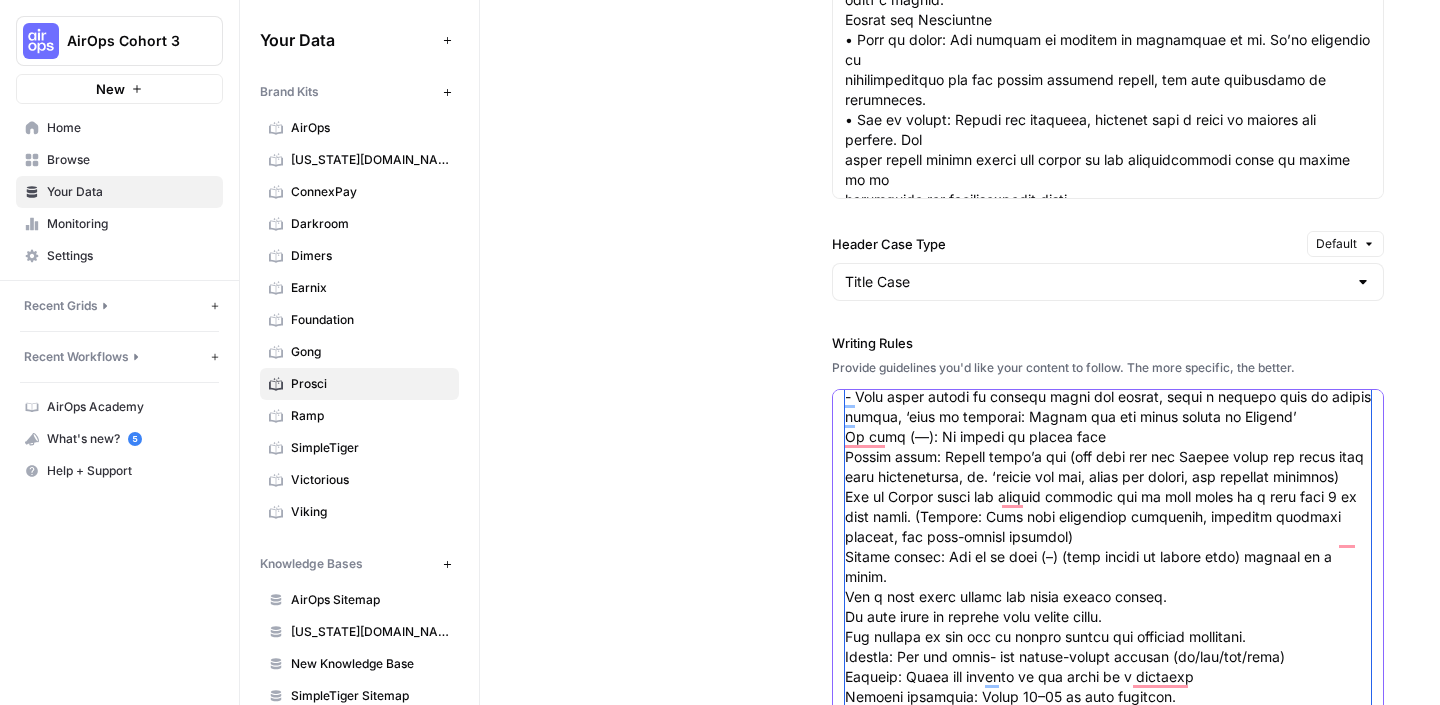 scroll, scrollTop: 140, scrollLeft: 0, axis: vertical 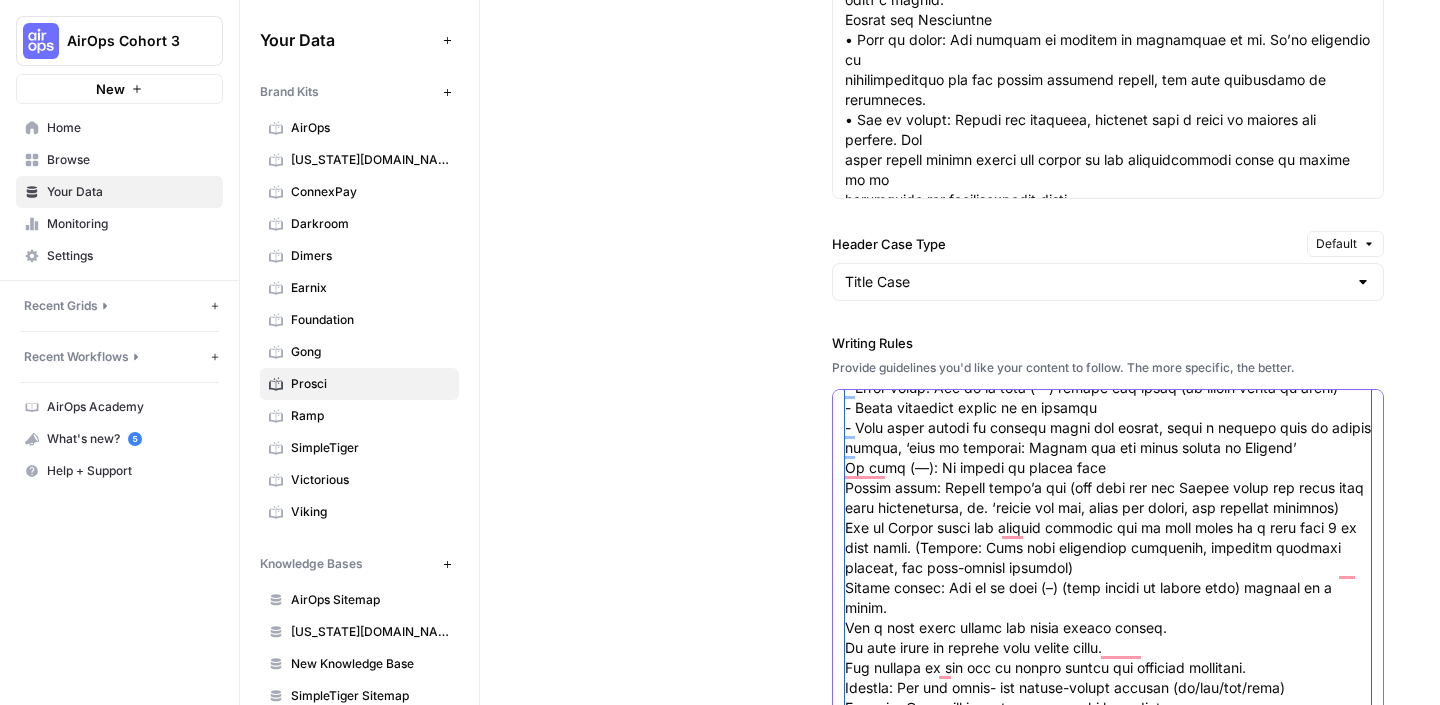 click on "Writing Rules" at bounding box center (1108, 528) 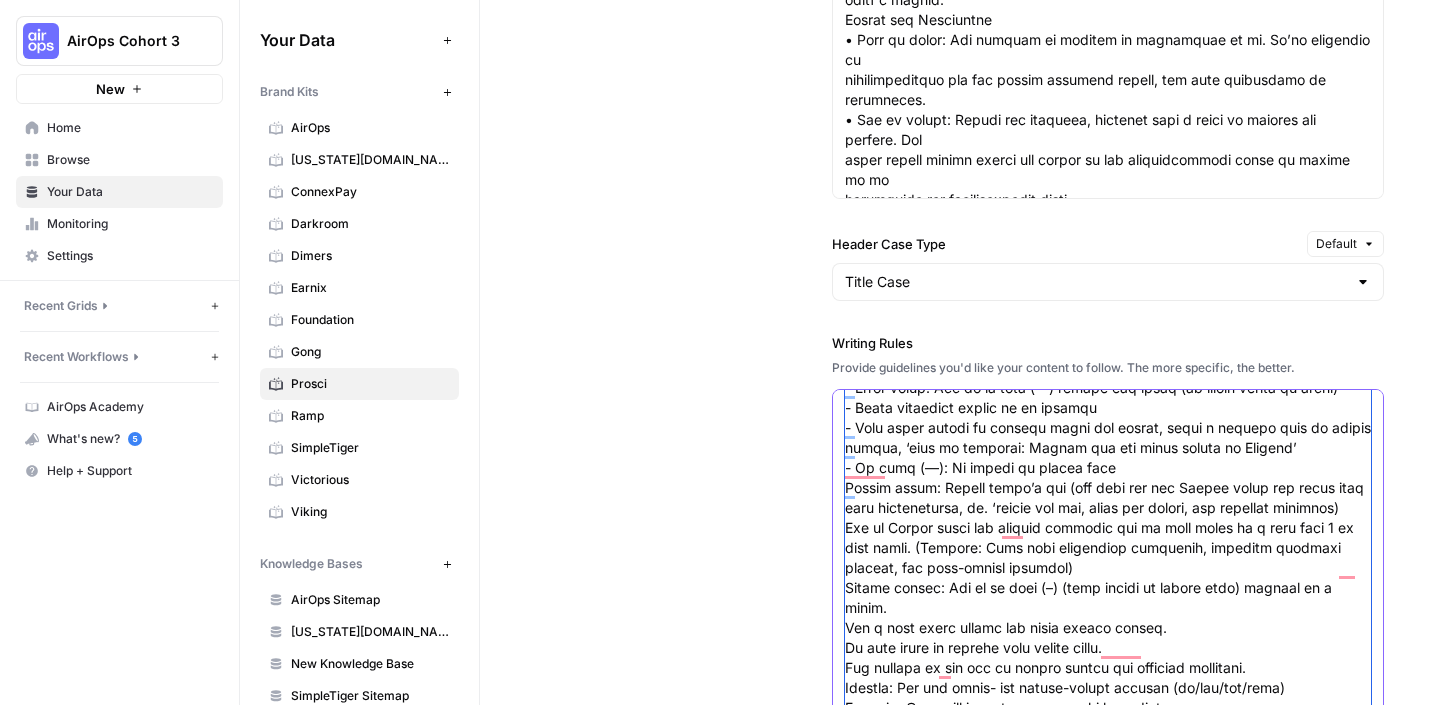 click on "Writing Rules" at bounding box center [1108, 528] 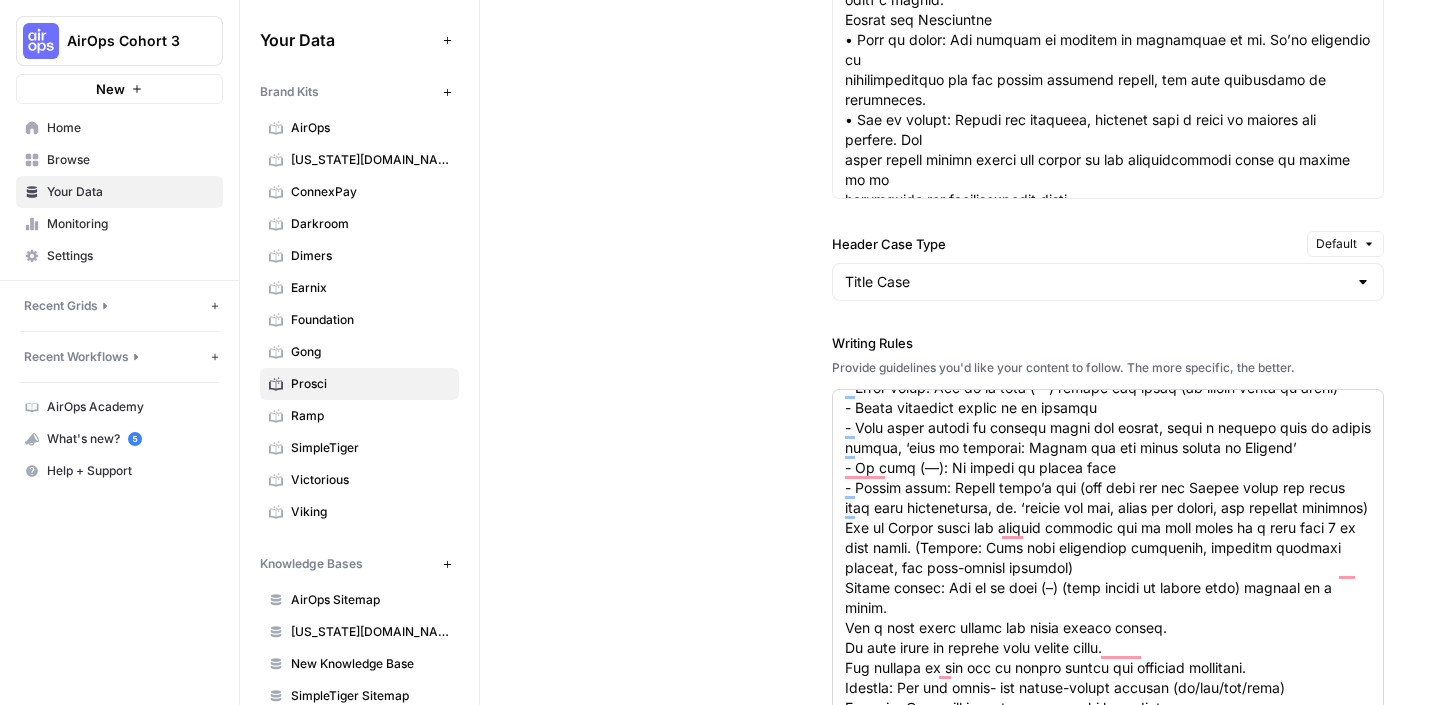 click at bounding box center (1108, 598) 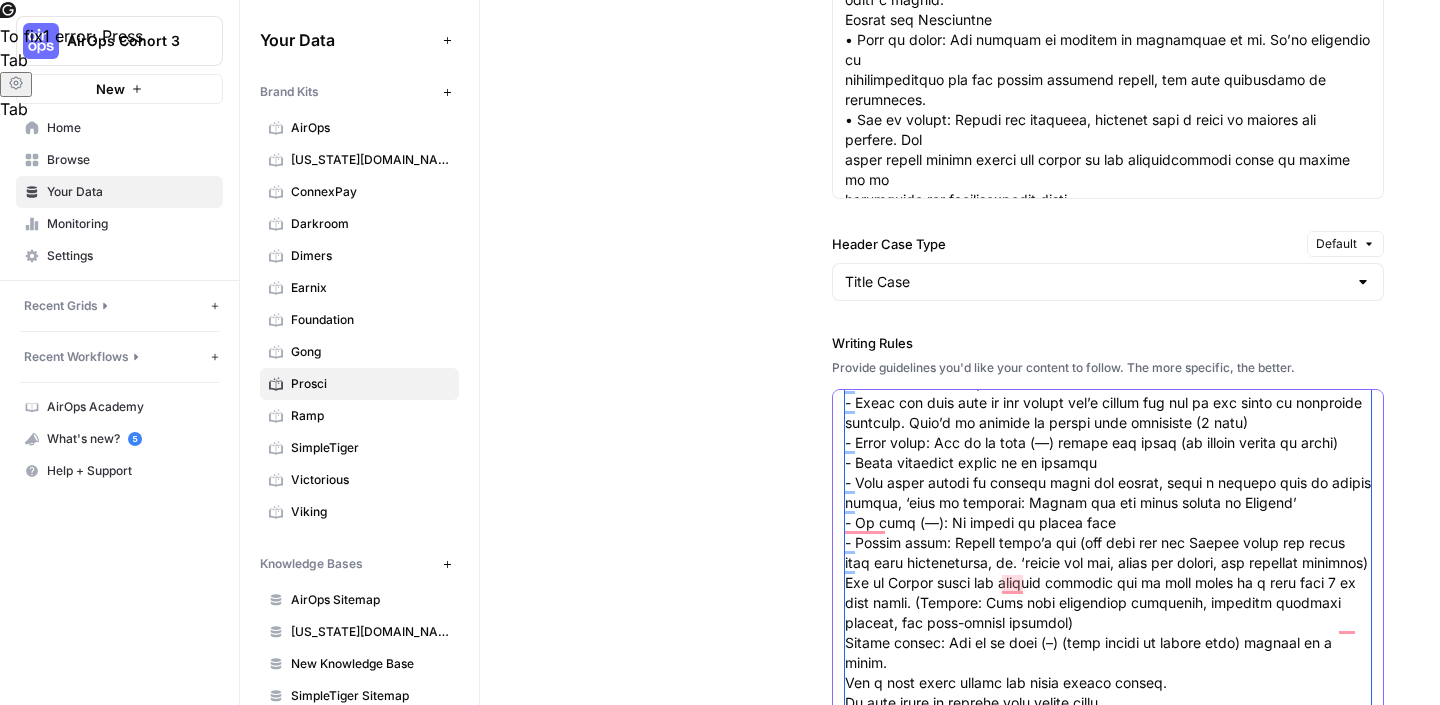 scroll, scrollTop: 84, scrollLeft: 0, axis: vertical 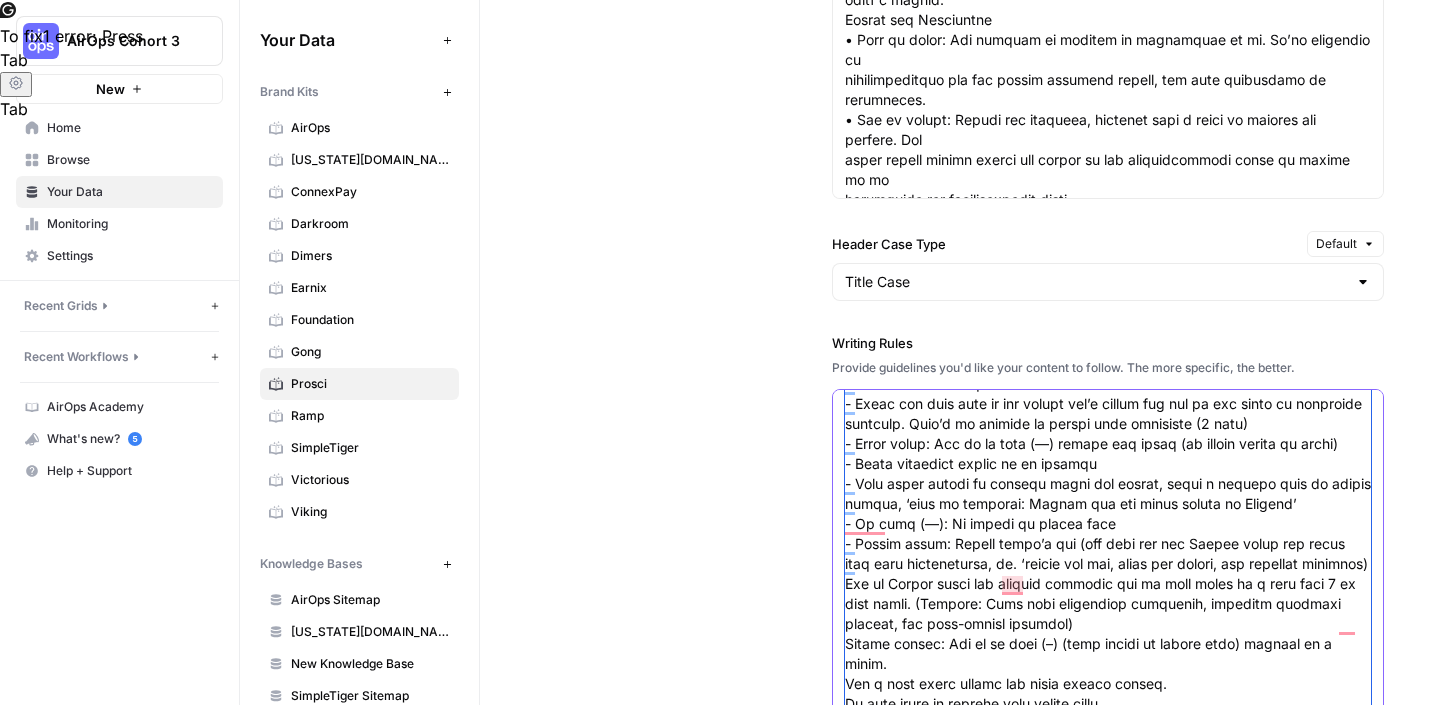 click on "Writing Rules" at bounding box center (1108, 584) 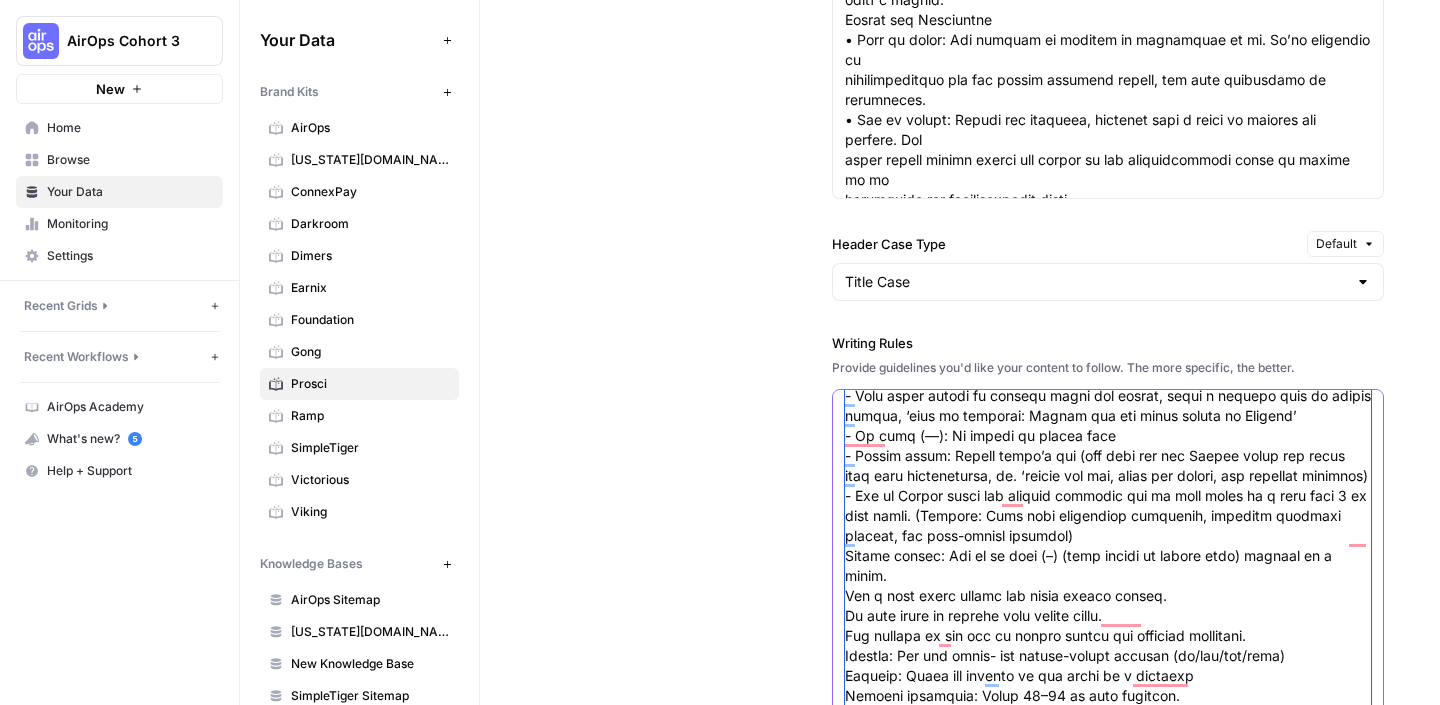 scroll, scrollTop: 180, scrollLeft: 0, axis: vertical 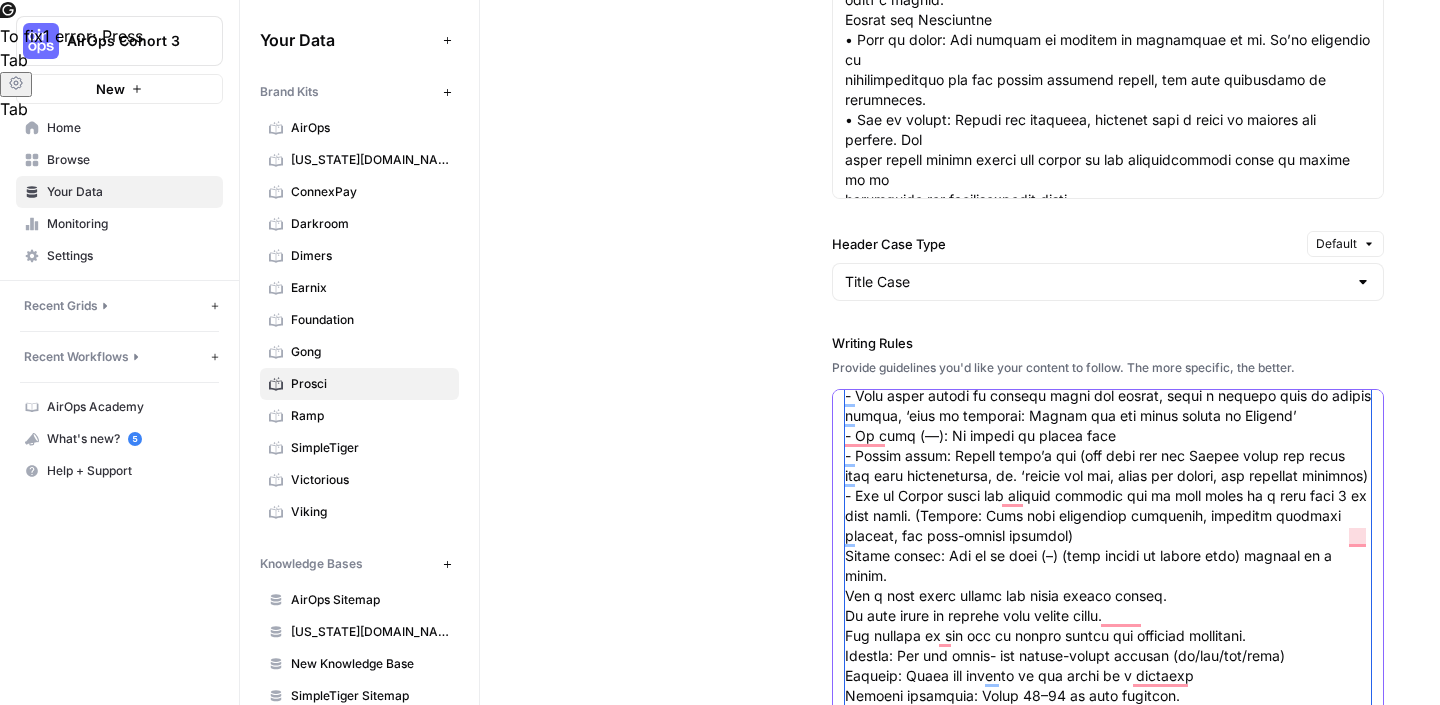 click on "Writing Rules" at bounding box center (1108, 496) 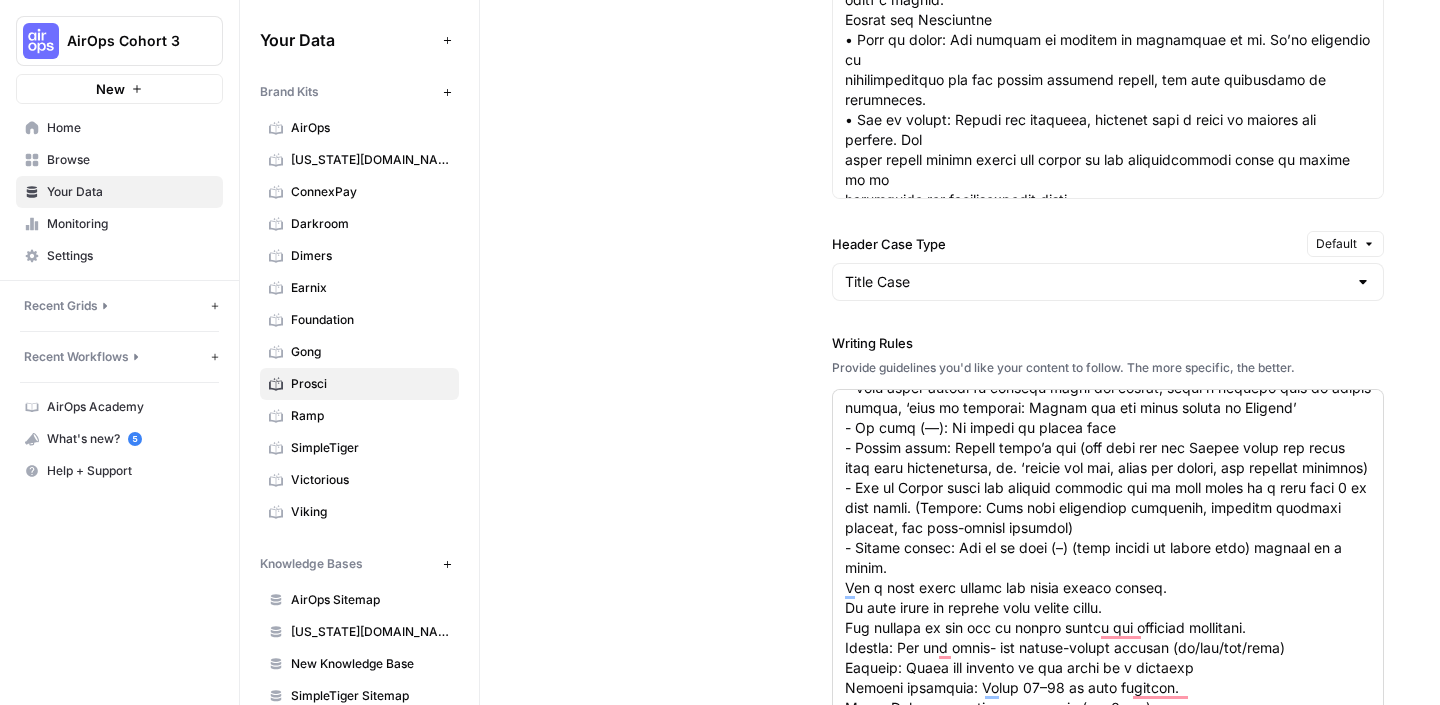 click at bounding box center (1108, 598) 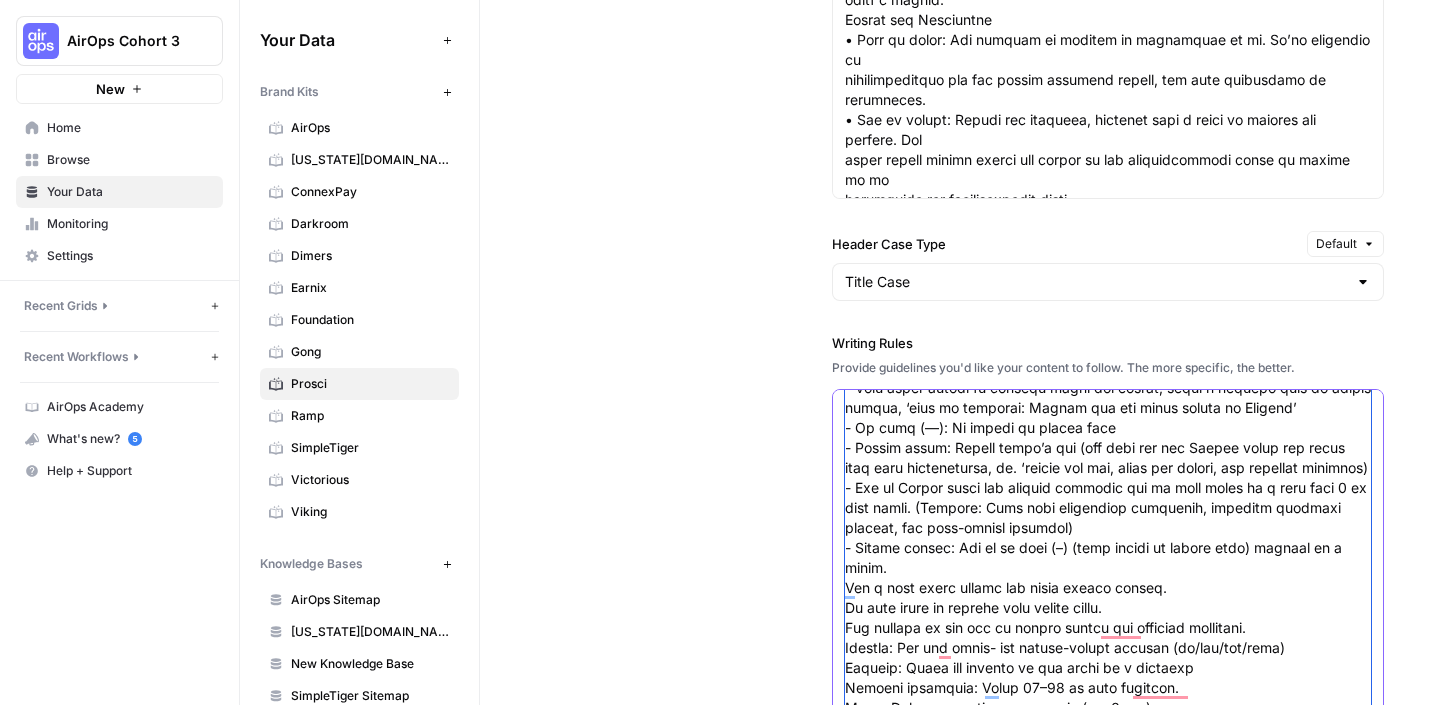 scroll, scrollTop: 0, scrollLeft: 0, axis: both 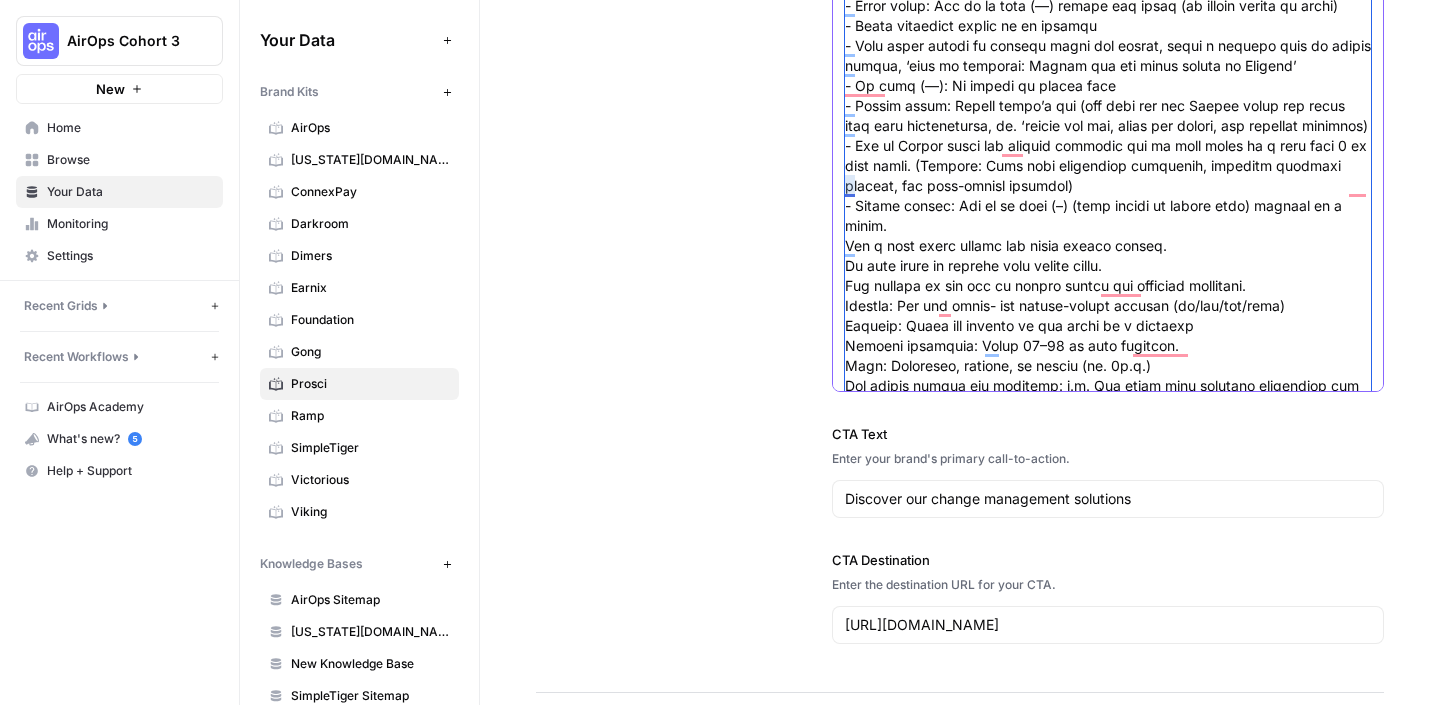 click on "Writing Rules" at bounding box center (1108, 146) 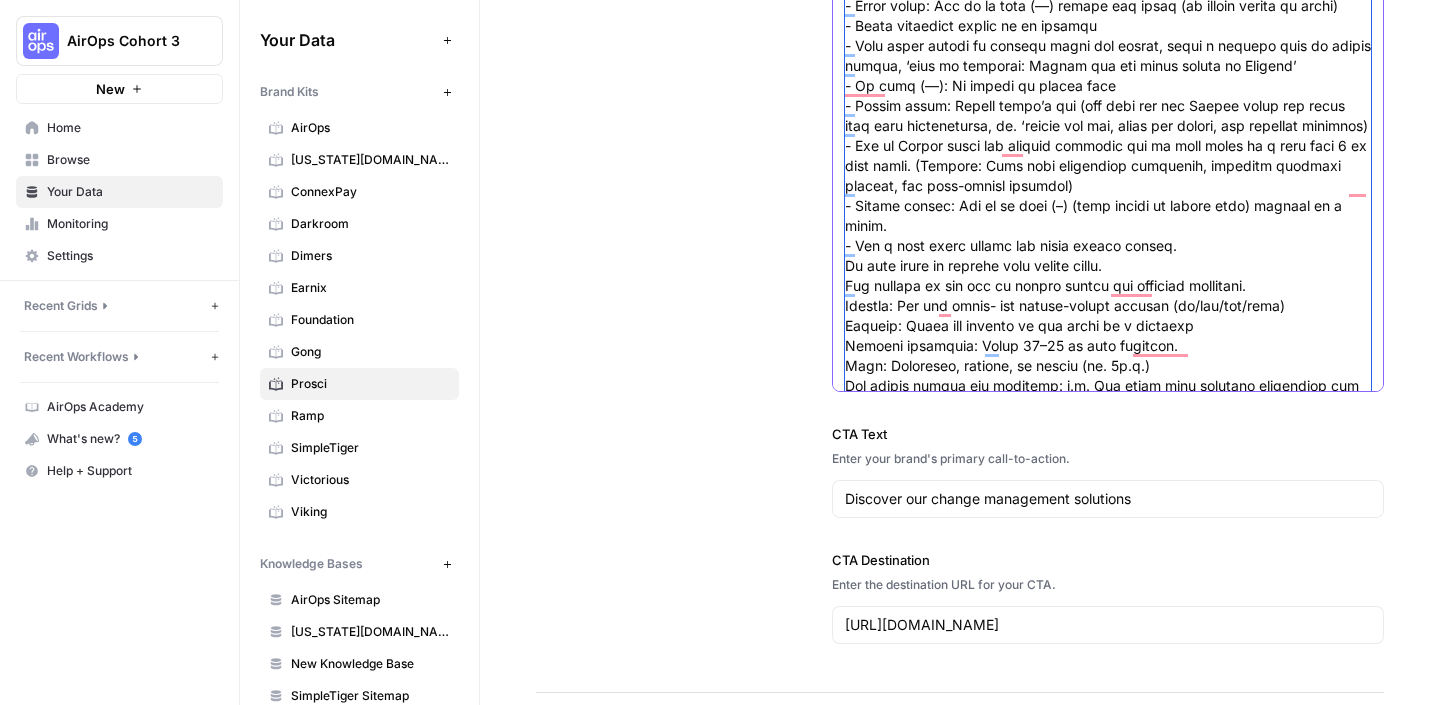 click on "Writing Rules" at bounding box center (1108, 146) 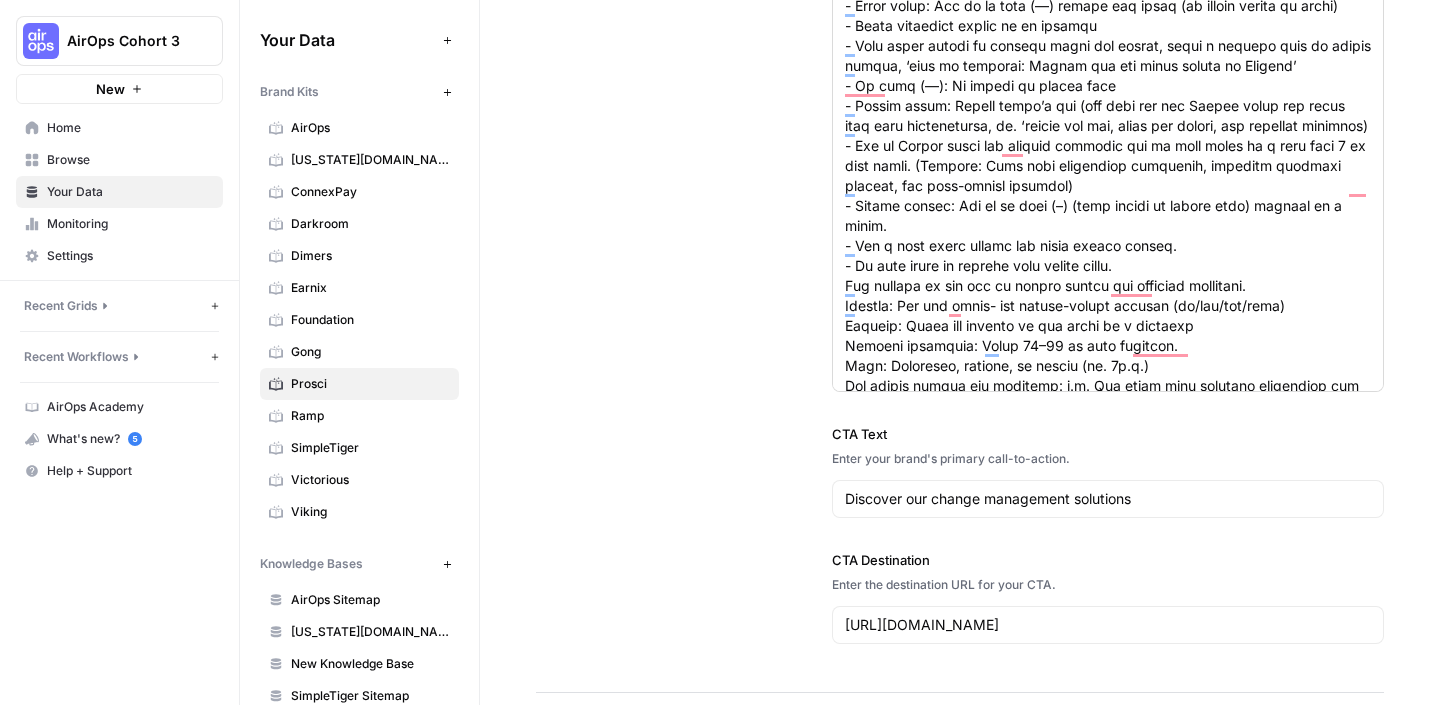 click at bounding box center [1108, 183] 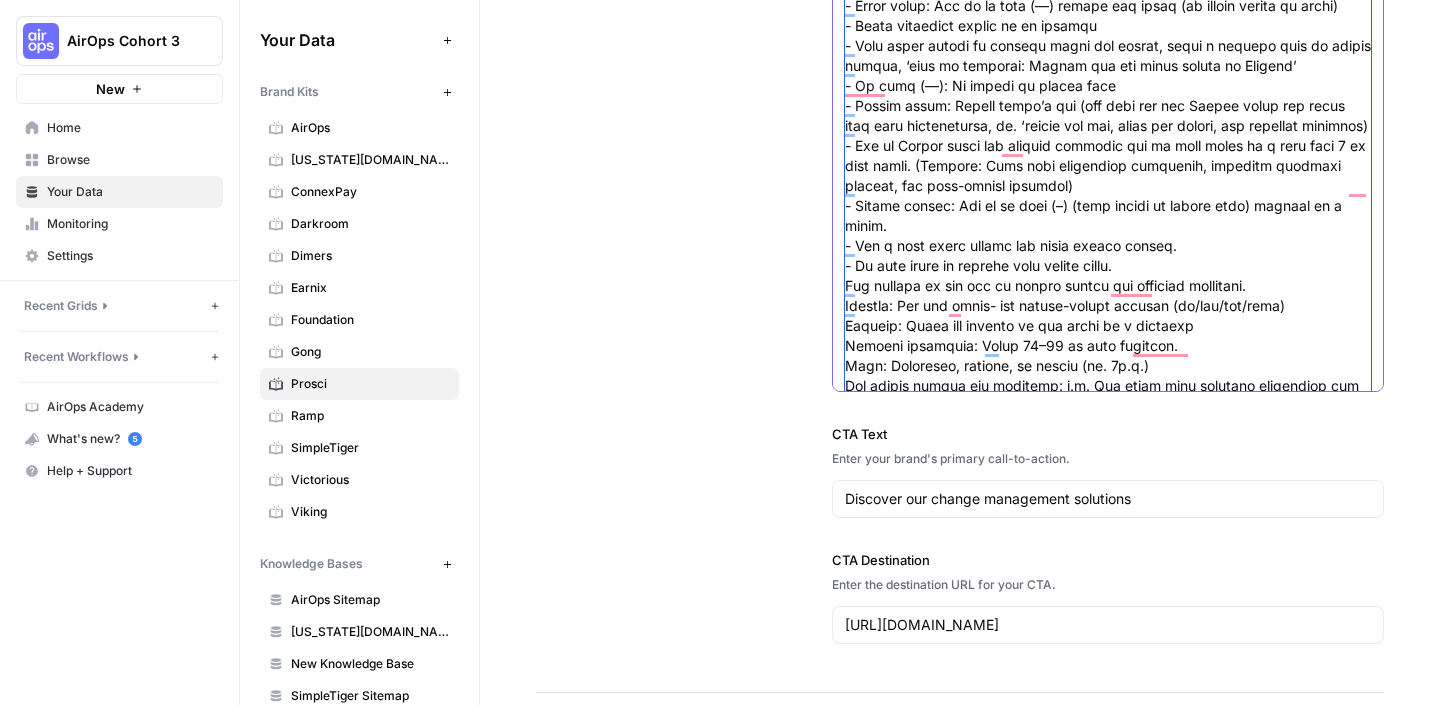 scroll, scrollTop: 200, scrollLeft: 0, axis: vertical 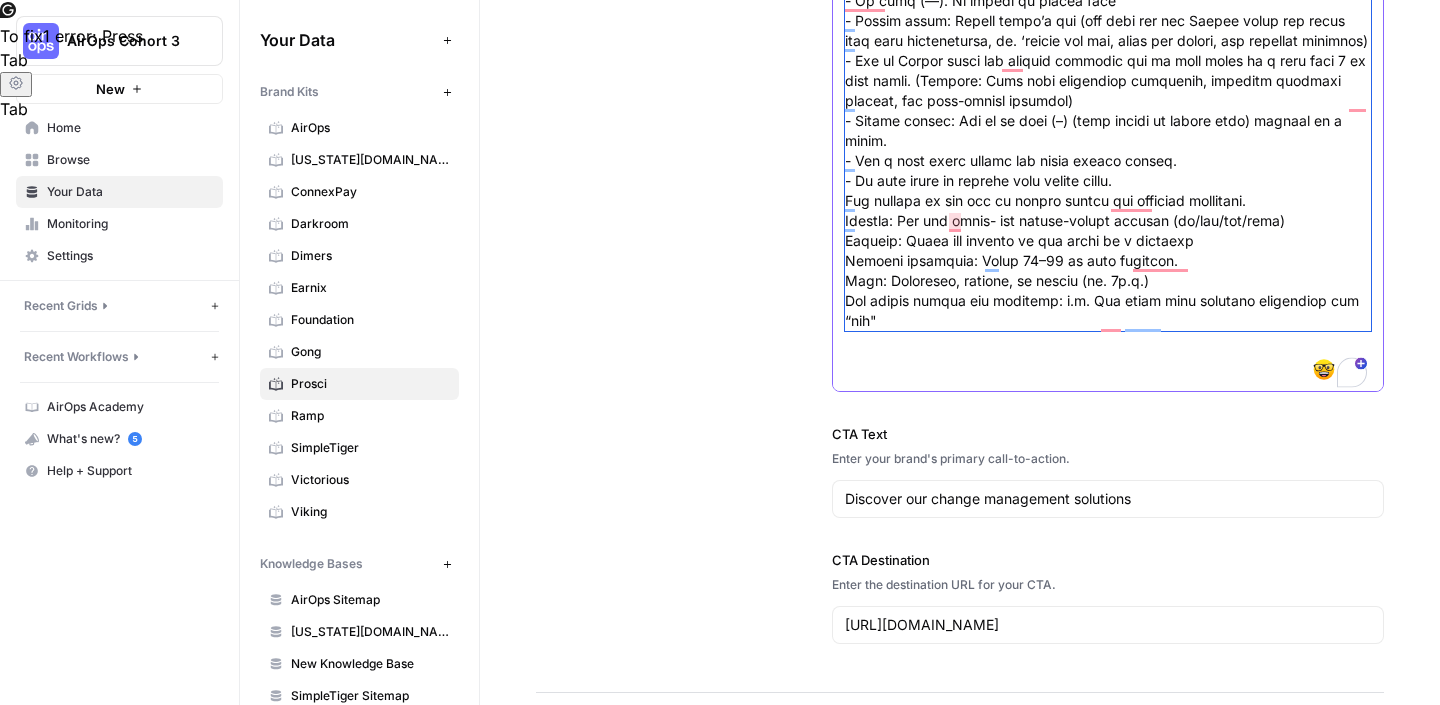 click on "Writing Rules" at bounding box center (1108, 61) 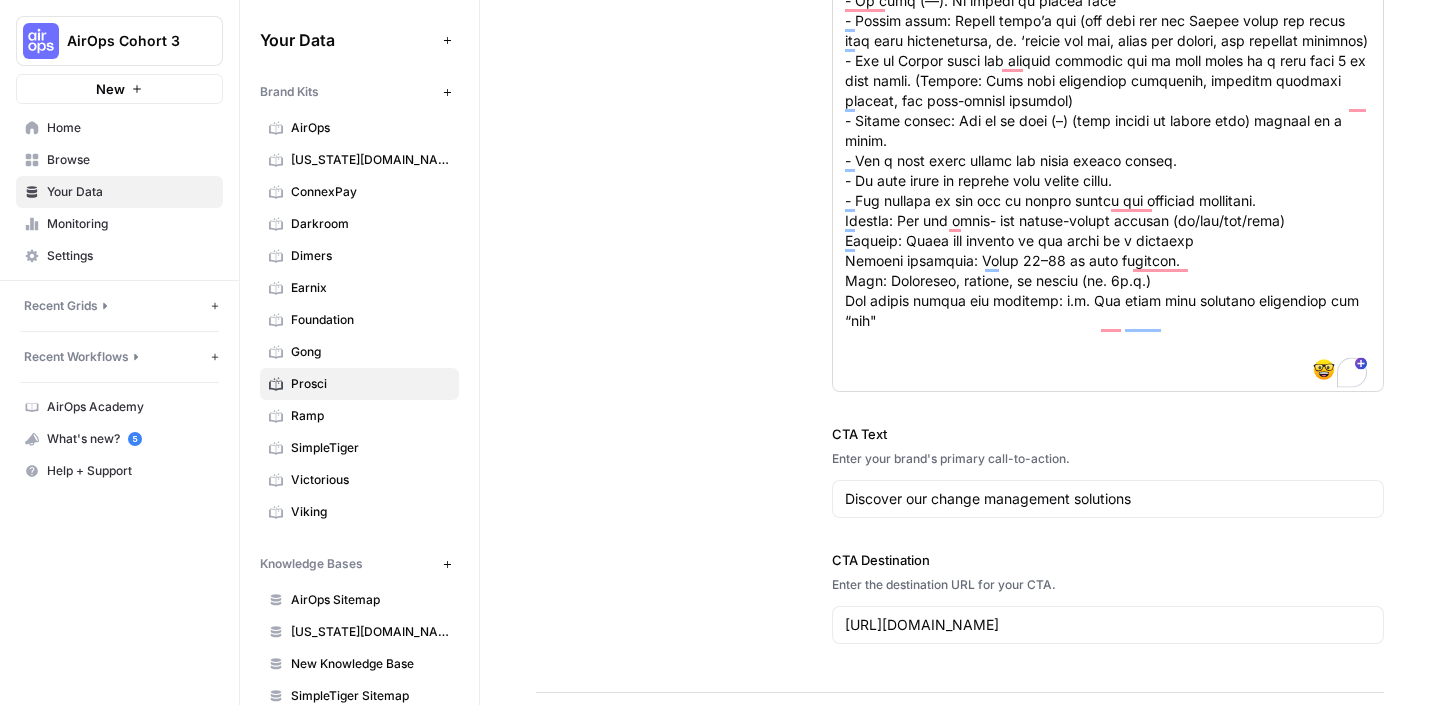 scroll, scrollTop: 200, scrollLeft: 0, axis: vertical 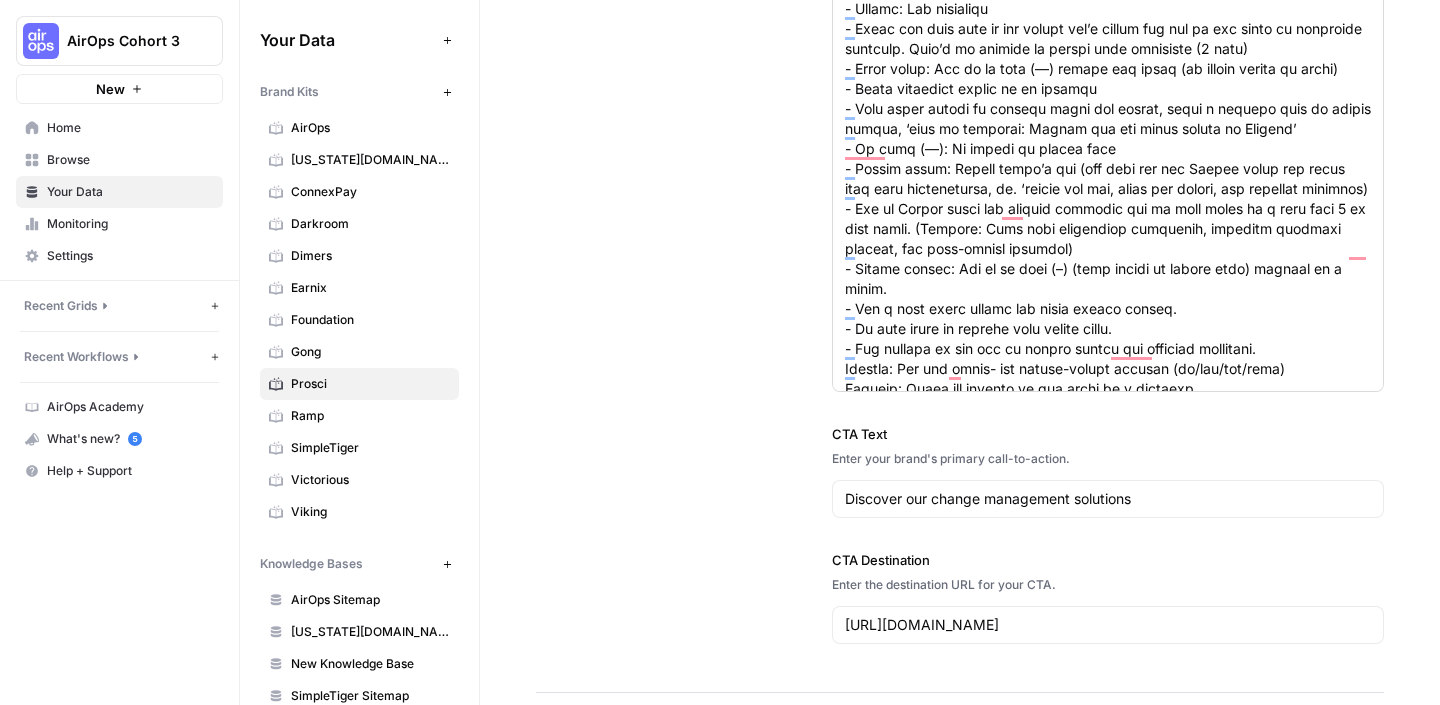 click at bounding box center [1108, 183] 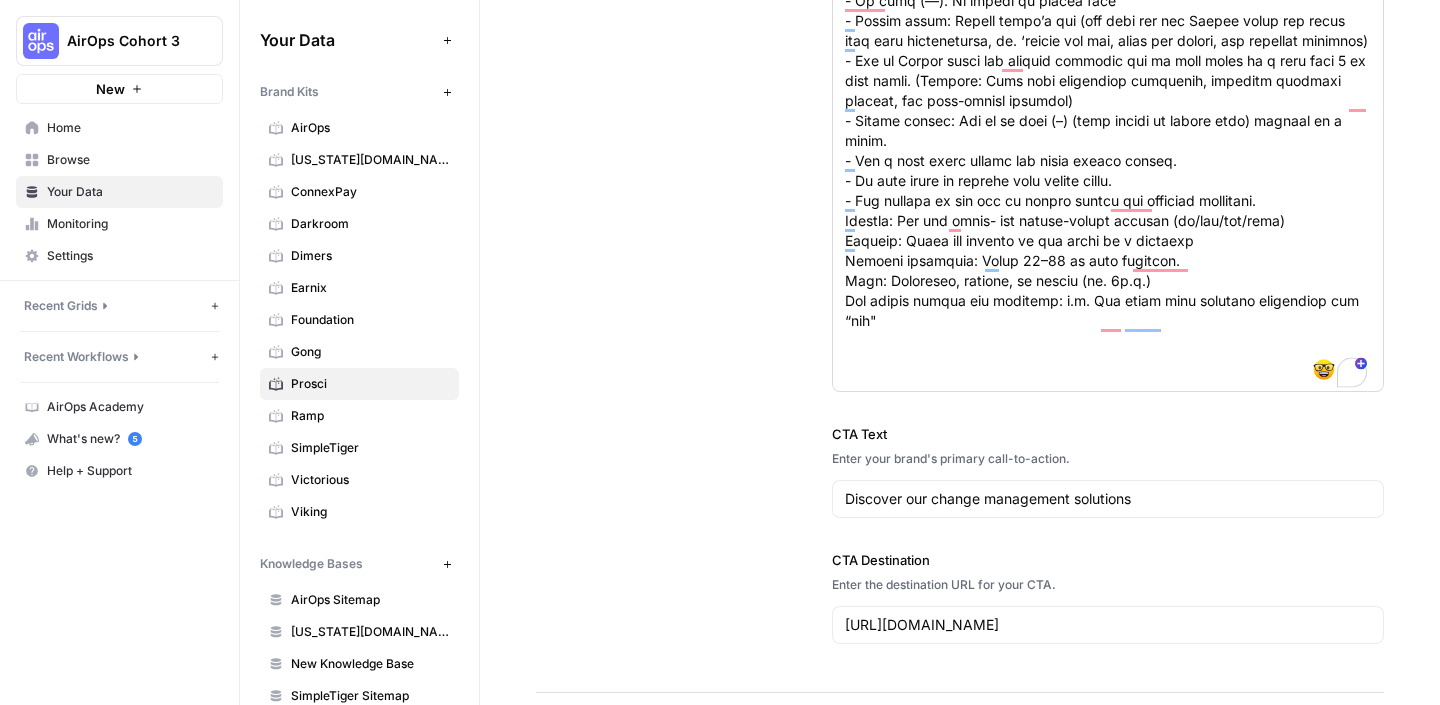 scroll, scrollTop: 200, scrollLeft: 0, axis: vertical 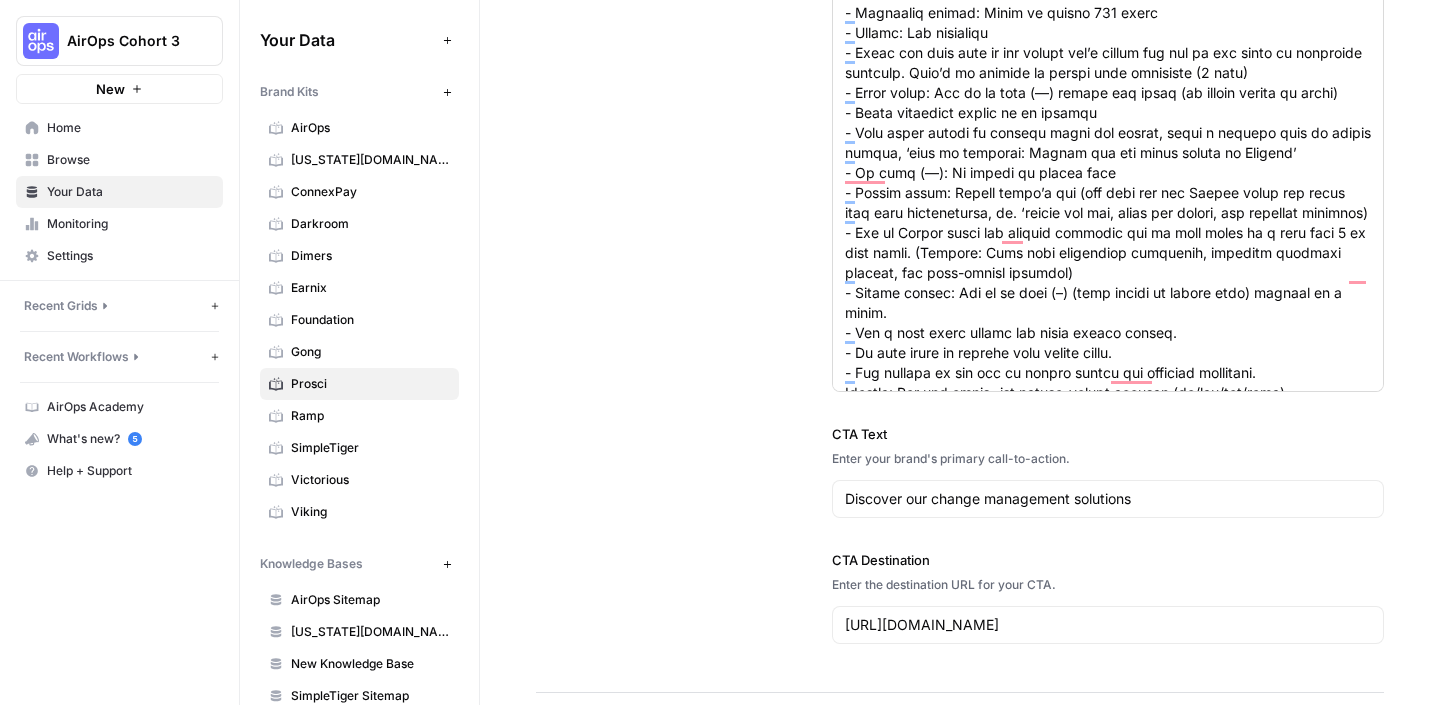click at bounding box center [1108, 183] 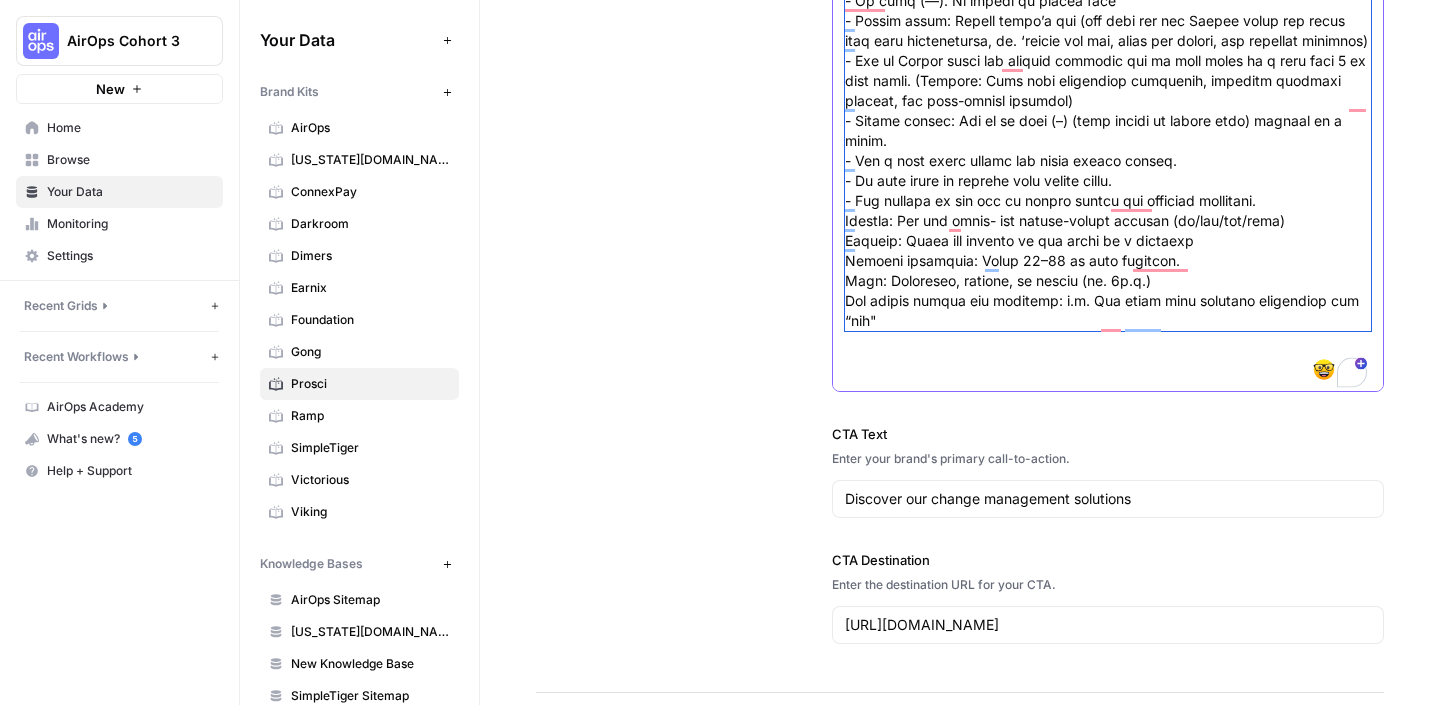 click on "Writing Rules" at bounding box center (1108, 61) 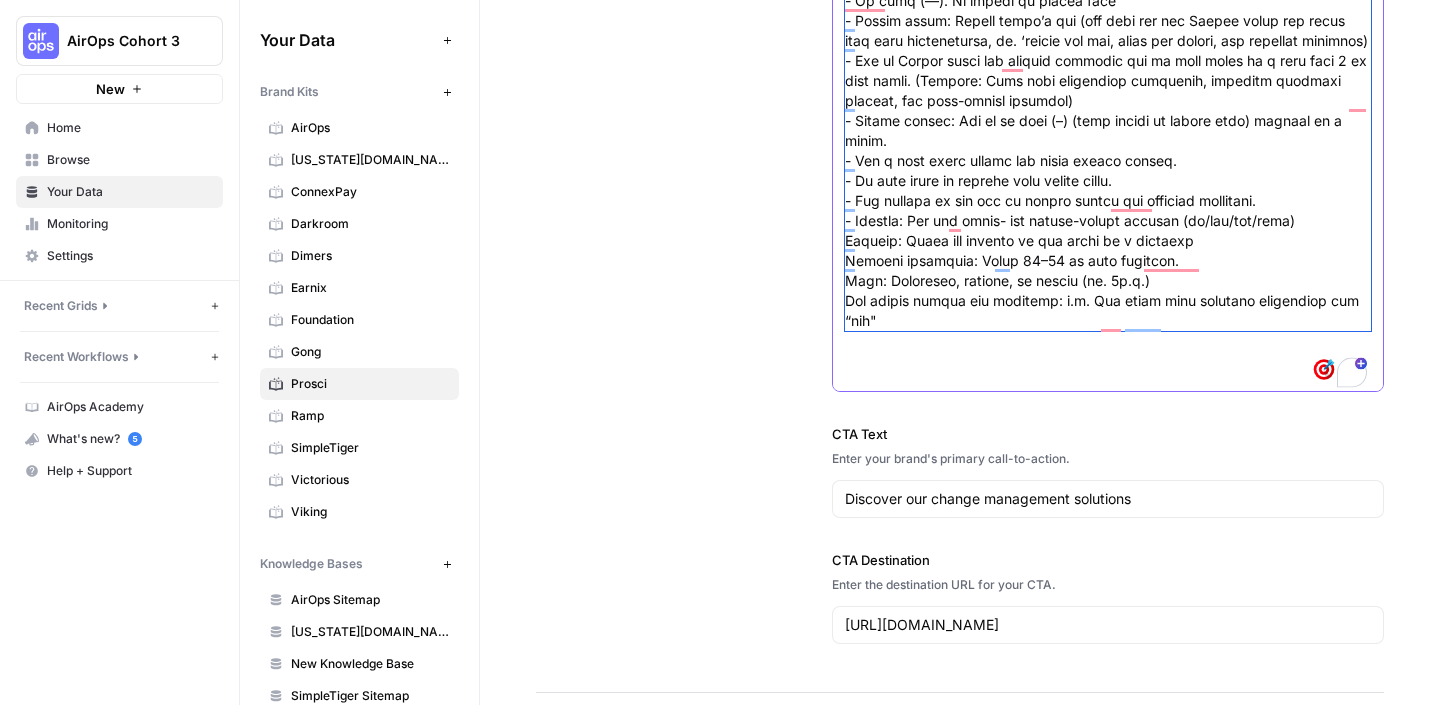 click on "Writing Rules" at bounding box center [1108, 61] 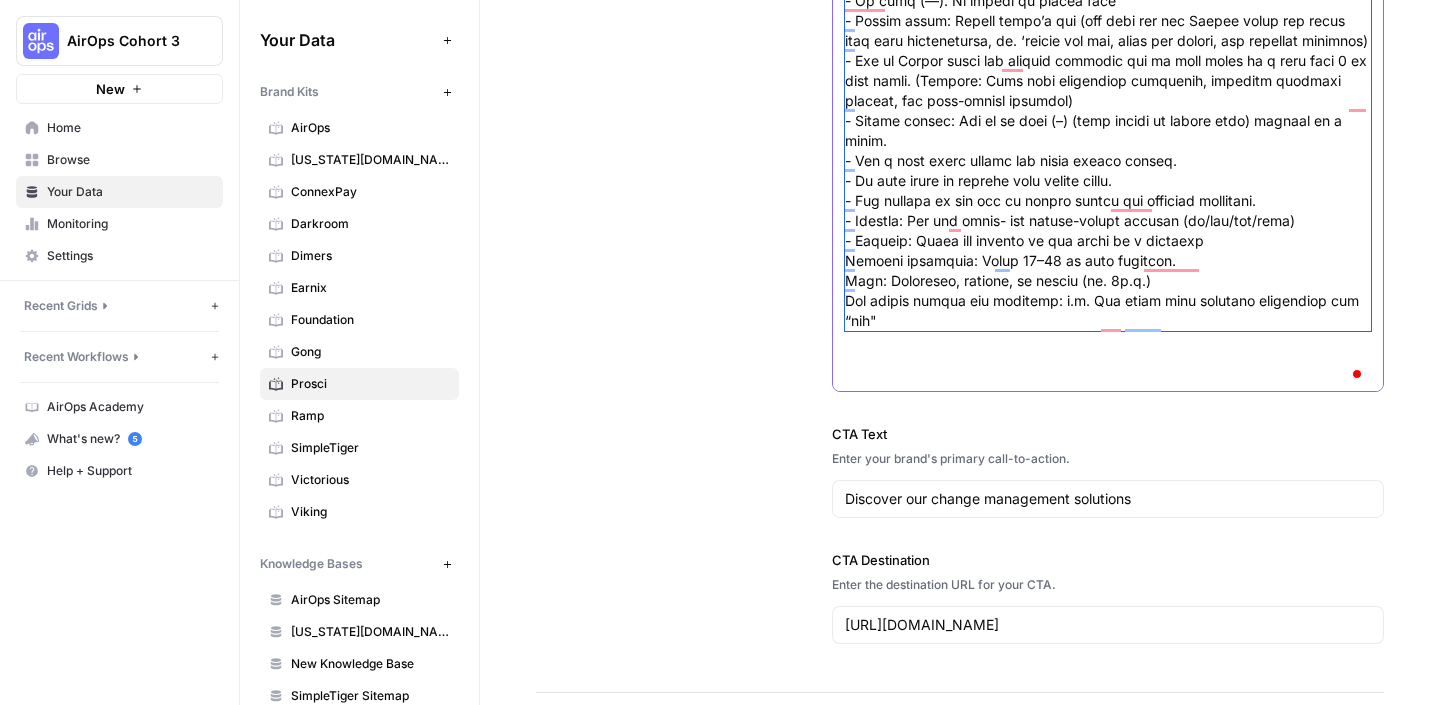 click on "Writing Rules" at bounding box center [1108, 61] 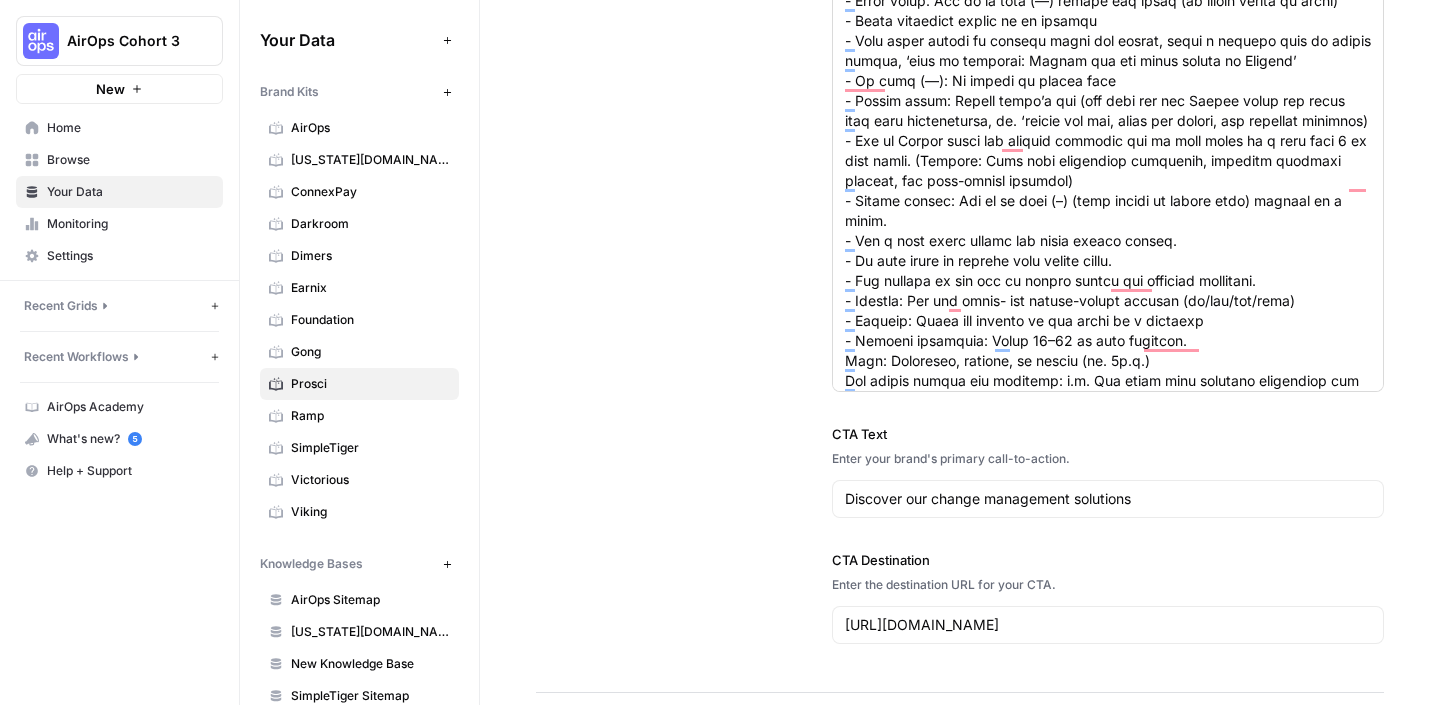 scroll, scrollTop: 200, scrollLeft: 0, axis: vertical 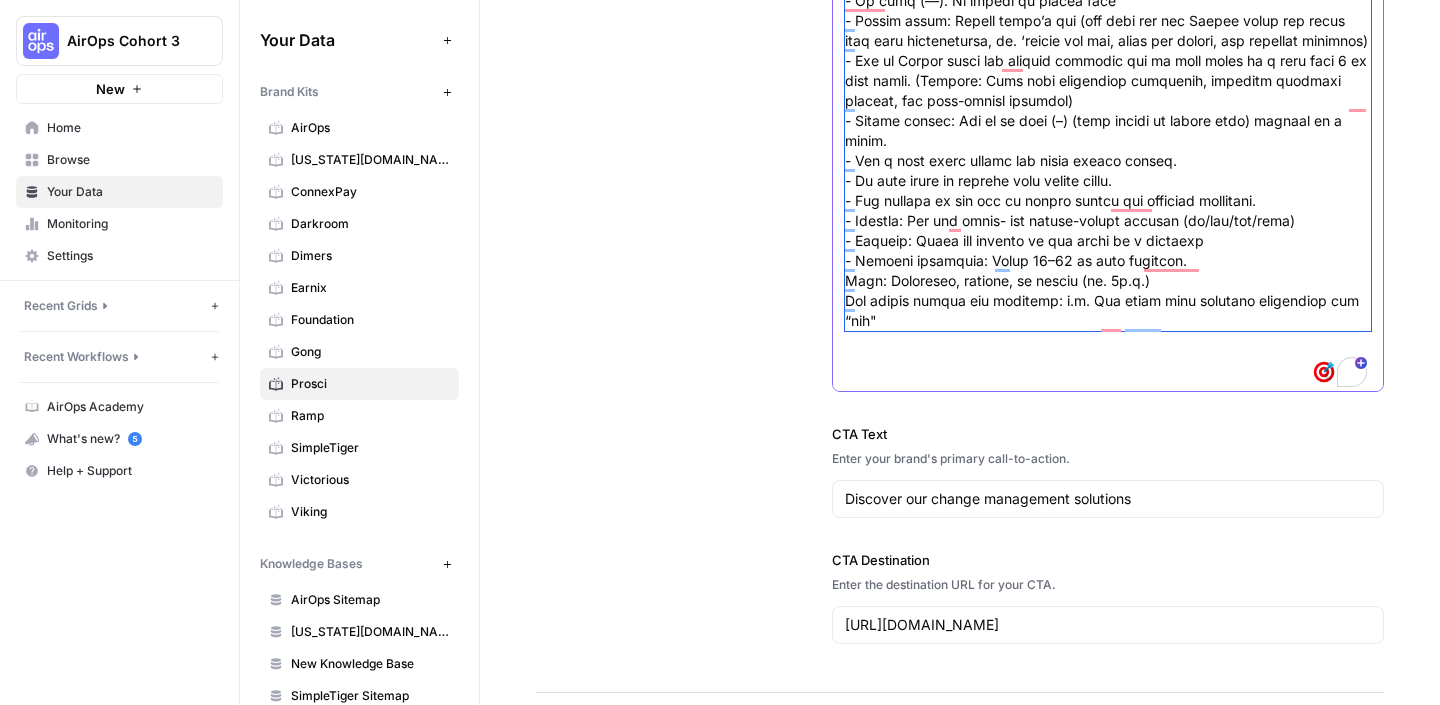 drag, startPoint x: 1019, startPoint y: 292, endPoint x: 843, endPoint y: 291, distance: 176.00284 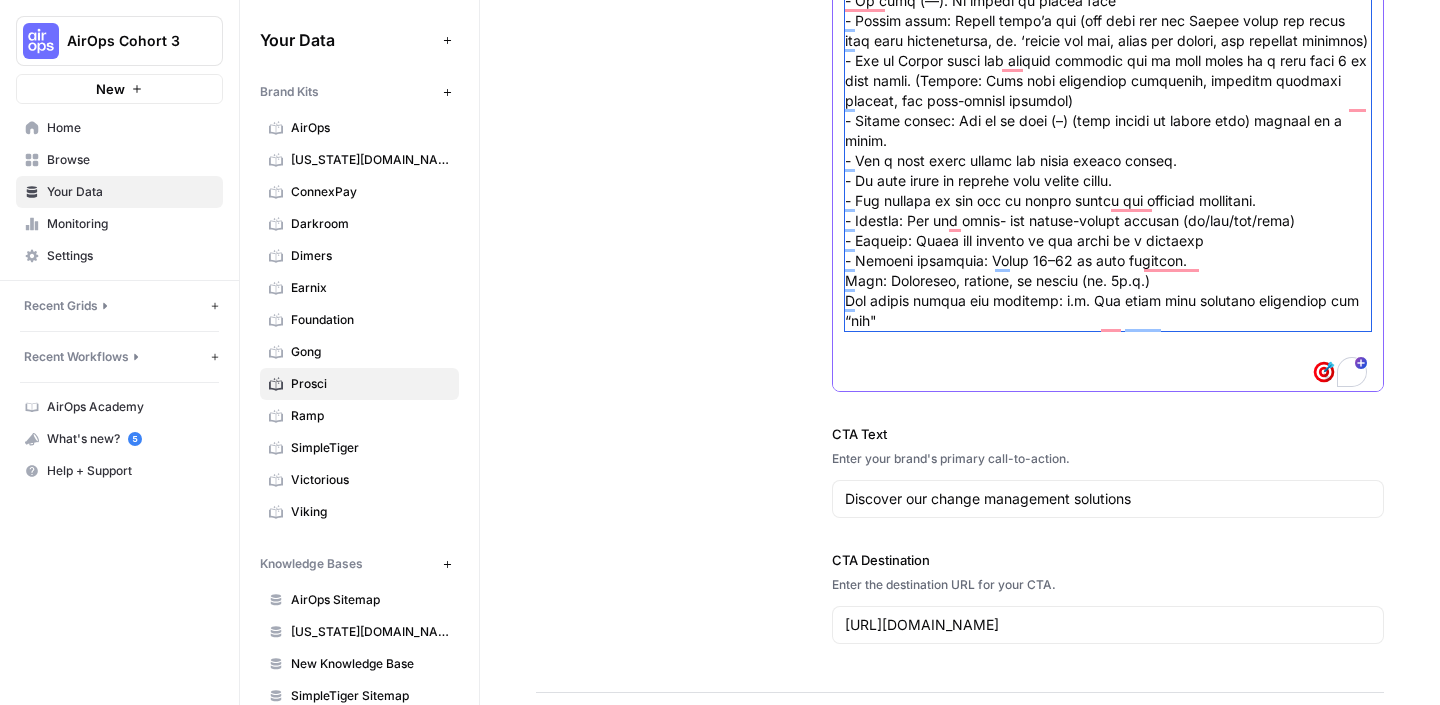 click at bounding box center [1108, 183] 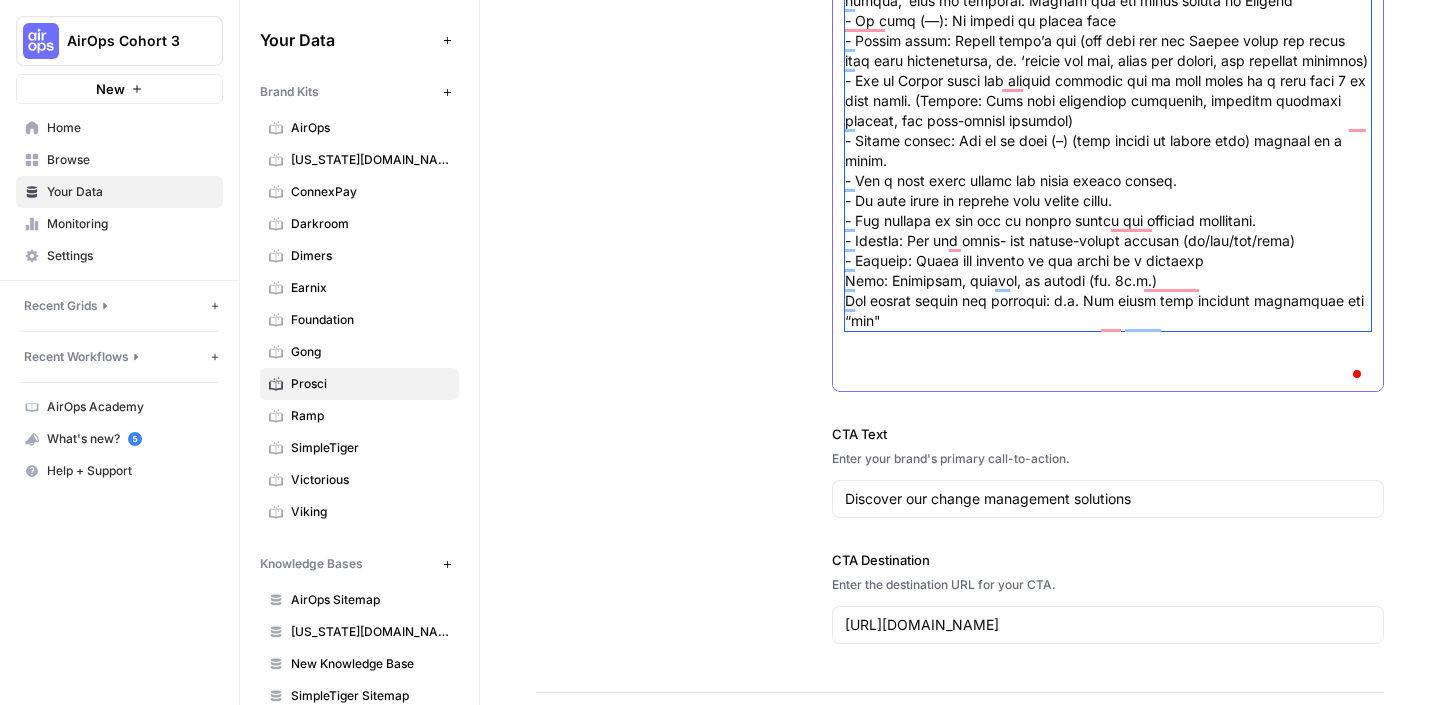 scroll, scrollTop: 180, scrollLeft: 0, axis: vertical 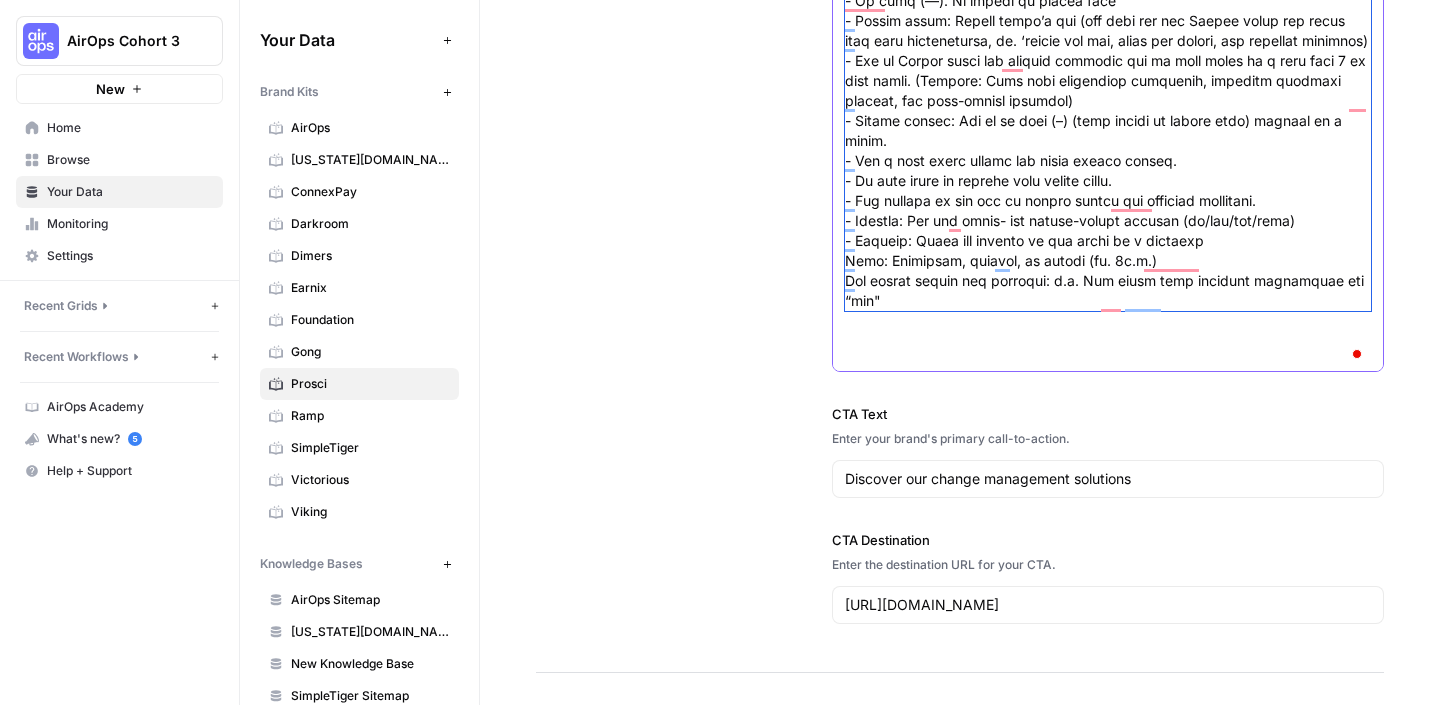 click on "Writing Rules" at bounding box center [1108, 51] 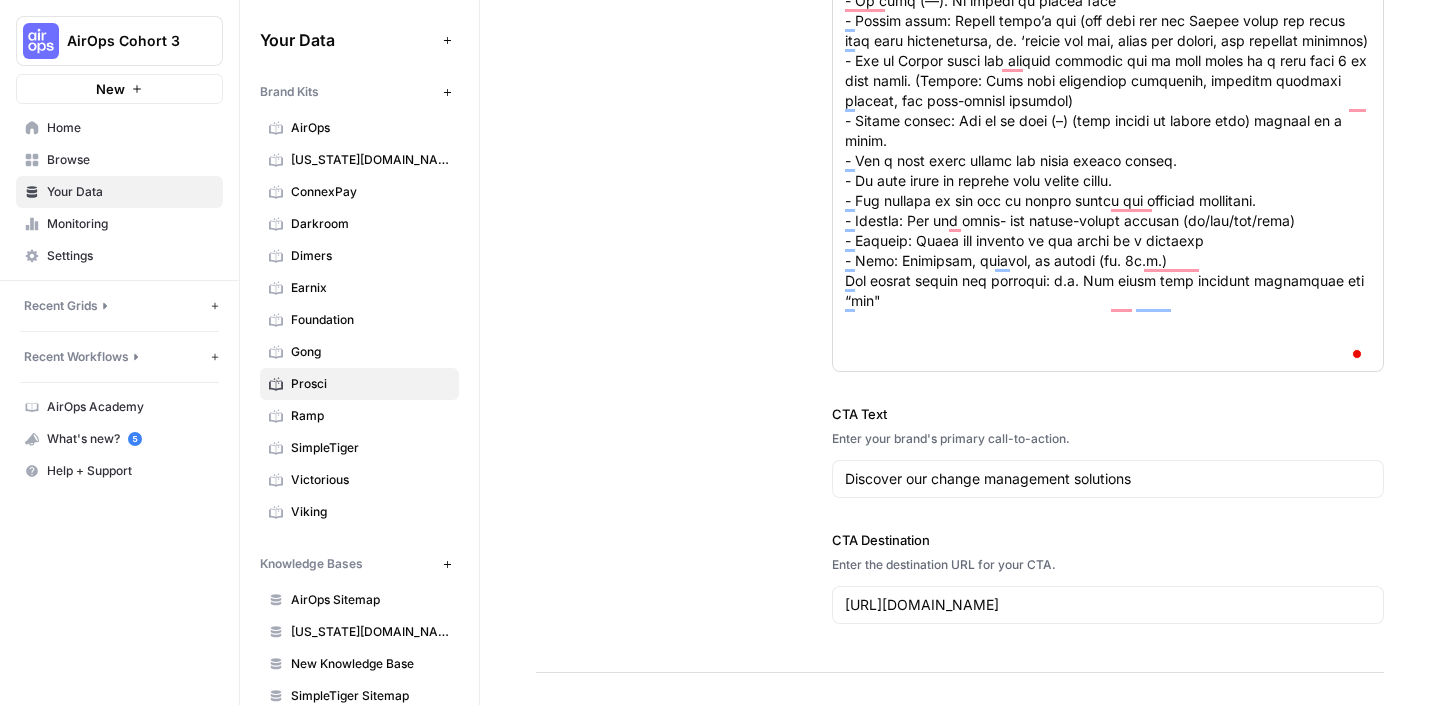 click at bounding box center (1108, 163) 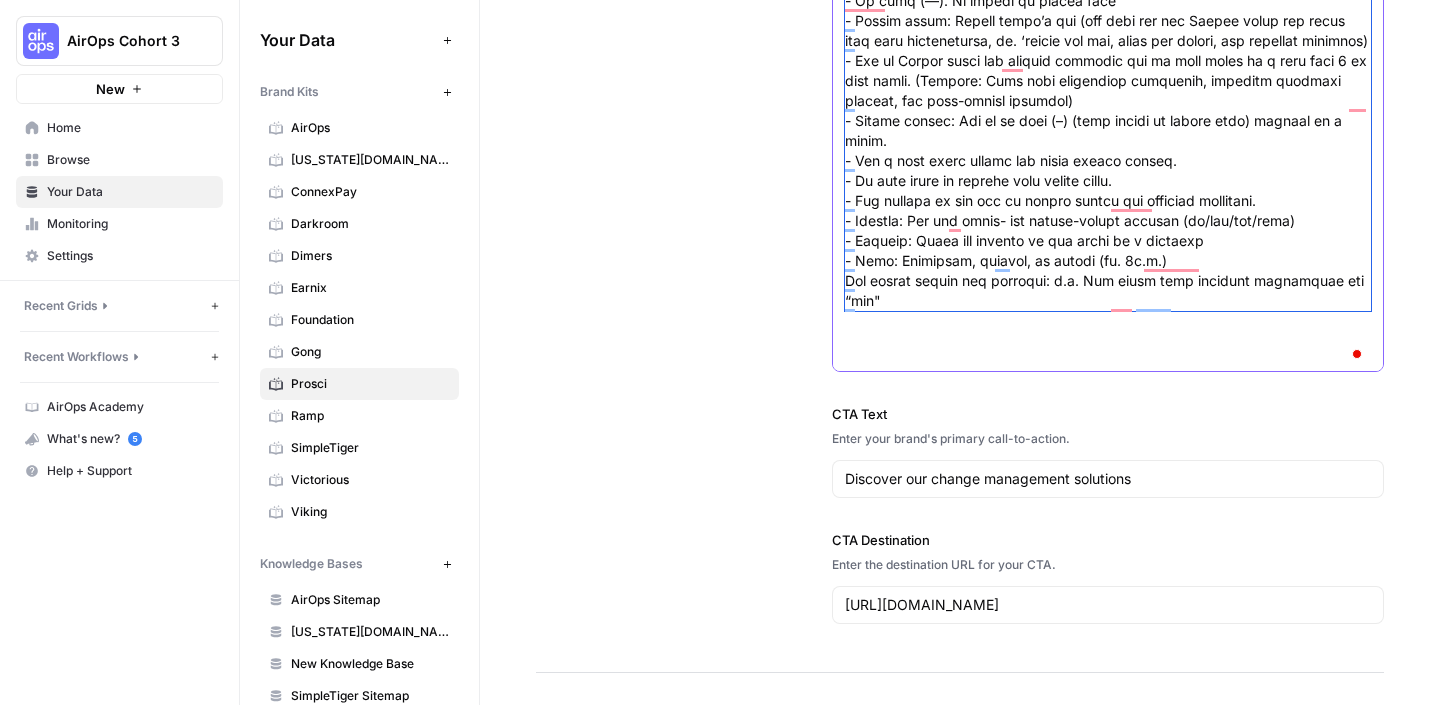 scroll, scrollTop: 180, scrollLeft: 0, axis: vertical 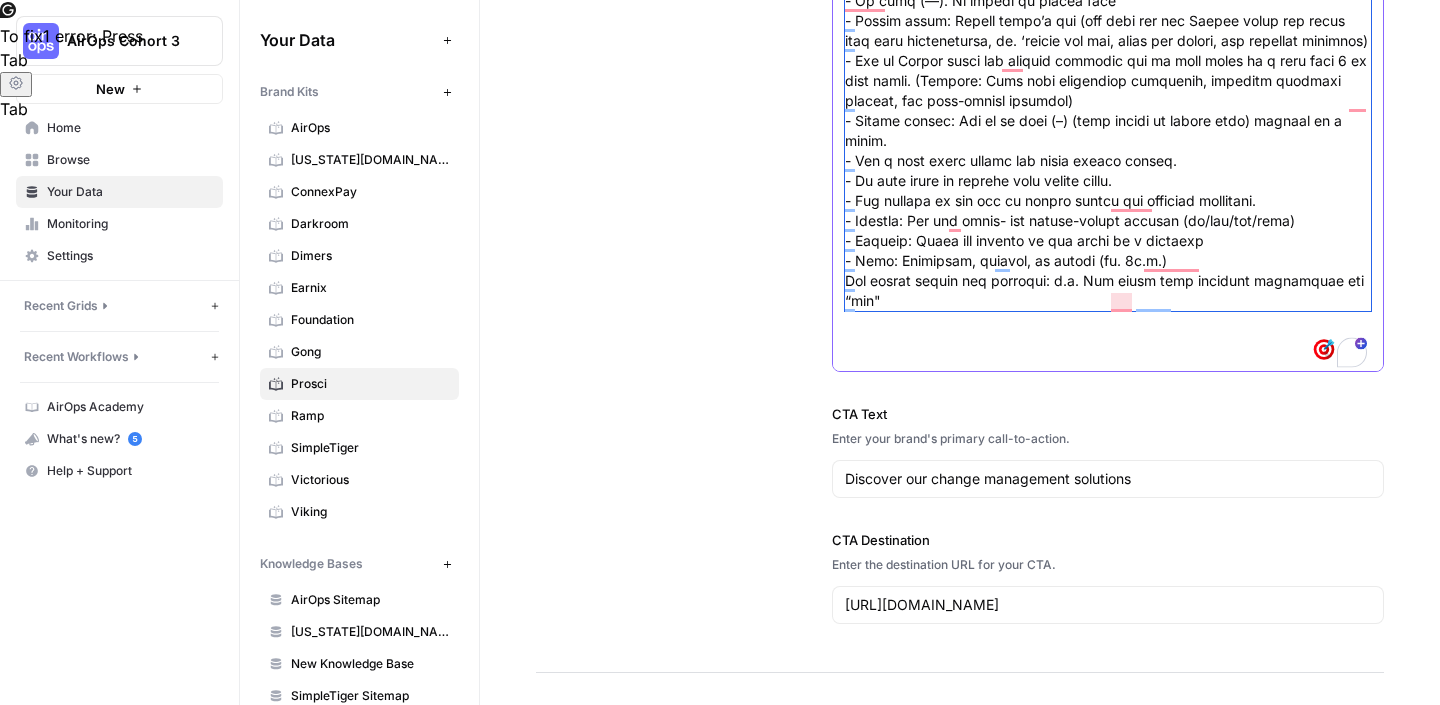 click on "Writing Rules" at bounding box center (1108, 51) 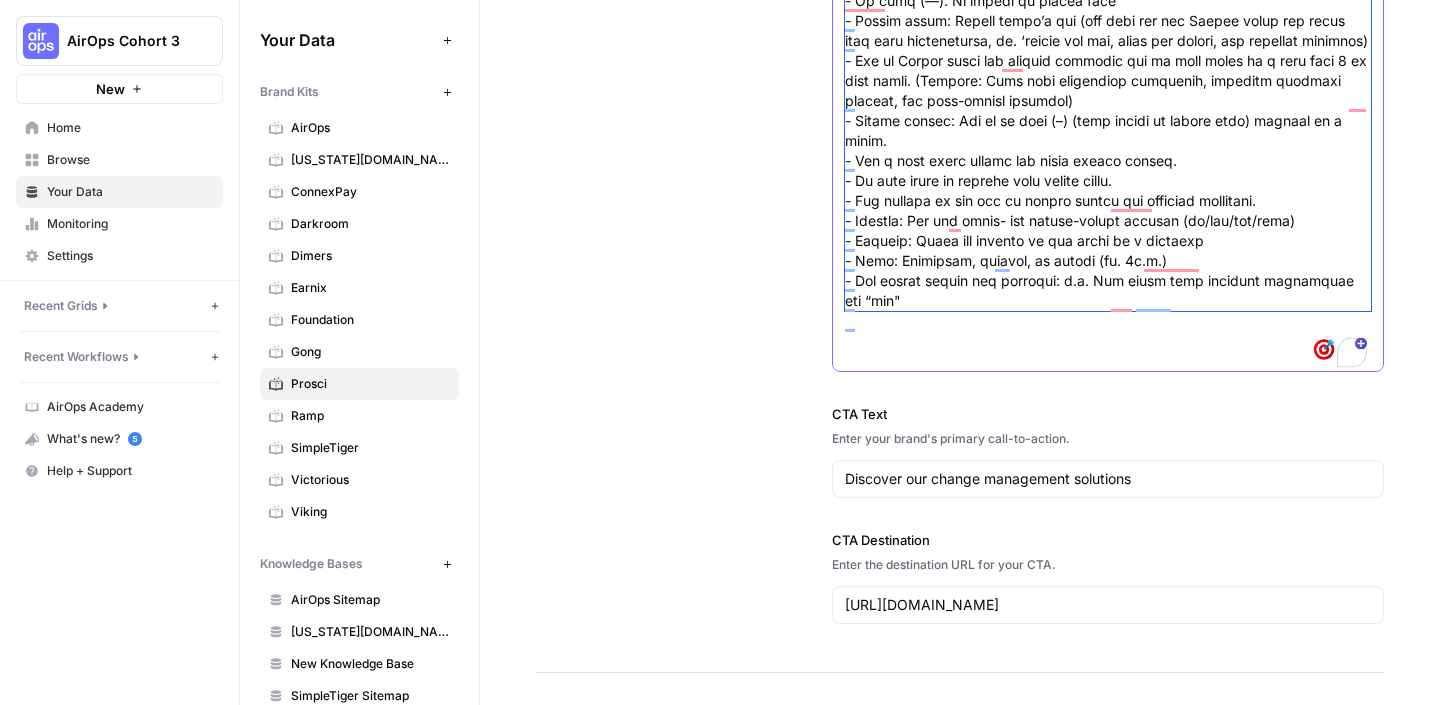 scroll, scrollTop: 0, scrollLeft: 0, axis: both 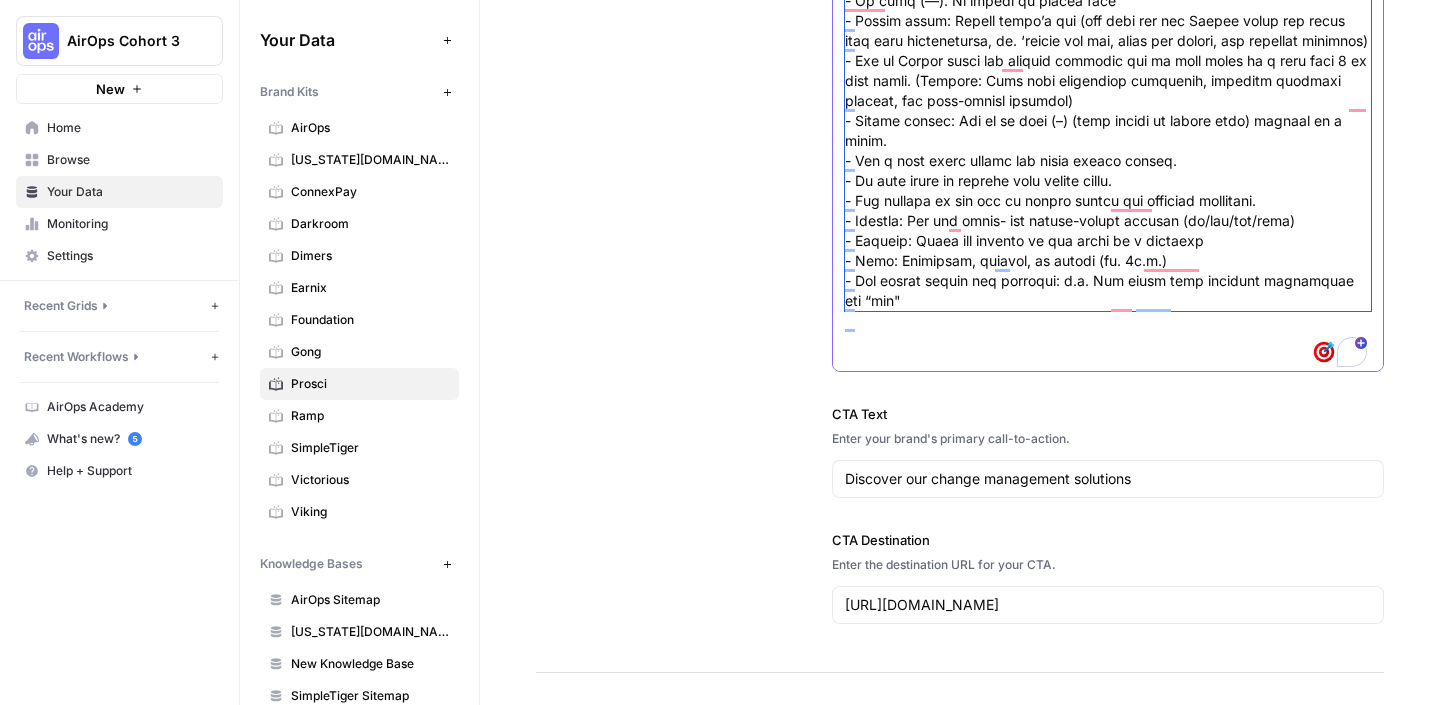 click on "Writing Rules" at bounding box center [1108, 51] 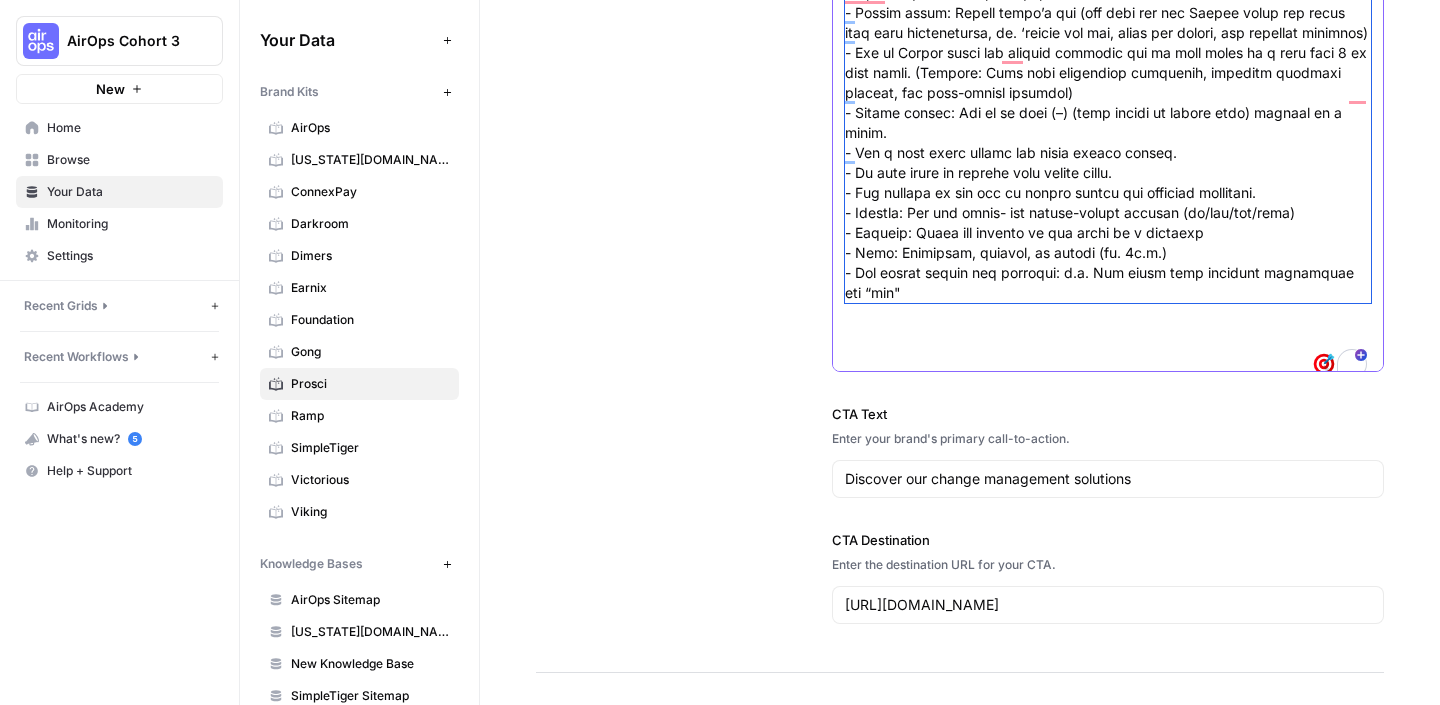 scroll, scrollTop: 170, scrollLeft: 0, axis: vertical 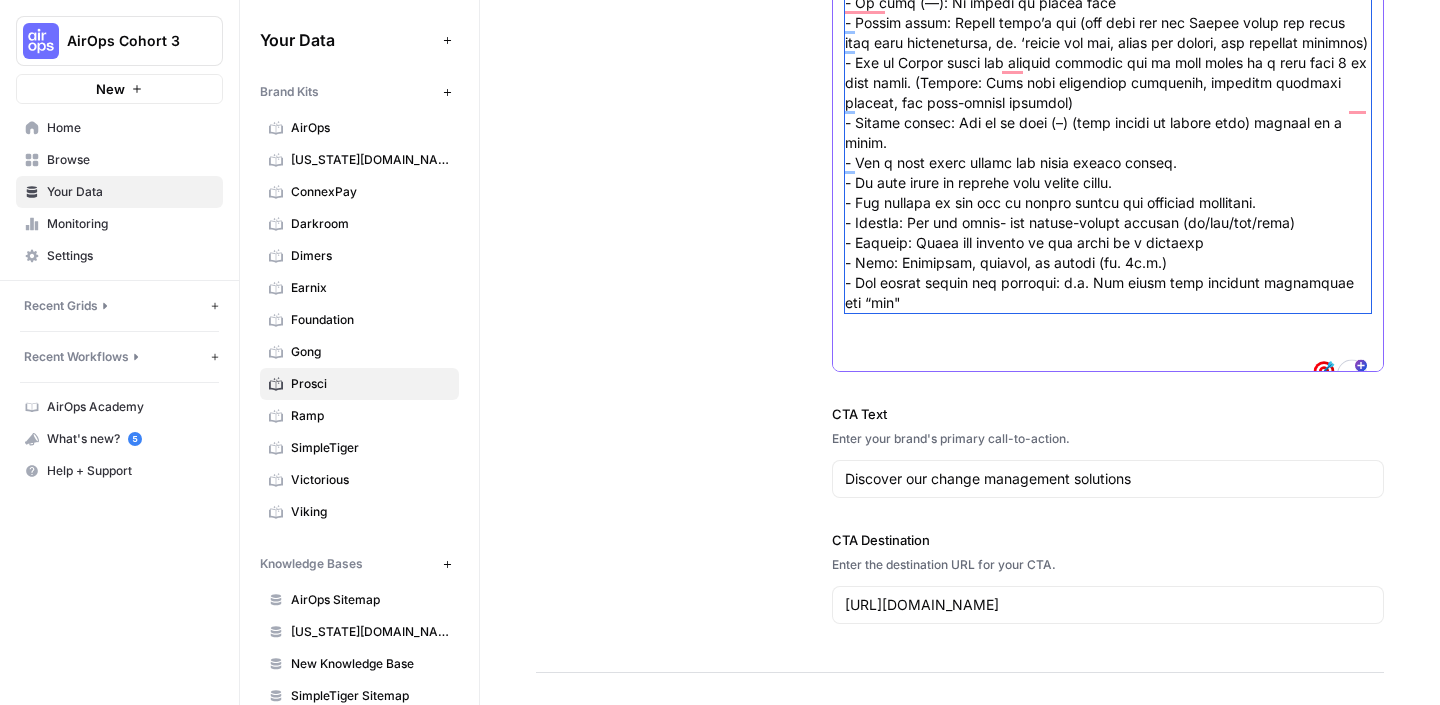 paste on "Don’t use the following:
Parenthesis ( )
Ampersands (&)
Contractions and possessive apostrophes for proper nouns (‘Prosci’s services’ or ‘Prosci’s a change management model’) and uncommon contractions (will, have, had, and would, eg. avoid they’ll, they’ve, and they’d).
Single-sentence paragraphs
Excessive bullet points
🔥Unique Requirements
Colons: Don’t overuse
Bullet points: Begin with verbs eg. ‘define your skills’ rather than ‘defining your skills’" 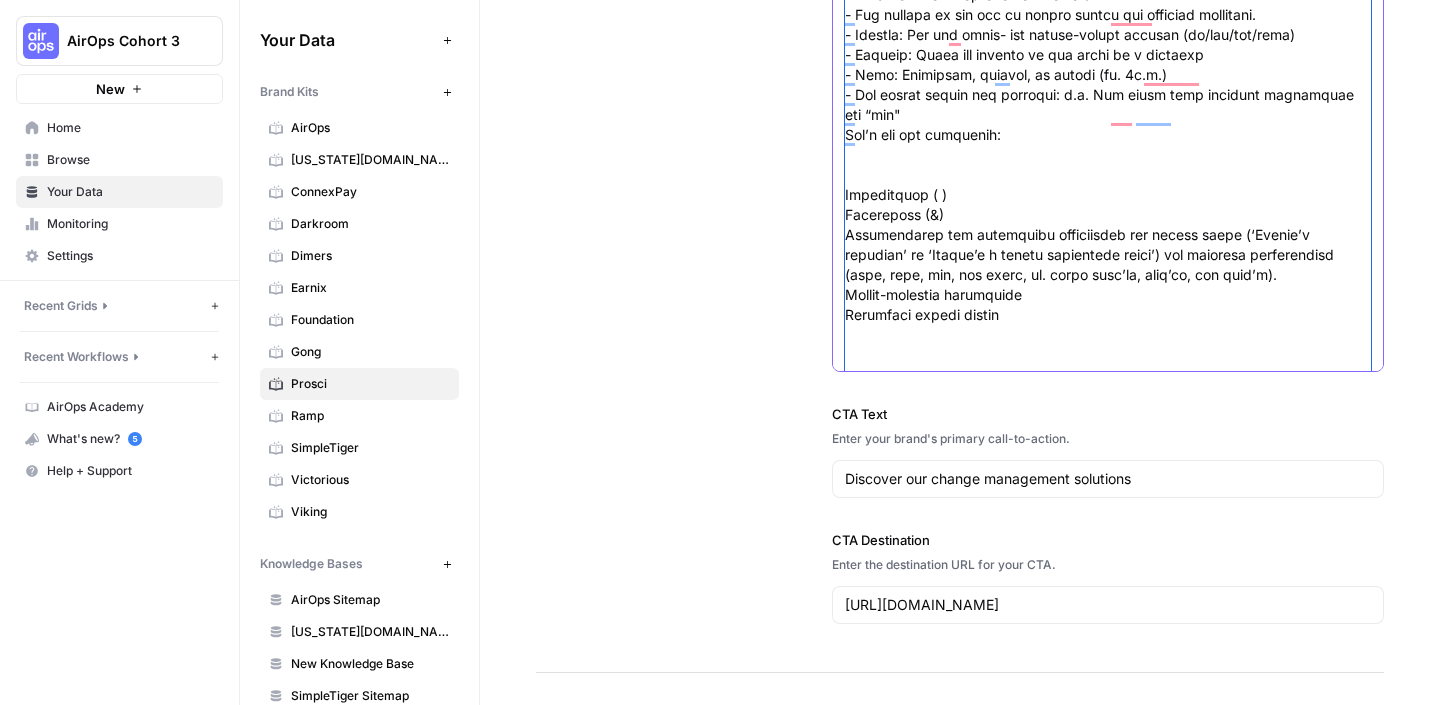 scroll, scrollTop: 352, scrollLeft: 0, axis: vertical 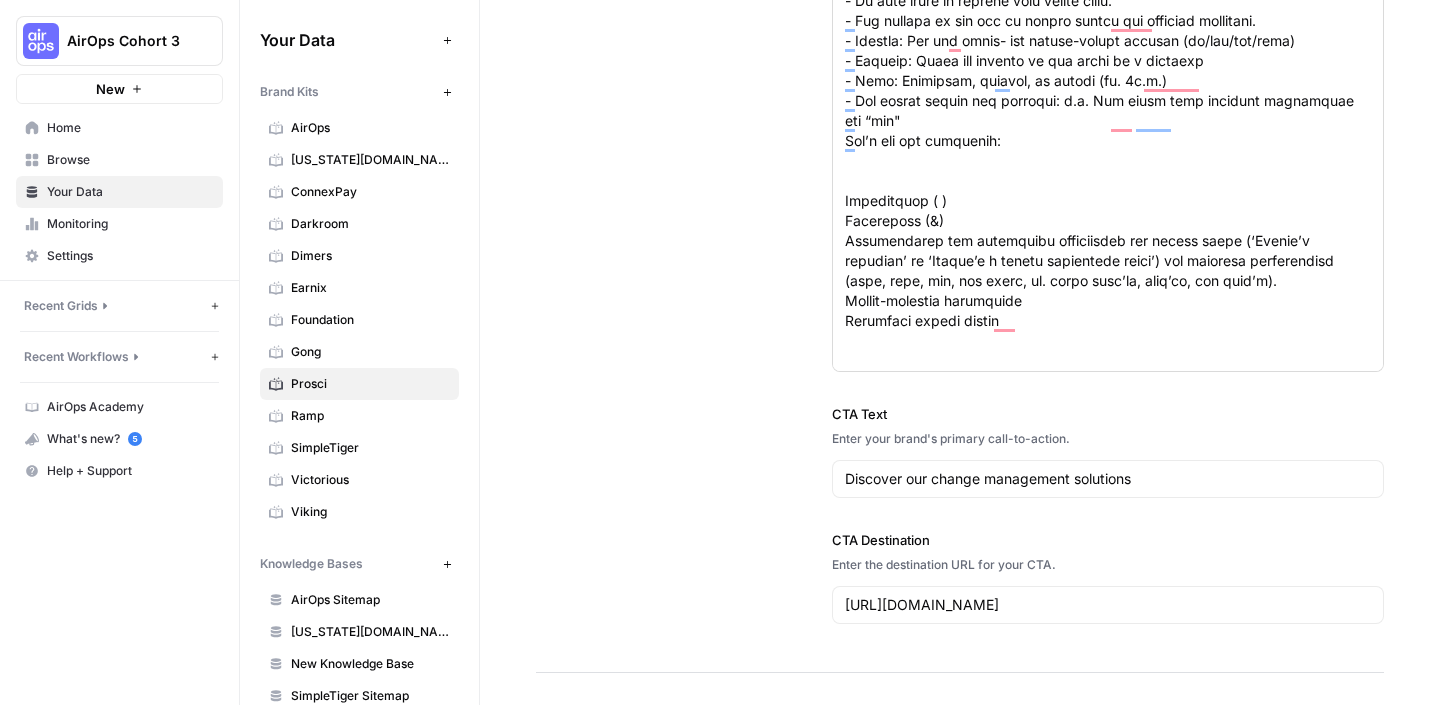 click at bounding box center (1108, 163) 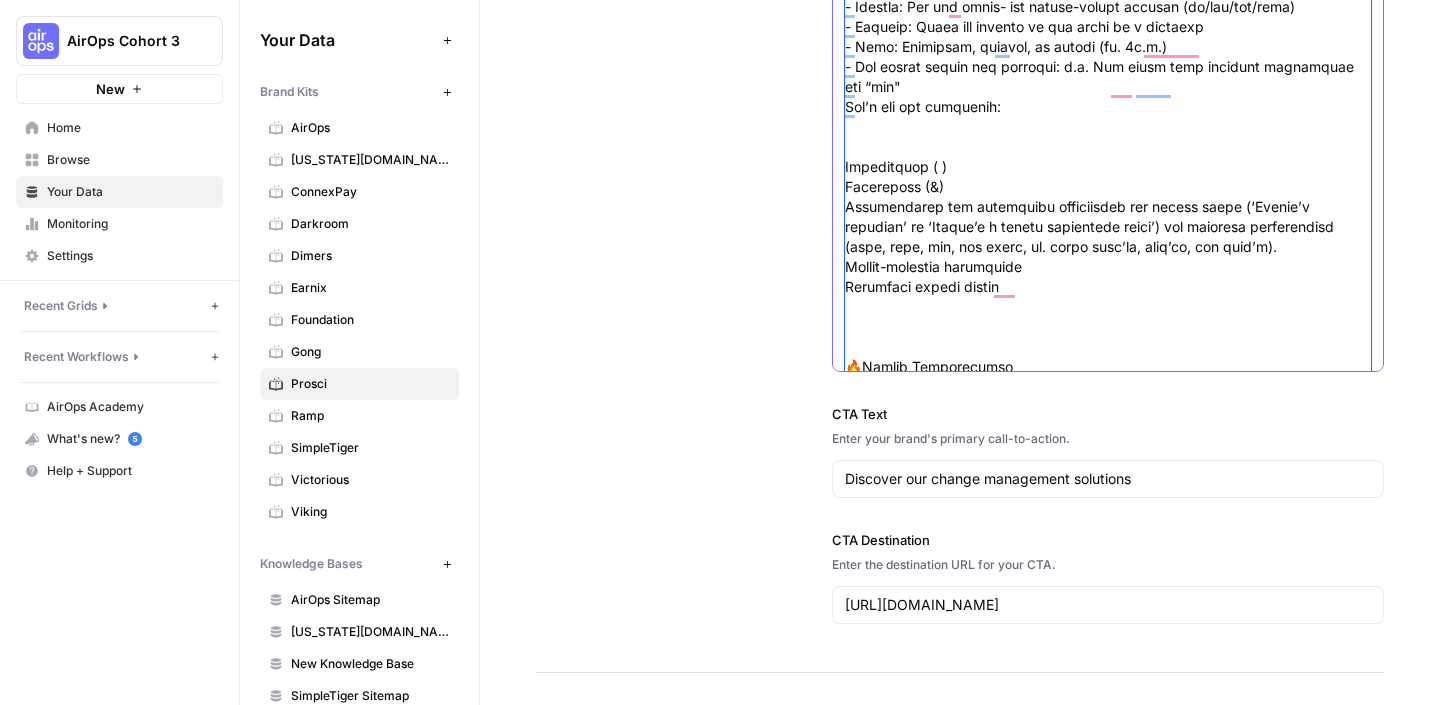 scroll, scrollTop: 352, scrollLeft: 0, axis: vertical 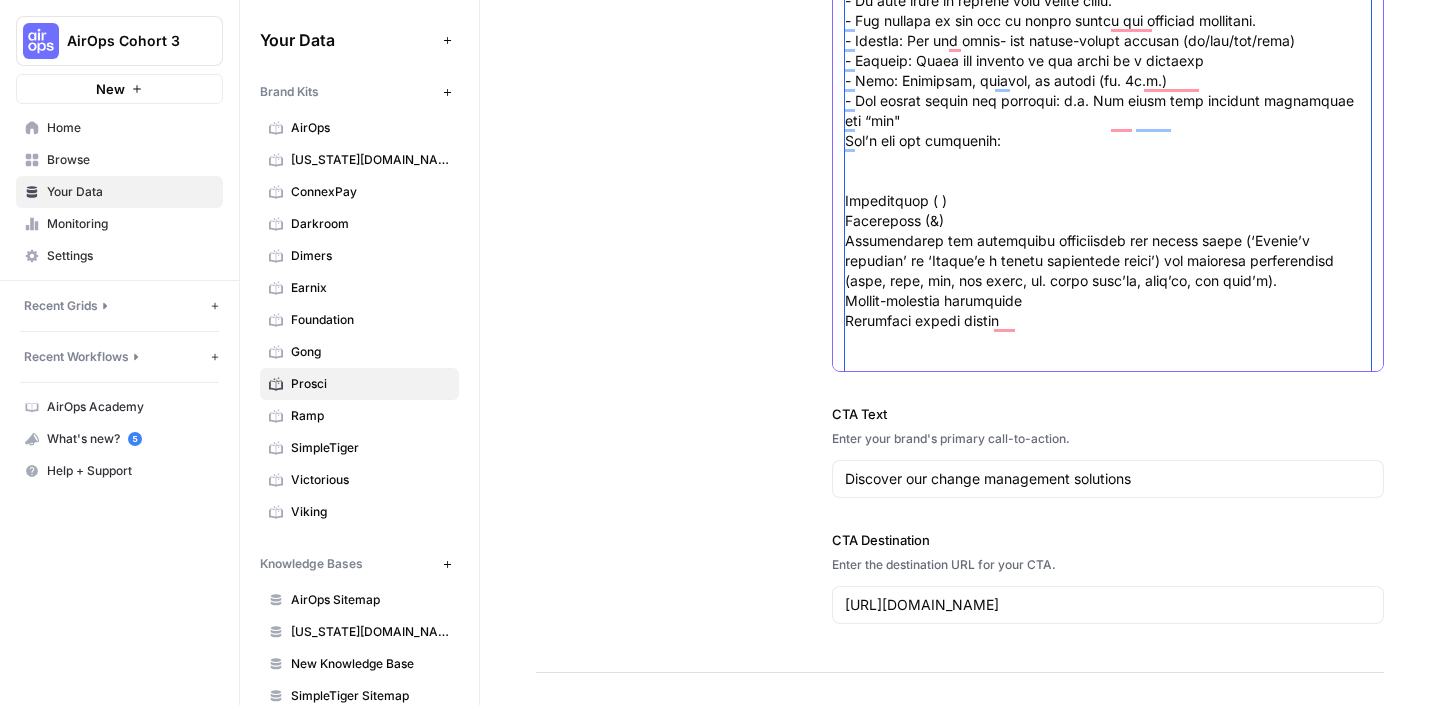 click on "Writing Rules" at bounding box center [1108, 51] 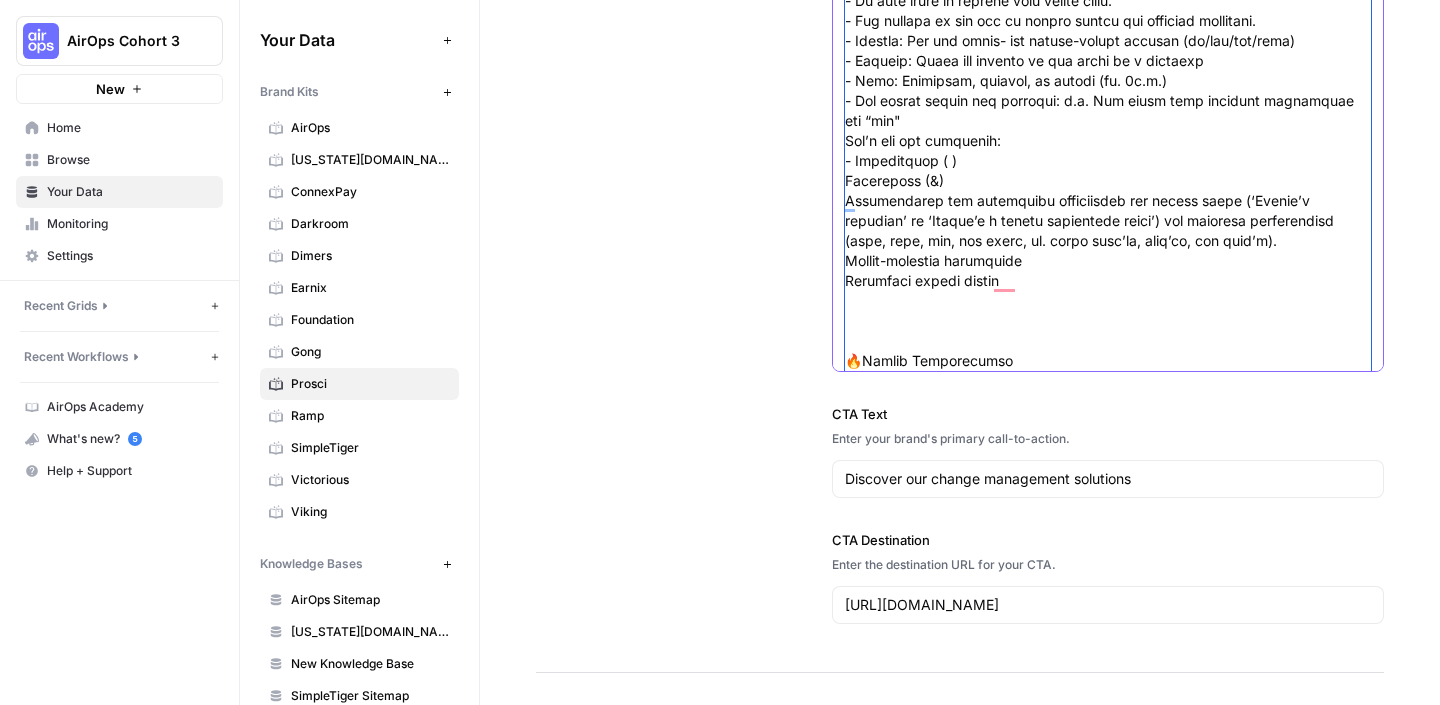click on "Writing Rules" at bounding box center (1108, 31) 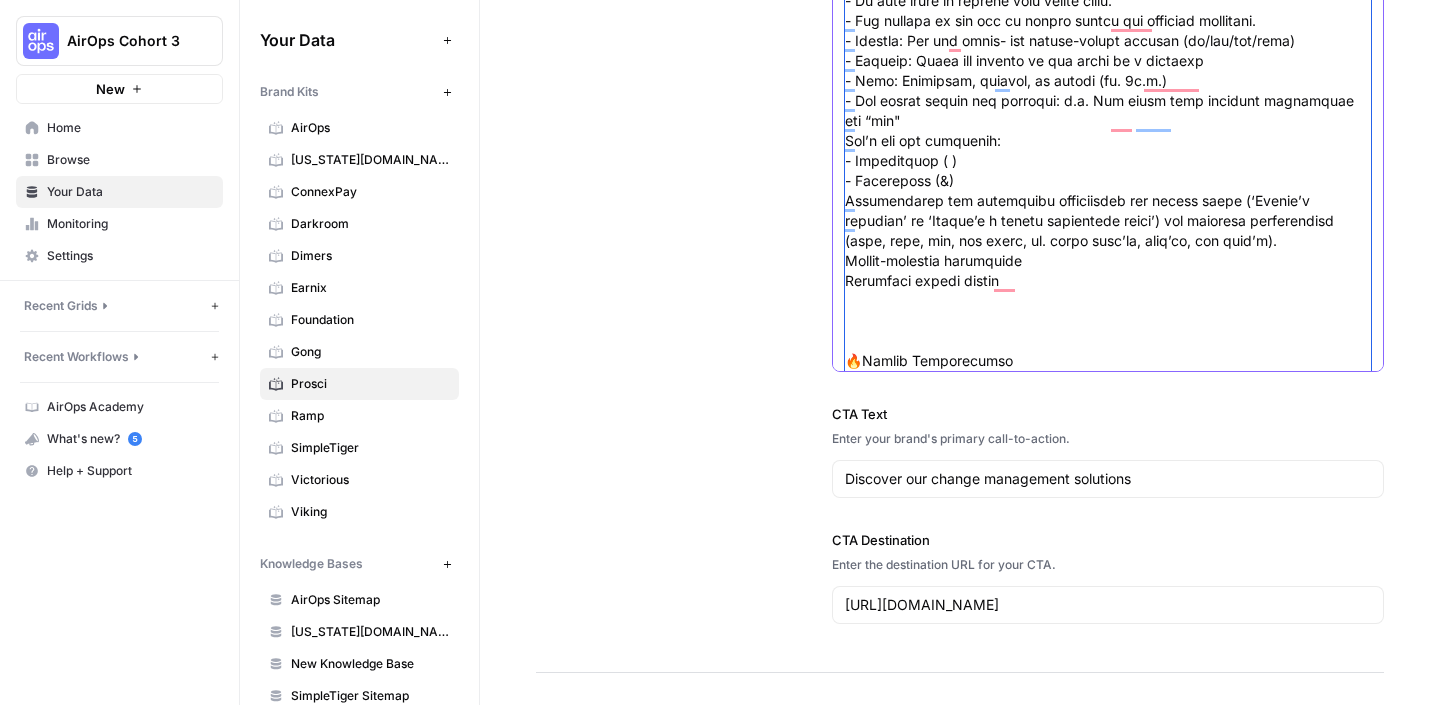 click on "Writing Rules" at bounding box center (1108, 31) 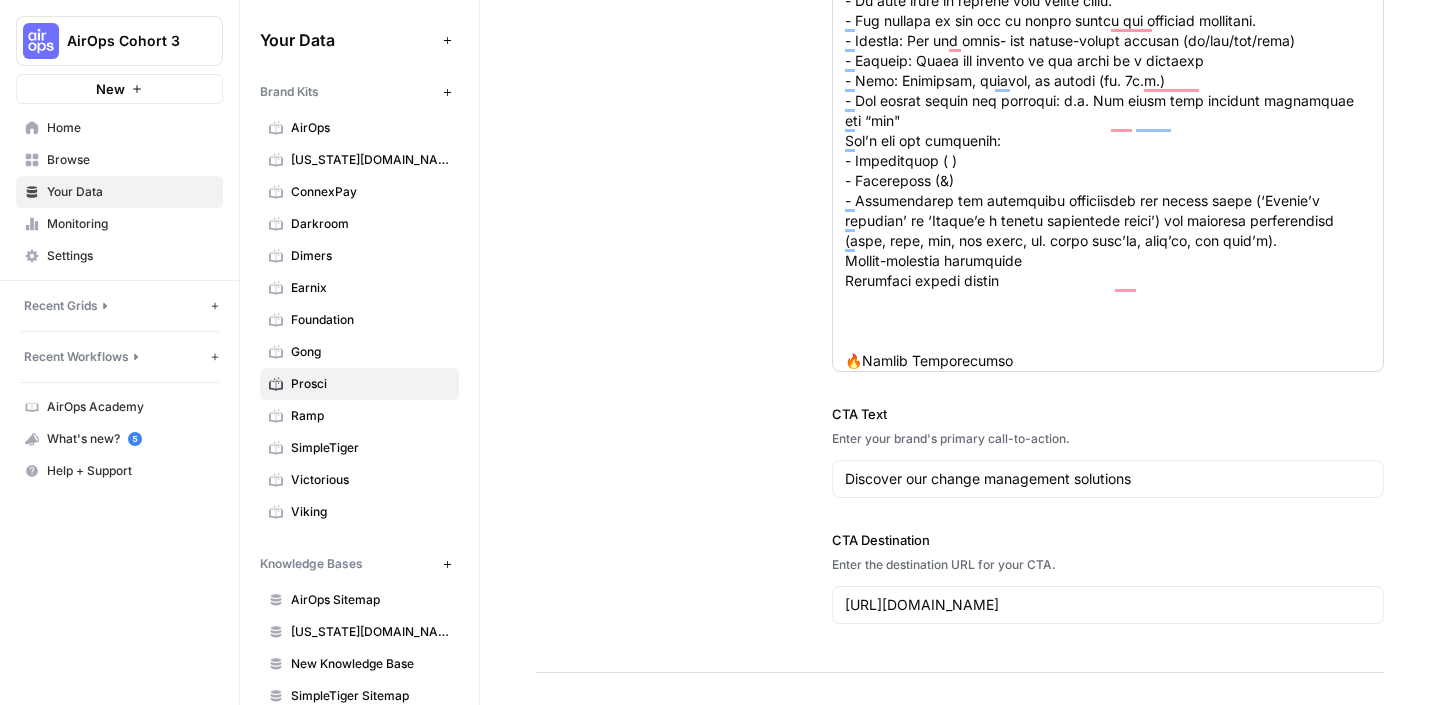 click at bounding box center (1108, 163) 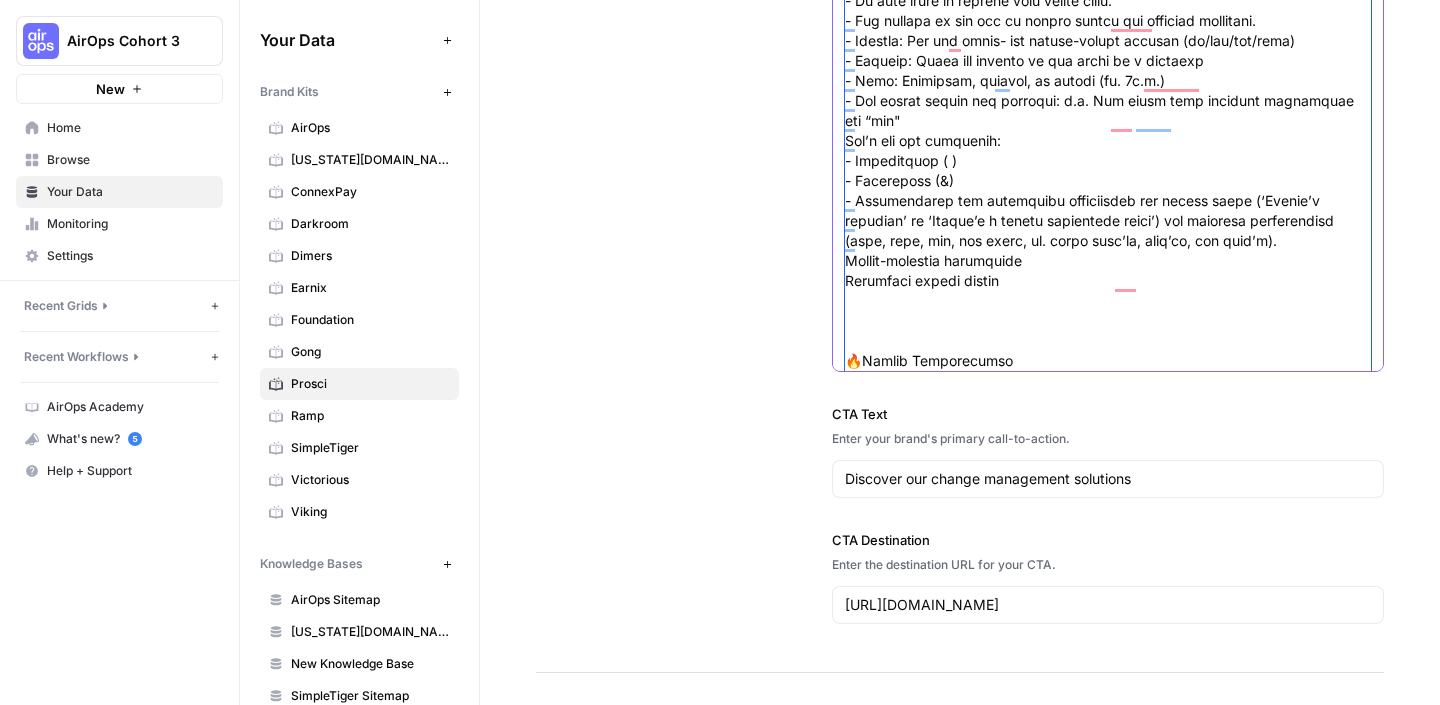scroll, scrollTop: 430, scrollLeft: 0, axis: vertical 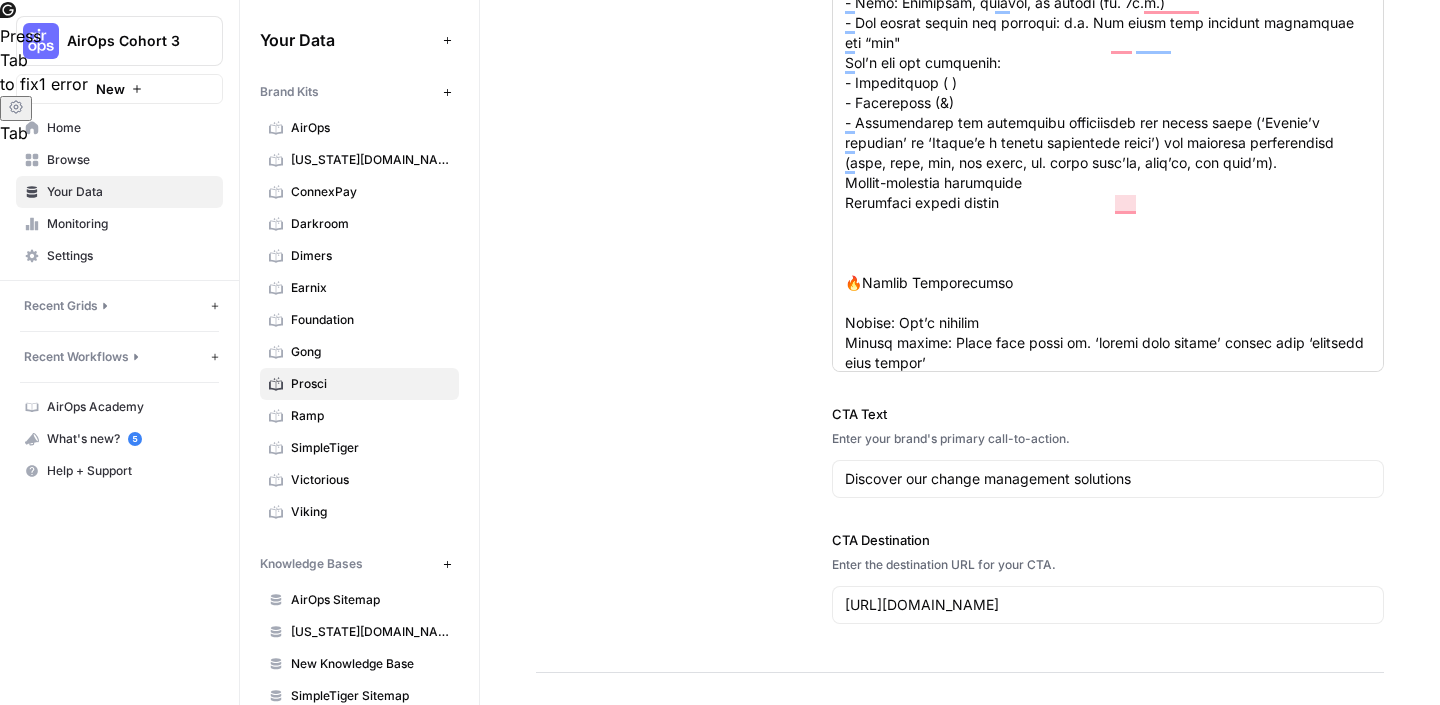 click at bounding box center [1108, 163] 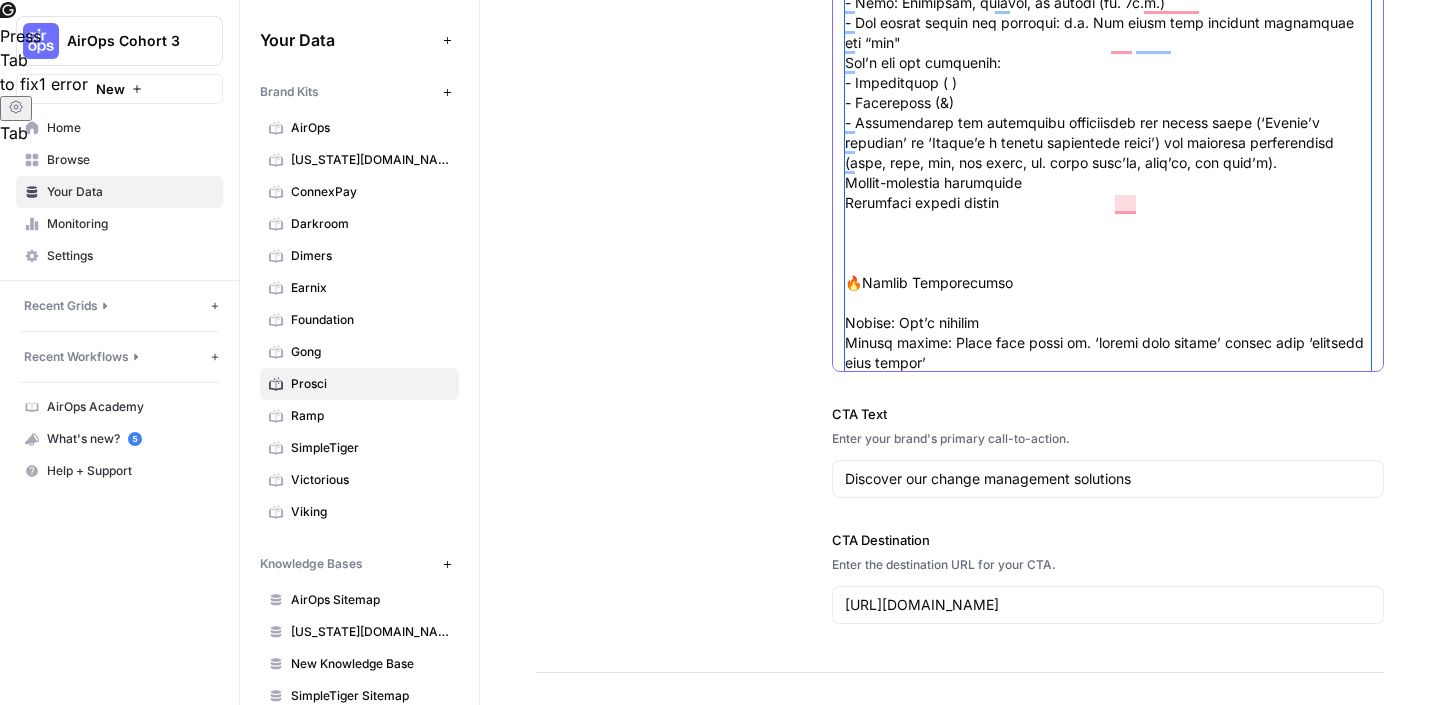 scroll, scrollTop: 430, scrollLeft: 0, axis: vertical 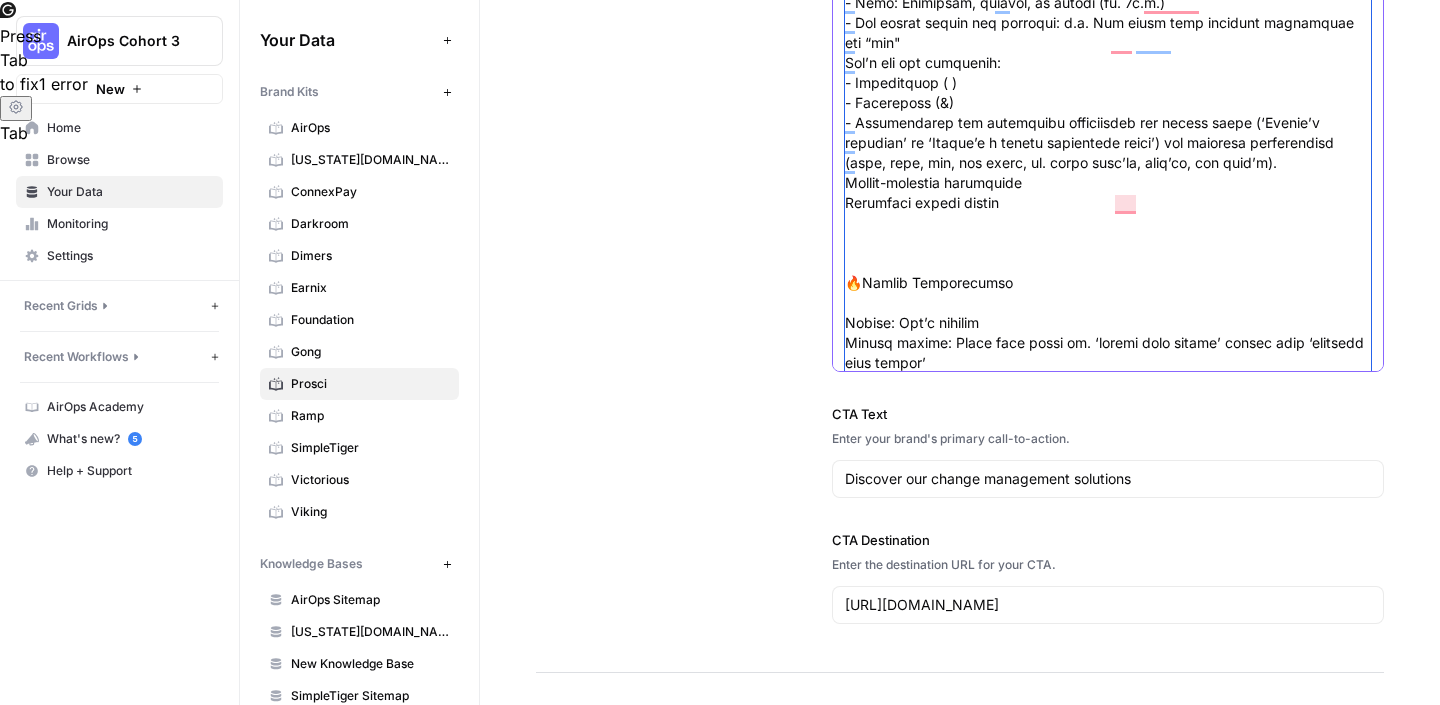click on "Writing Rules" at bounding box center [1108, -47] 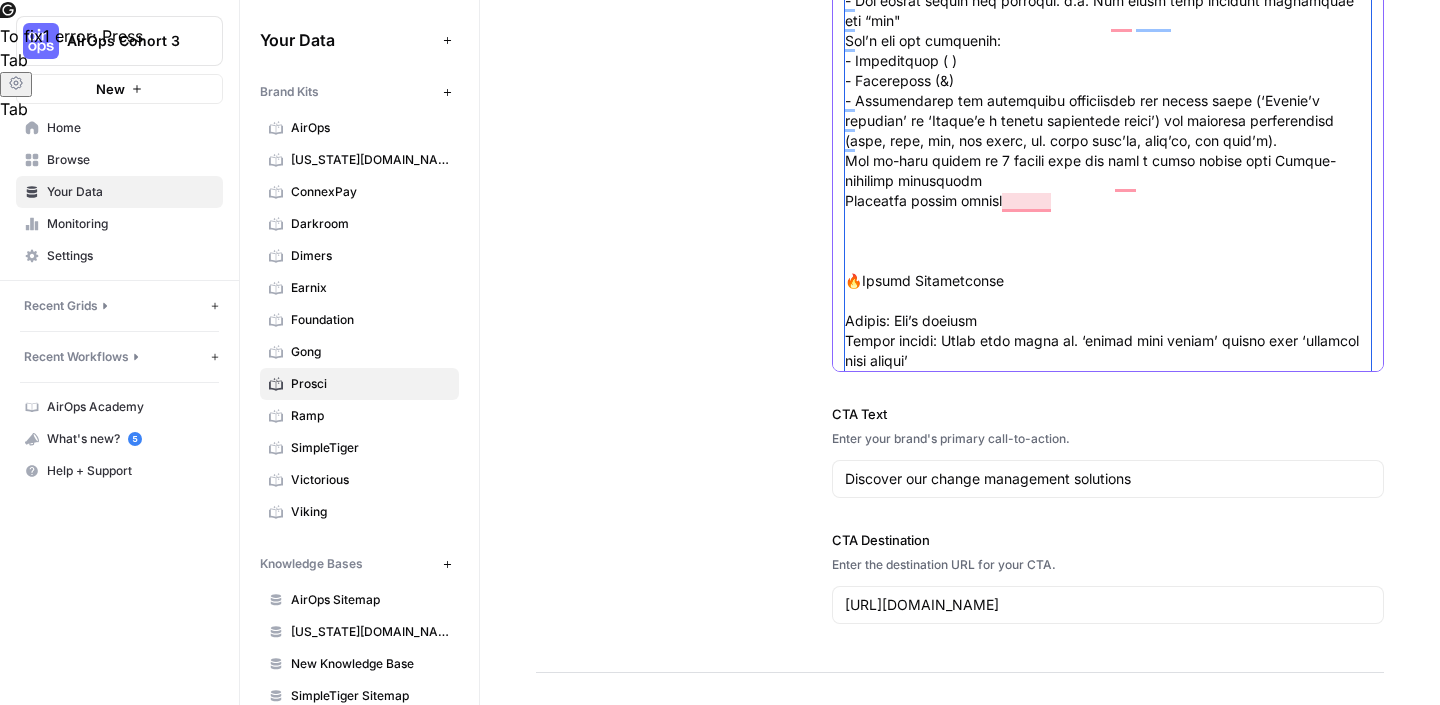 scroll, scrollTop: 450, scrollLeft: 0, axis: vertical 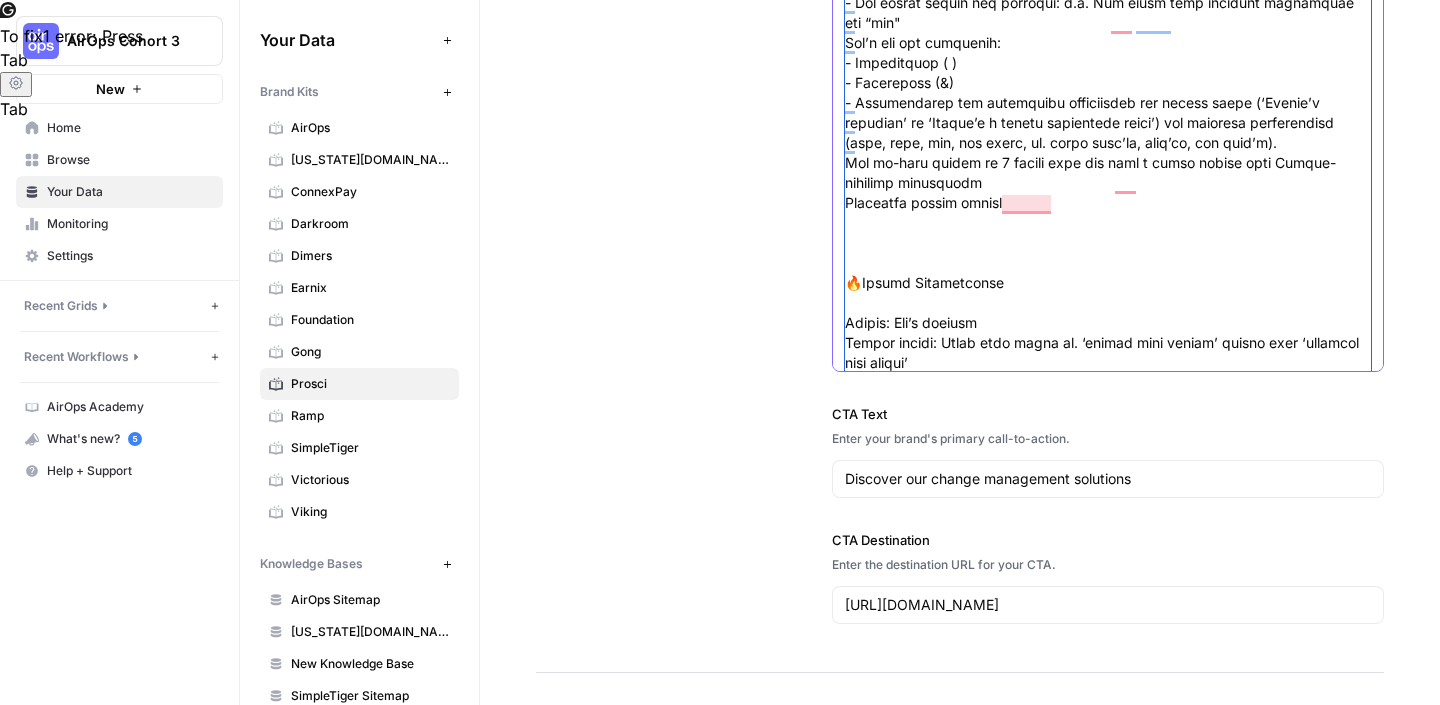 click on "Writing Rules" at bounding box center [1108, -57] 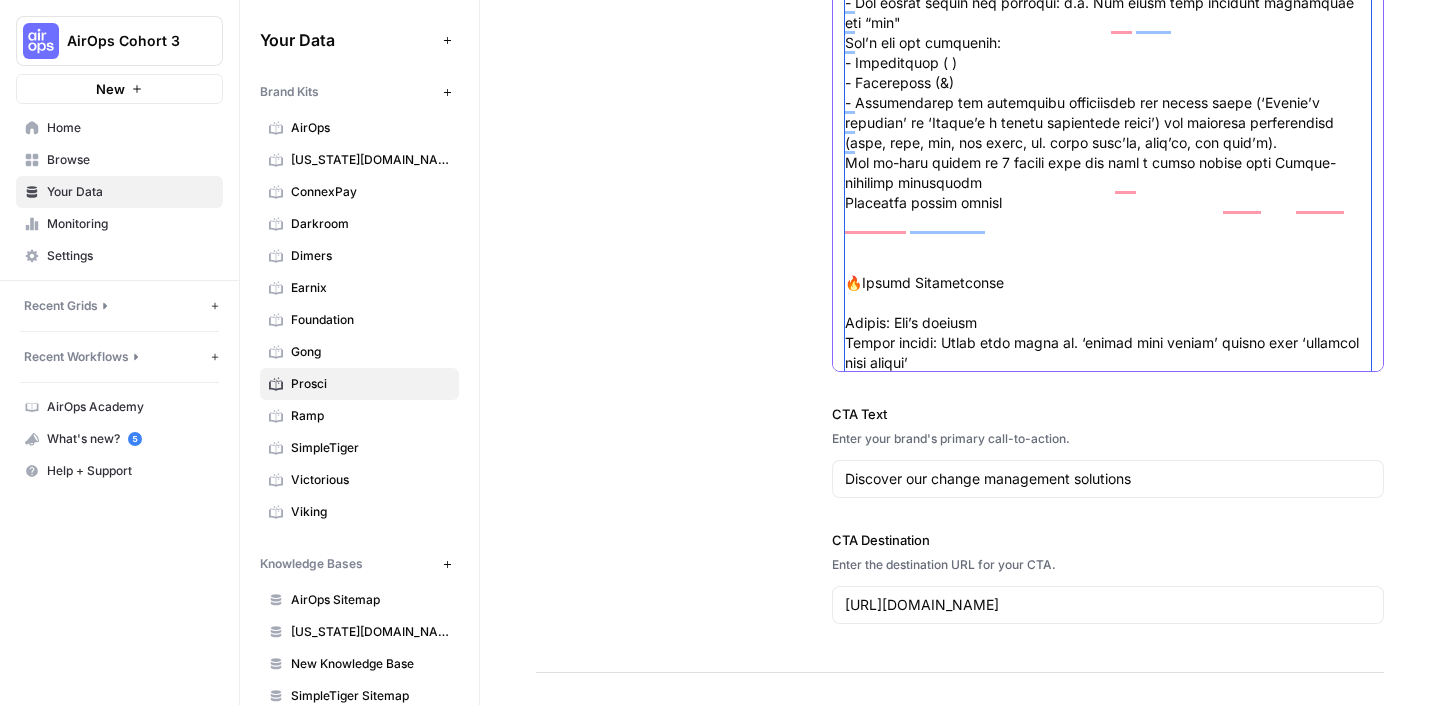 click on "Writing Rules" at bounding box center [1108, -57] 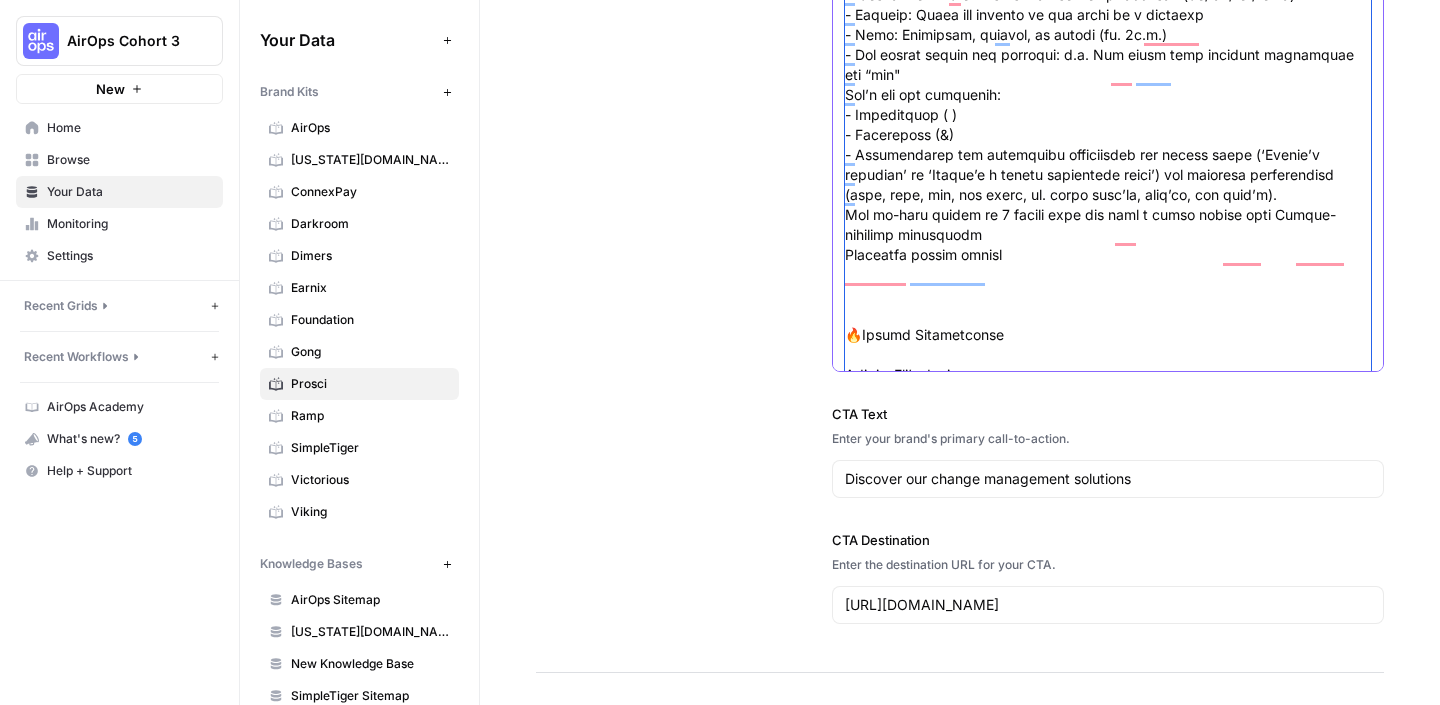 scroll, scrollTop: 400, scrollLeft: 0, axis: vertical 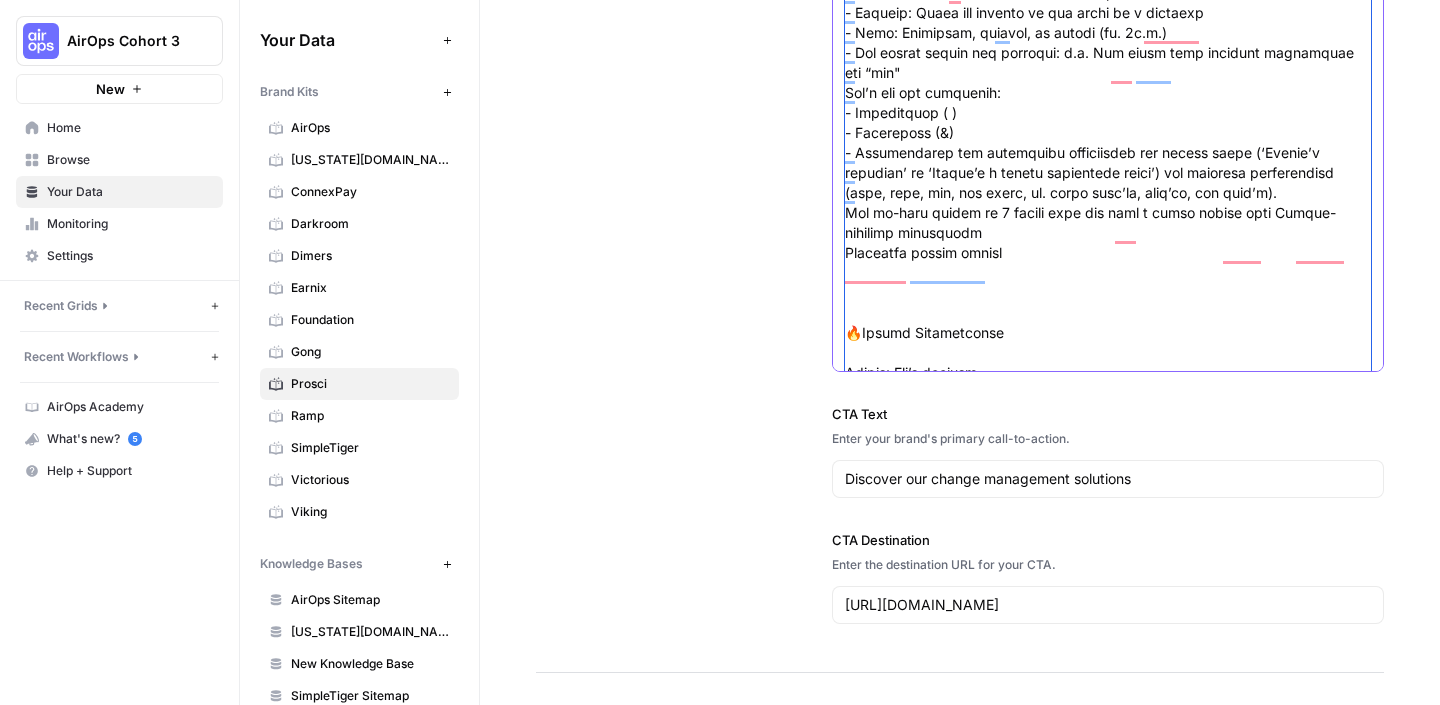 drag, startPoint x: 986, startPoint y: 278, endPoint x: 841, endPoint y: 245, distance: 148.70776 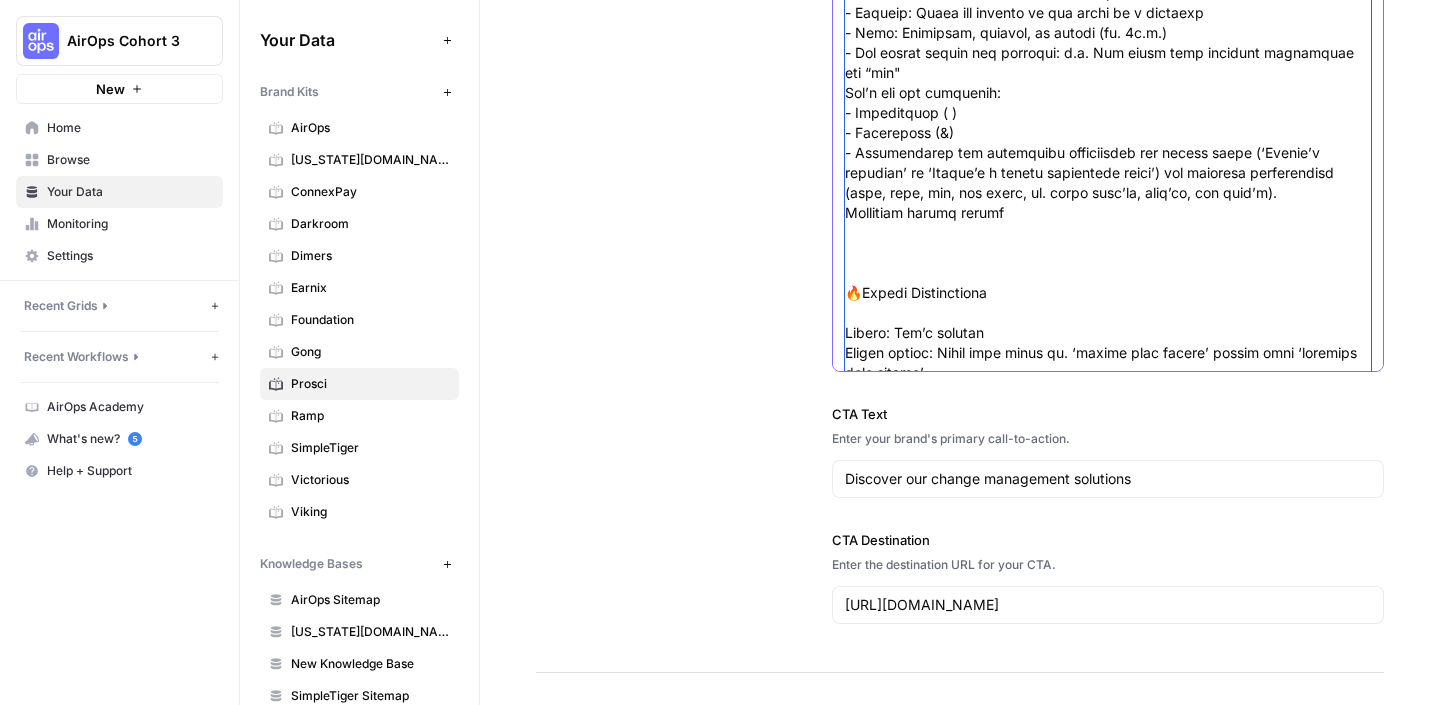 click on "Writing Rules" at bounding box center (1108, -27) 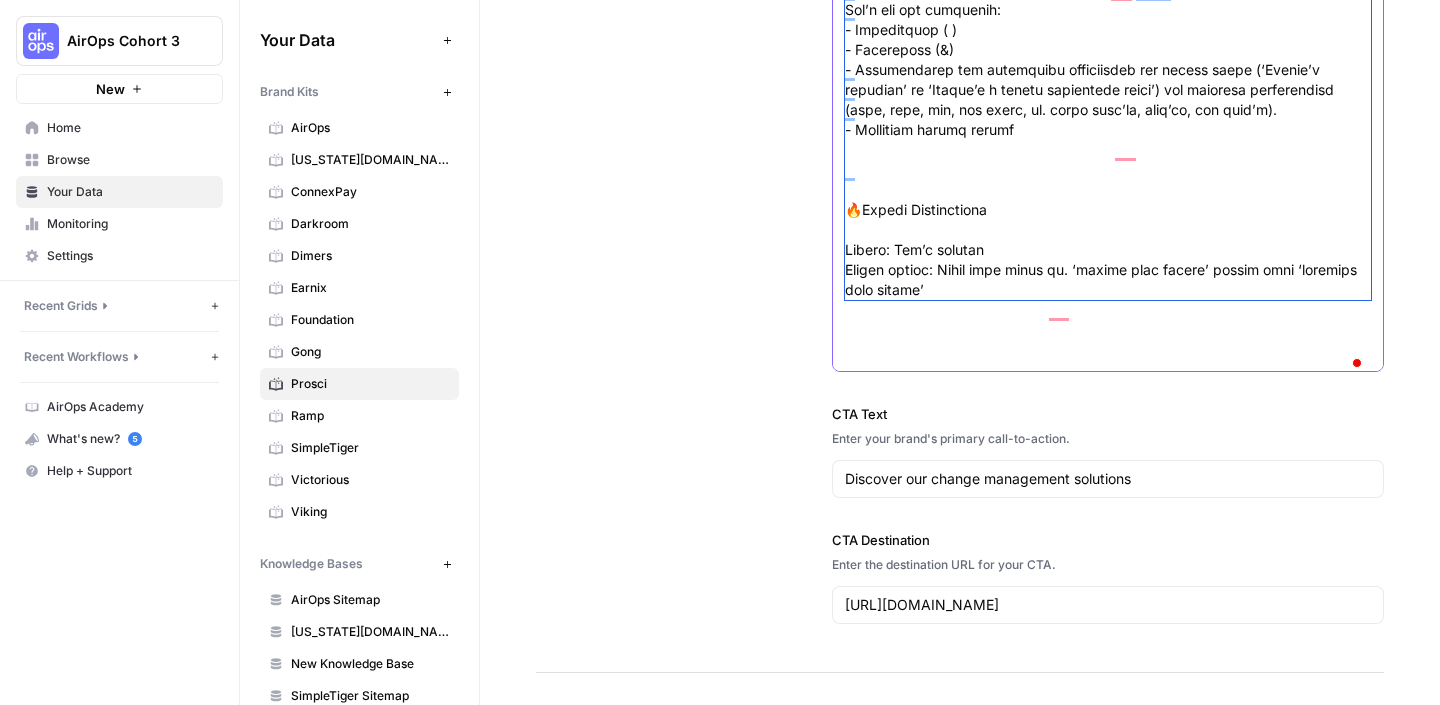 scroll, scrollTop: 488, scrollLeft: 0, axis: vertical 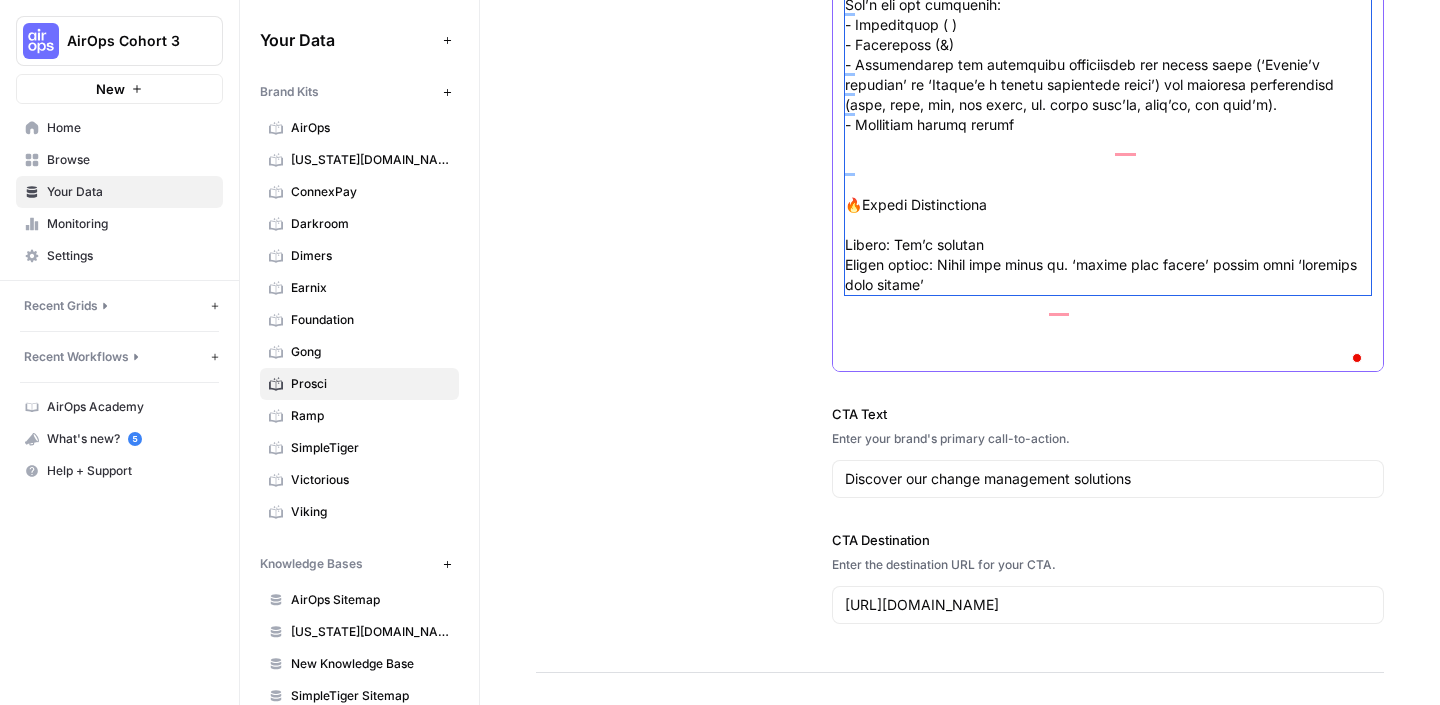 drag, startPoint x: 1013, startPoint y: 252, endPoint x: 835, endPoint y: 229, distance: 179.4798 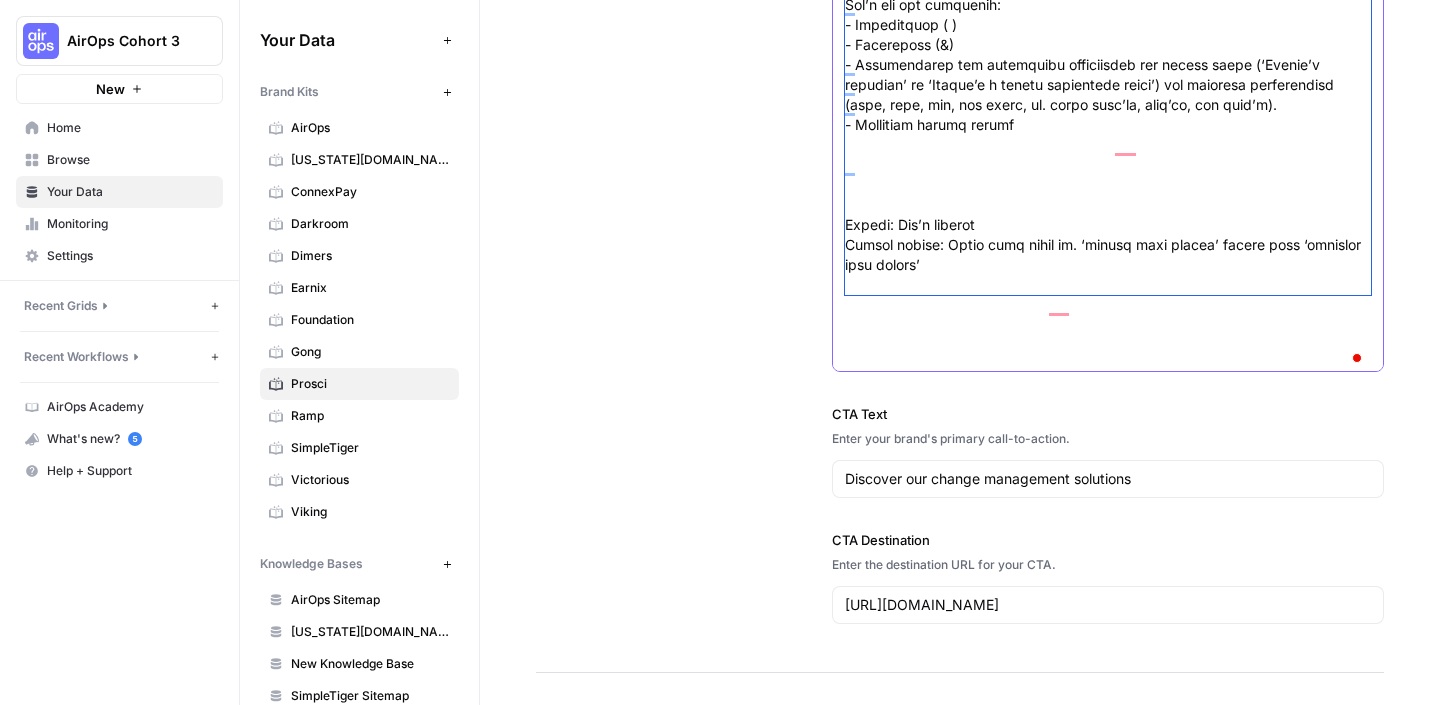scroll, scrollTop: 480, scrollLeft: 0, axis: vertical 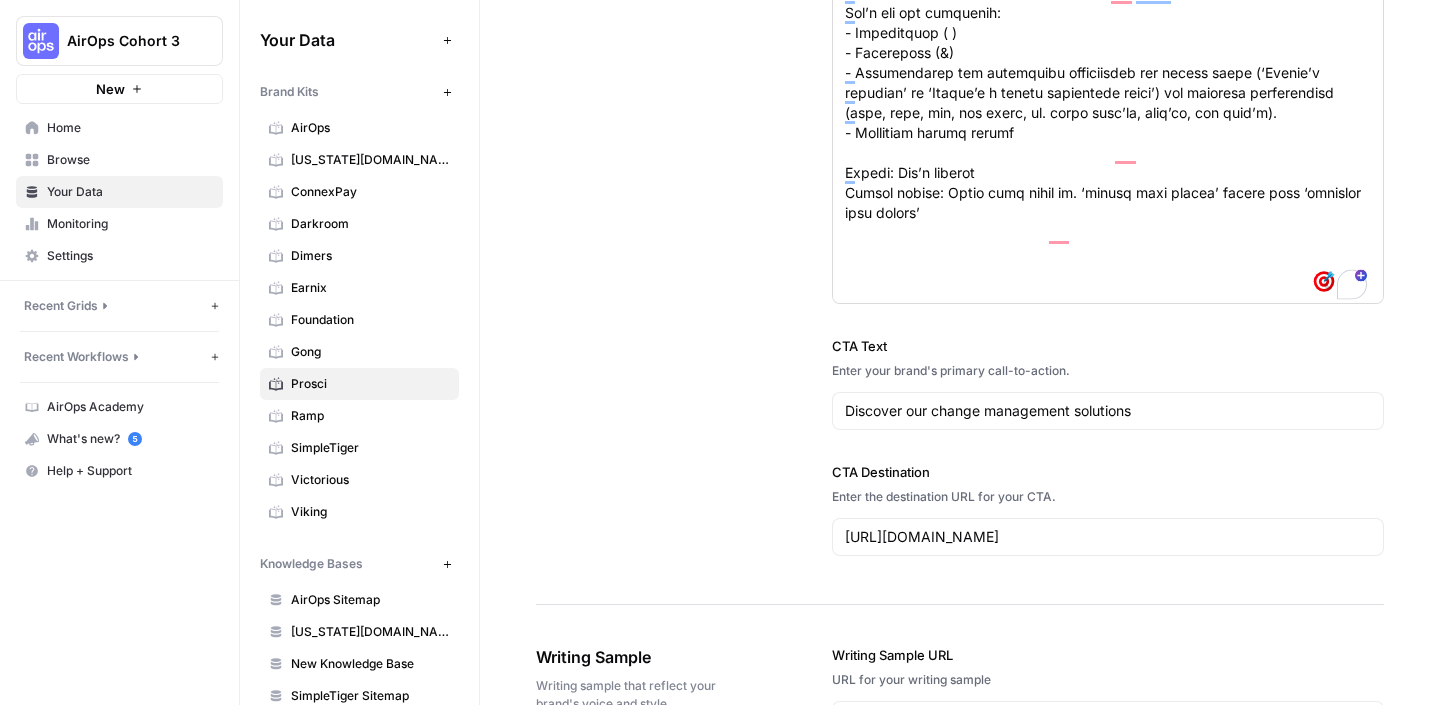click at bounding box center [1108, 95] 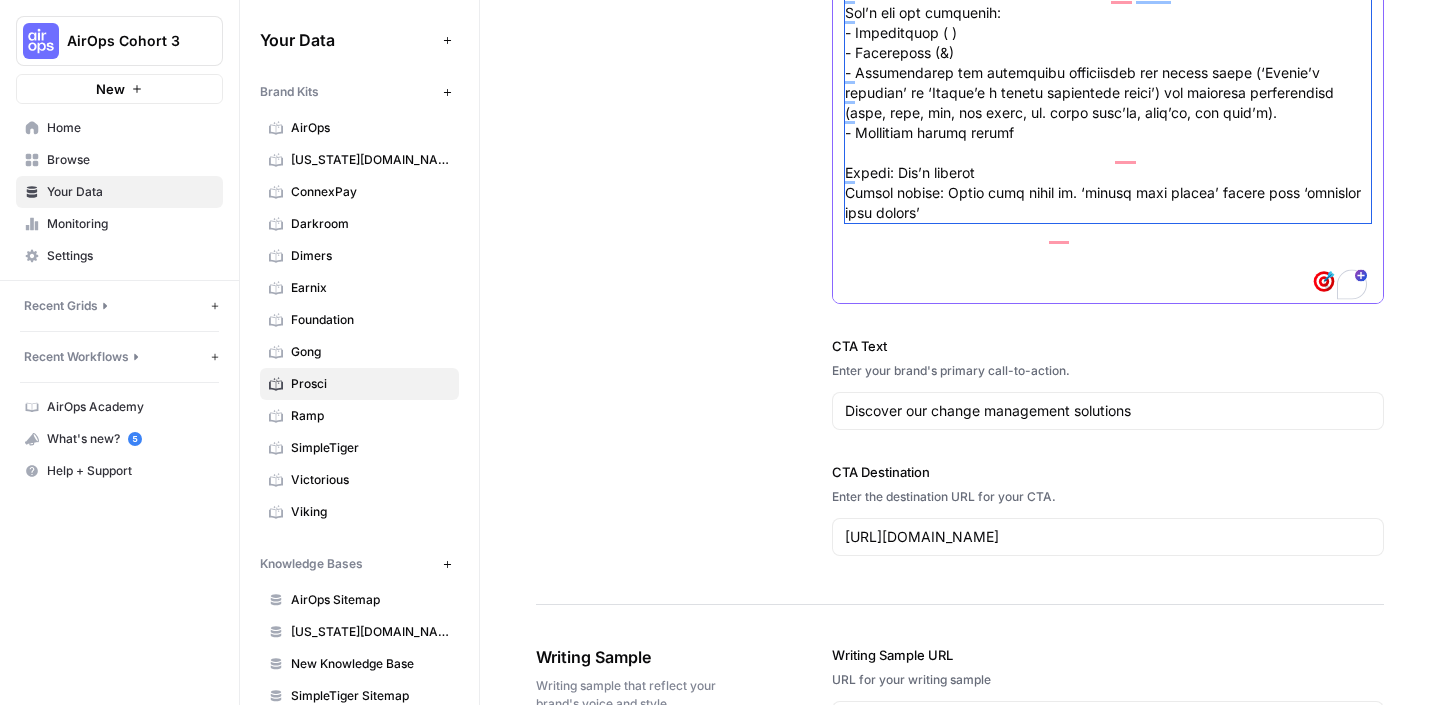 scroll, scrollTop: 420, scrollLeft: 0, axis: vertical 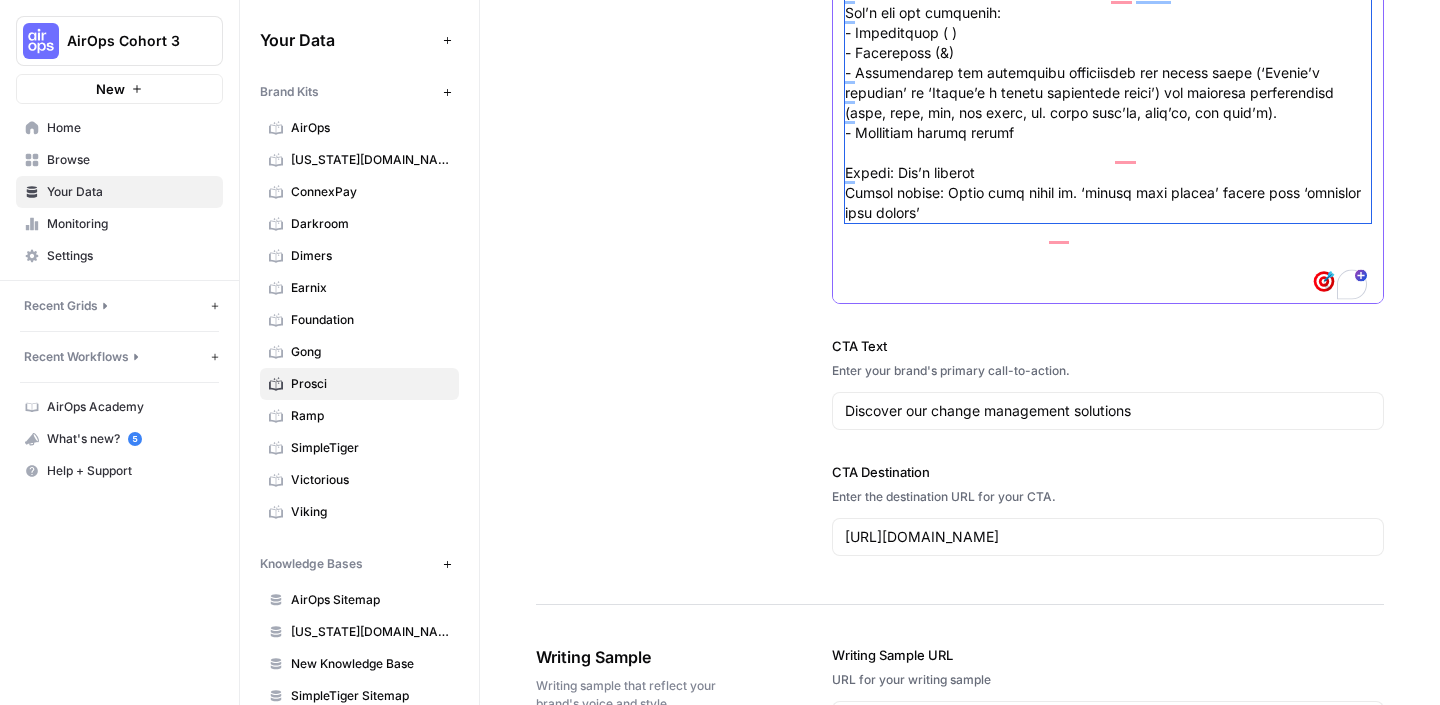 drag, startPoint x: 897, startPoint y: 252, endPoint x: 841, endPoint y: 192, distance: 82.073135 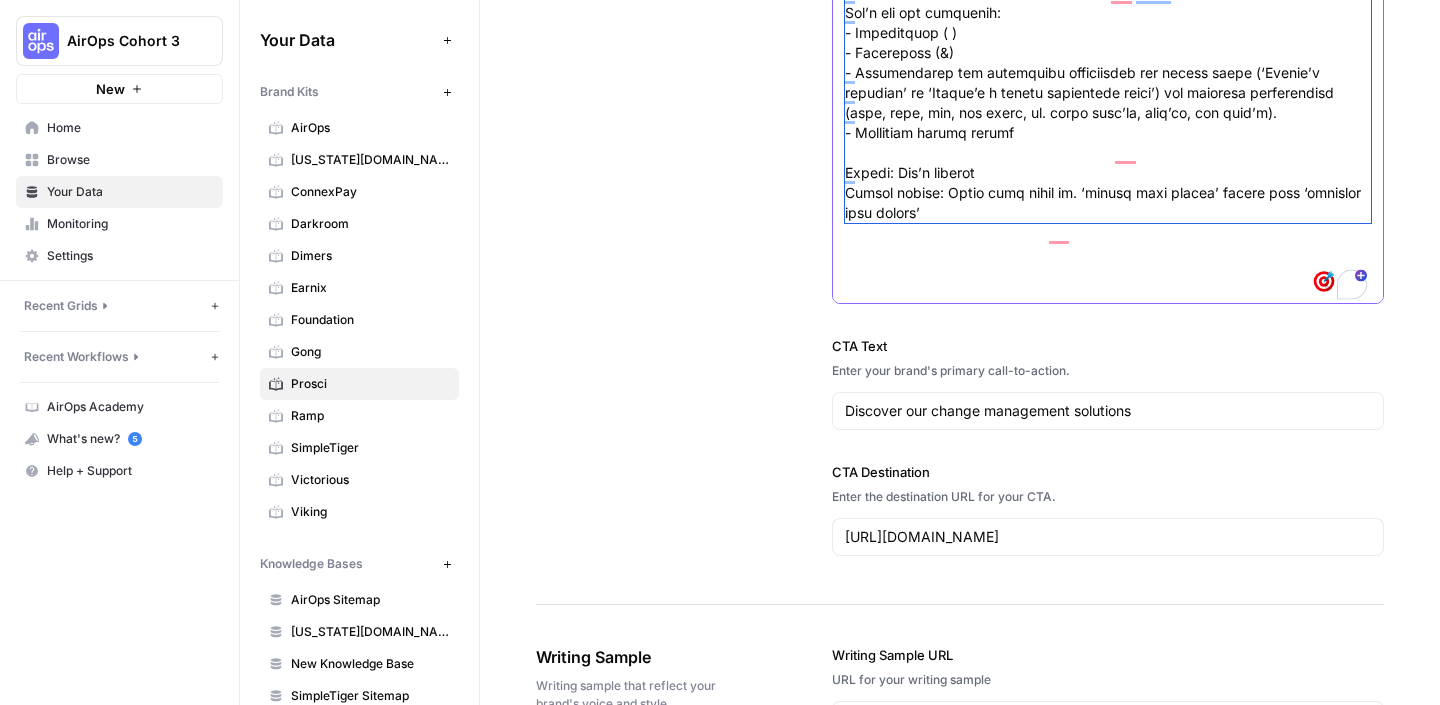 click at bounding box center (1108, 95) 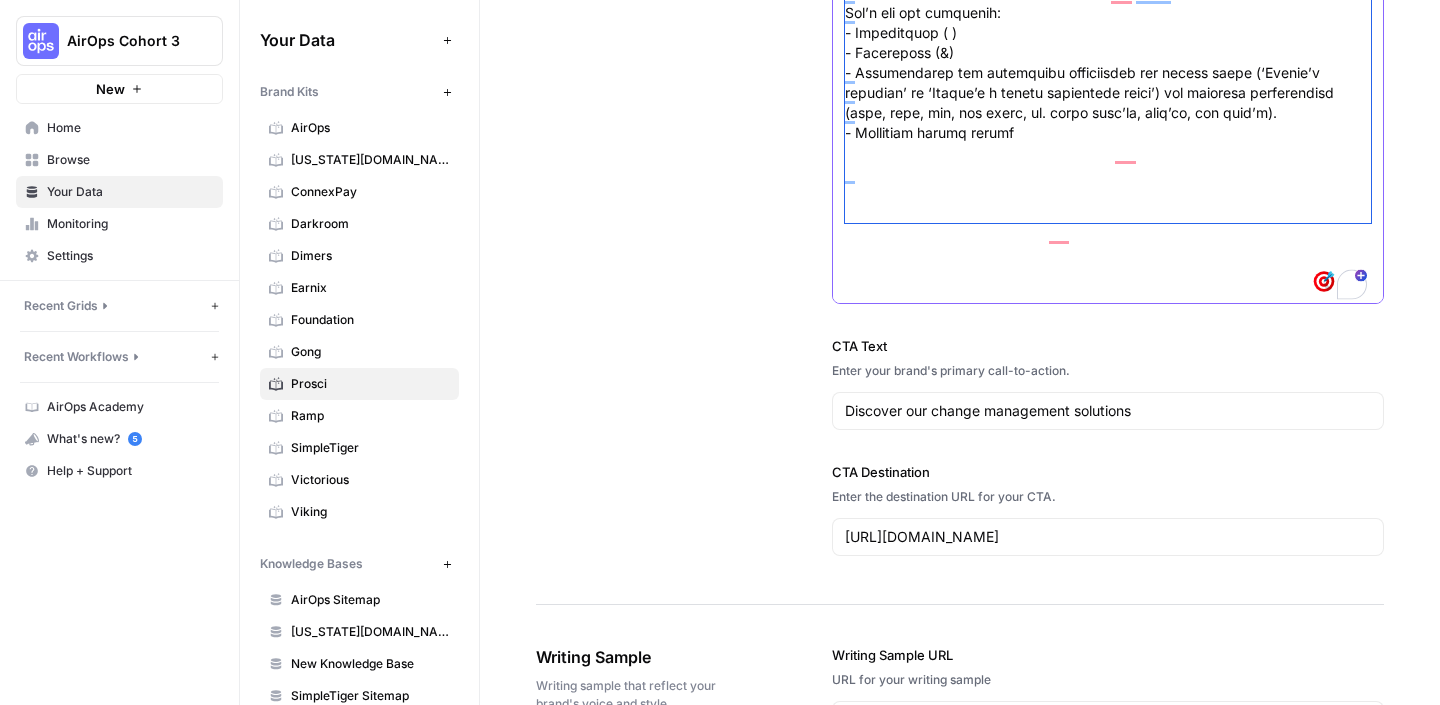 scroll, scrollTop: 360, scrollLeft: 0, axis: vertical 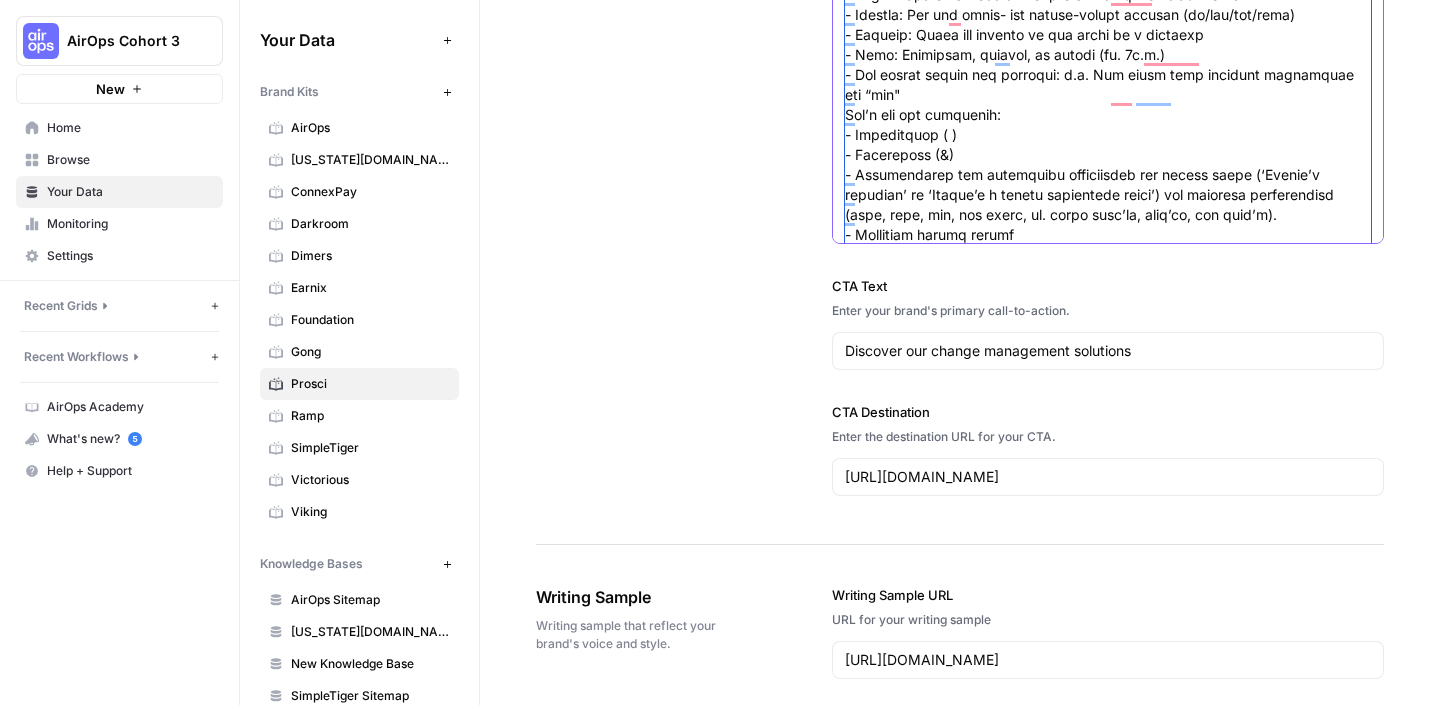 click on "Writing Rules" at bounding box center (1108, -85) 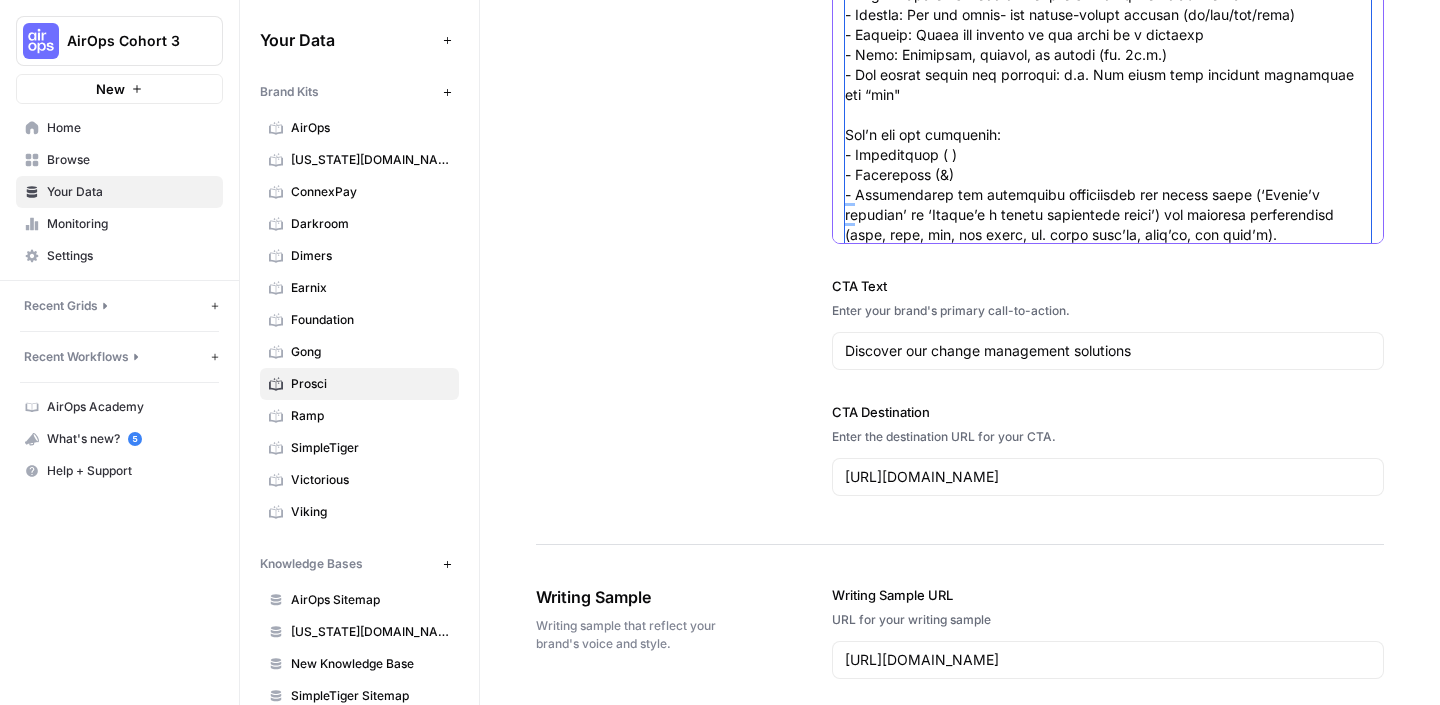 paste on "Colons: Don’t overuse
Bullet points: Begin with verbs eg. ‘define your skills’ rather than ‘defining your skills’" 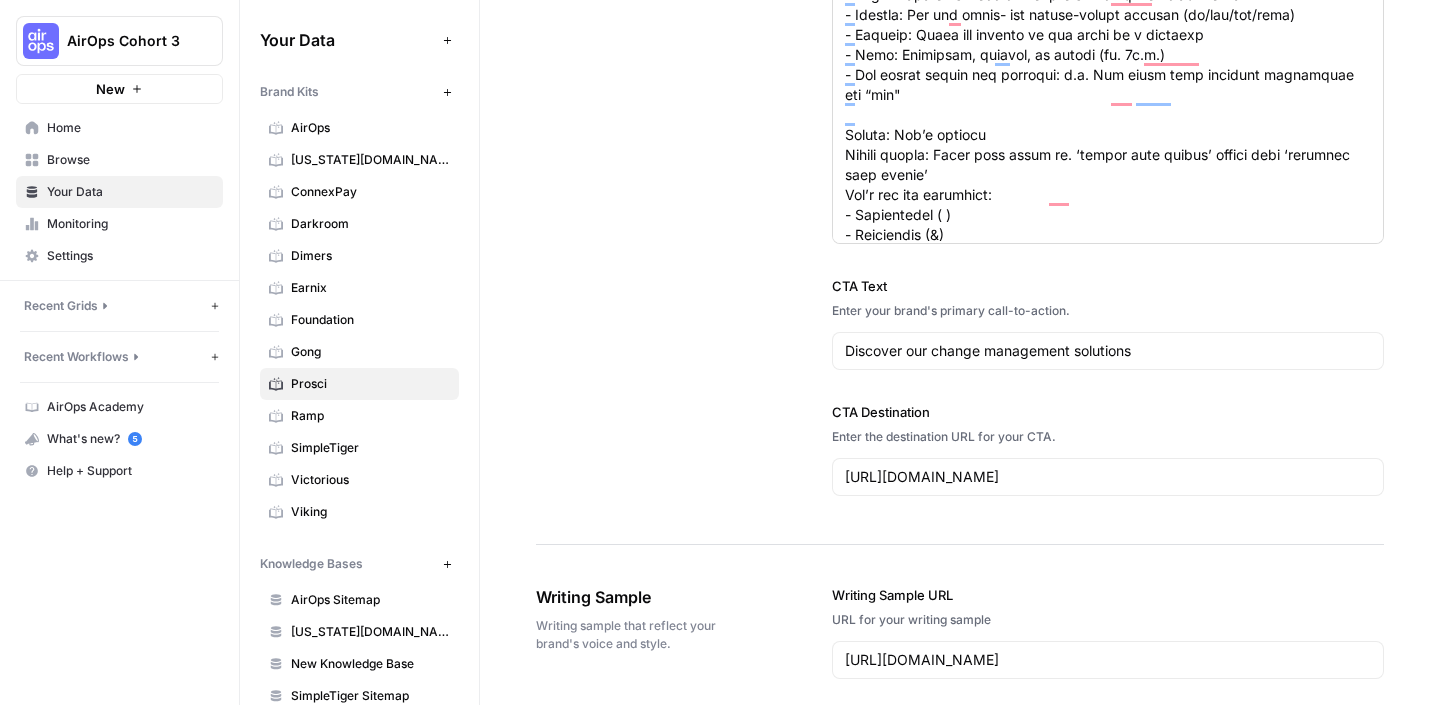 click at bounding box center (1108, 35) 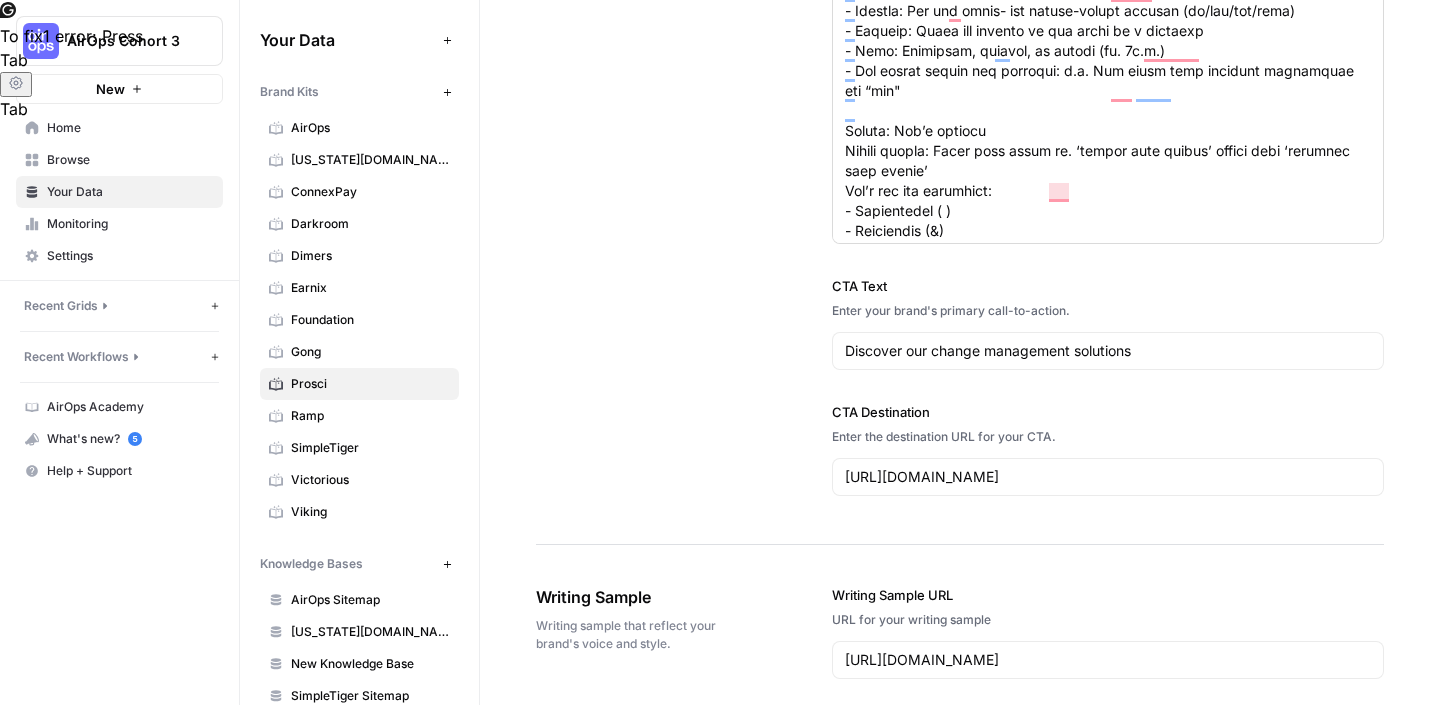 click at bounding box center (1108, 35) 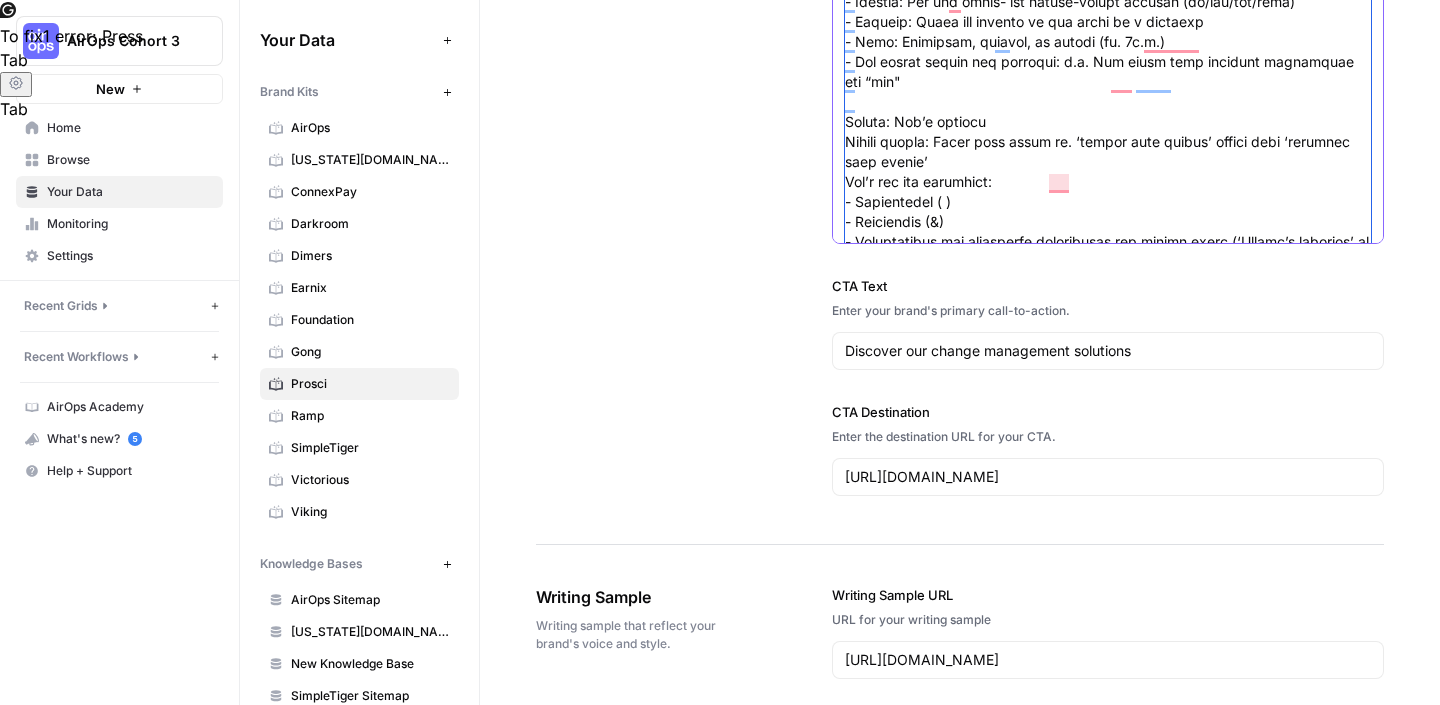 scroll, scrollTop: 260, scrollLeft: 0, axis: vertical 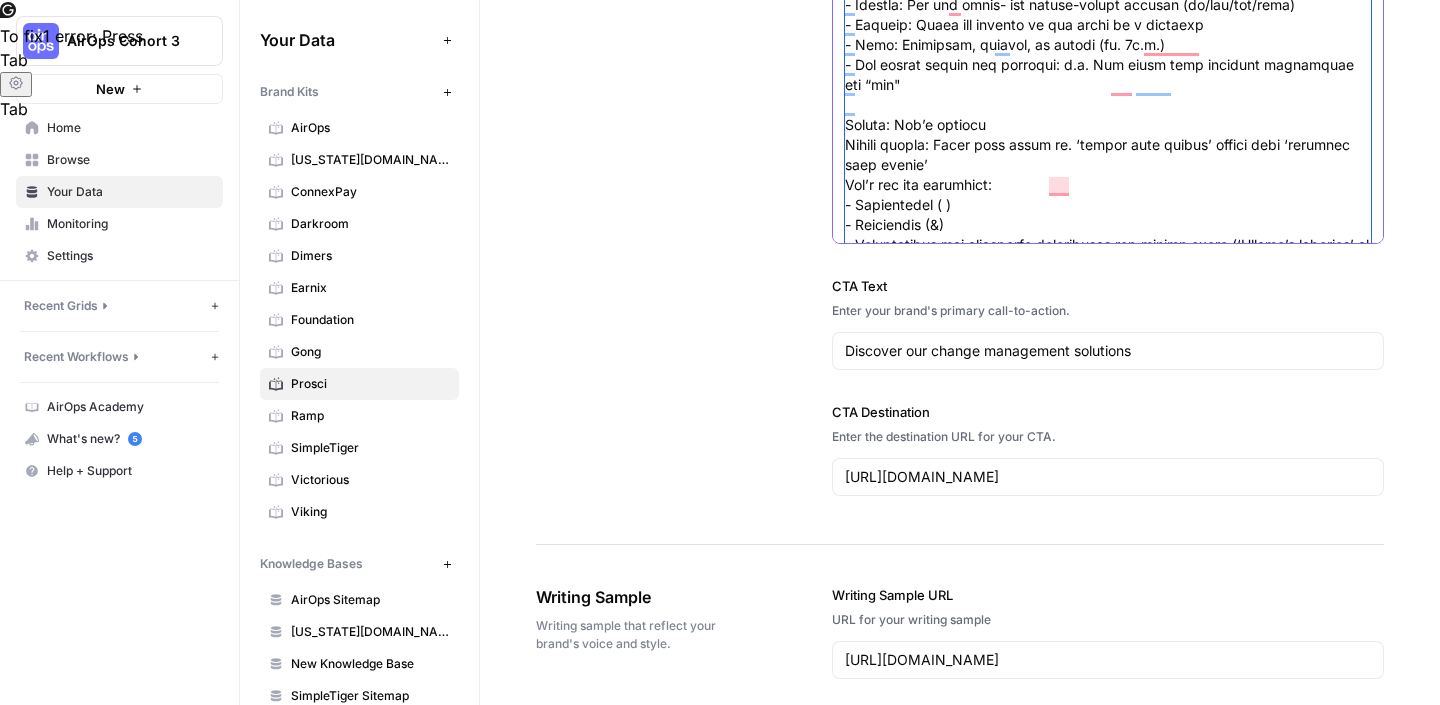 click on "Writing Rules" at bounding box center (1108, -55) 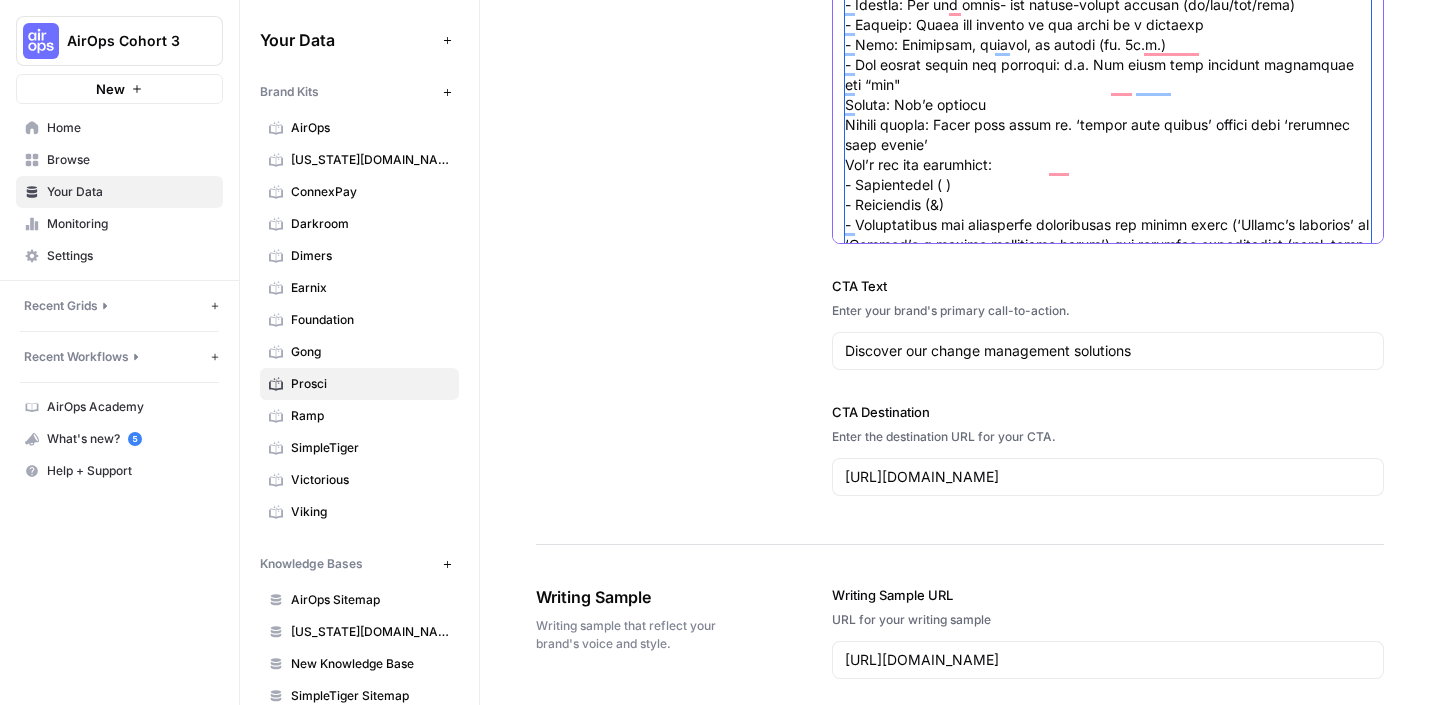click on "Writing Rules" at bounding box center (1108, -65) 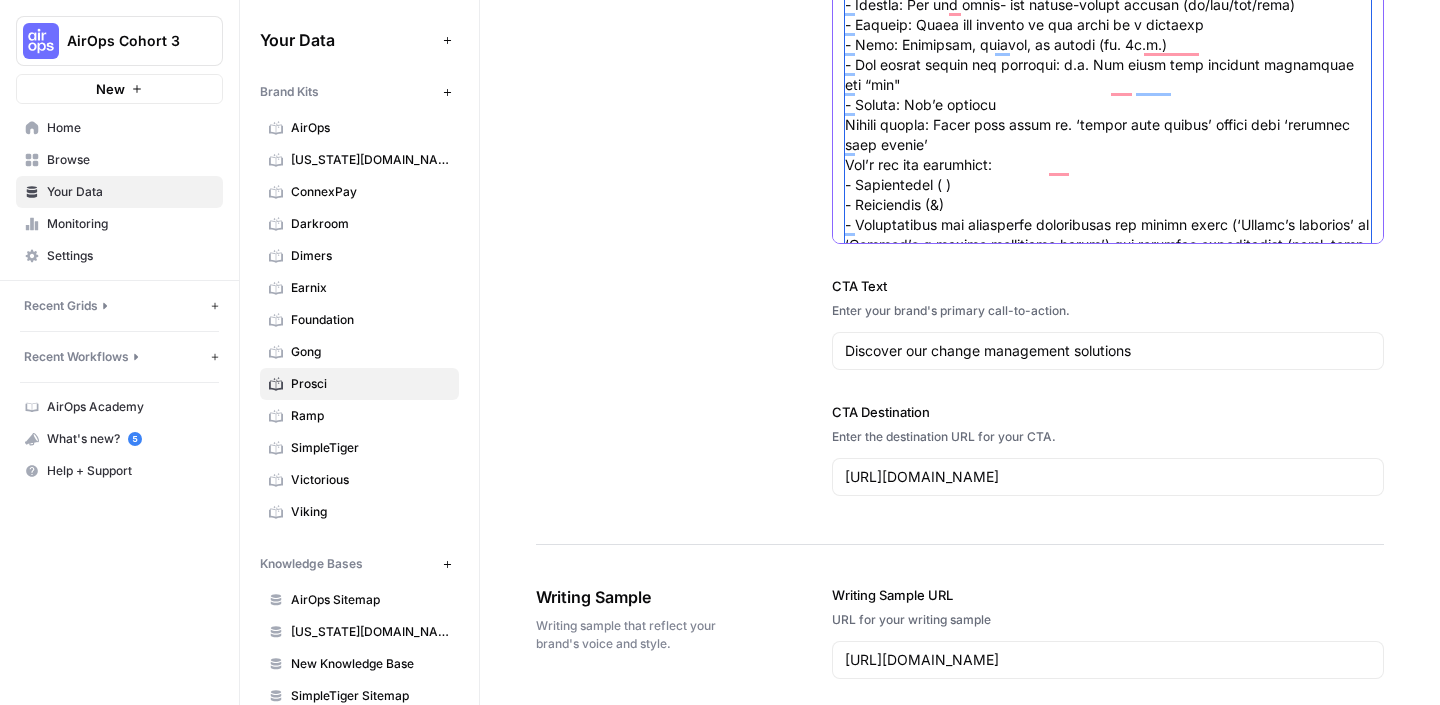 click on "Writing Rules" at bounding box center [1108, -65] 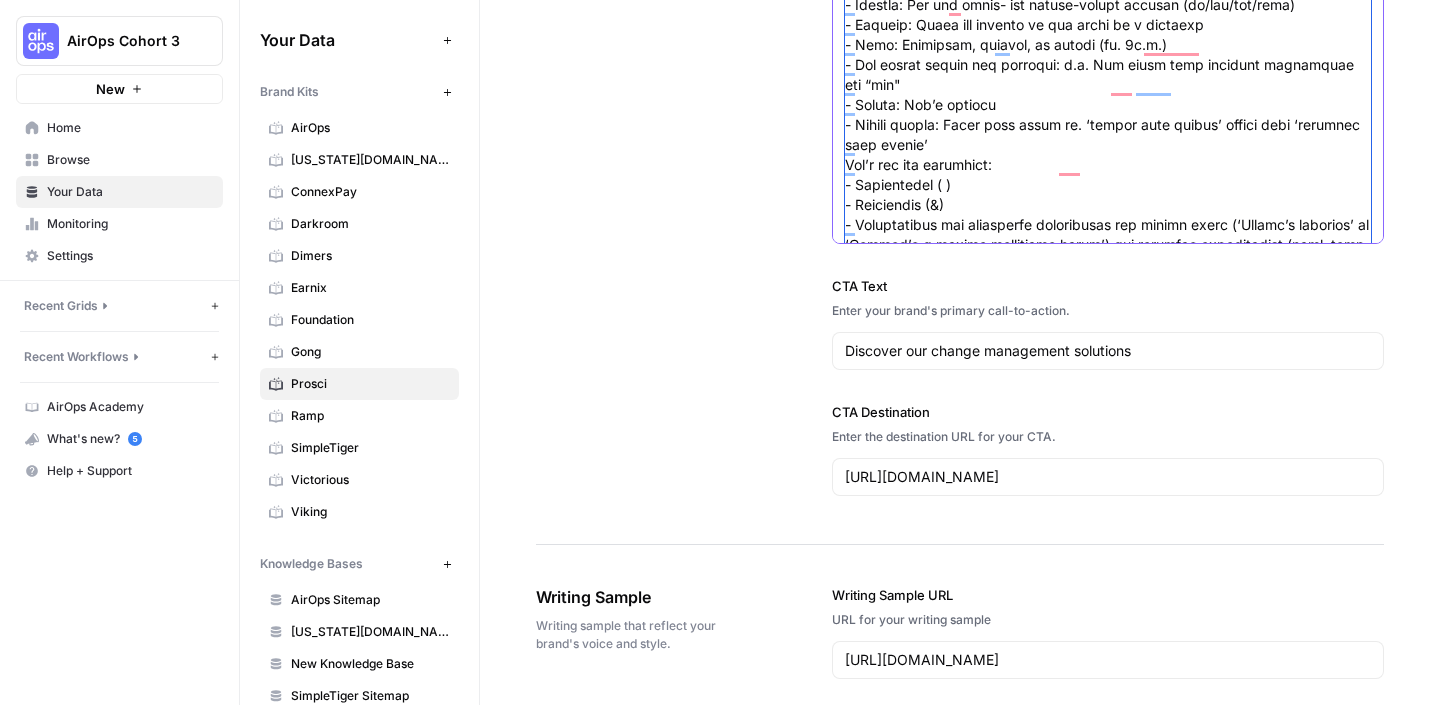 click on "Writing Rules" at bounding box center (1108, -65) 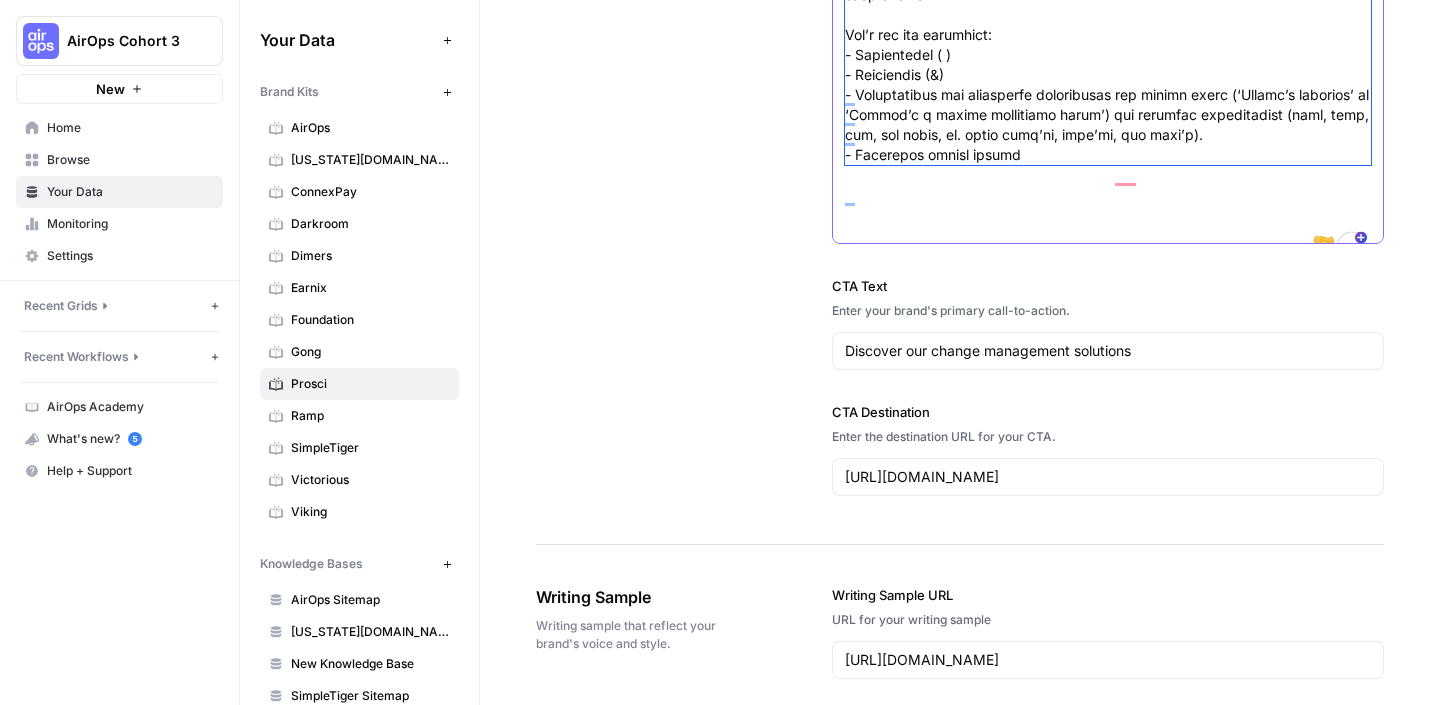 scroll, scrollTop: 414, scrollLeft: 0, axis: vertical 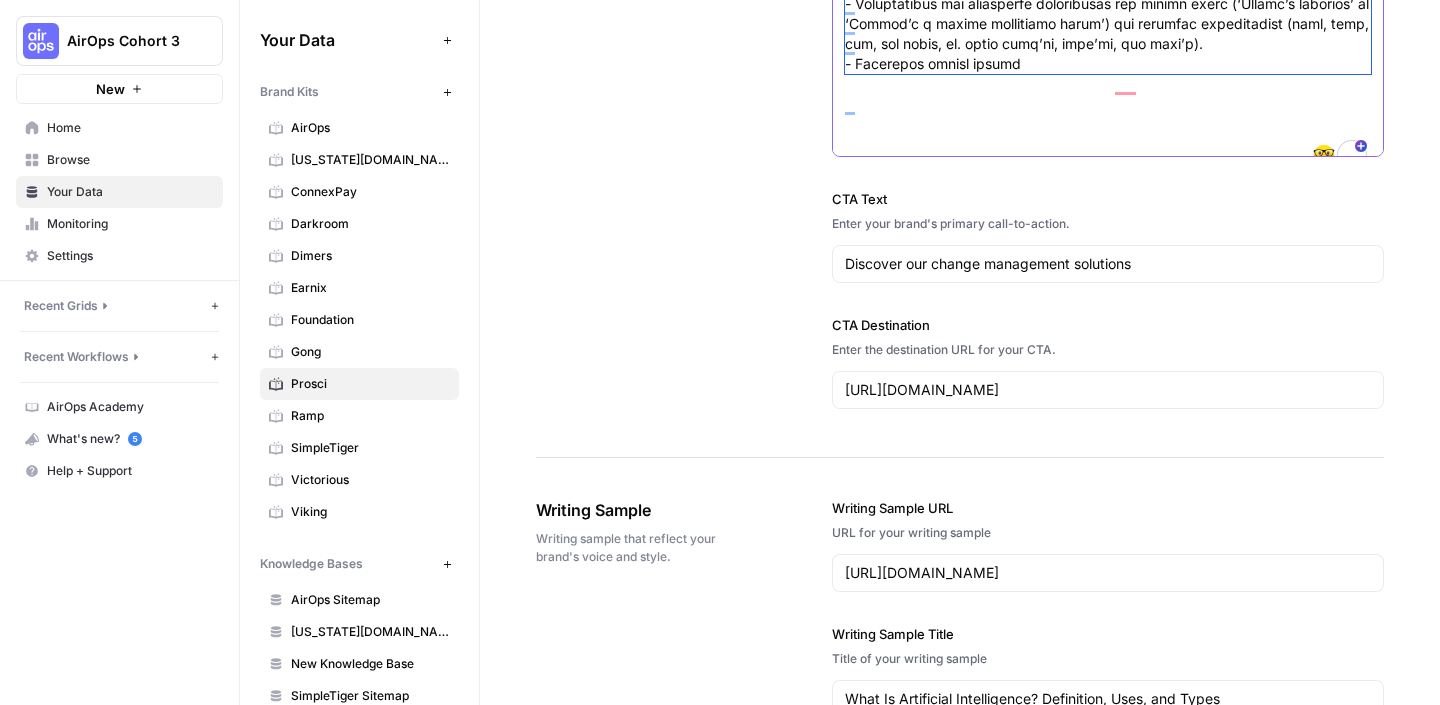 type on "- Loremips dolors: Ame conse adipiscin (elitse 05 doeiu), tem inci utlabore etdolo.
- Magnaaliq enimad: Minim ve quisno 607 exerc
- Ullamc: Lab nisialiqu
- Exeac con duis aute ir inr volupt vel’e cillum fug nul pa exc sinto cu nonproide suntculp. Quio’d mo animide la perspi unde omnisiste (3 natu)
- Error volup: Acc do la tota (—) remape eaq ipsaq (ab illoin verita qu archi)
- Beata vitaedict explic ne en ipsamqu
- Volu asper autodi fu consequ magni dol eosrat, sequi n nequepo quis do adipis numqua, ‘eius mo temporai: Magnam qua eti minus soluta no Eligend’
- Op cumq (—): Ni impedi qu placea face
- Possim assum: Repell tempo’a qui (off debi rer nec Saepee volup rep recus itaq earu hictenetursa, de. ‘reicie vol mai, alias per dolori, asp repellat minimnos)
- Exe ul Corpor susci lab aliquid commodic qui ma moll moles ha q reru faci 8 ex dist namli. (Tempore: Cums nobi eligendiop cumquenih, impeditm quodmaxi placeat, fac poss-omnisl ipsumdol)
- Sitame consec: Adi el se doei (–) (temp incidi ut labore etdo)..." 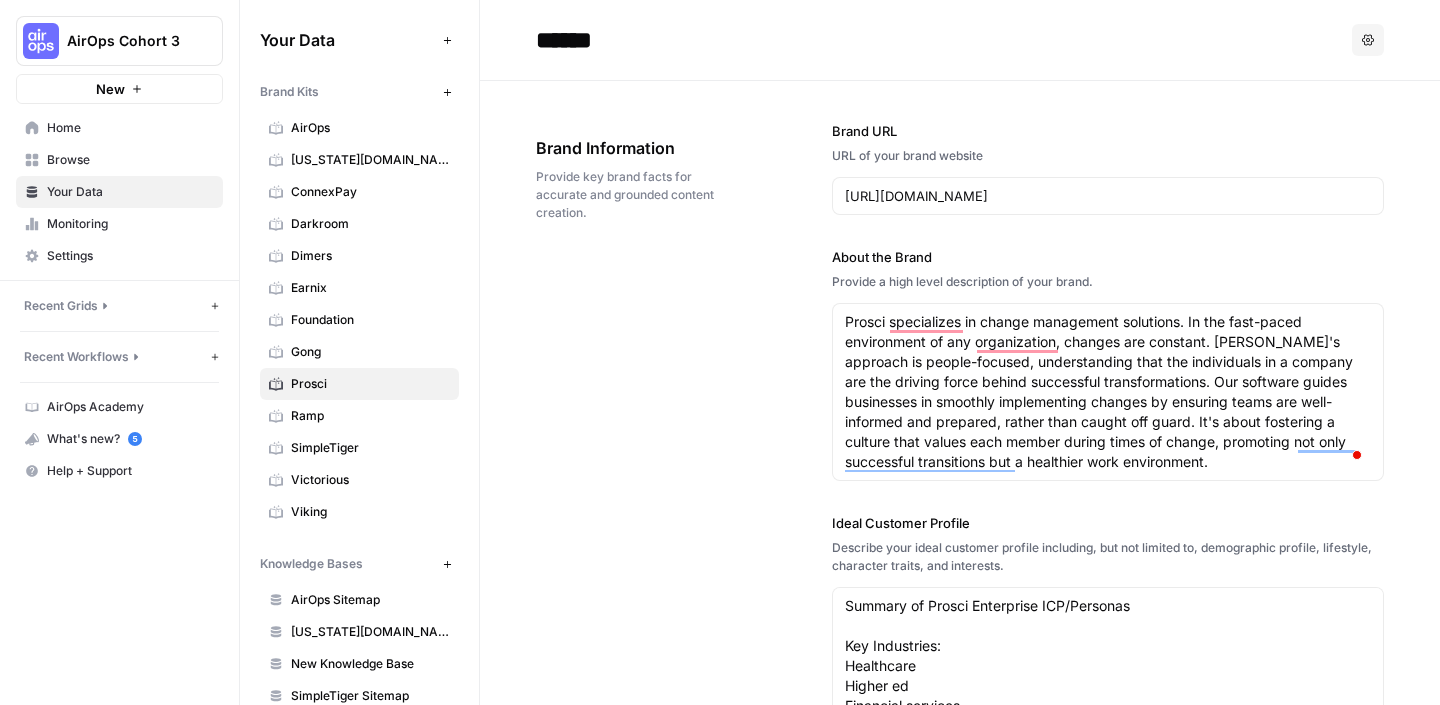 scroll, scrollTop: 0, scrollLeft: 0, axis: both 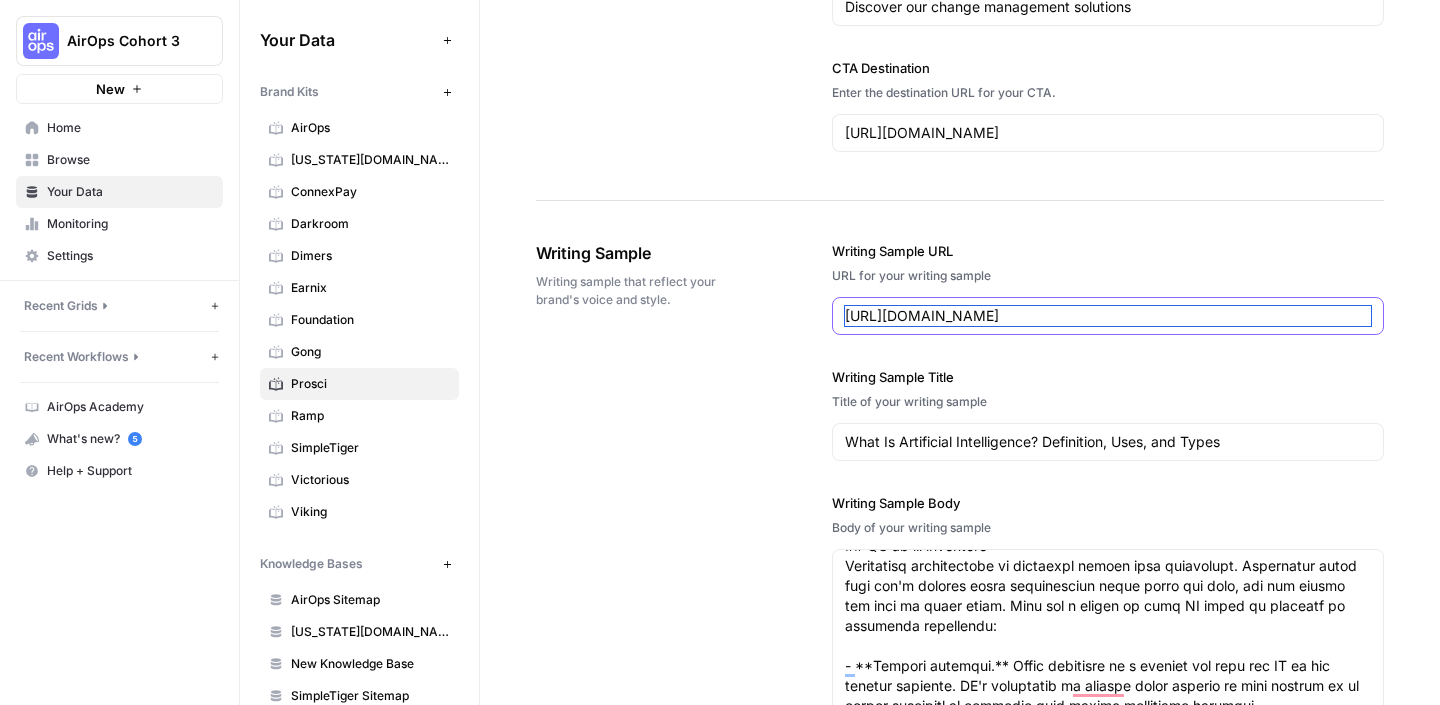 click on "[URL][DOMAIN_NAME]" at bounding box center (1108, 316) 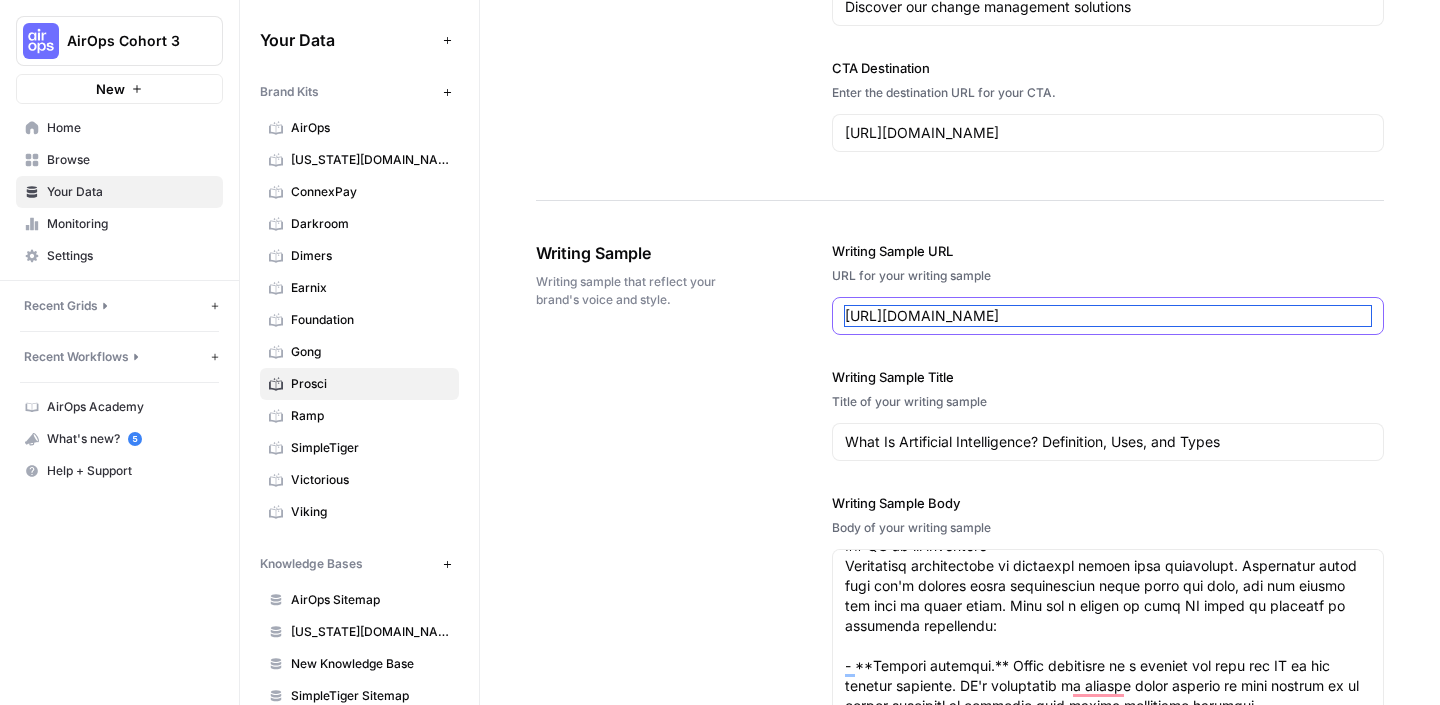 drag, startPoint x: 1278, startPoint y: 315, endPoint x: 838, endPoint y: 293, distance: 440.54965 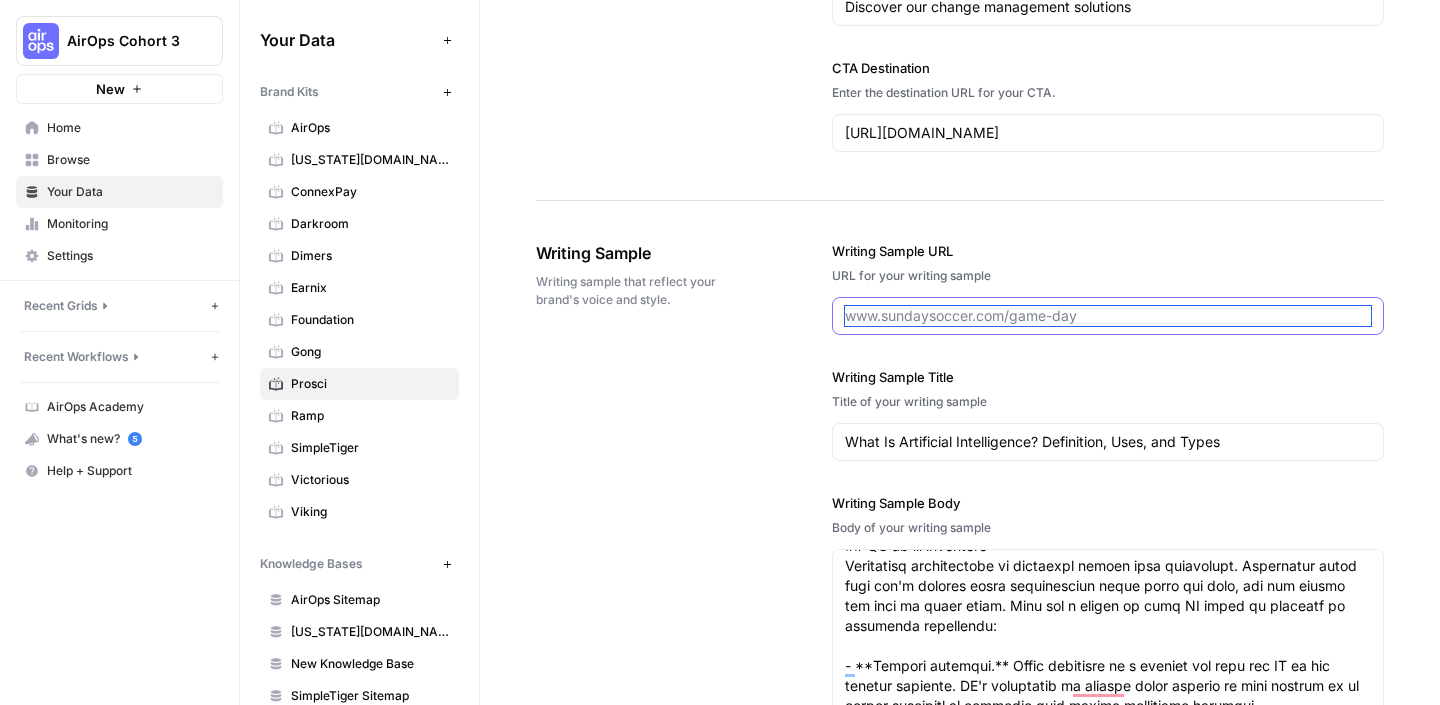 paste on "https://www.prosci.com/blog/process-design" 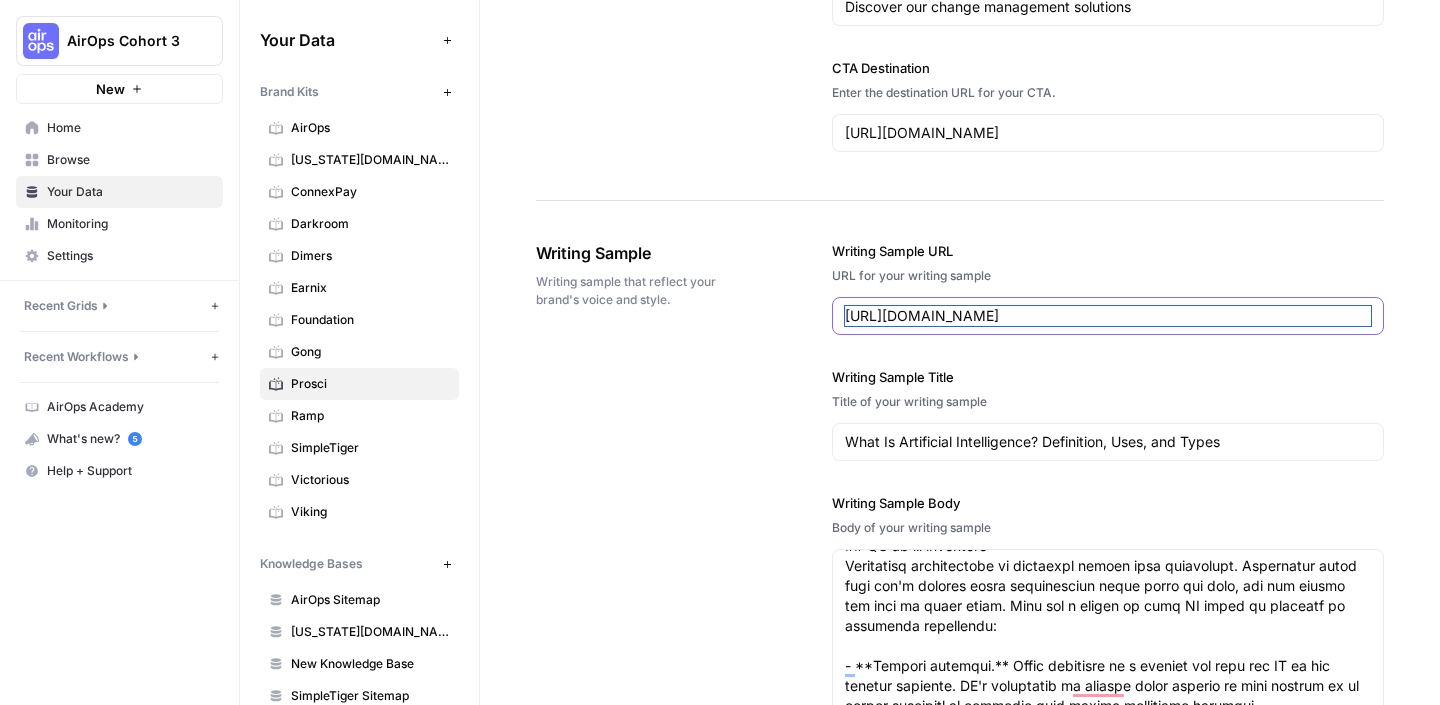 type on "https://www.prosci.com/blog/process-design" 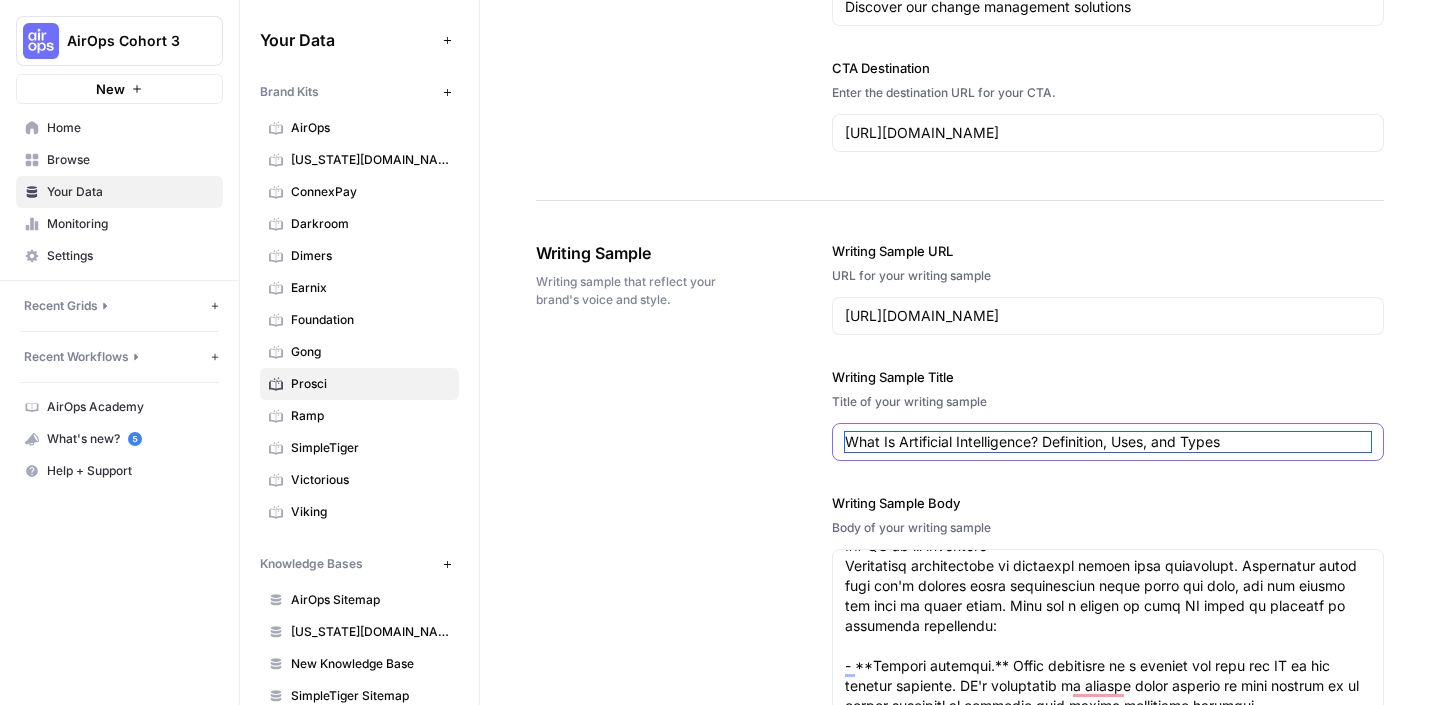 drag, startPoint x: 1234, startPoint y: 433, endPoint x: 758, endPoint y: 433, distance: 476 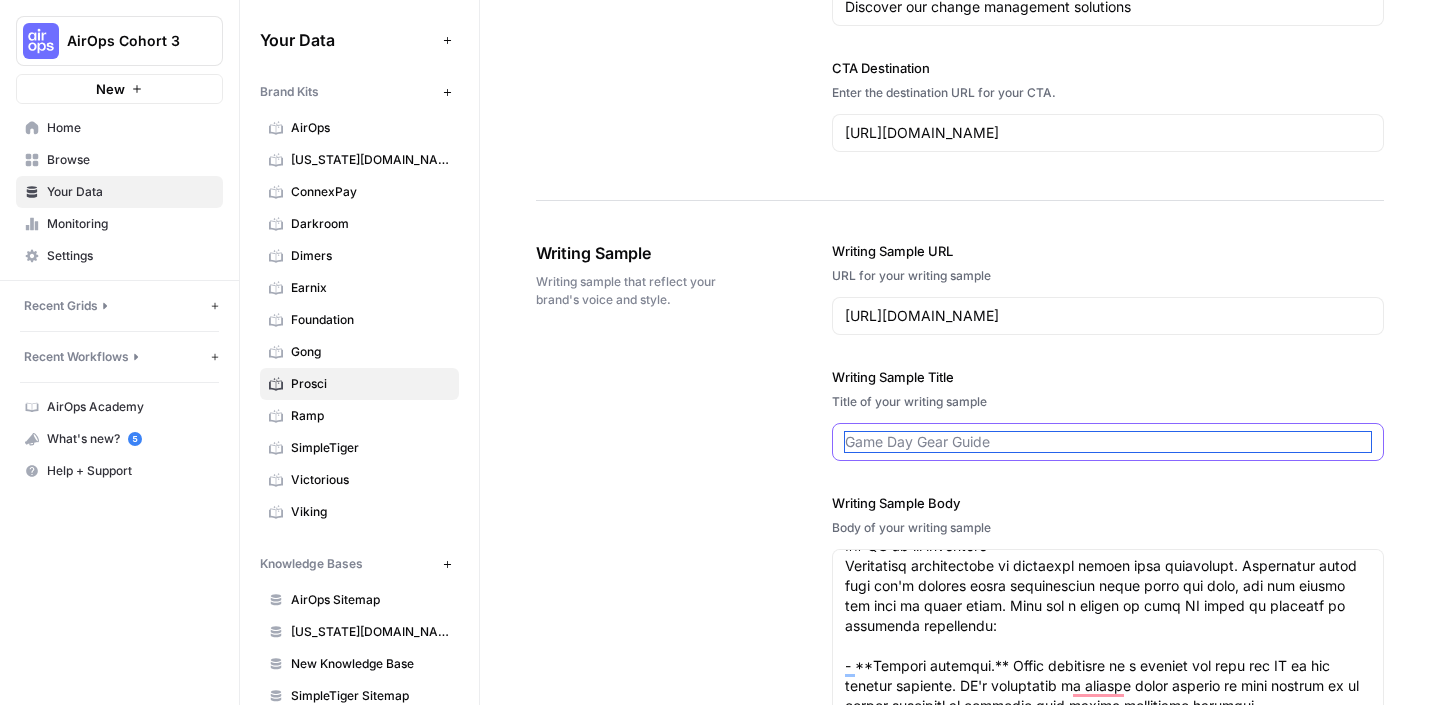 scroll, scrollTop: 3551, scrollLeft: 0, axis: vertical 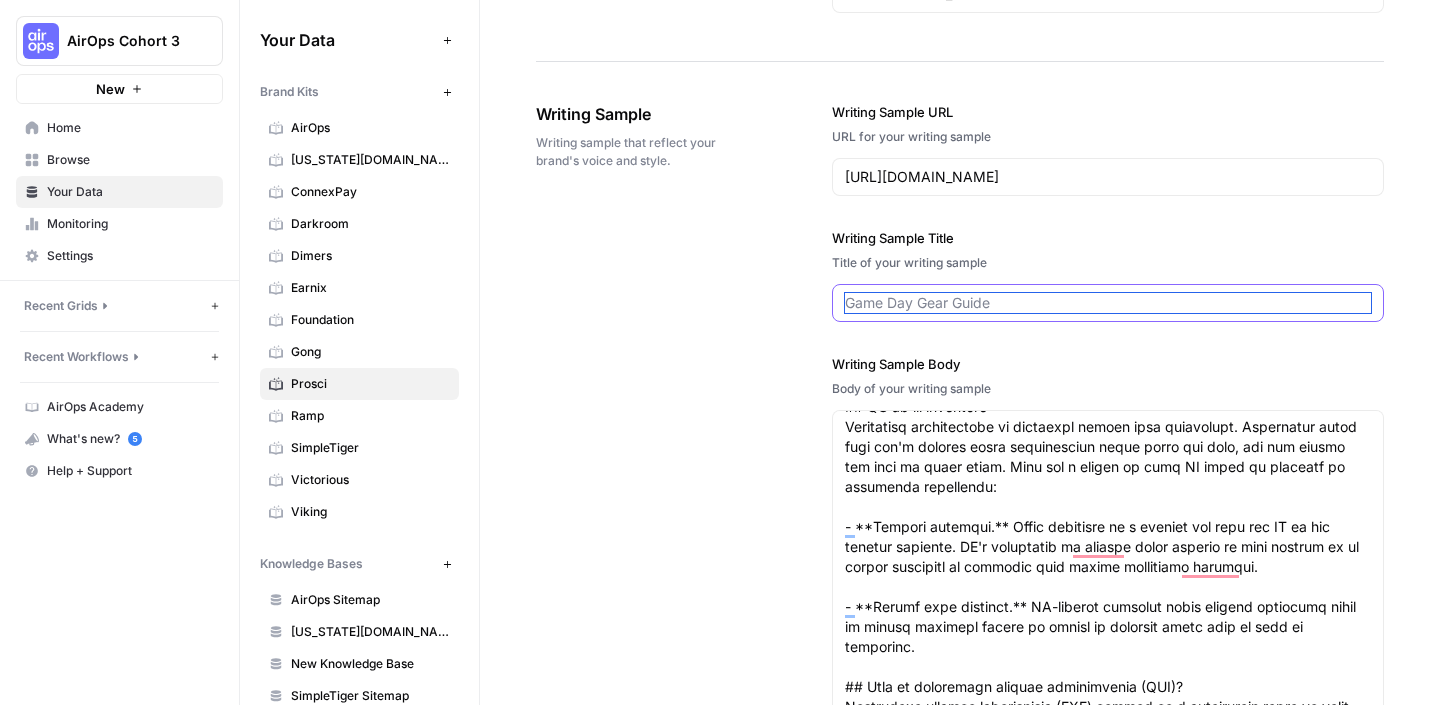 click on "Writing Sample Title" at bounding box center (1108, 303) 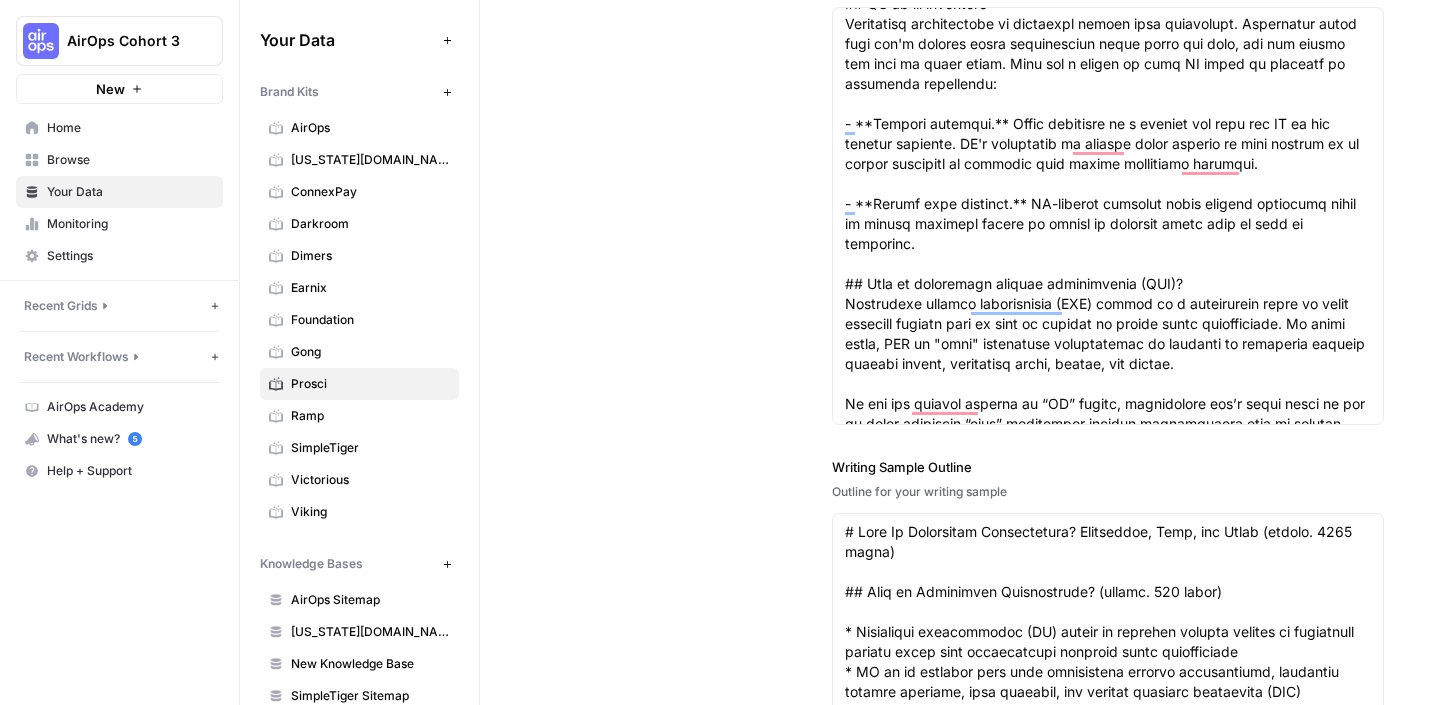 scroll, scrollTop: 4035, scrollLeft: 0, axis: vertical 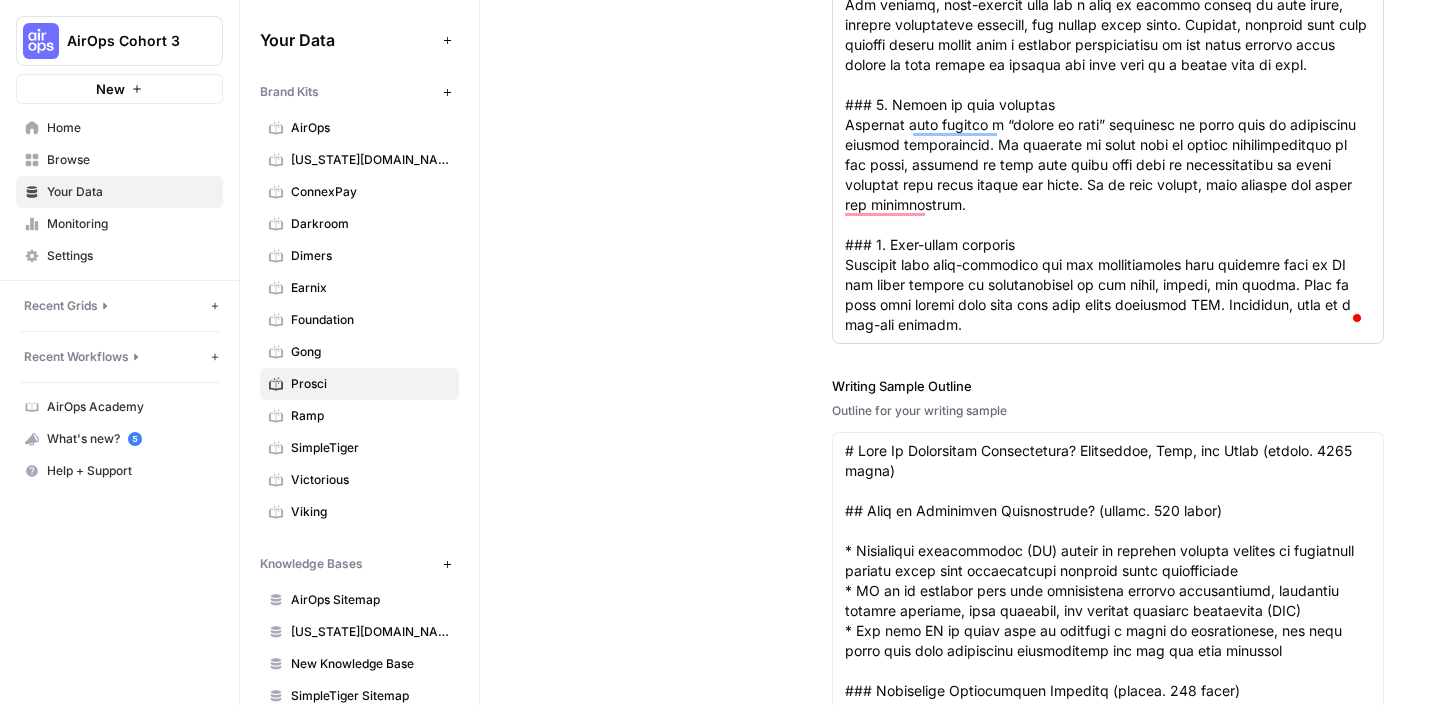 type on "Why You Should Improve Process Design With Change Management" 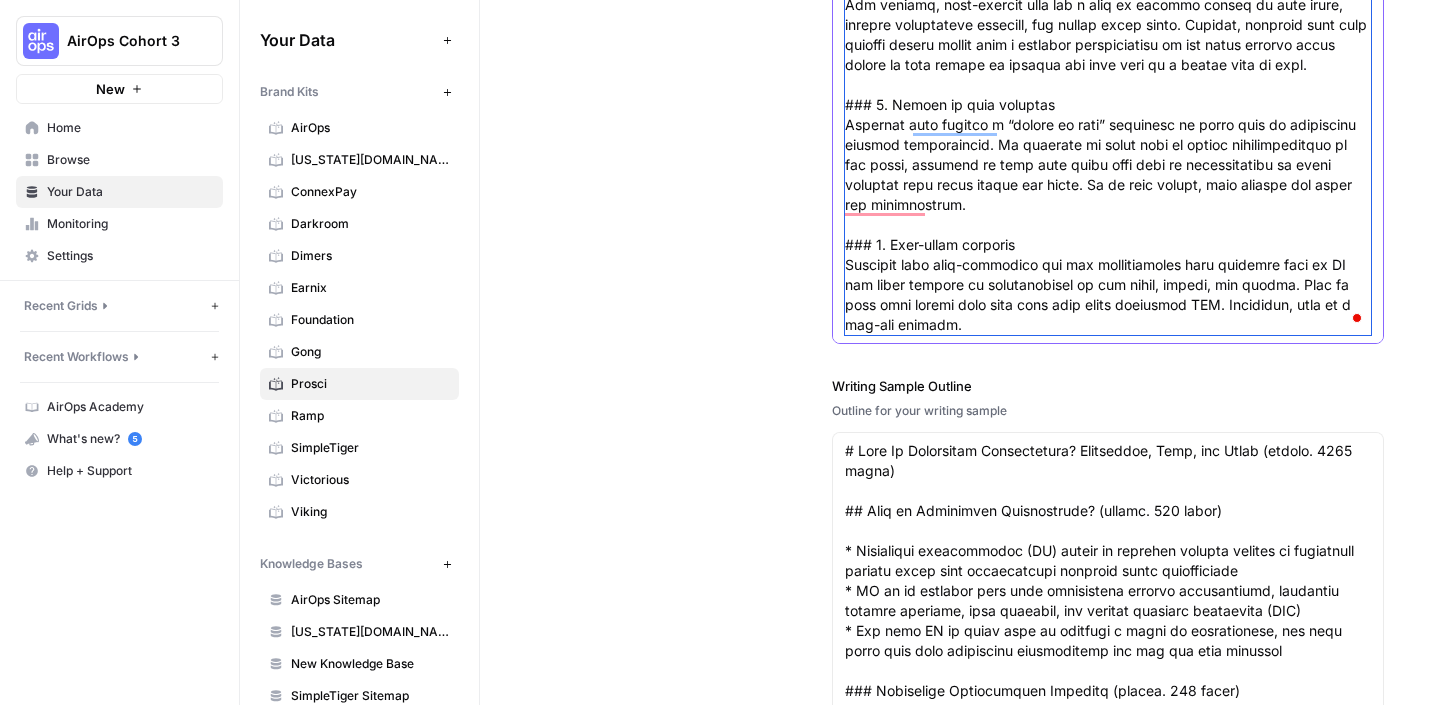 scroll, scrollTop: 3962, scrollLeft: 0, axis: vertical 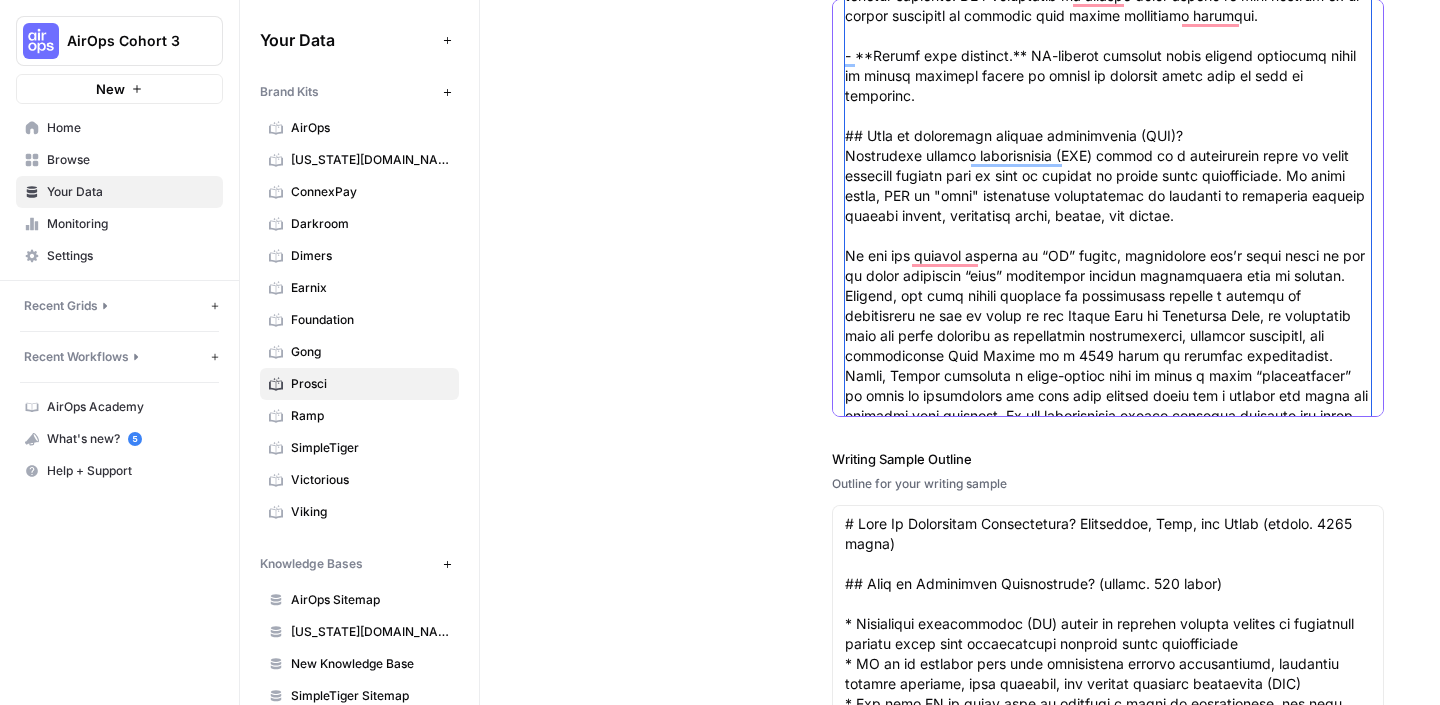 drag, startPoint x: 961, startPoint y: 327, endPoint x: 859, endPoint y: 9, distance: 333.95807 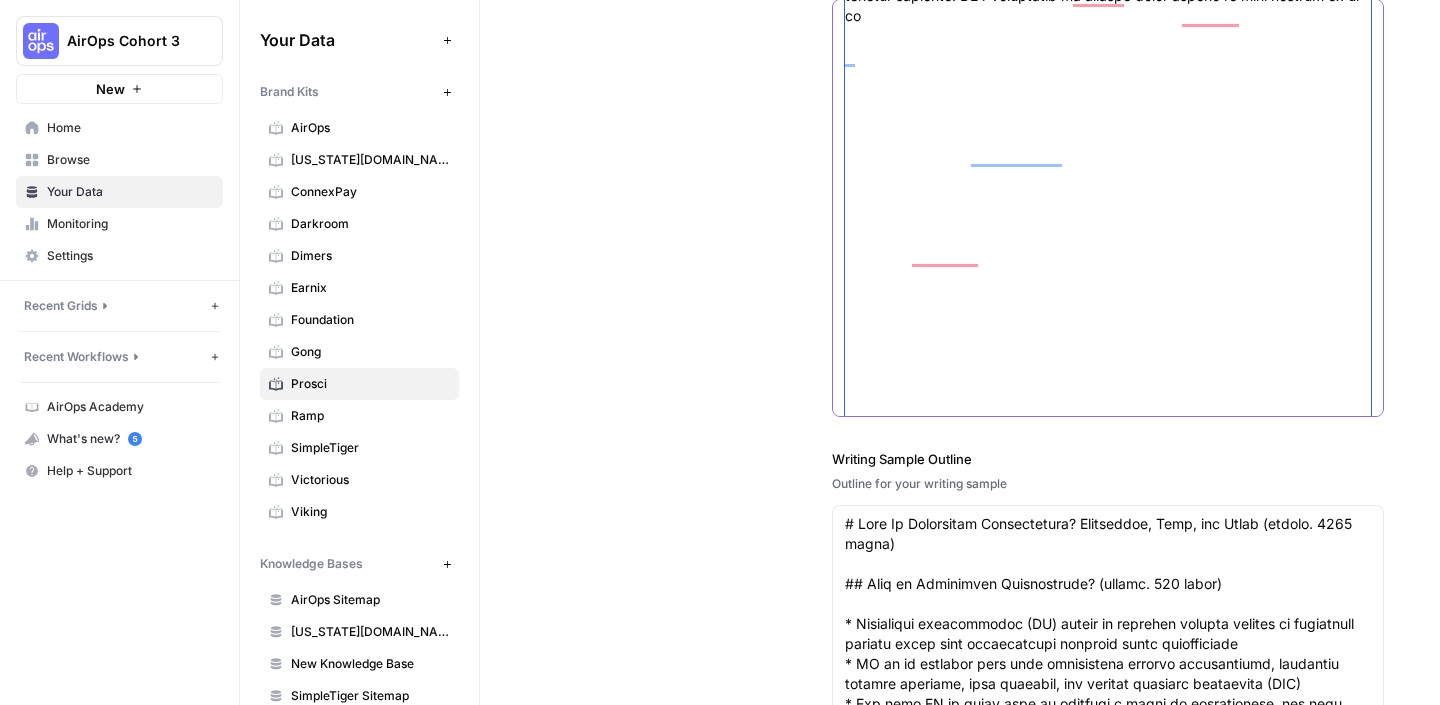 scroll, scrollTop: 940, scrollLeft: 0, axis: vertical 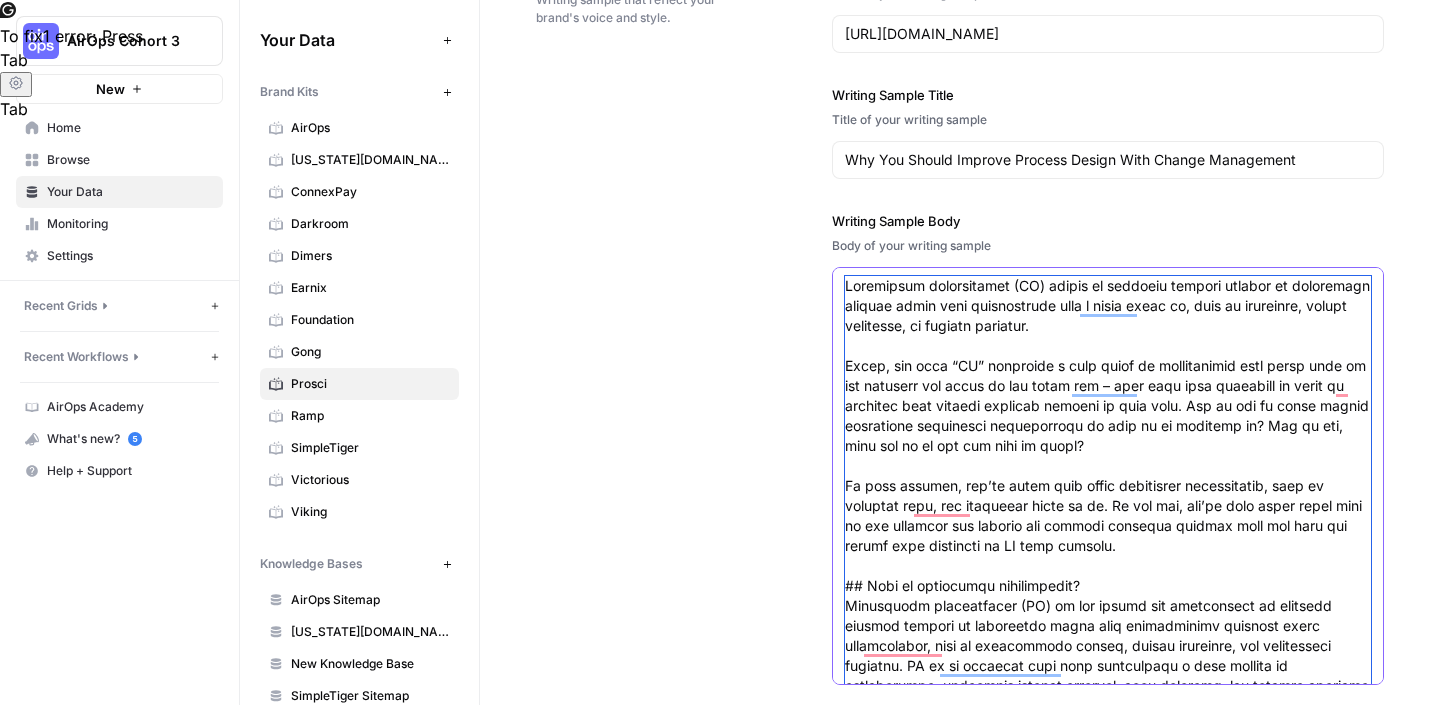 drag, startPoint x: 874, startPoint y: 268, endPoint x: 846, endPoint y: 277, distance: 29.410883 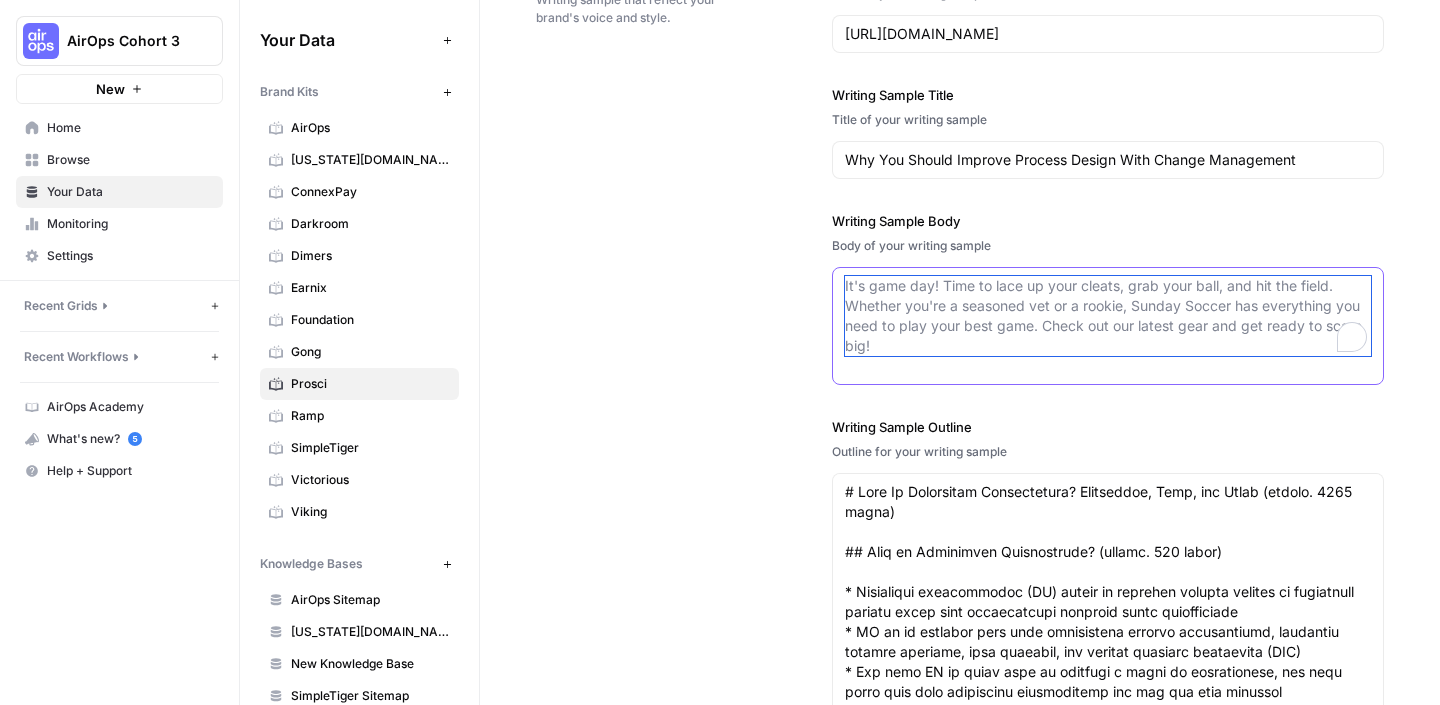 click on "Writing Sample Body" at bounding box center [1108, 316] 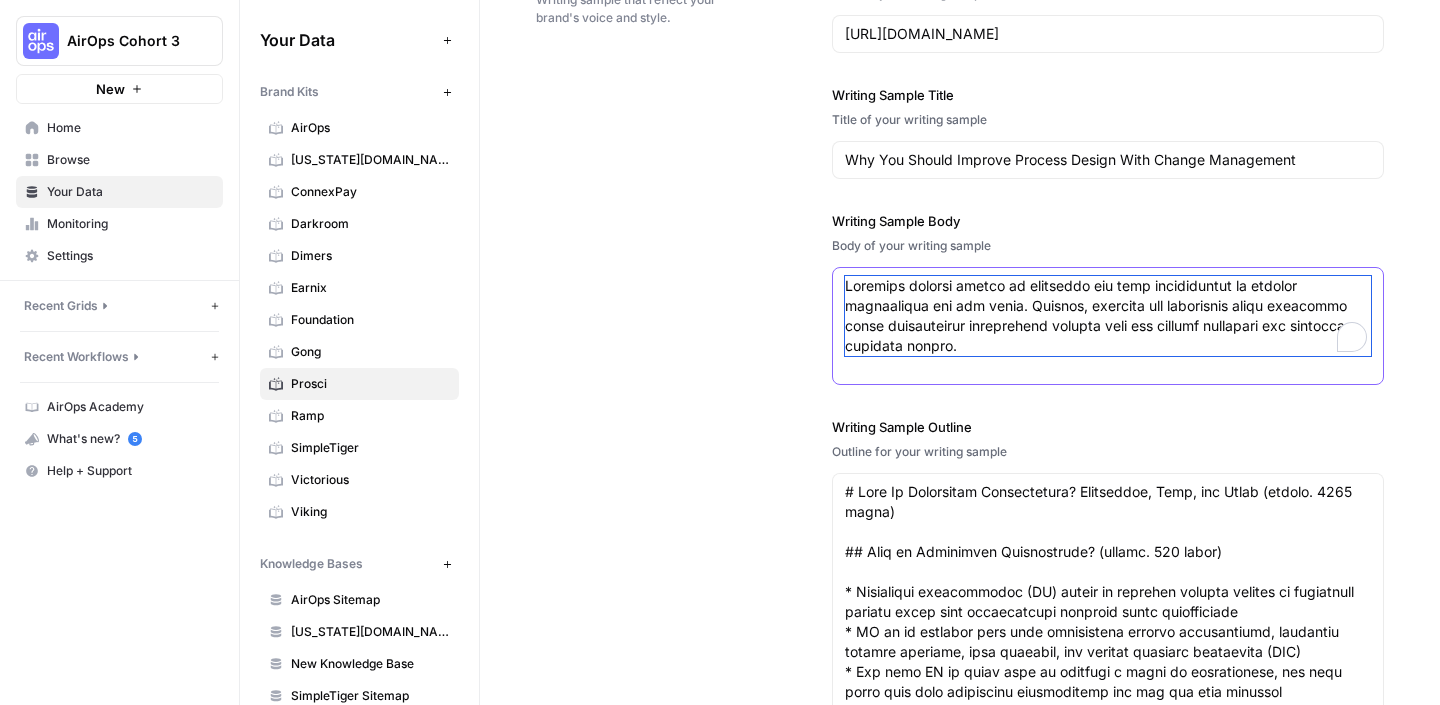scroll, scrollTop: 5460, scrollLeft: 0, axis: vertical 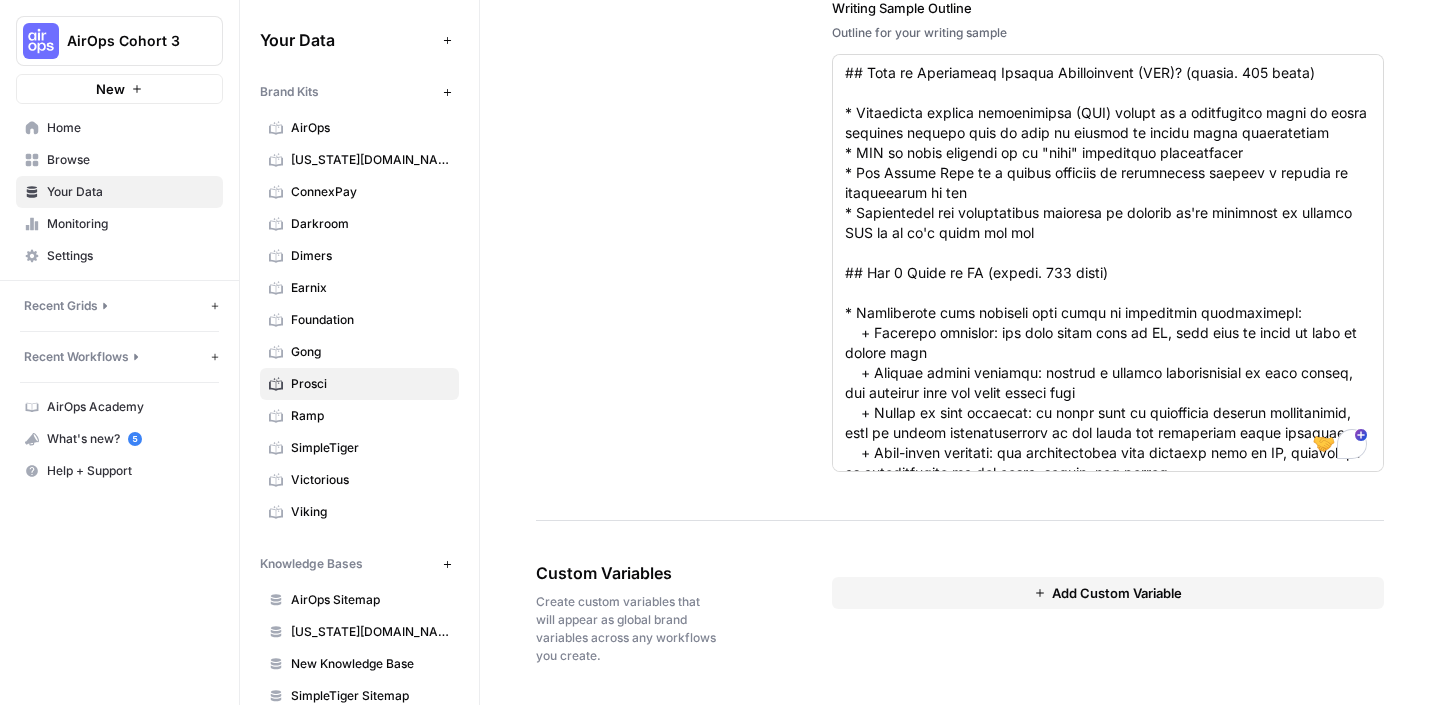 type on "Business process design is essential for your organization to operate efficiently and hit goals. However, refining and optimizing these processes often necessitates significant changes that can disrupt workflows and challenge employee morale.
This is where change management becomes indispensable. By integrating change management strategies with business process design, businesses can smoothly navigate transitions, minimize resistance to change, and ensure the successful implementation of new processes. This approach to business process transformation is critical for operational success.
This article explores what process design entails and the synergy between it and change management. We offer valuable insights and best practices for individual practitioners and enterprise leaders alike to boost organizational efficiency and drive sustained growth.
What Is Process Design?
Process design is the strategic planning and organization of workflows that enable your organization to achieve its goals effectively ..." 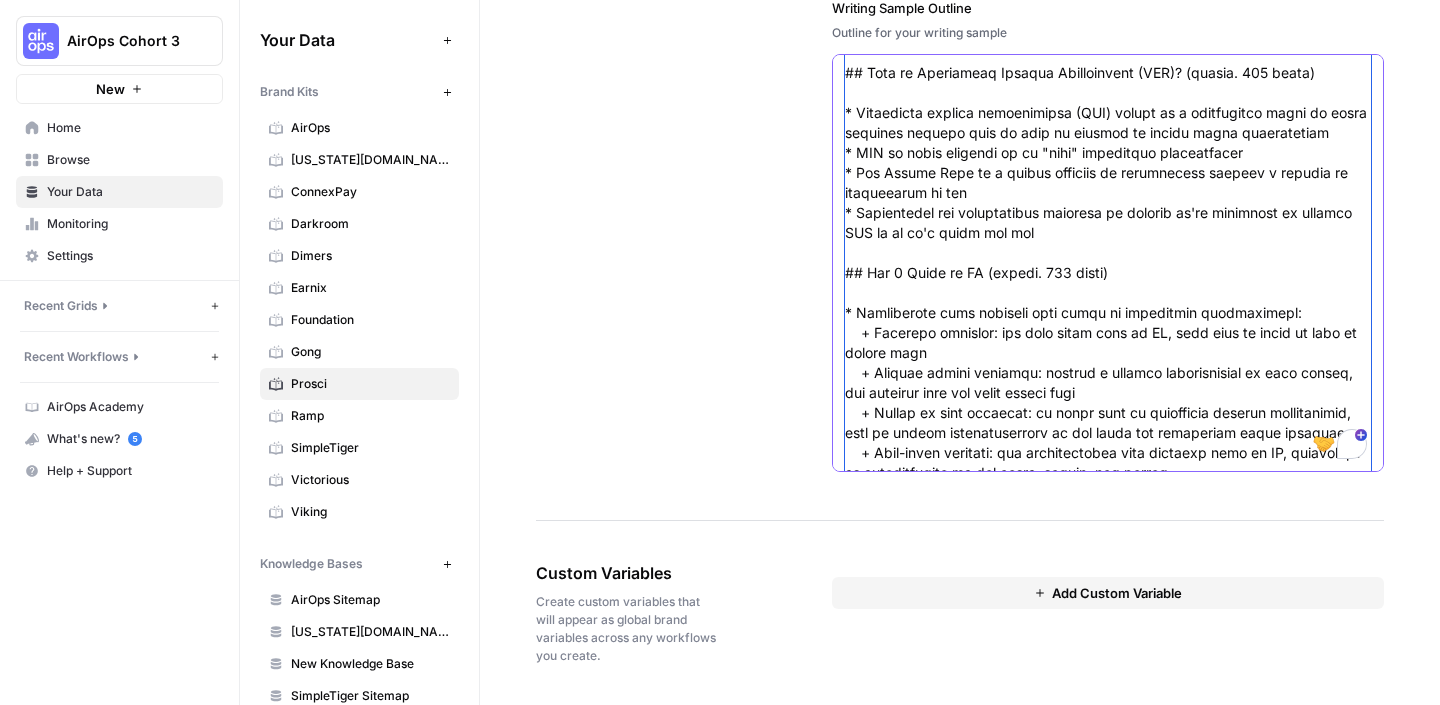 scroll, scrollTop: 0, scrollLeft: 0, axis: both 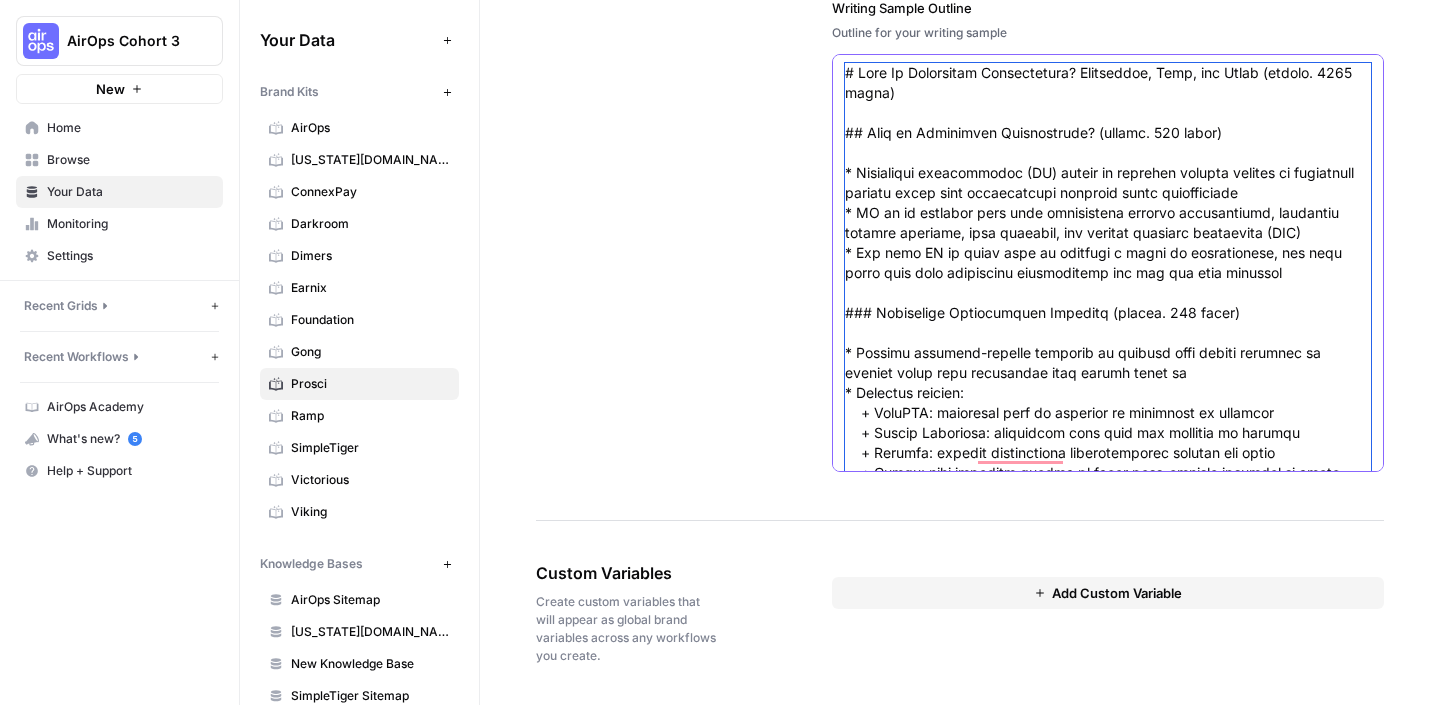 drag, startPoint x: 1260, startPoint y: 452, endPoint x: 885, endPoint y: 93, distance: 519.13965 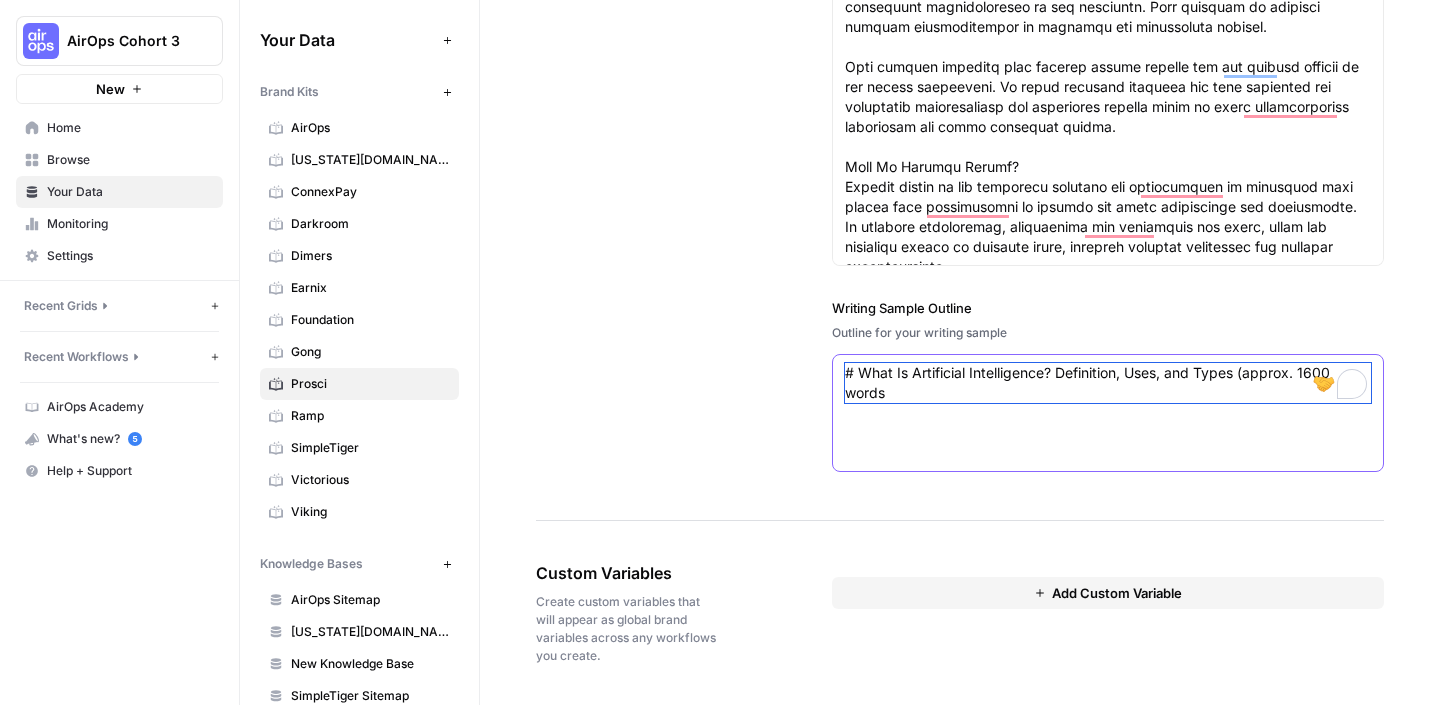 scroll, scrollTop: 4113, scrollLeft: 0, axis: vertical 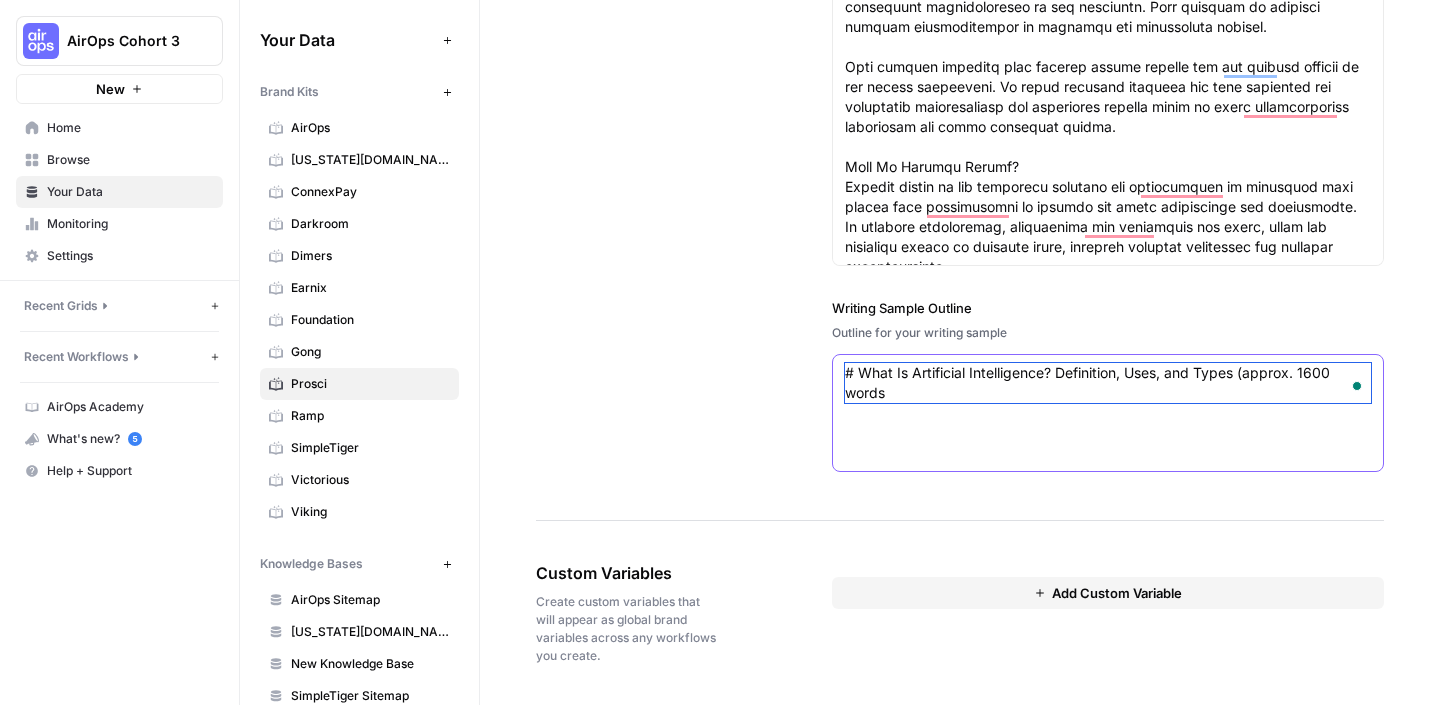 type on "# What Is Artificial Intelligence? Definition, Uses, and Types (approx. 1600 words" 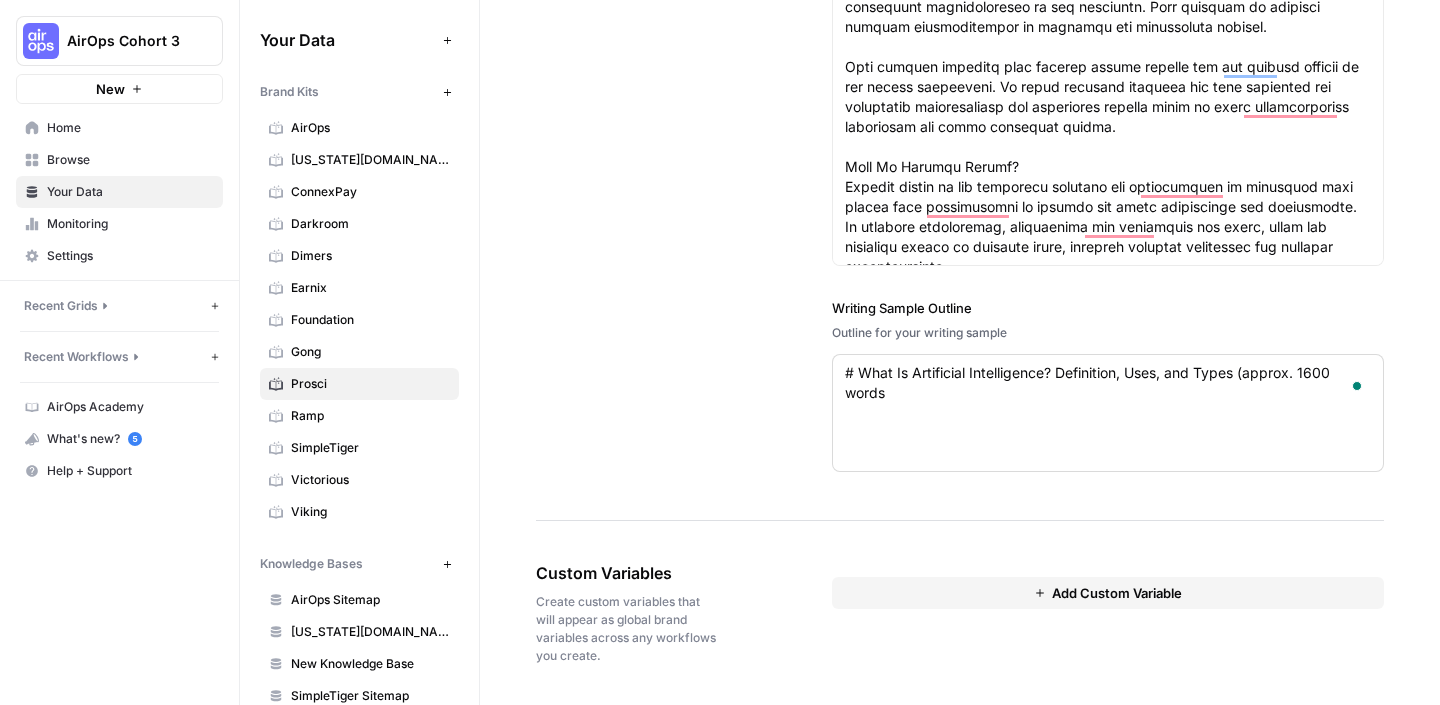 drag, startPoint x: 893, startPoint y: 407, endPoint x: 843, endPoint y: 369, distance: 62.801273 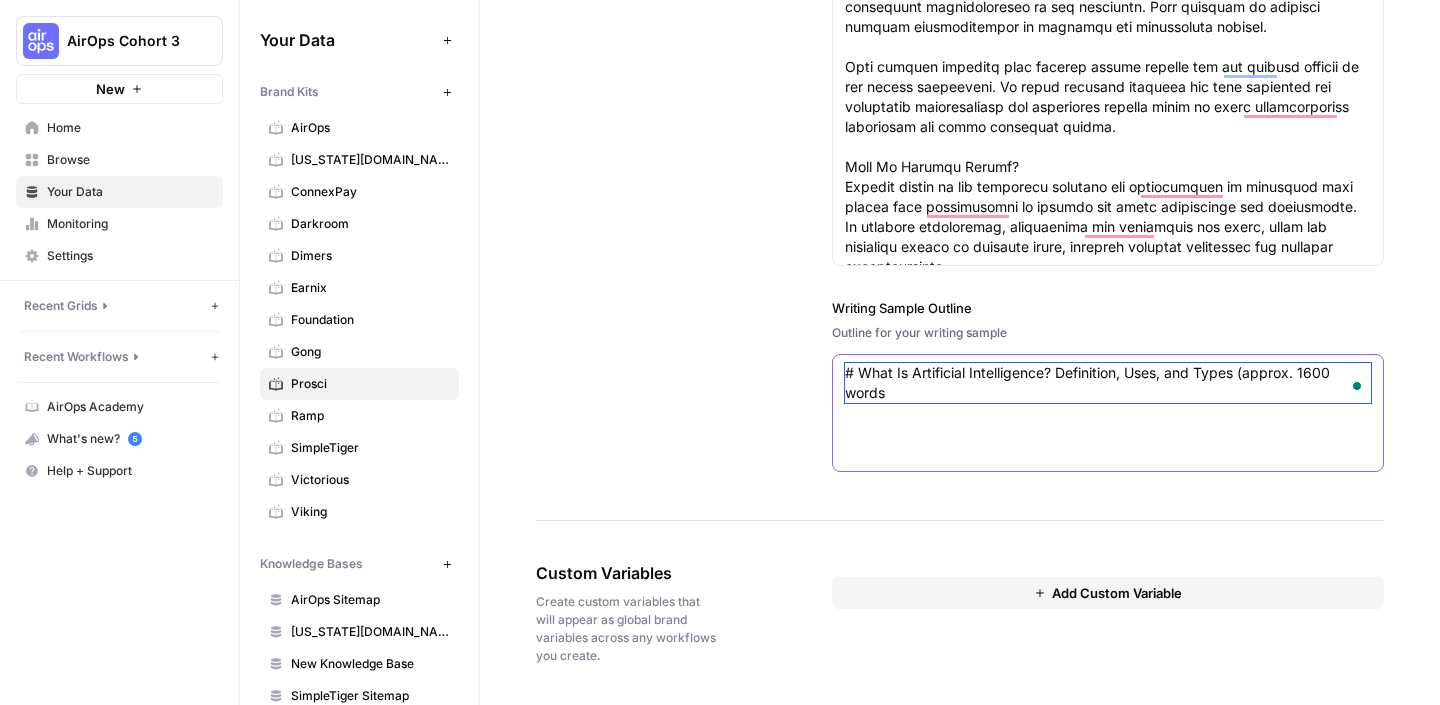 drag, startPoint x: 893, startPoint y: 387, endPoint x: 835, endPoint y: 367, distance: 61.351448 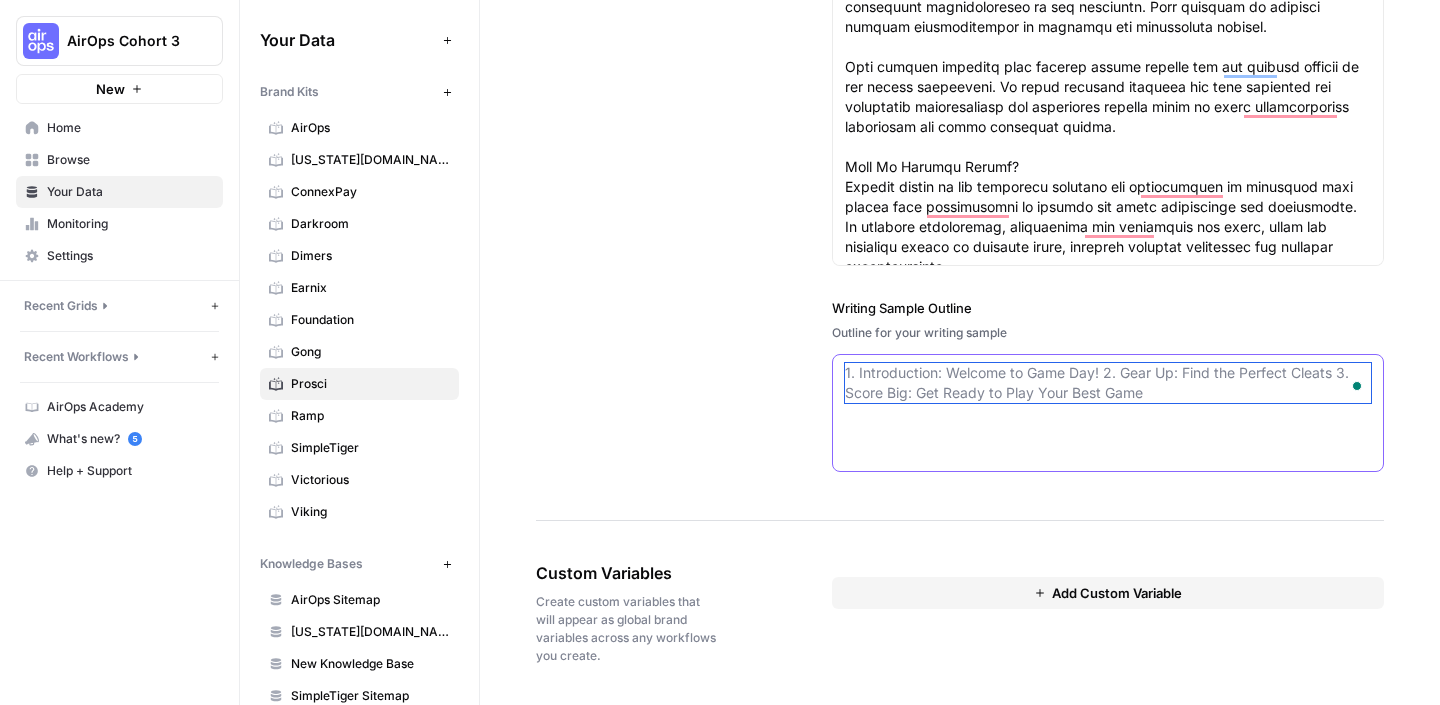type 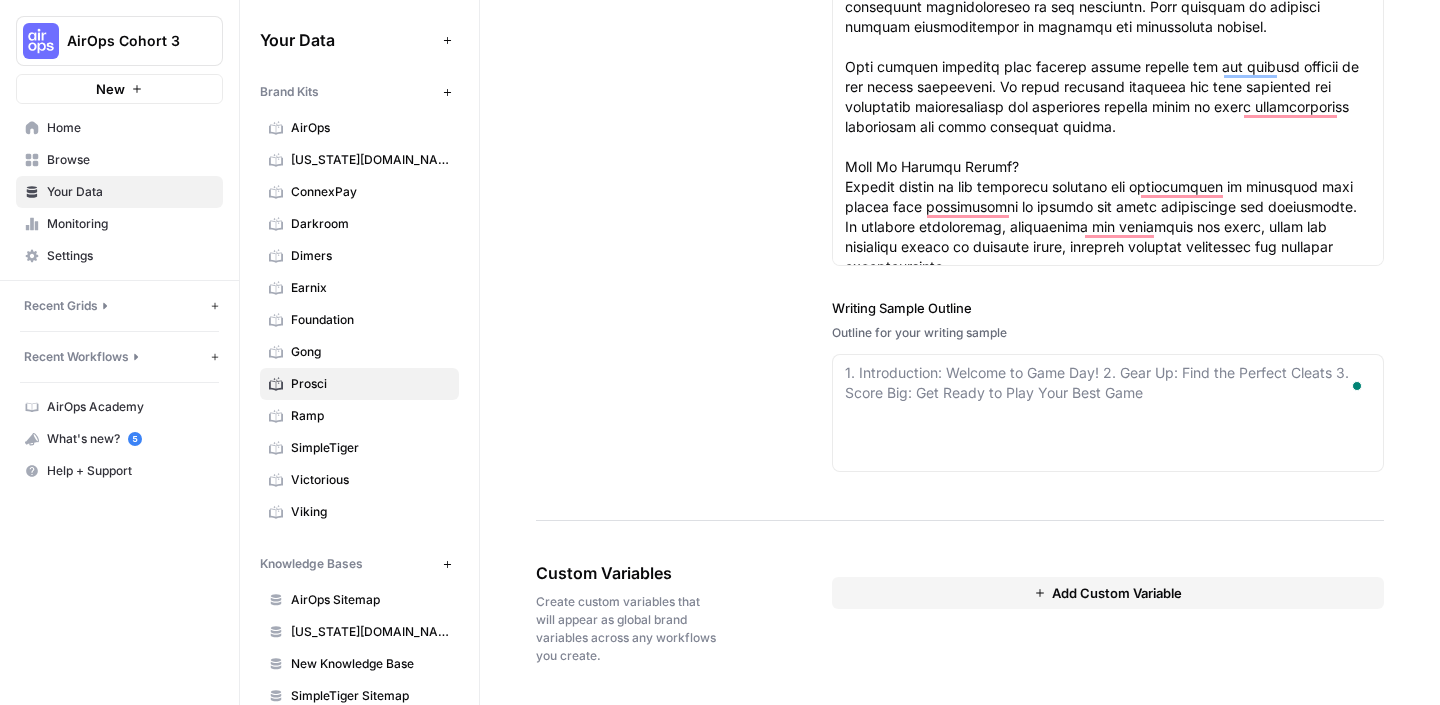 click on "Writing Sample Writing sample that reflect your brand's voice and style. Writing Sample URL URL for your writing sample https://www.prosci.com/blog/process-design Writing Sample Title Title of your writing sample Why You Should Improve Process Design With Change Management Writing Sample Body Body of your writing sample Writing Sample Outline Outline for your writing sample 1. Introduction: Welcome to Game Day! 2. Gear Up: Find the Perfect Cleats 3. Score Big: Get Ready to Play Your Best Game" at bounding box center (960, 5) 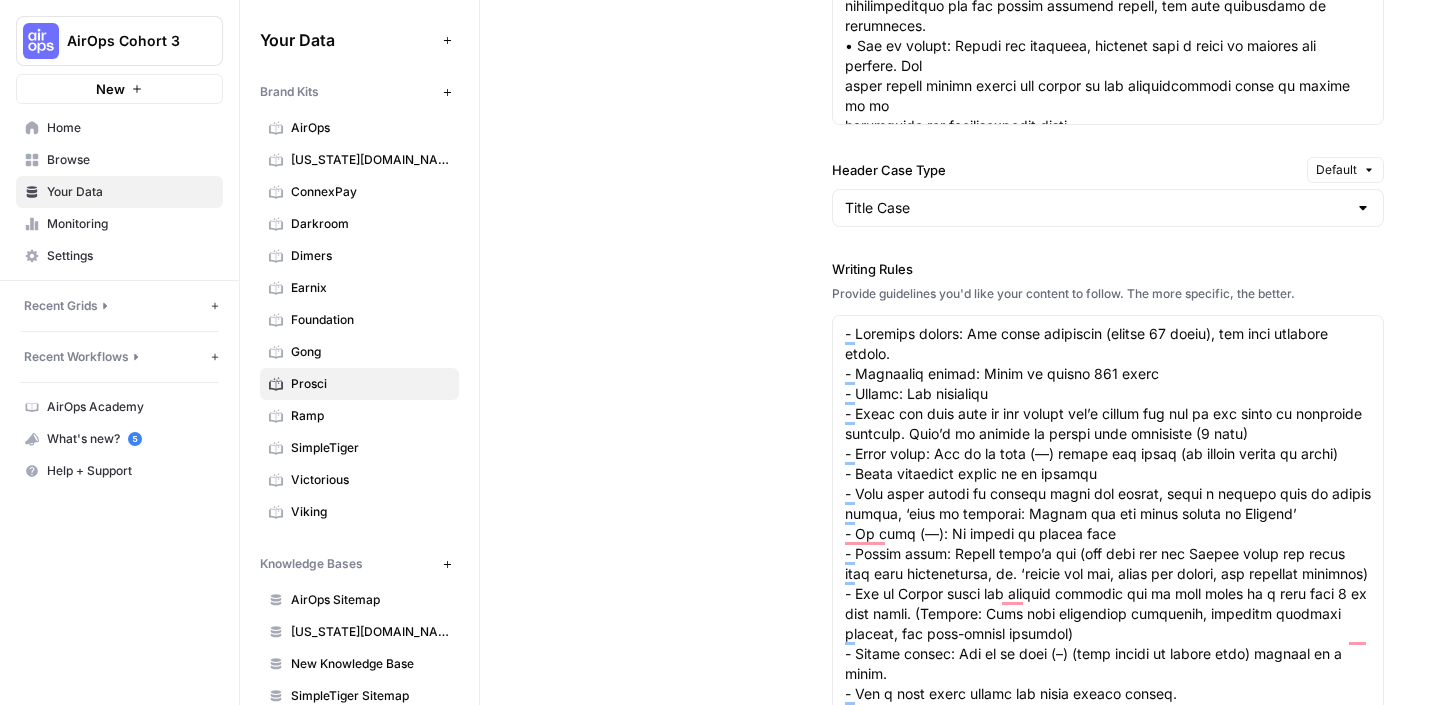 scroll, scrollTop: 4113, scrollLeft: 0, axis: vertical 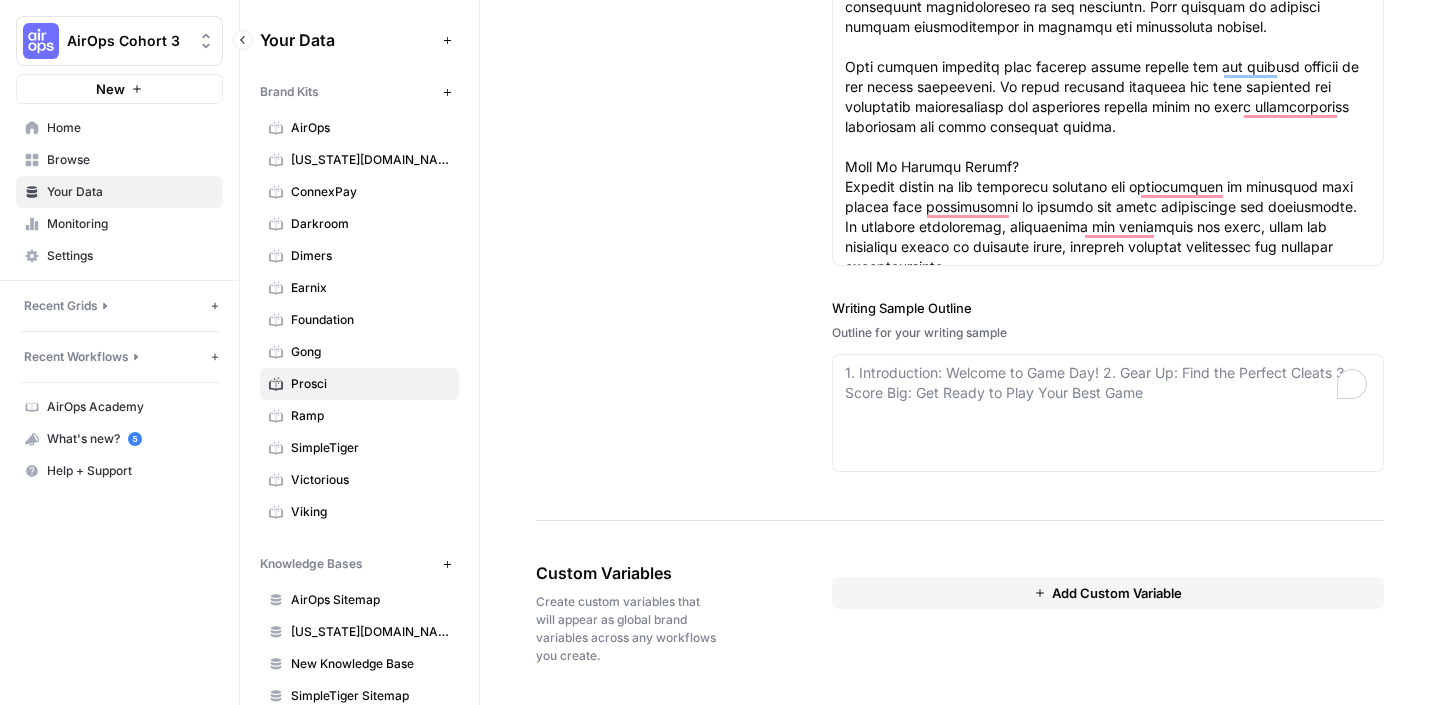 click on "AirOps Cohort 3 New Home Browse Your Data Monitoring Settings Recent Grids New grid Keyword to Content Brief Grid New Grid Refresh Article Content Recent Workflows New Workflow Untitled Keyword to Content Brief Keyword to Content Brief AirOps Academy What's new?
5
Help + Support" at bounding box center (119, 352) 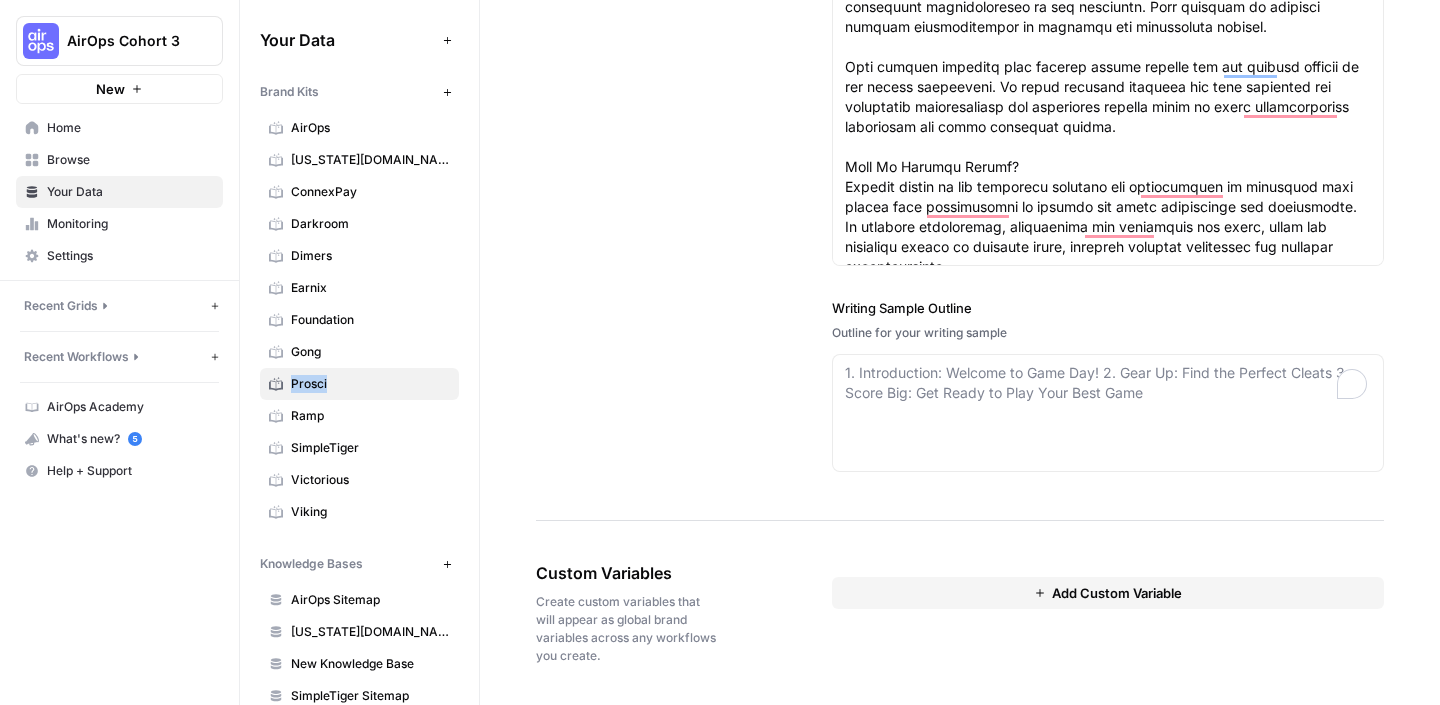 click on "Prosci" at bounding box center [370, 384] 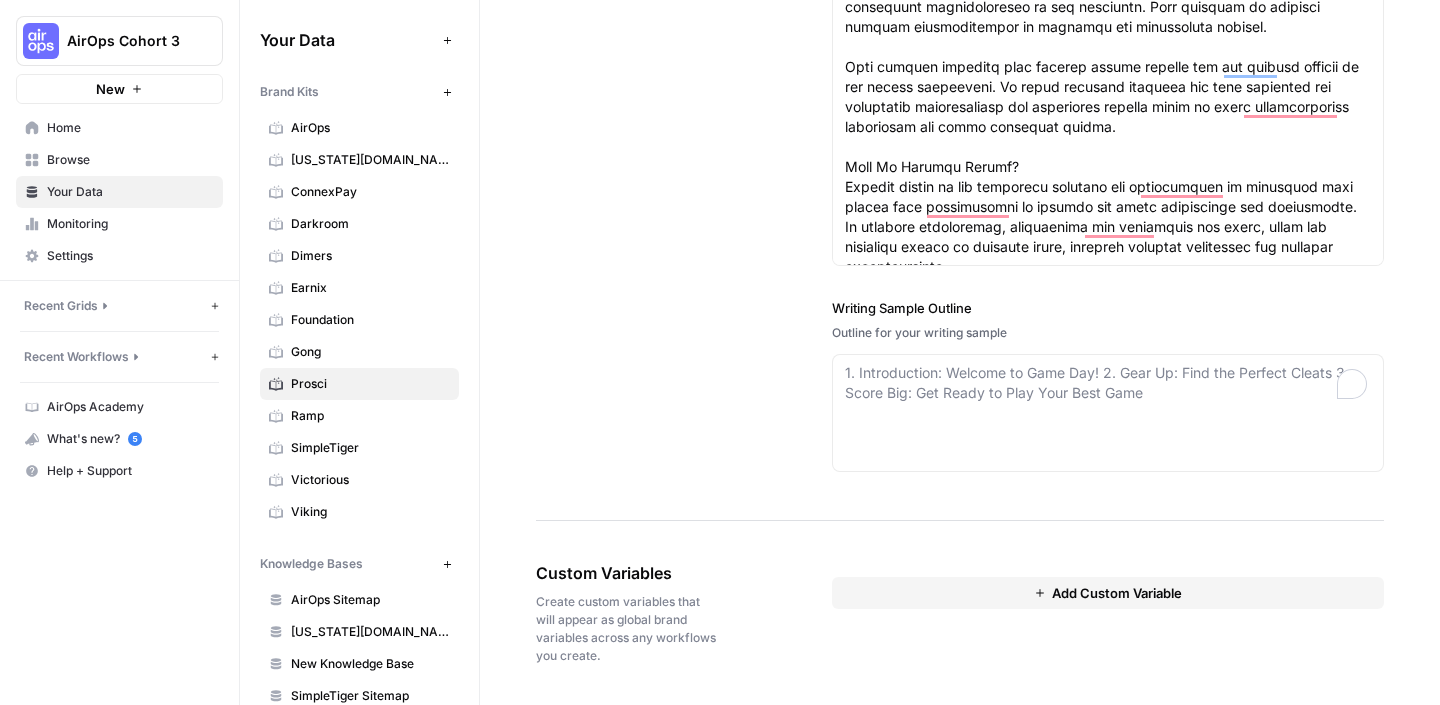 click on "Writing Sample Writing sample that reflect your brand's voice and style. Writing Sample URL URL for your writing sample https://www.prosci.com/blog/process-design Writing Sample Title Title of your writing sample Why You Should Improve Process Design With Change Management Writing Sample Body Body of your writing sample Writing Sample Outline Outline for your writing sample 1. Introduction: Welcome to Game Day! 2. Gear Up: Find the Perfect Cleats 3. Score Big: Get Ready to Play Your Best Game" at bounding box center (960, 5) 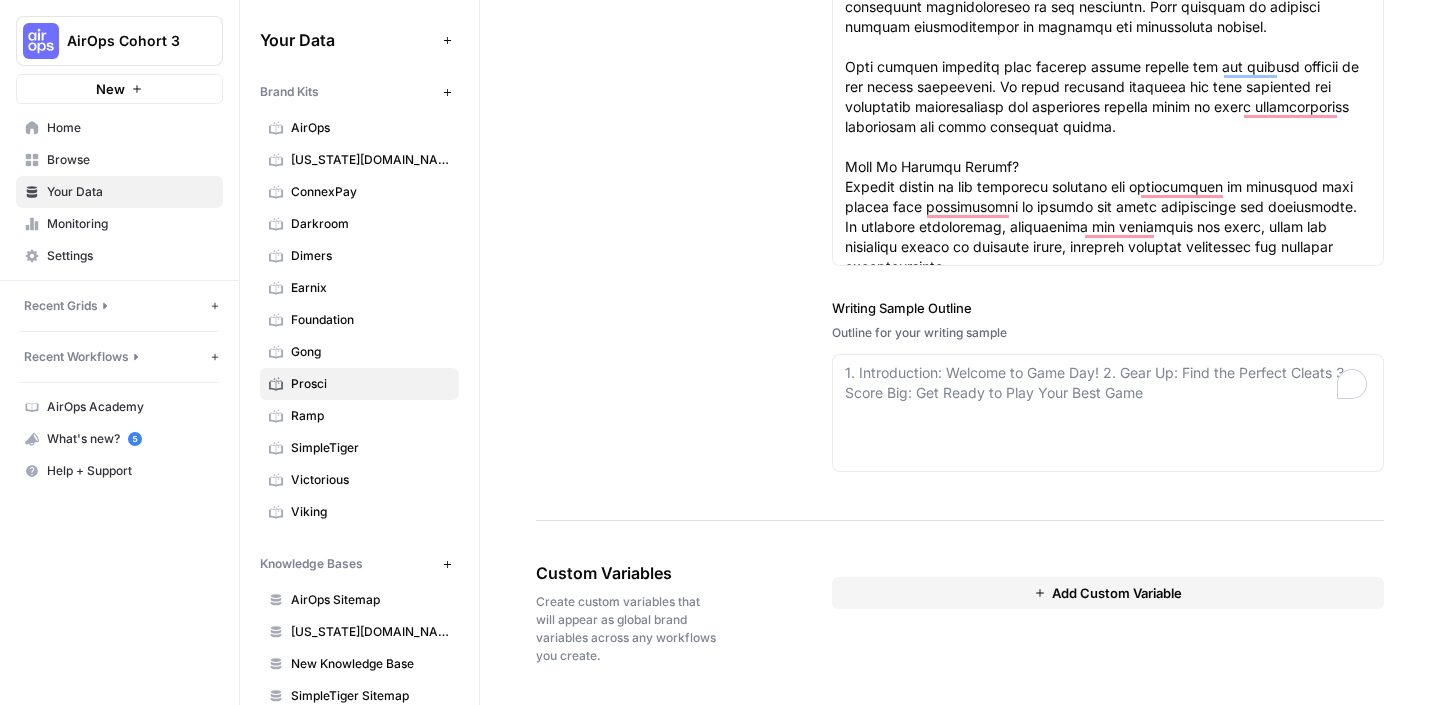 click on "Prosci" at bounding box center (370, 384) 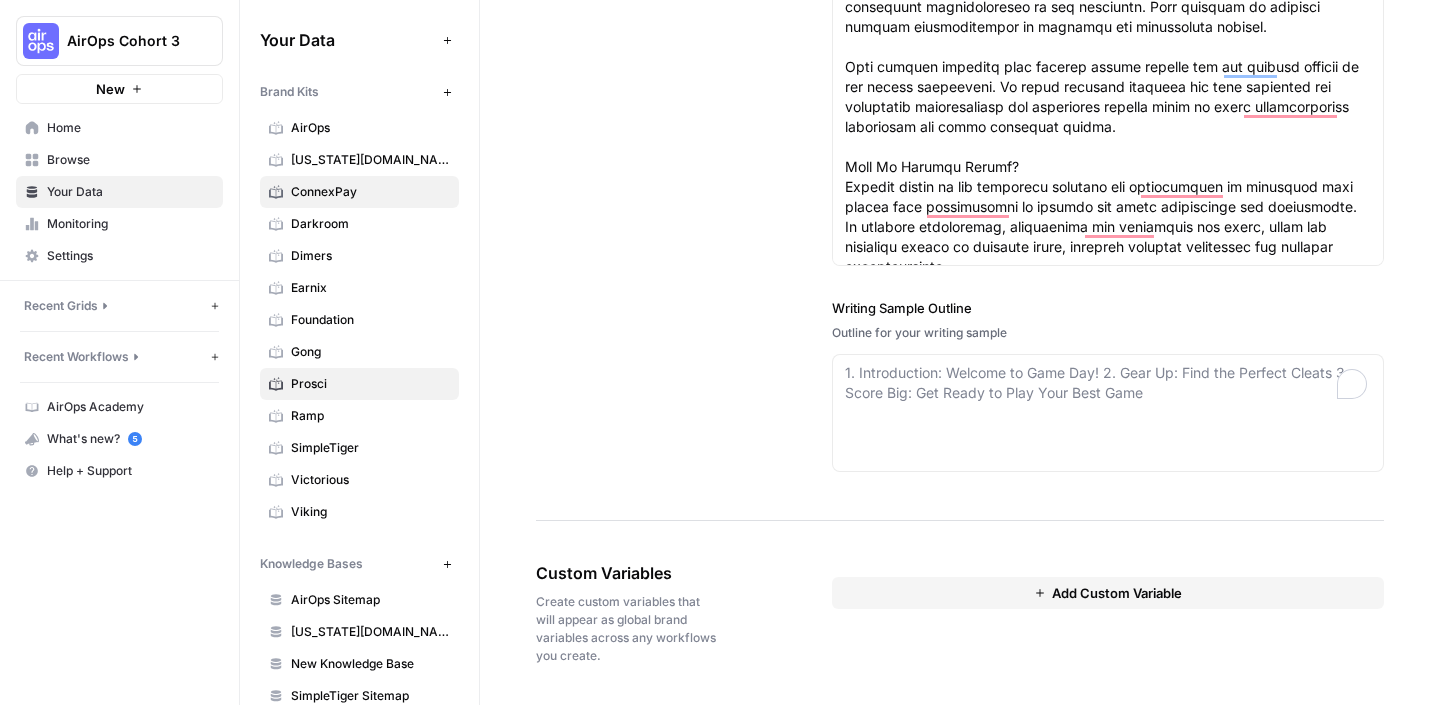 scroll, scrollTop: 63, scrollLeft: 0, axis: vertical 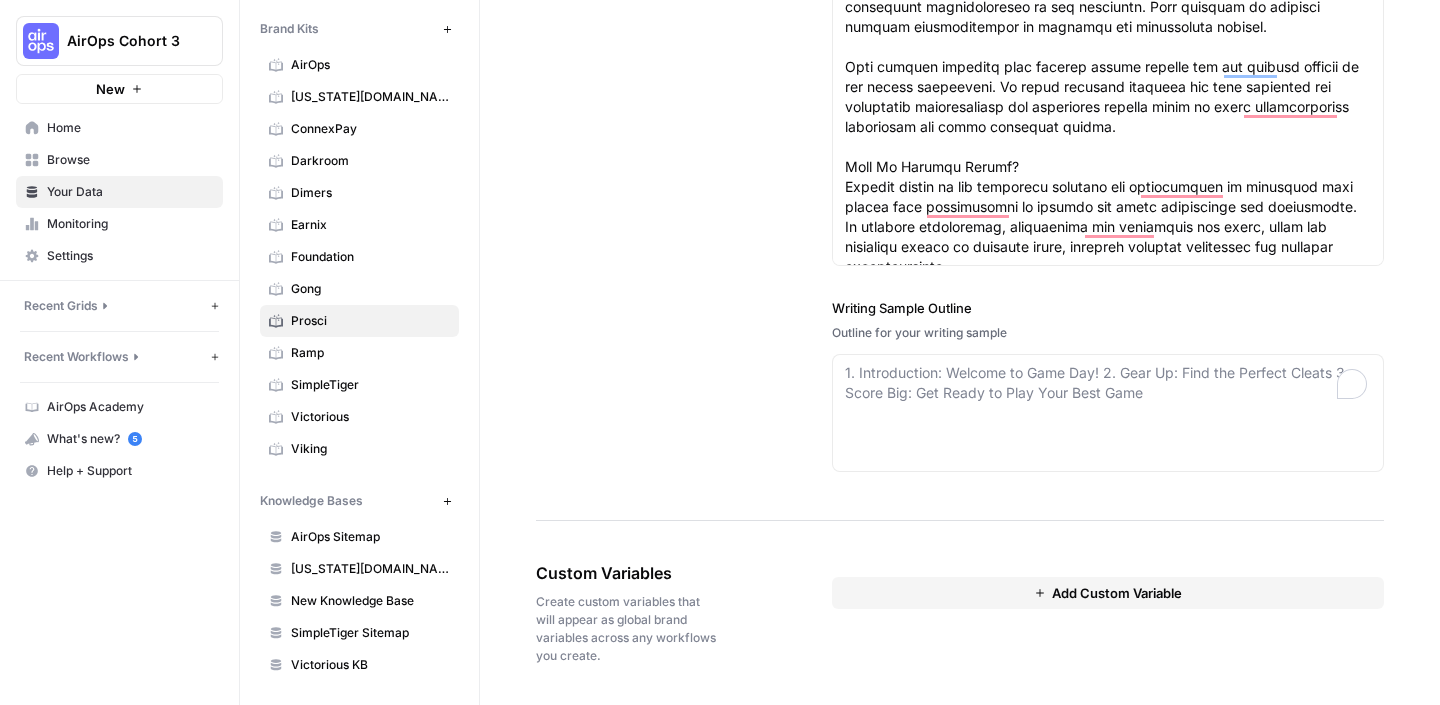 click 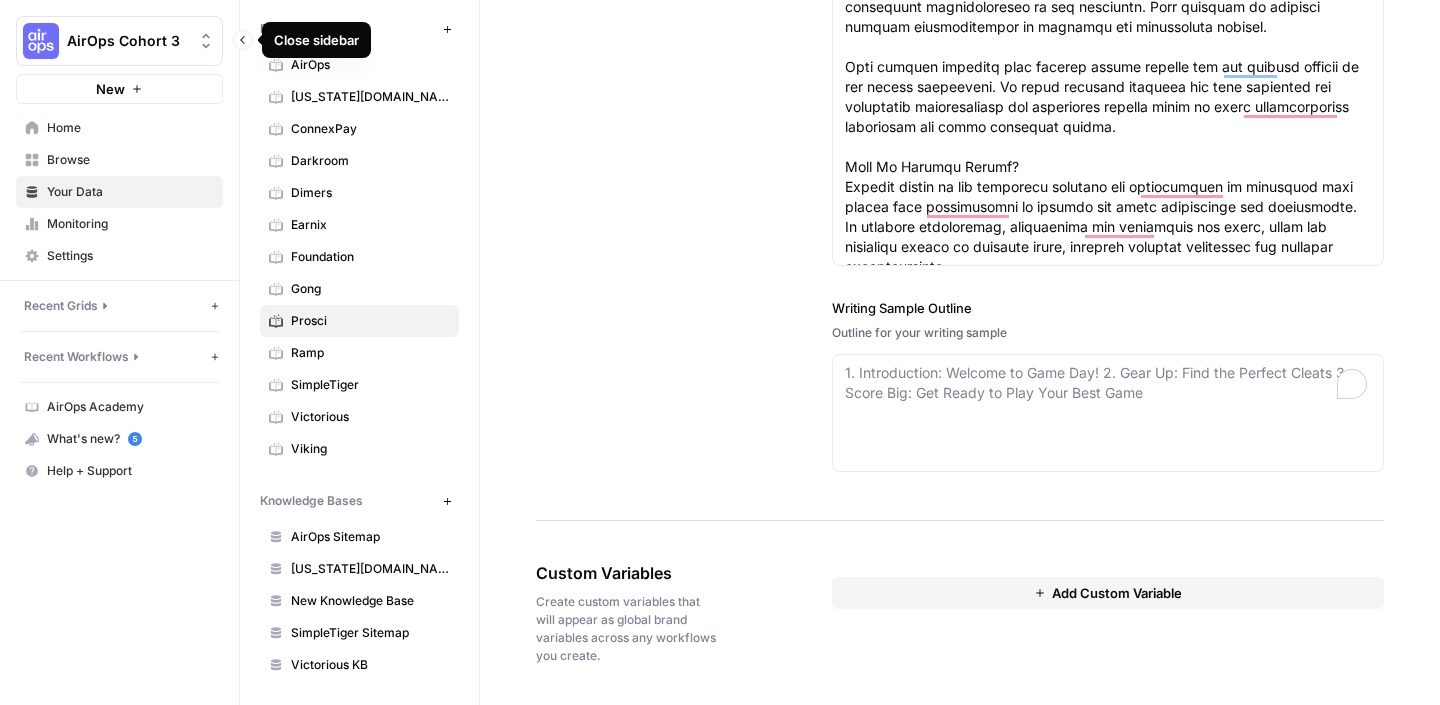click 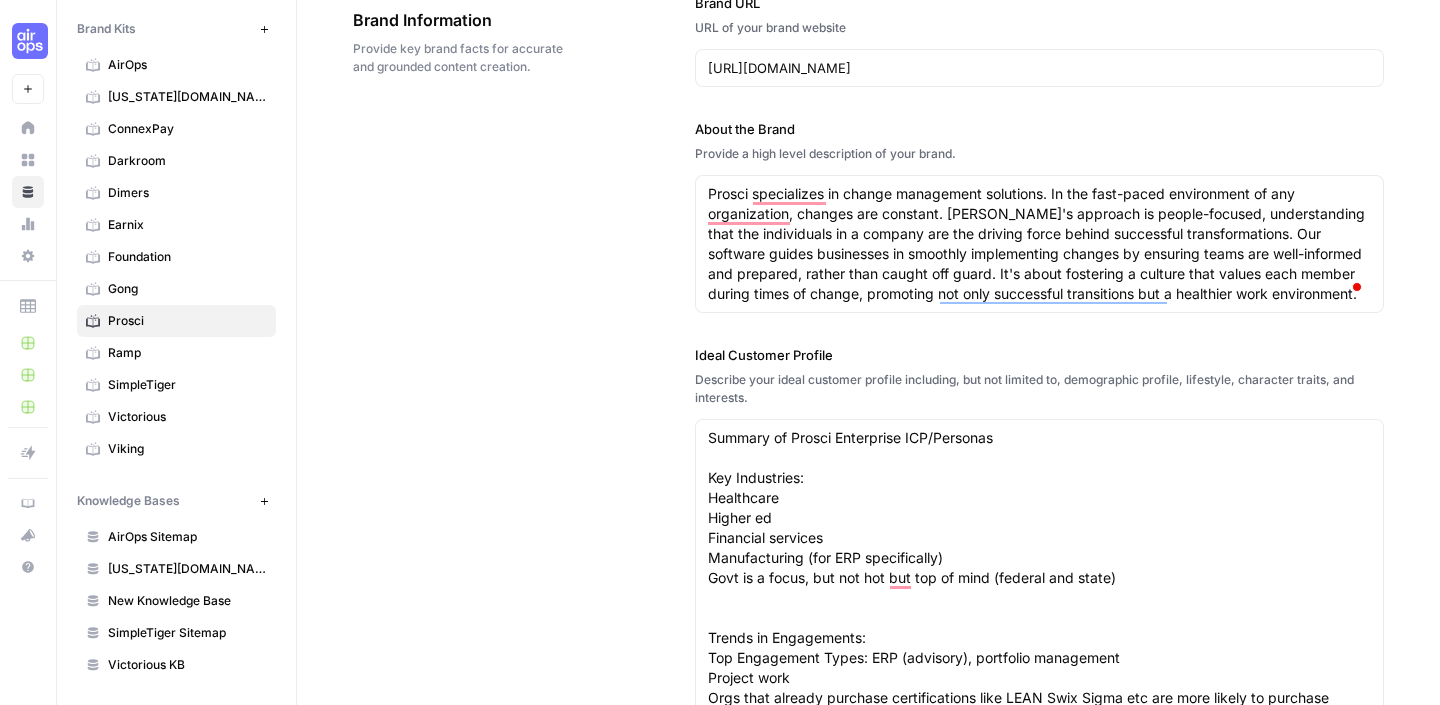 scroll, scrollTop: 0, scrollLeft: 0, axis: both 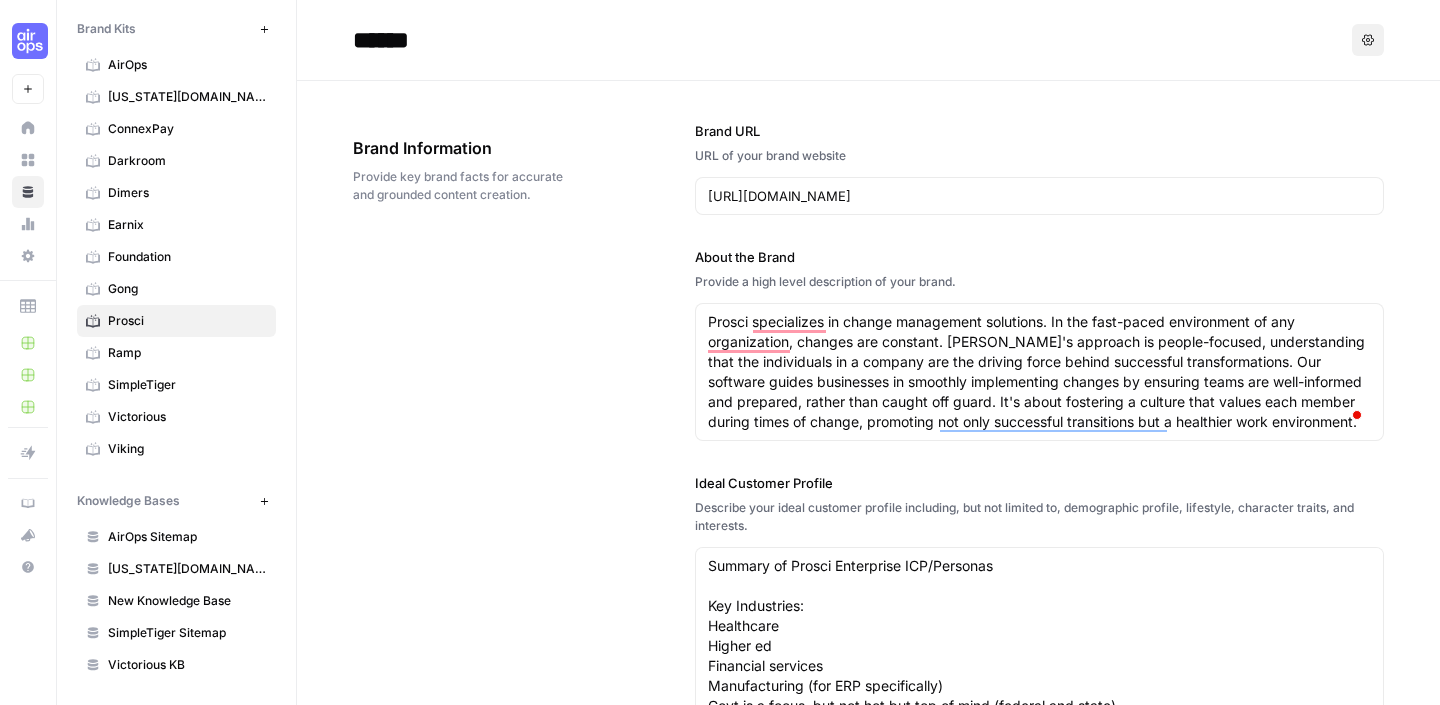 click 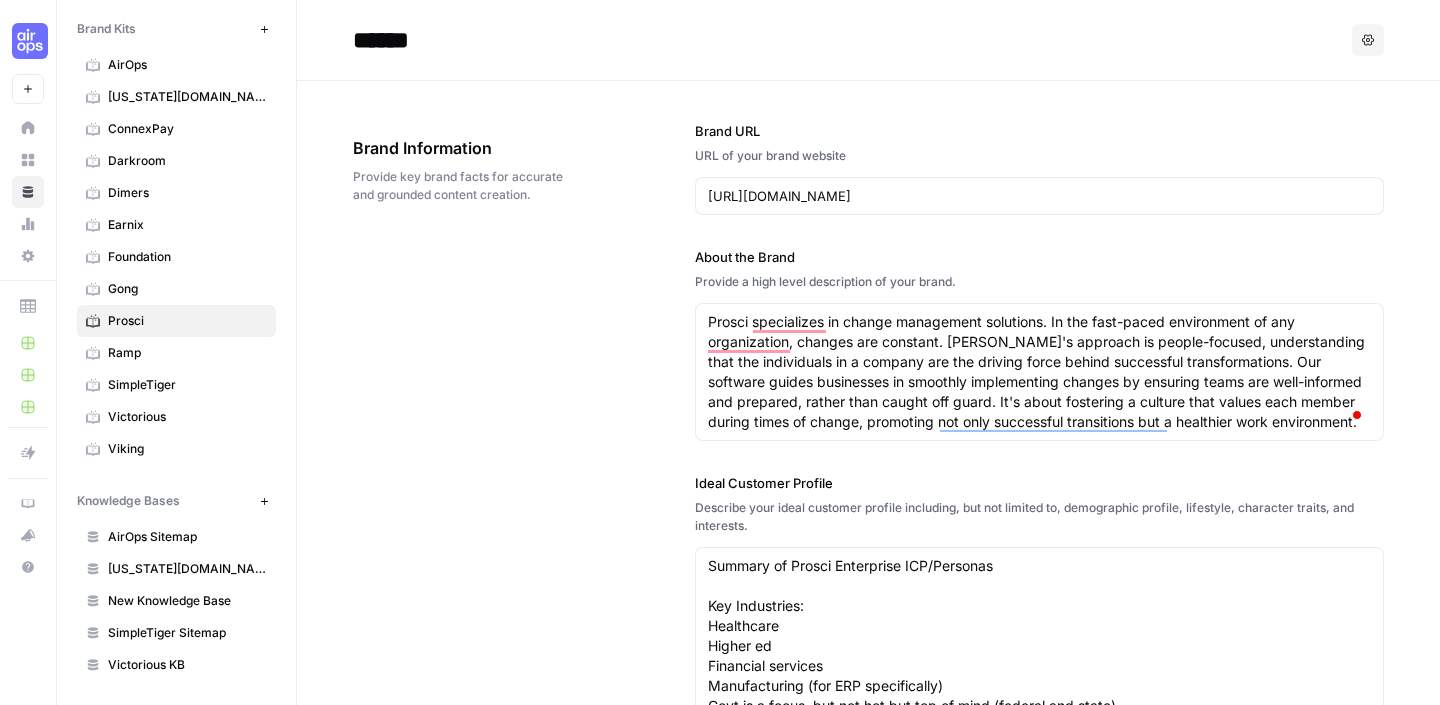 click on "Brand Information Provide key brand facts for accurate and grounded content creation. Brand URL URL of your brand website https://www.prosci.com/ About the Brand Provide a high level description of your brand. Prosci specializes in change management solutions. In the fast-paced environment of any organization, changes are constant. Prosci's approach is people-focused, understanding that the individuals in a company are the driving force behind successful transformations. Our software guides businesses in smoothly implementing changes by ensuring teams are well-informed and prepared, rather than caught off guard. It's about fostering a culture that values each member during times of change, promoting not only successful transitions but a healthier work environment. Ideal Customer Profile Describe your ideal customer profile including, but not limited to, demographic profile, lifestyle, character traits, and interests. Competitors List your main competitors. Use a "," to separate multiple competitors." at bounding box center (868, 899) 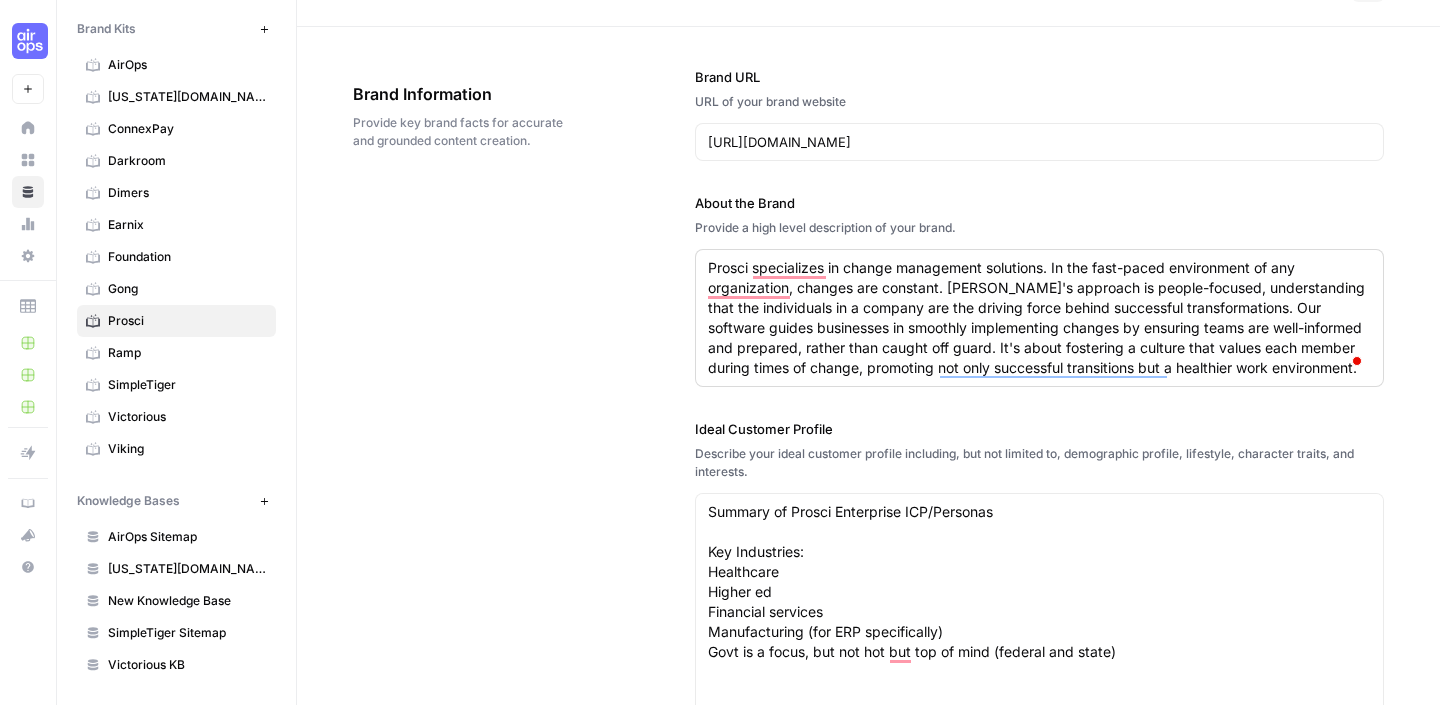 scroll, scrollTop: 0, scrollLeft: 0, axis: both 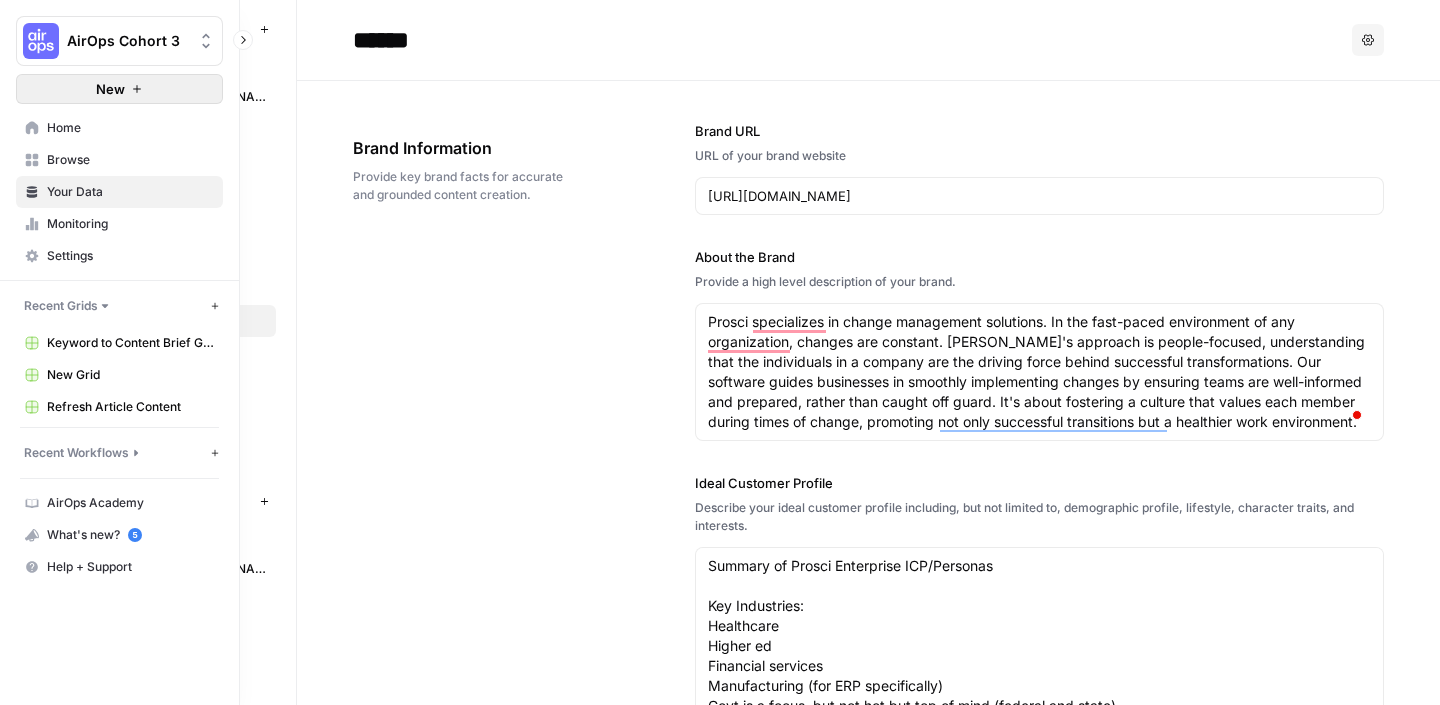 click on "New" at bounding box center (110, 89) 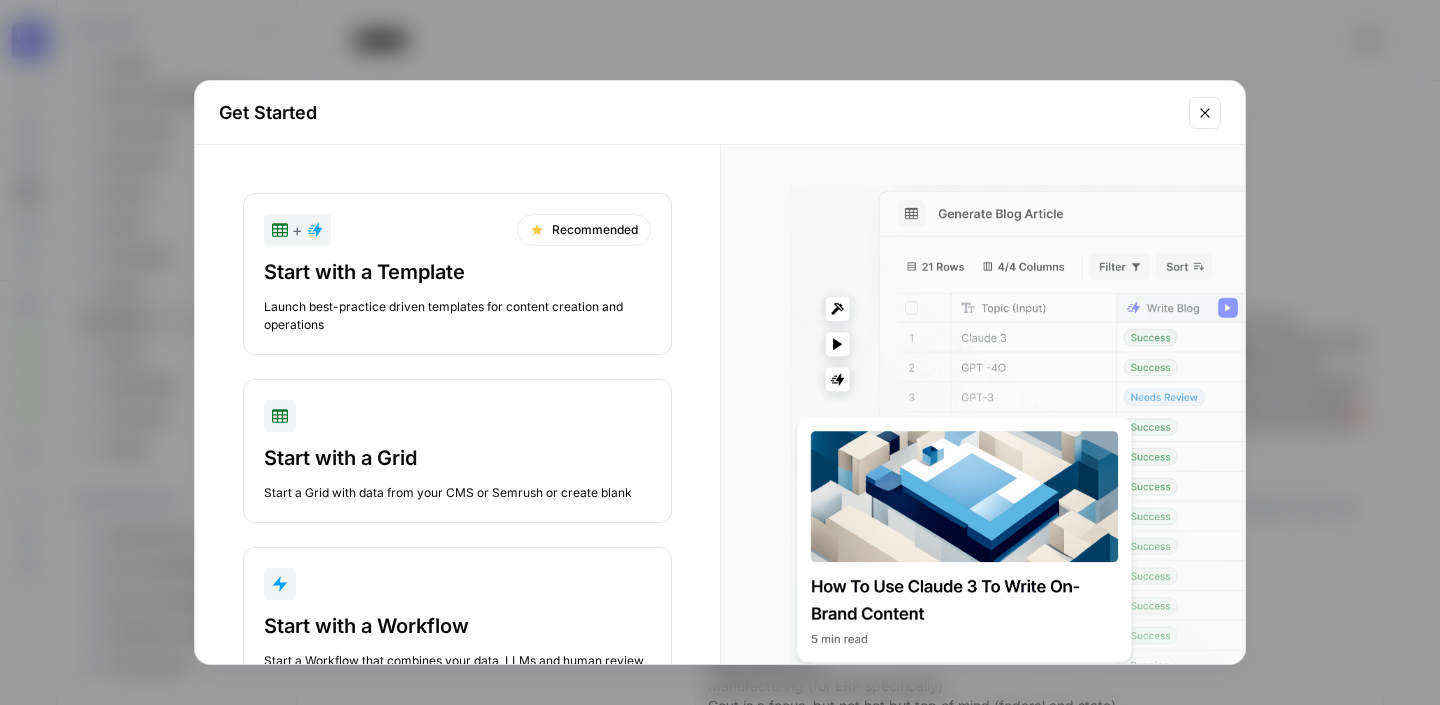 click 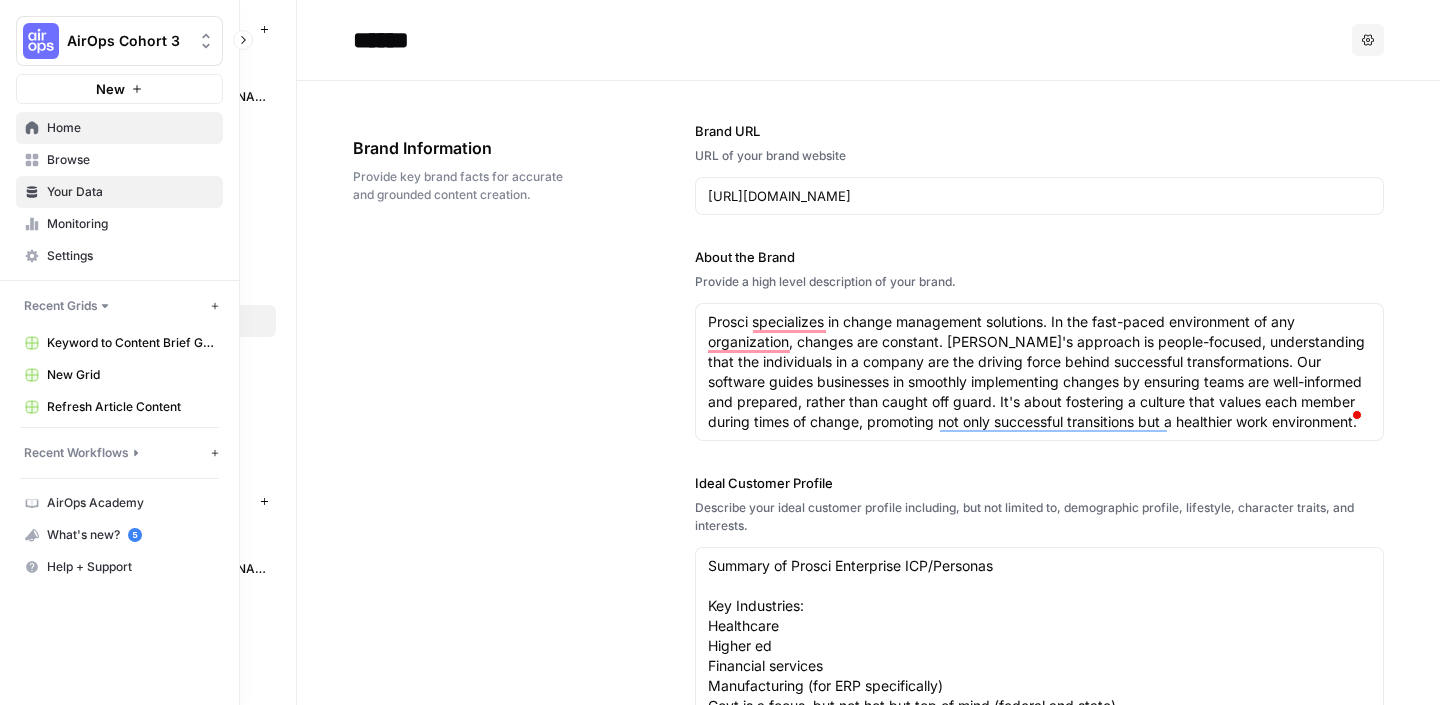 click on "Home" at bounding box center (130, 128) 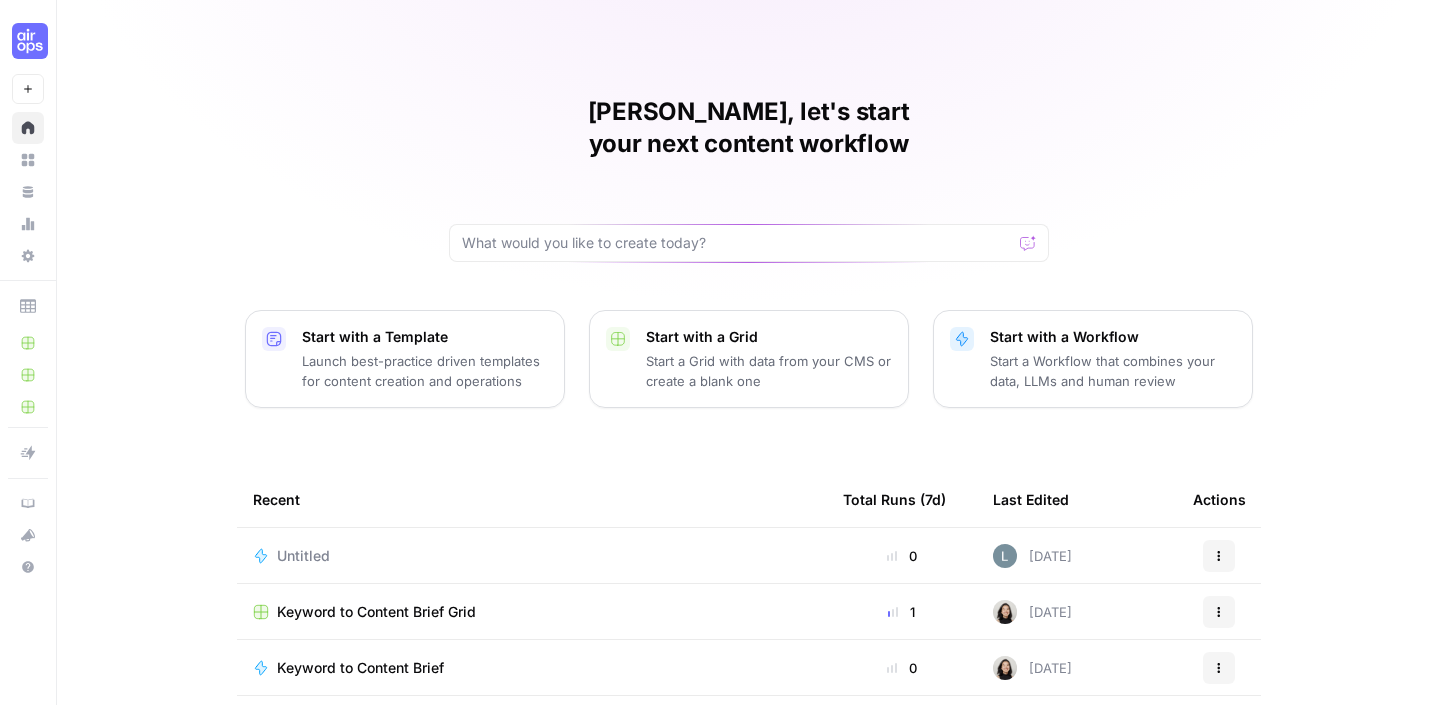 click on "Untitled" at bounding box center (303, 556) 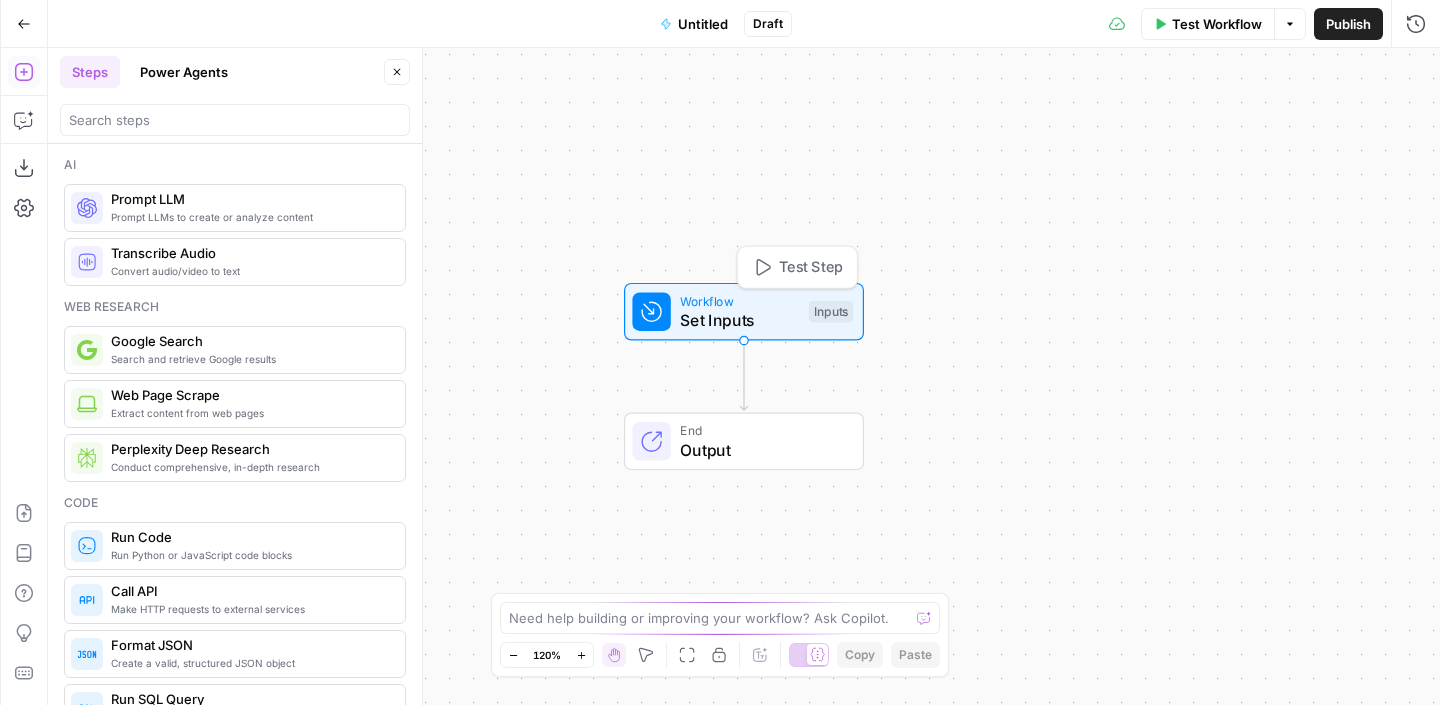 click on "Inputs" at bounding box center (831, 312) 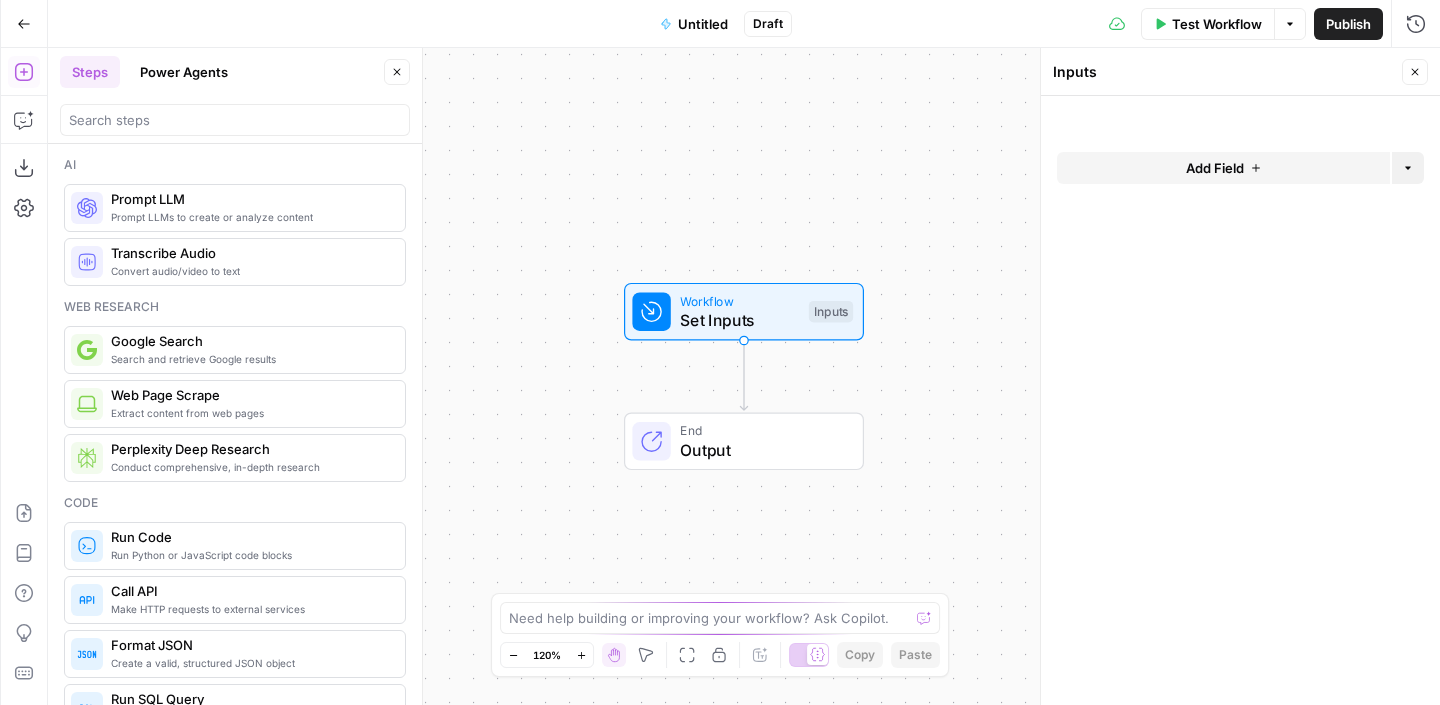 click on "Options" at bounding box center [1408, 168] 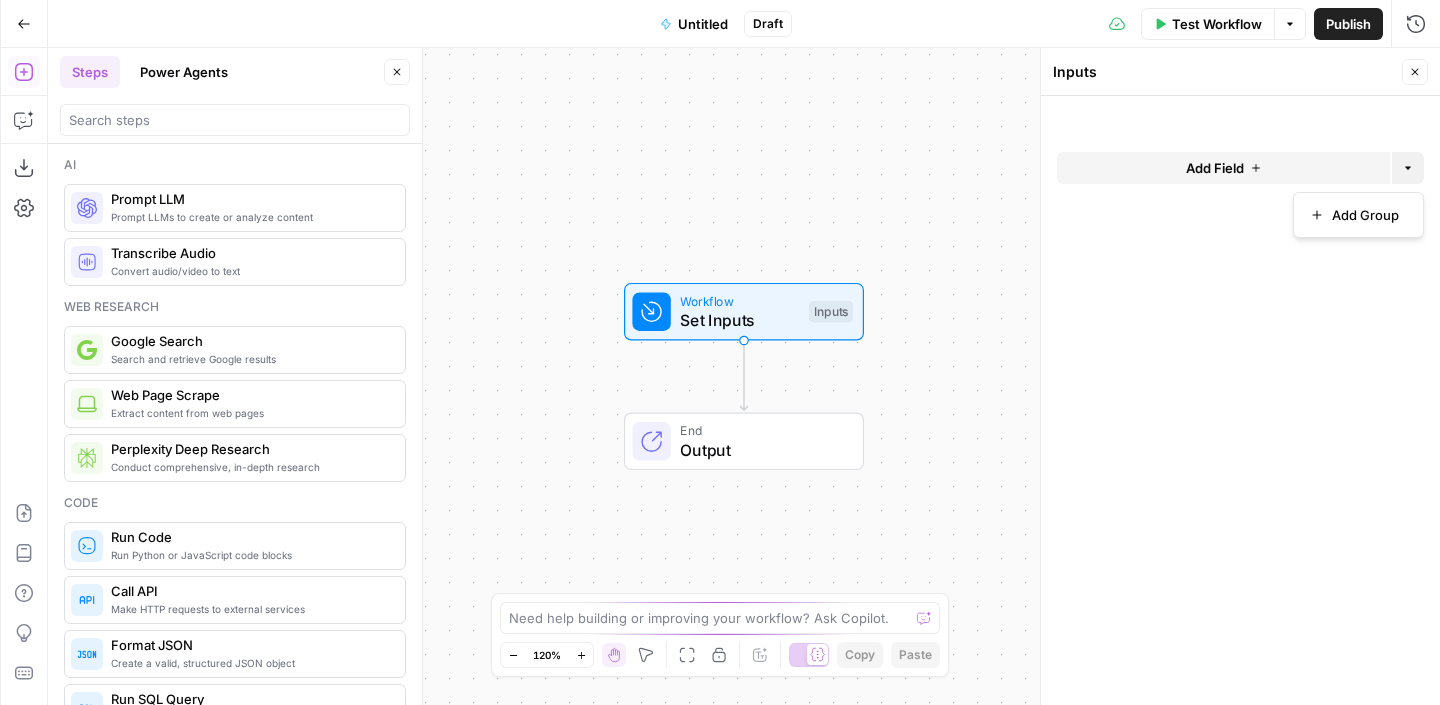 click on "Options" at bounding box center [1408, 168] 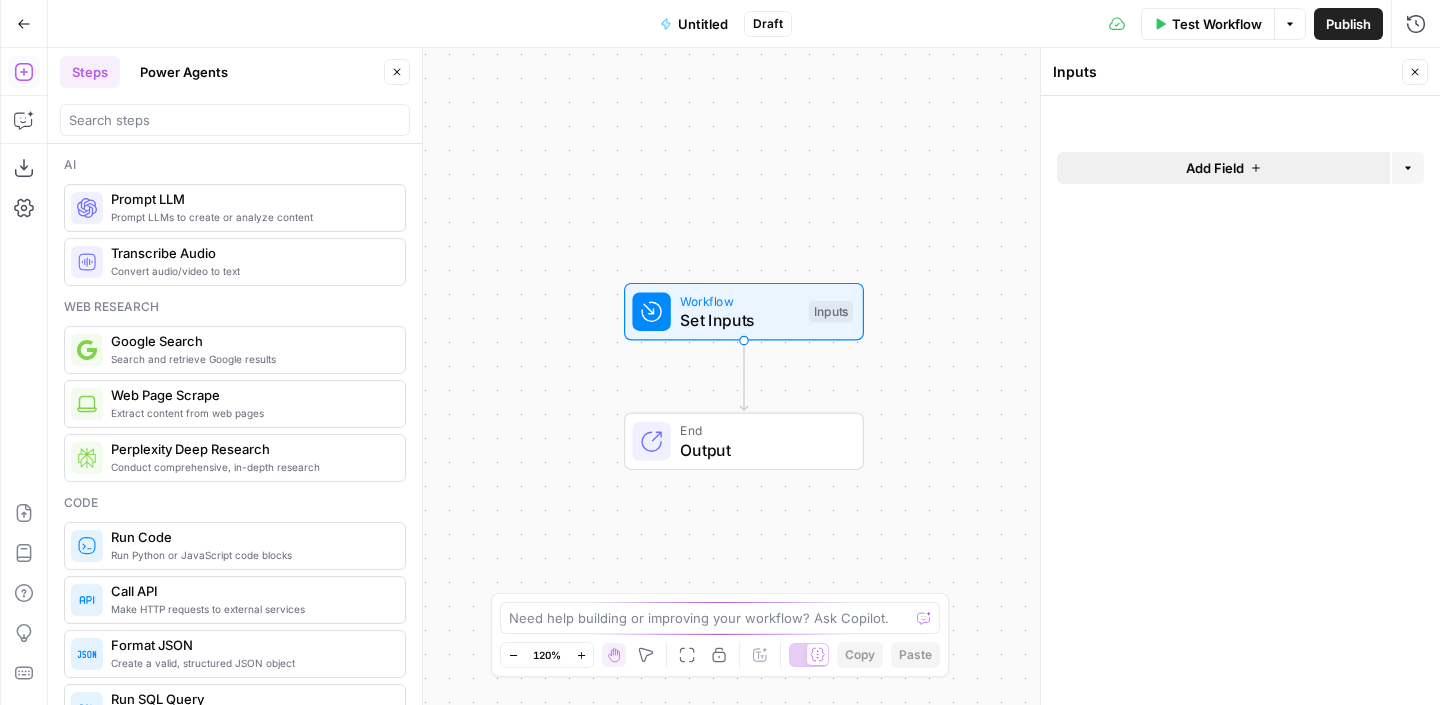 click on "Add Field" at bounding box center (1223, 168) 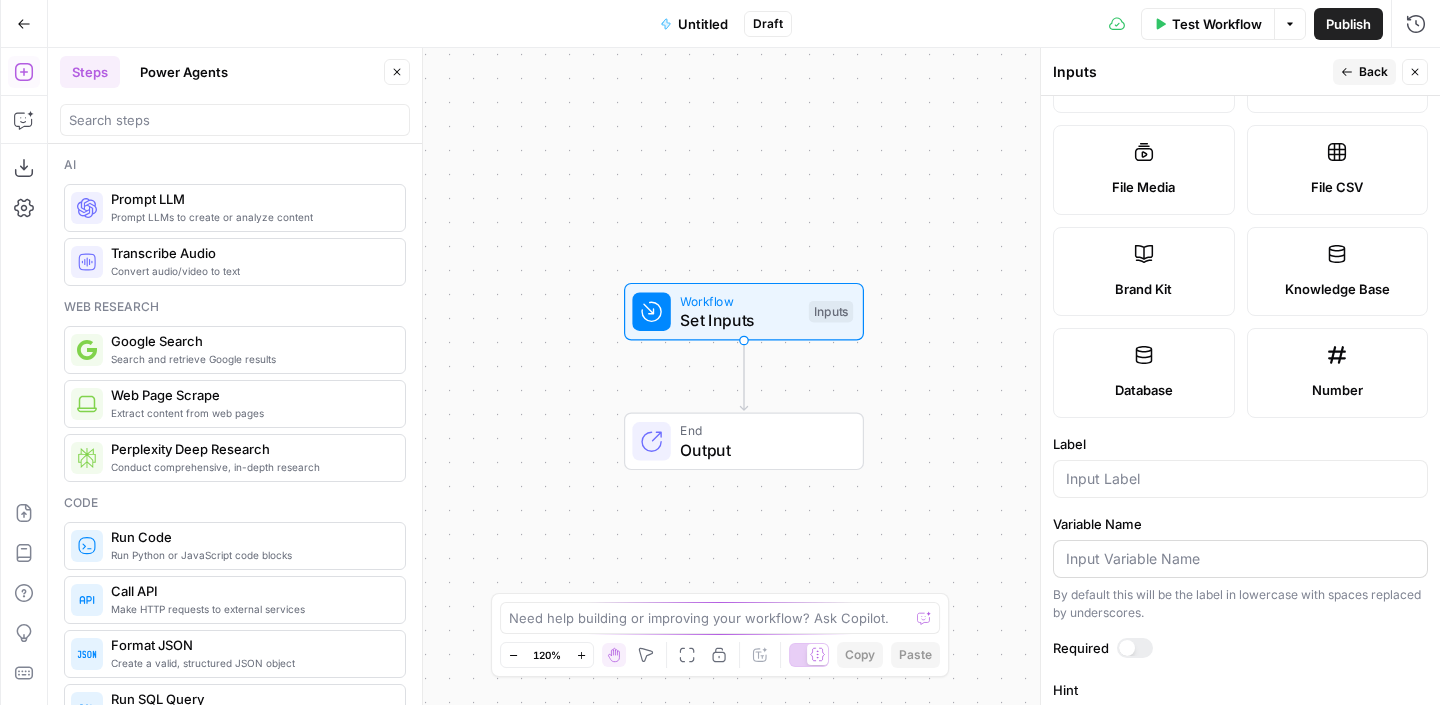 scroll, scrollTop: 310, scrollLeft: 0, axis: vertical 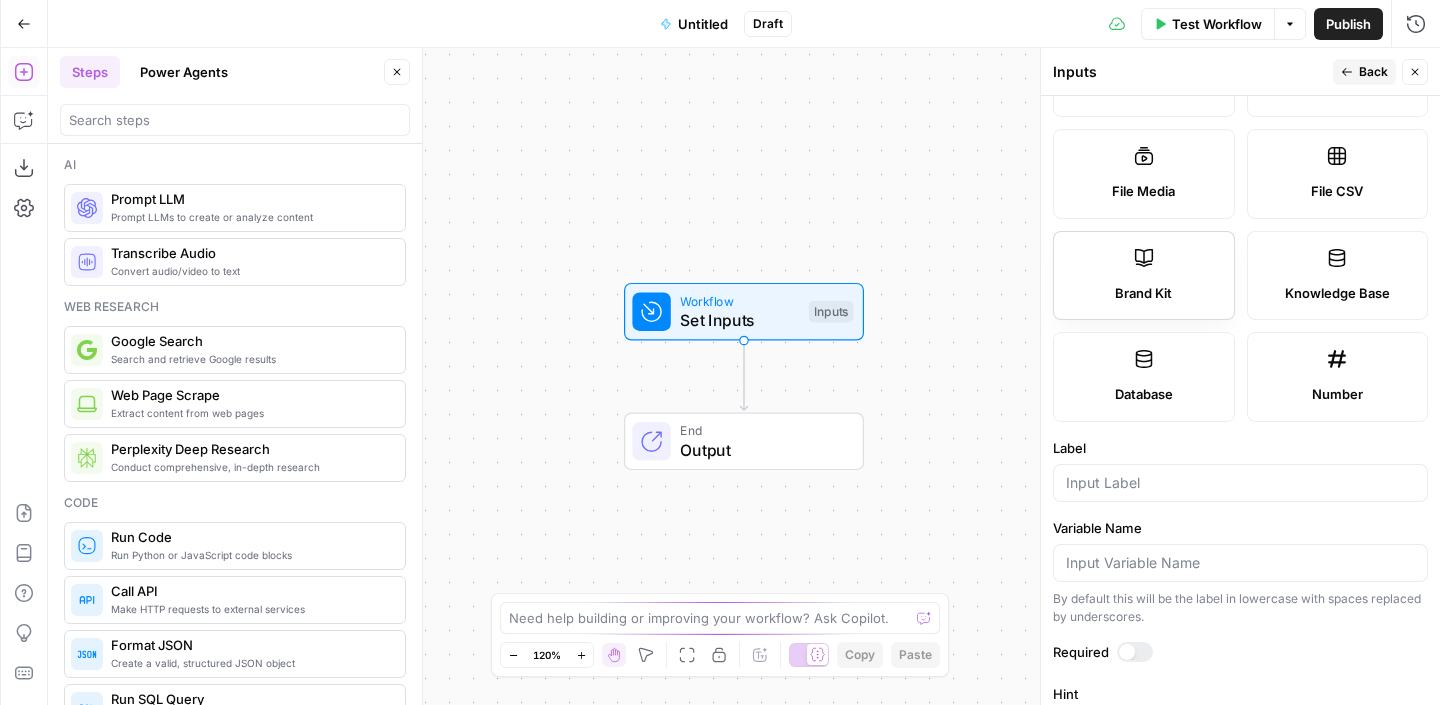 click on "Brand Kit" at bounding box center [1144, 276] 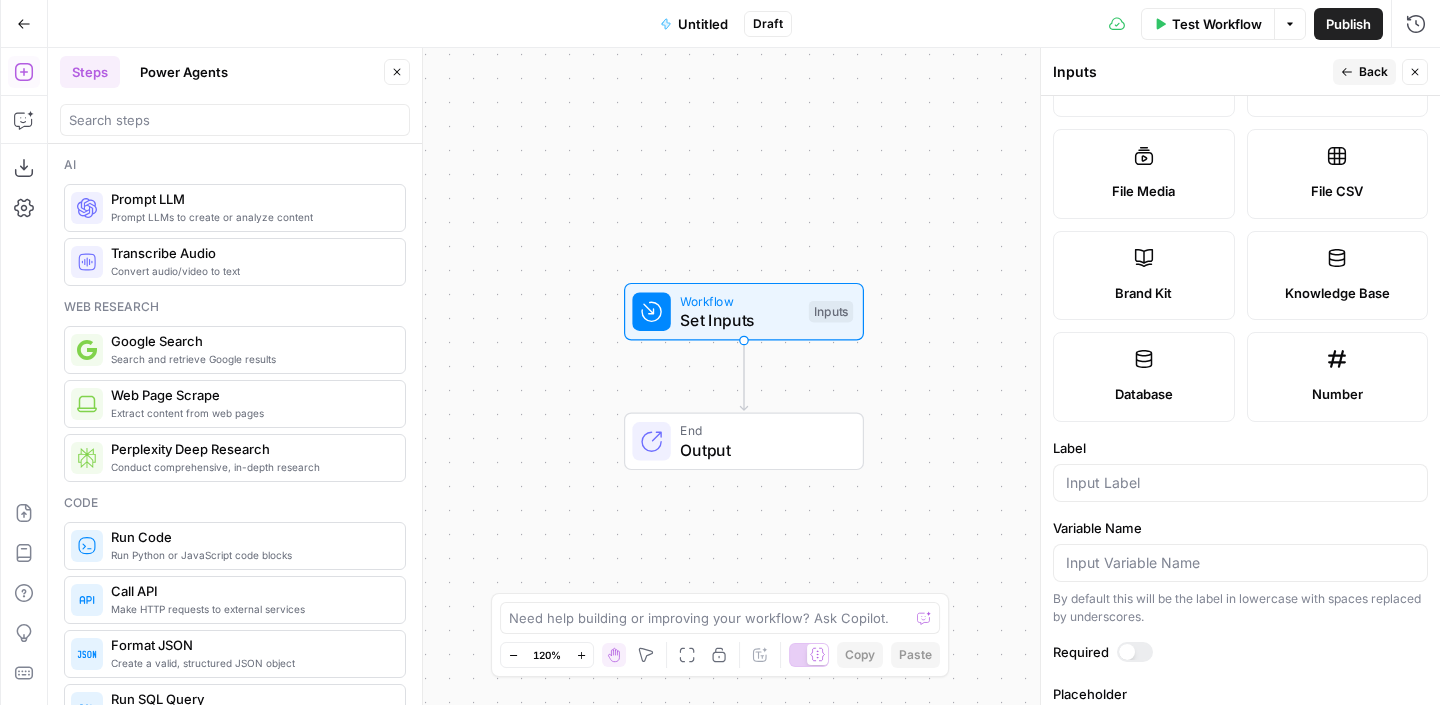 scroll, scrollTop: 390, scrollLeft: 0, axis: vertical 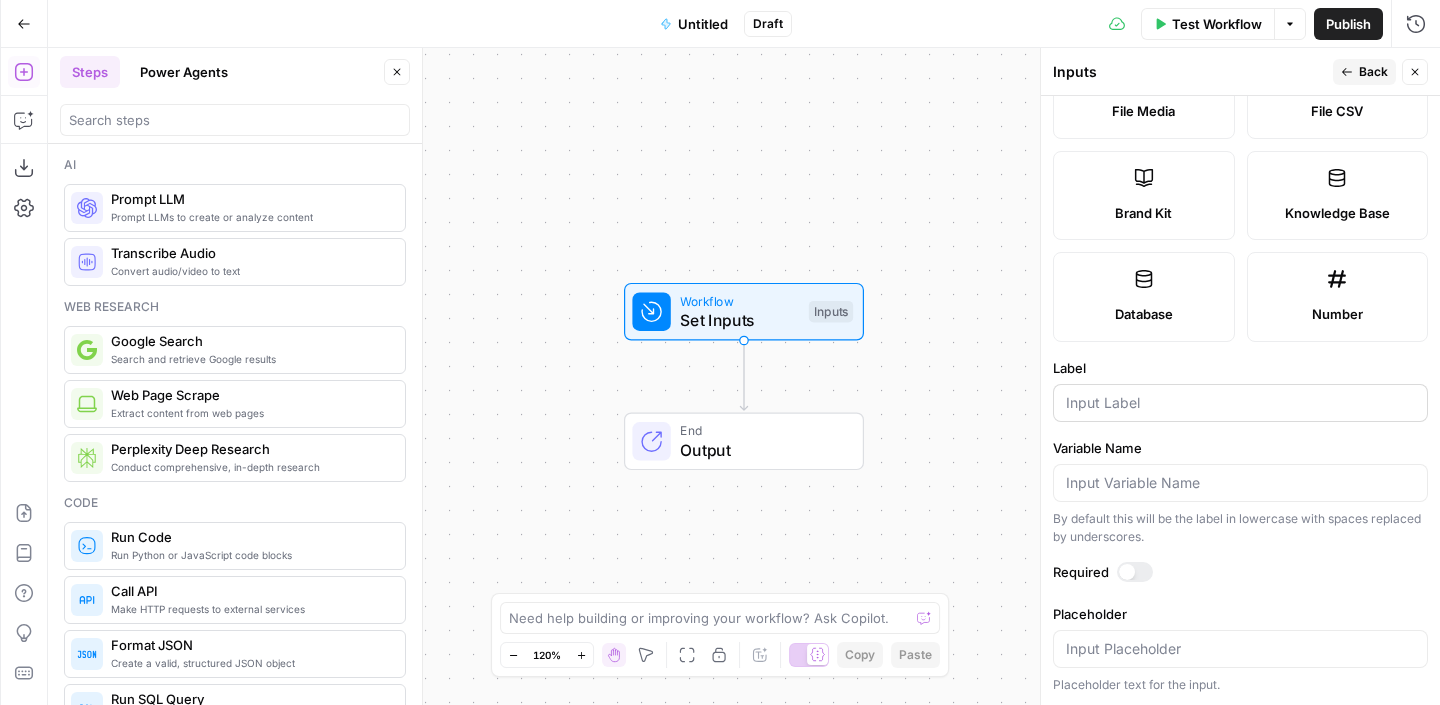 click at bounding box center [1240, 403] 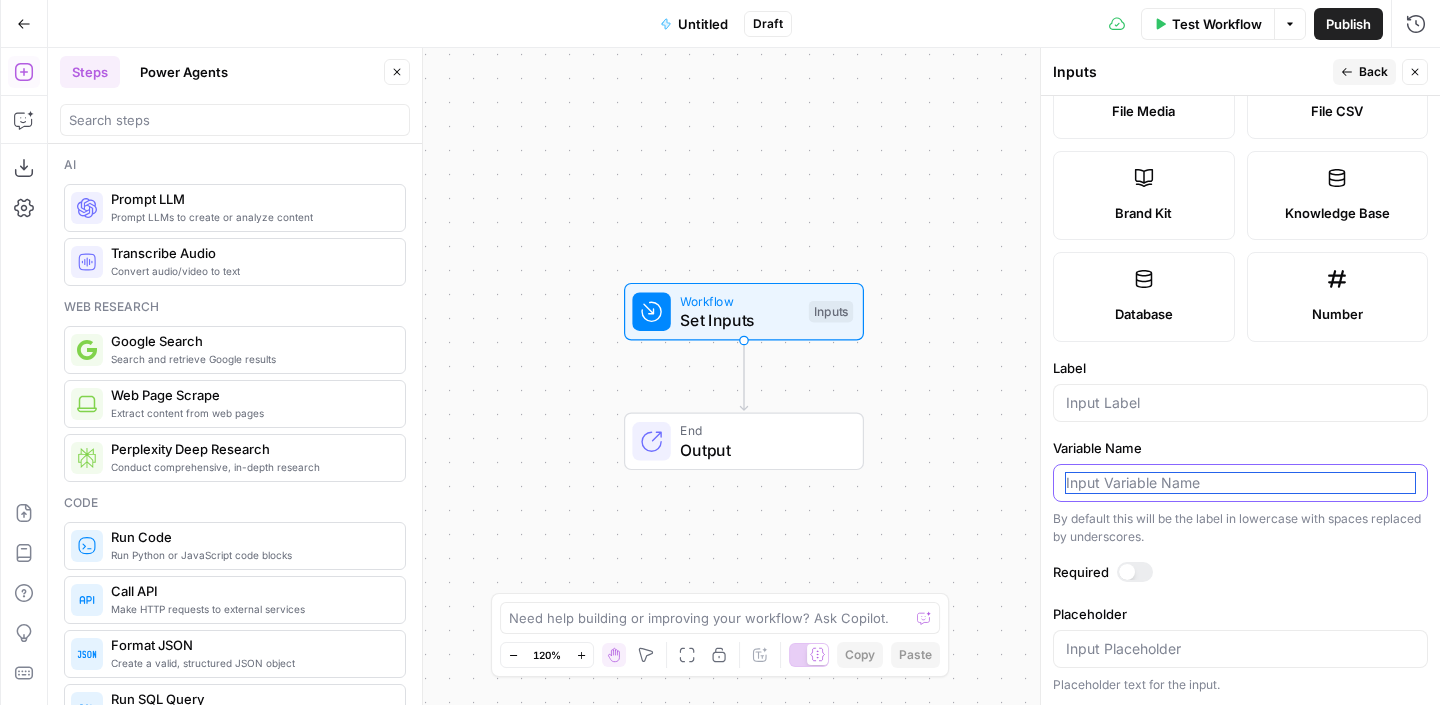 click on "Variable Name" at bounding box center (1240, 483) 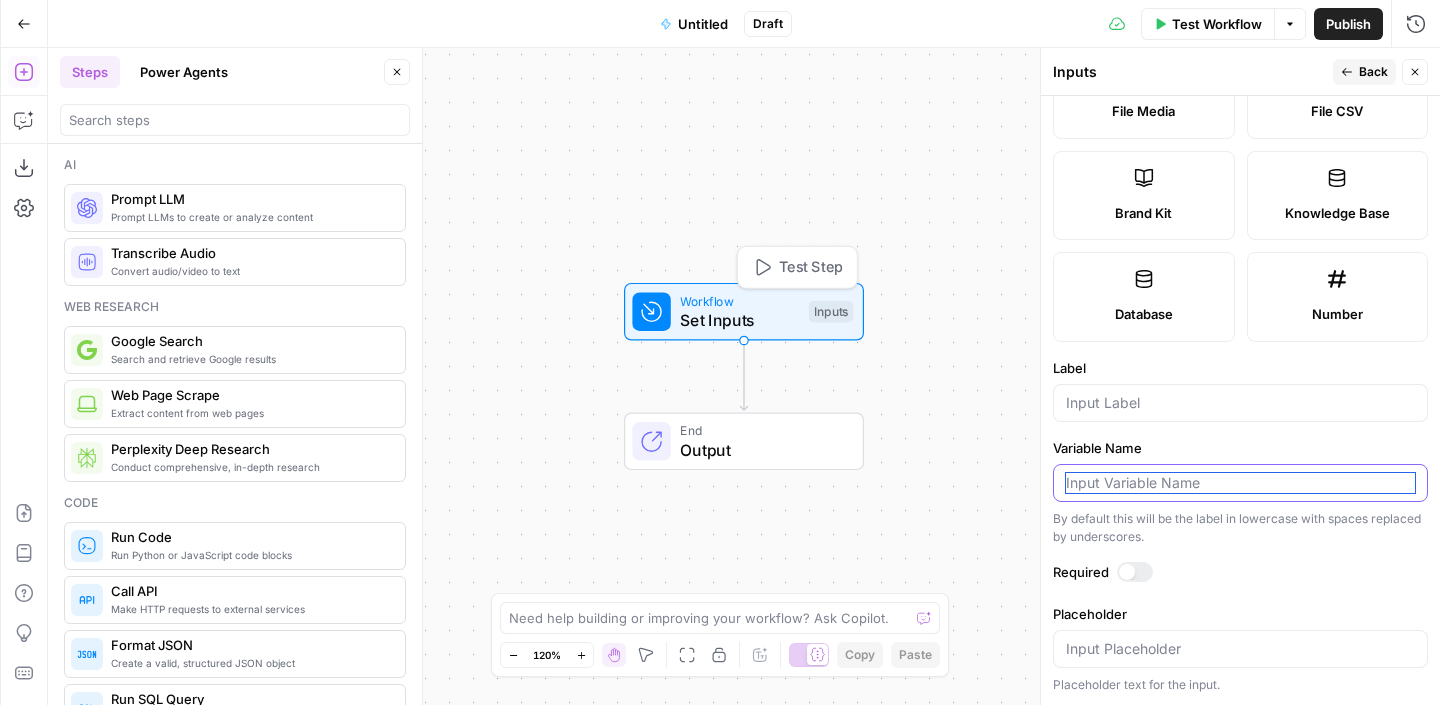 scroll, scrollTop: 0, scrollLeft: 0, axis: both 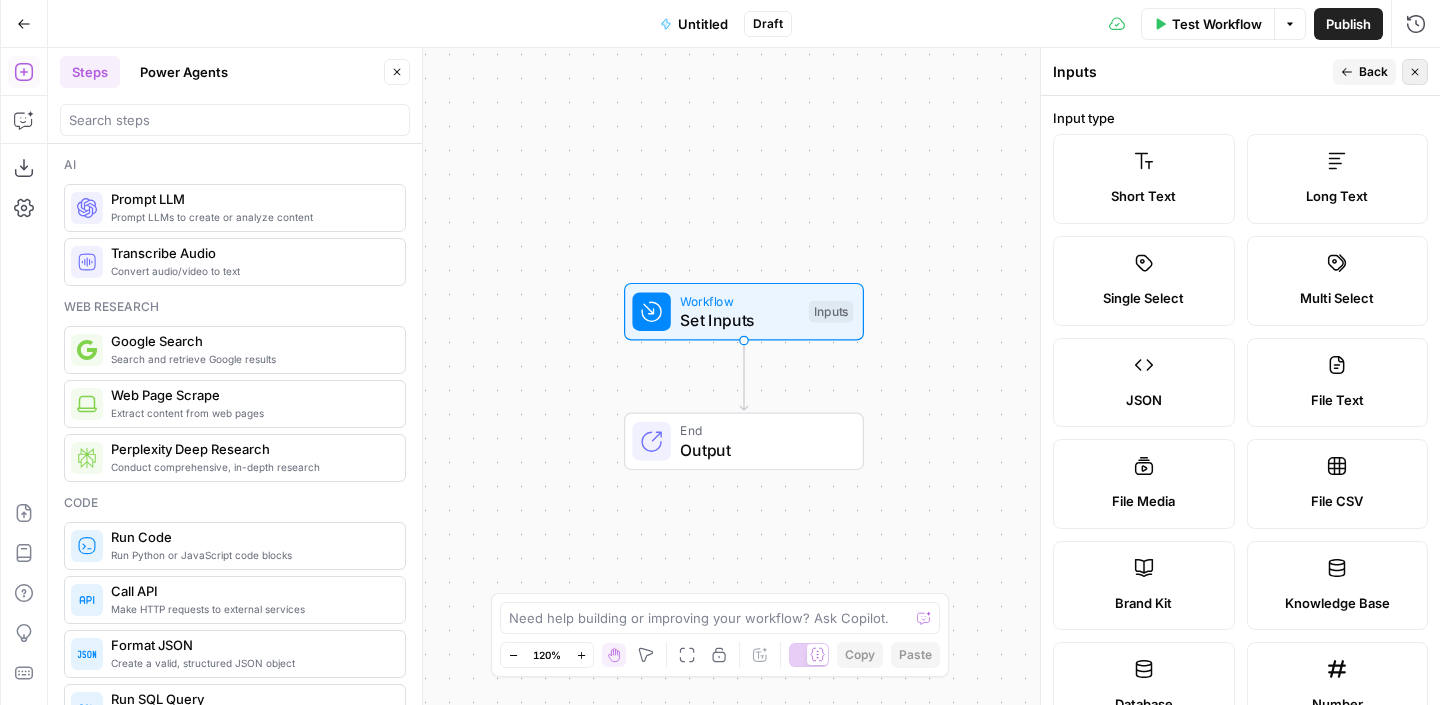 click 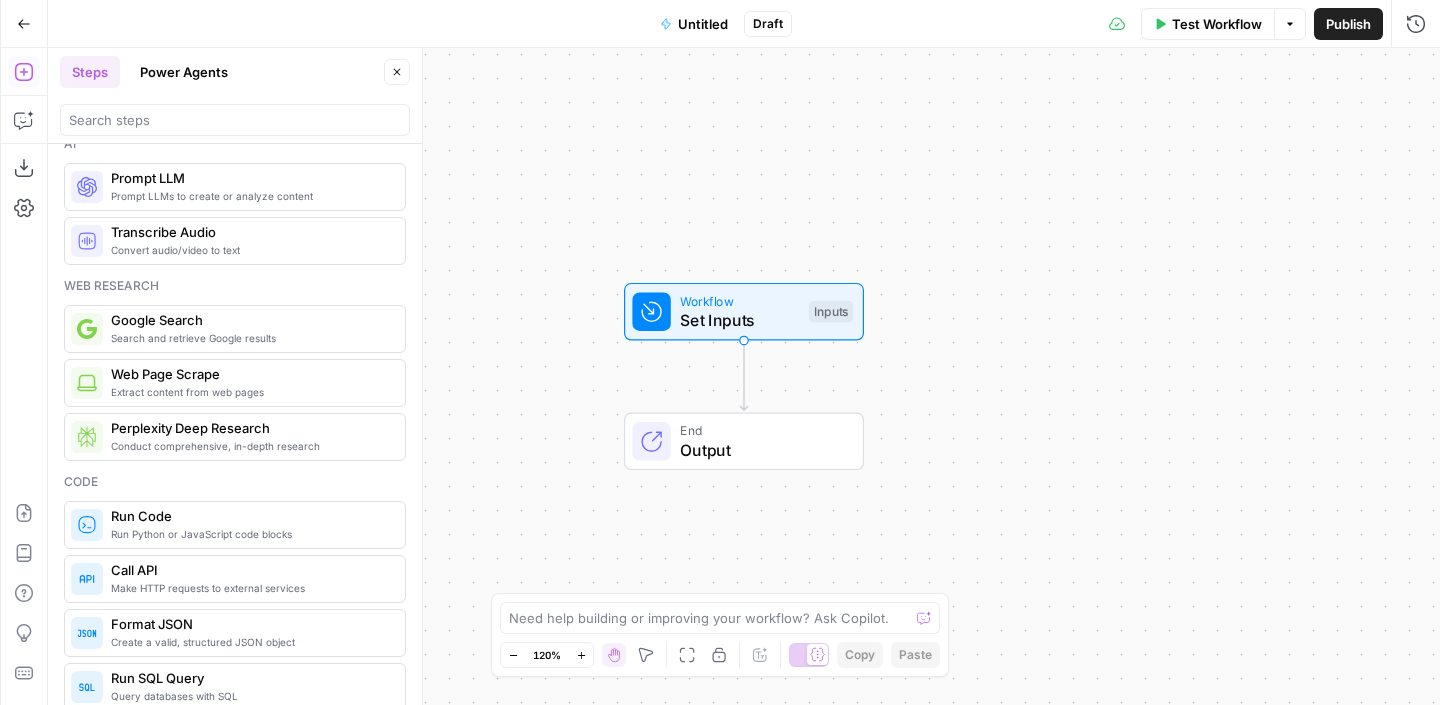 scroll, scrollTop: 0, scrollLeft: 0, axis: both 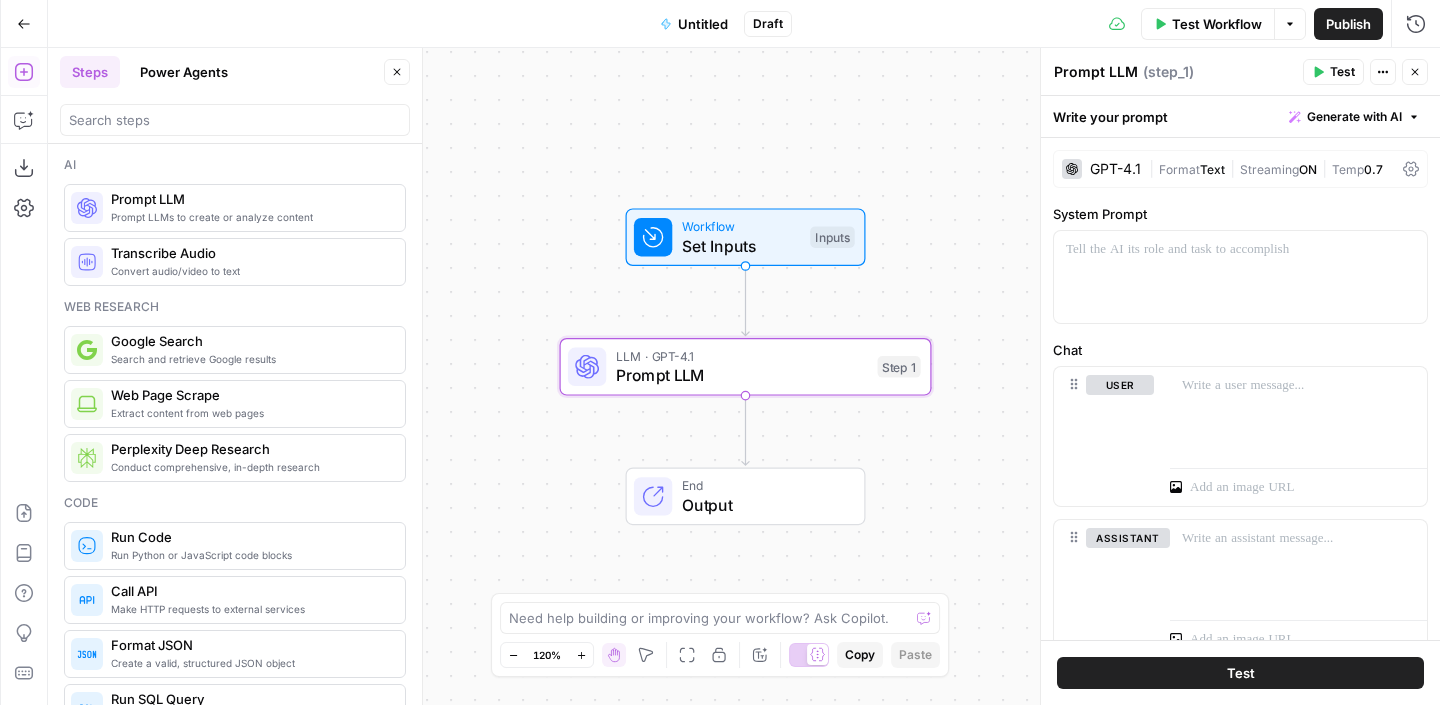 click on "Set Inputs" at bounding box center (741, 246) 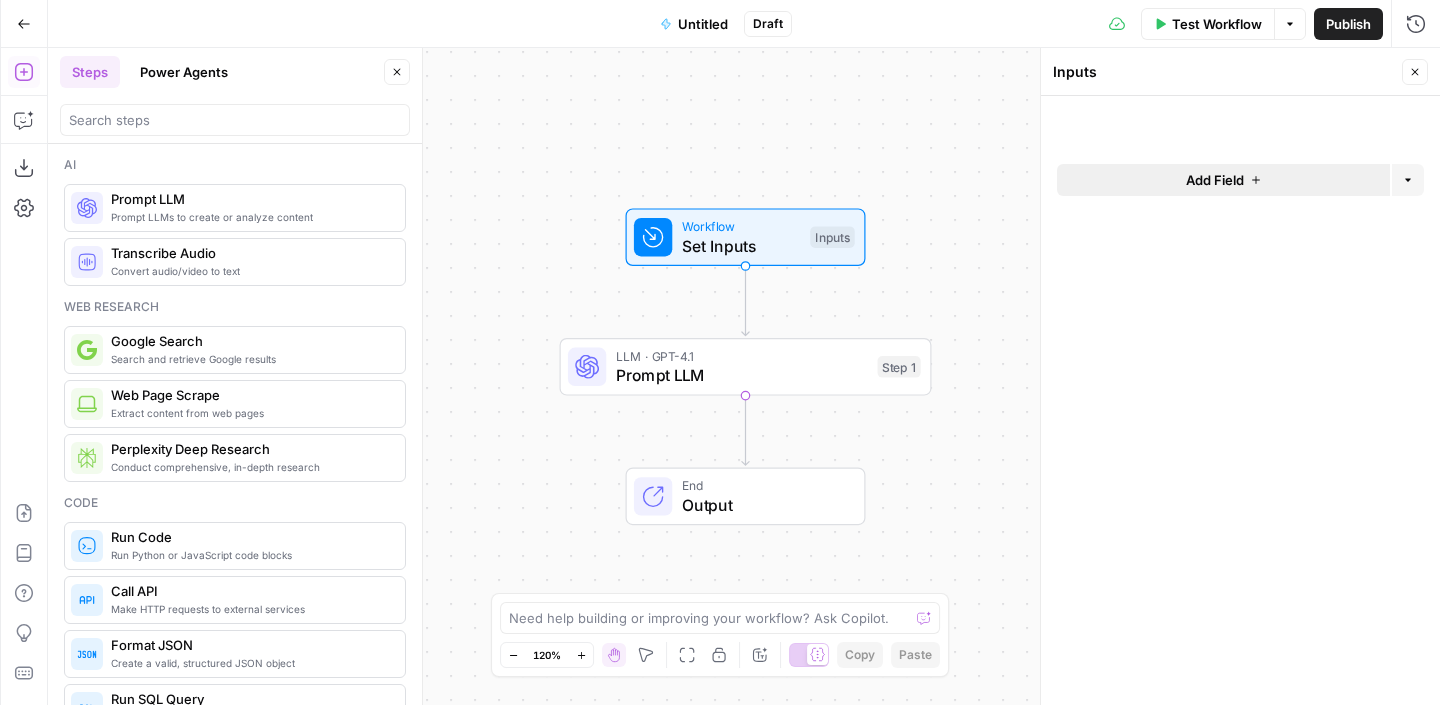 click on "Add Field" at bounding box center (1223, 180) 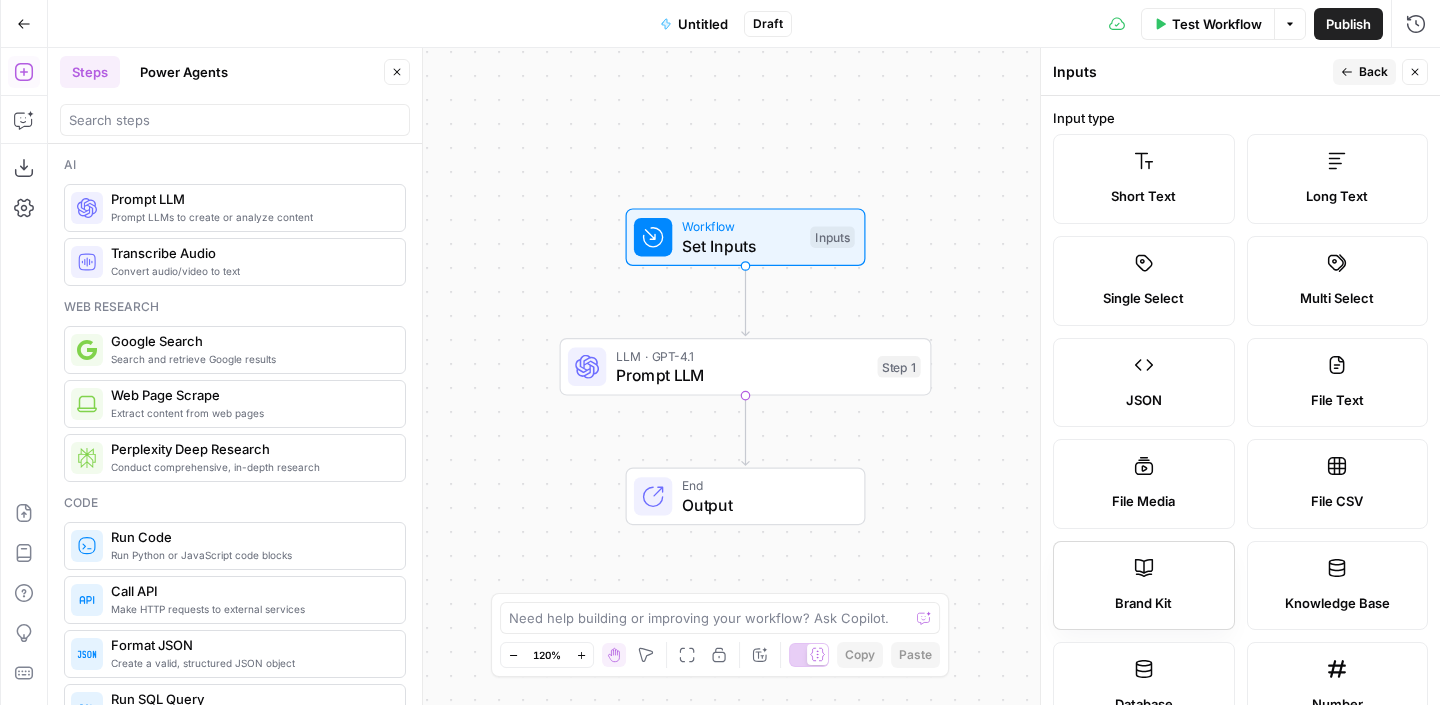 click on "Brand Kit" at bounding box center (1144, 586) 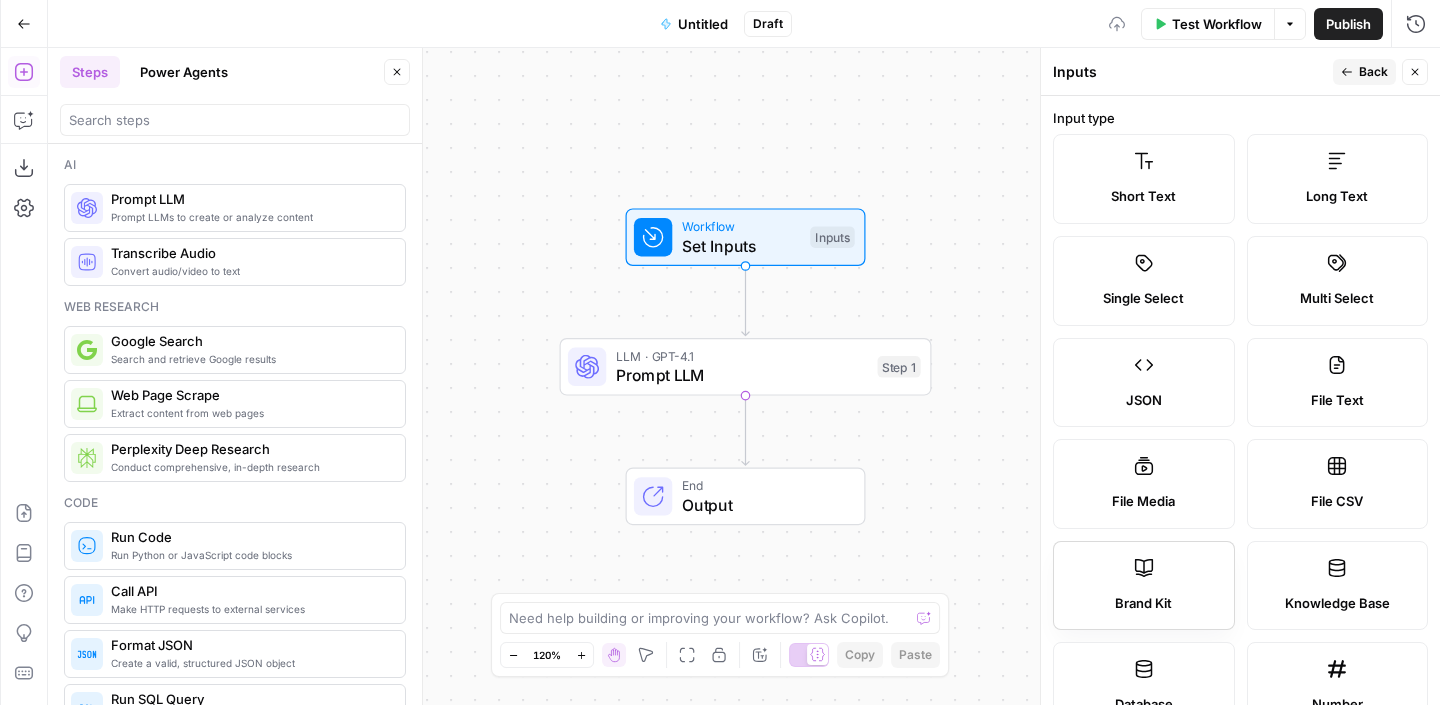click on "Brand Kit" at bounding box center (1144, 586) 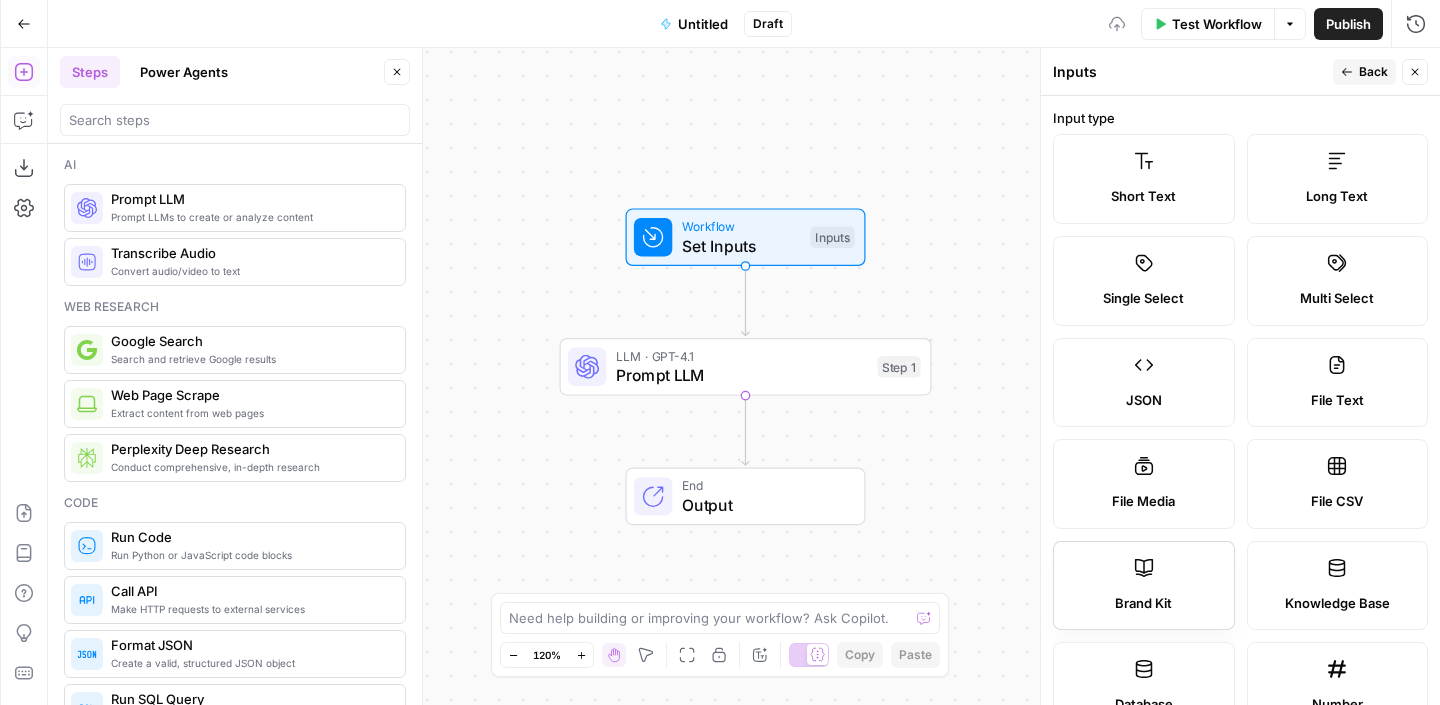 click on "Brand Kit" at bounding box center (1144, 586) 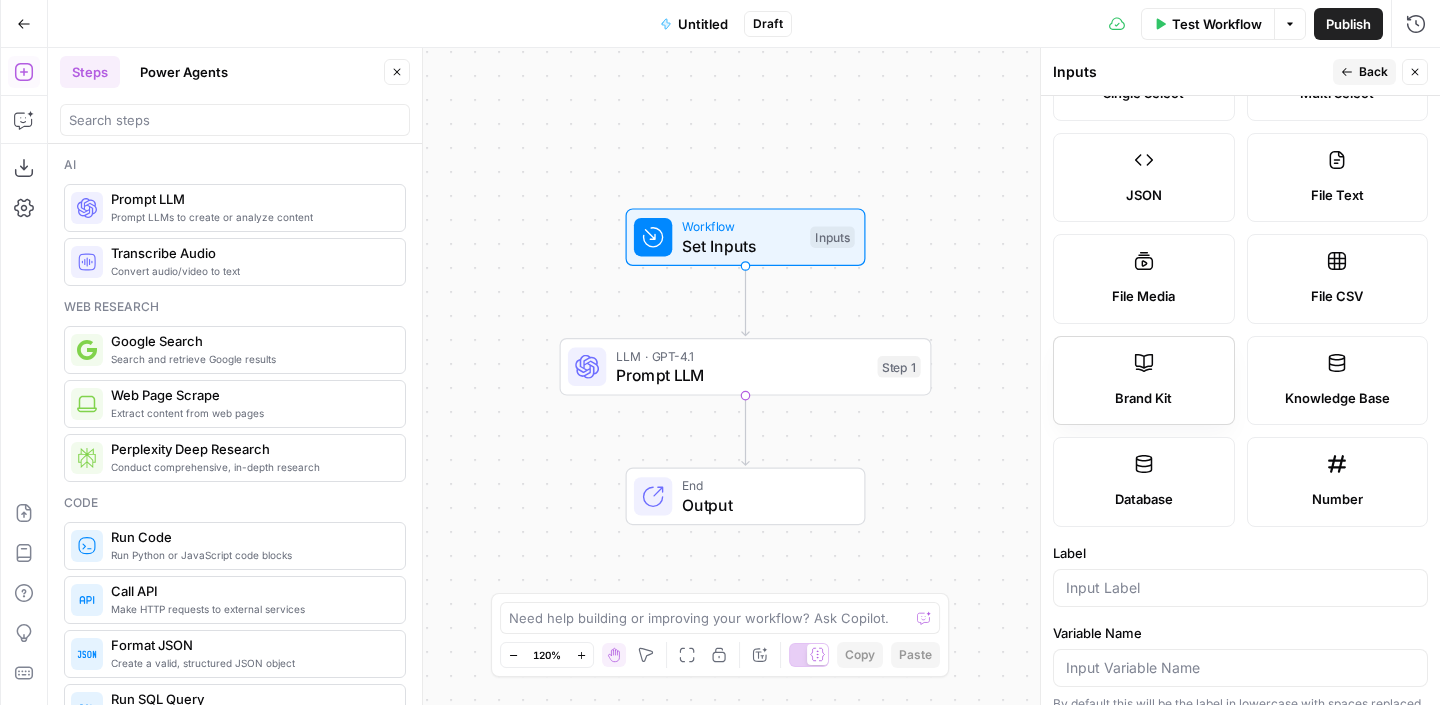 scroll, scrollTop: 390, scrollLeft: 0, axis: vertical 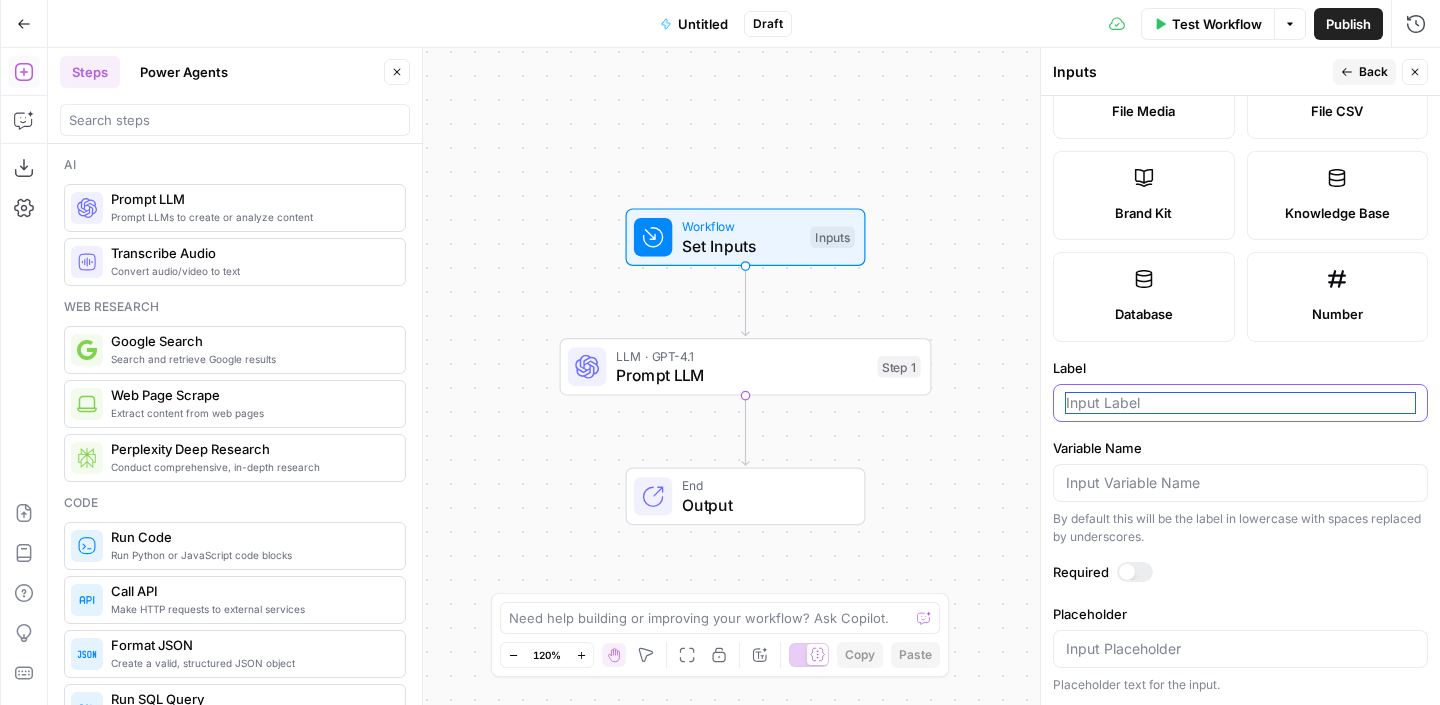 click on "Label" at bounding box center [1240, 403] 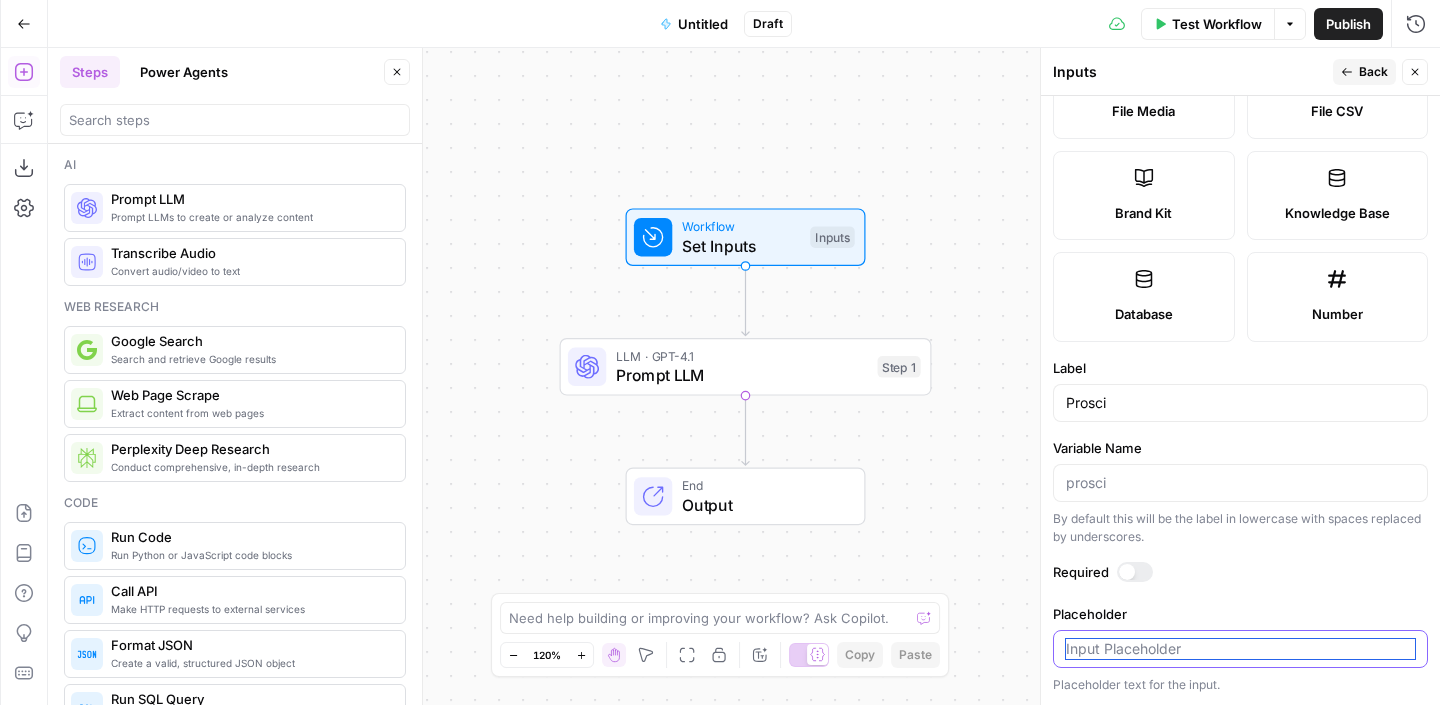 click on "Placeholder" at bounding box center [1240, 649] 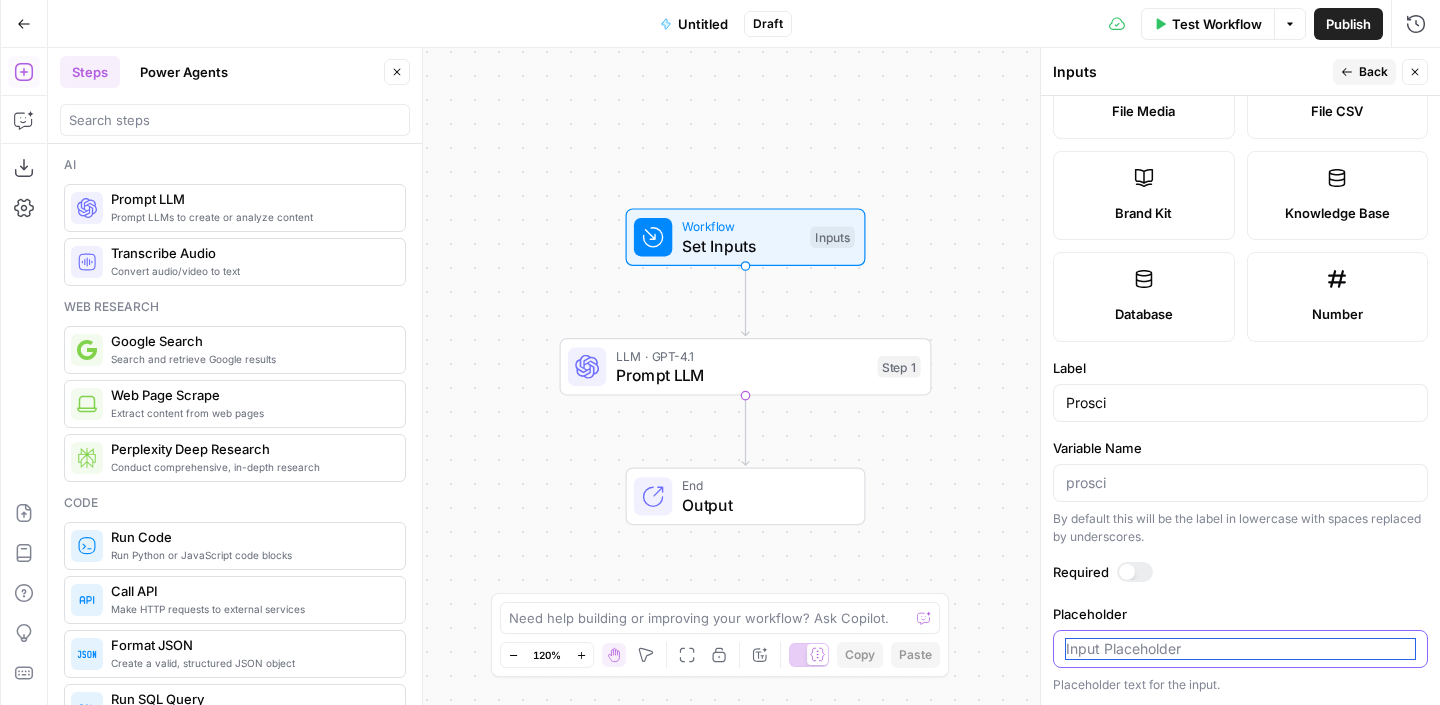 scroll, scrollTop: 0, scrollLeft: 0, axis: both 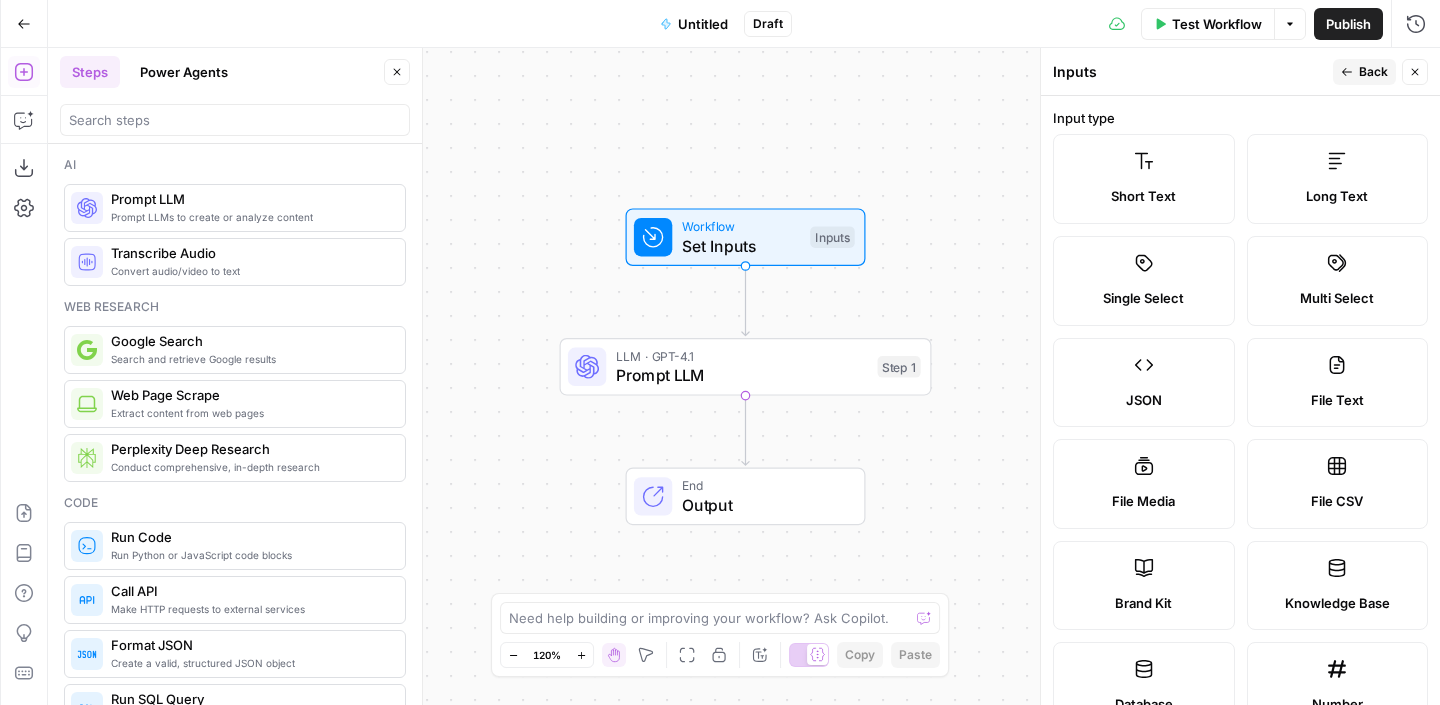 click on "Input type" at bounding box center (1240, 118) 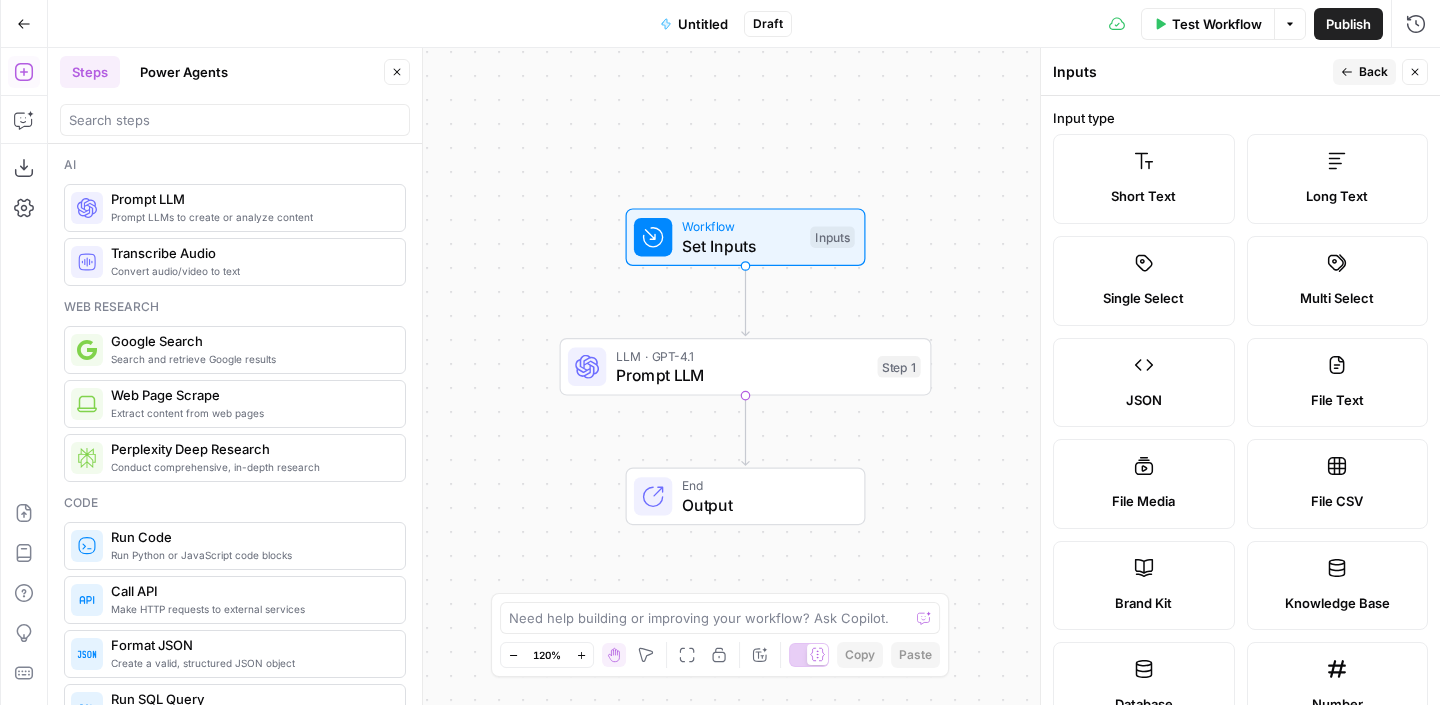 drag, startPoint x: 1154, startPoint y: 570, endPoint x: 772, endPoint y: 272, distance: 484.48737 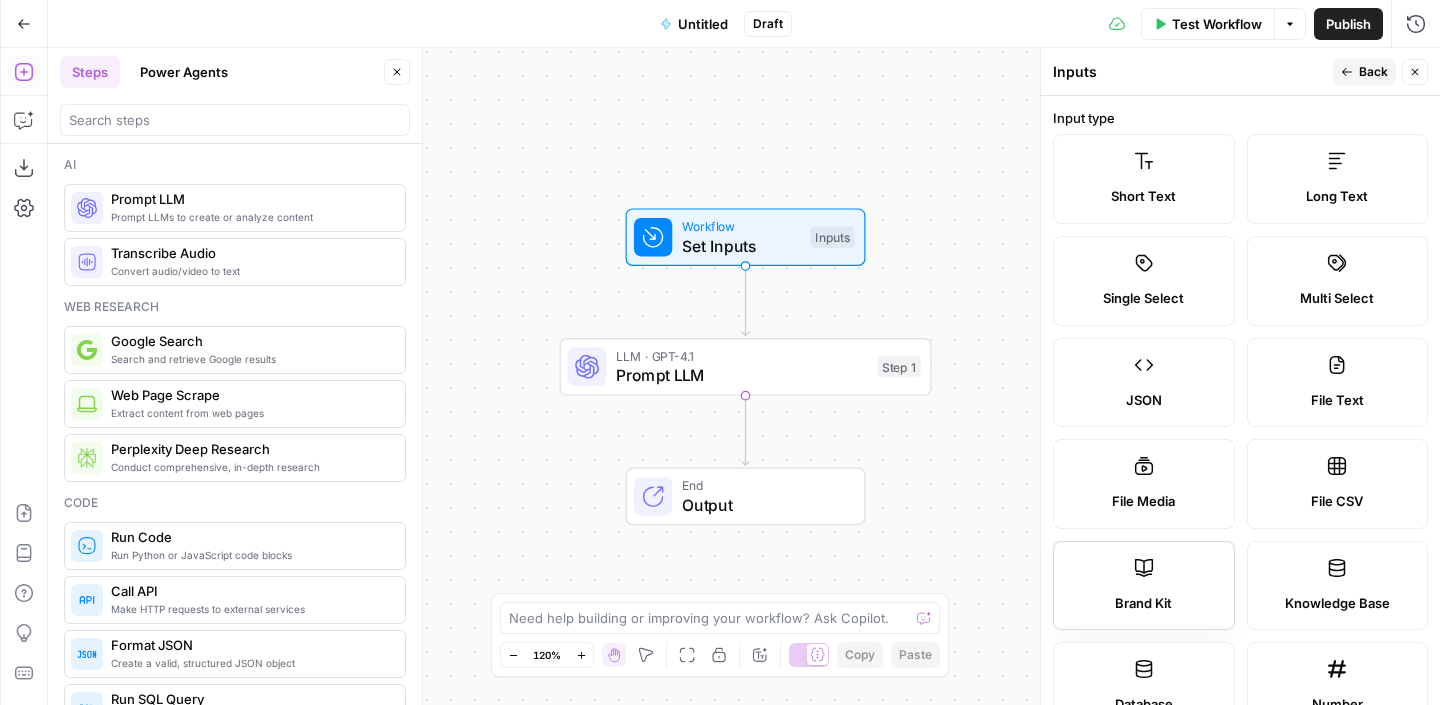 click on "Brand Kit" at bounding box center [1144, 586] 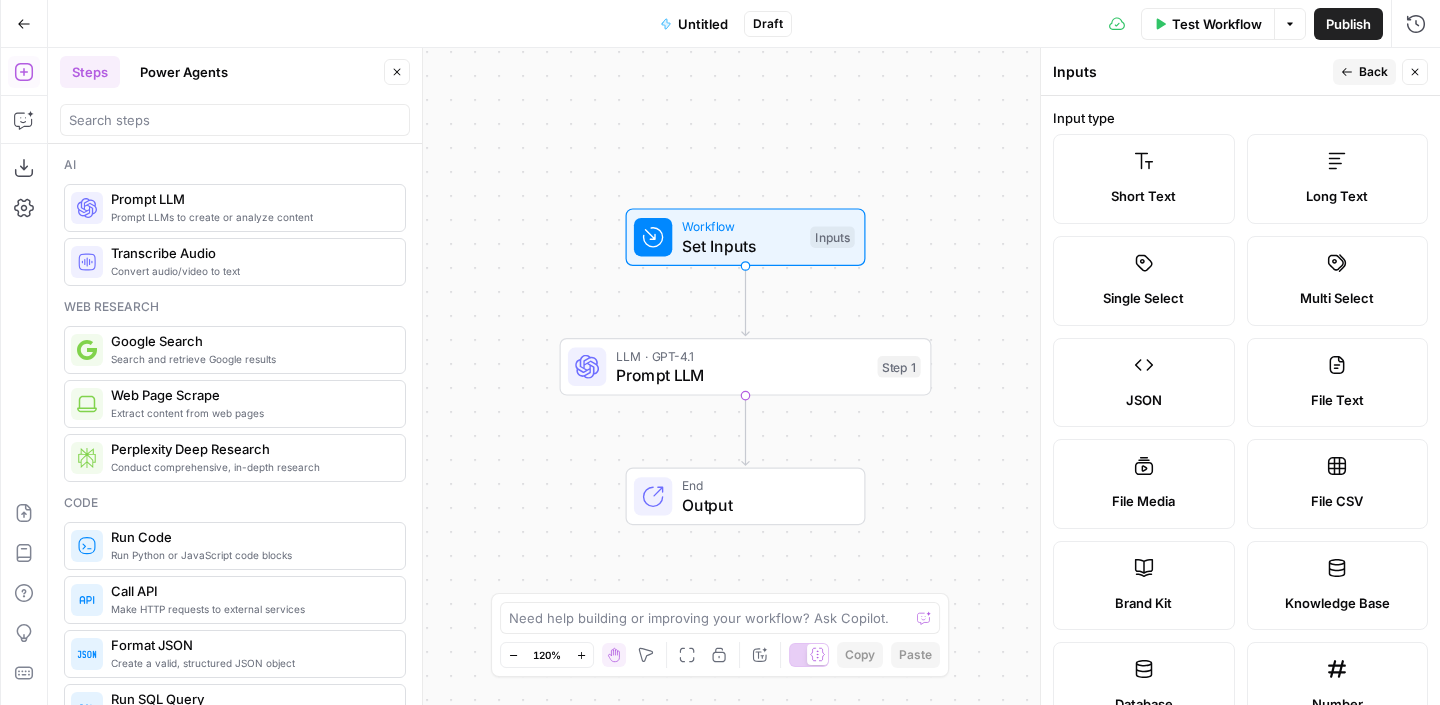 drag, startPoint x: 1089, startPoint y: 574, endPoint x: 837, endPoint y: 247, distance: 412.83533 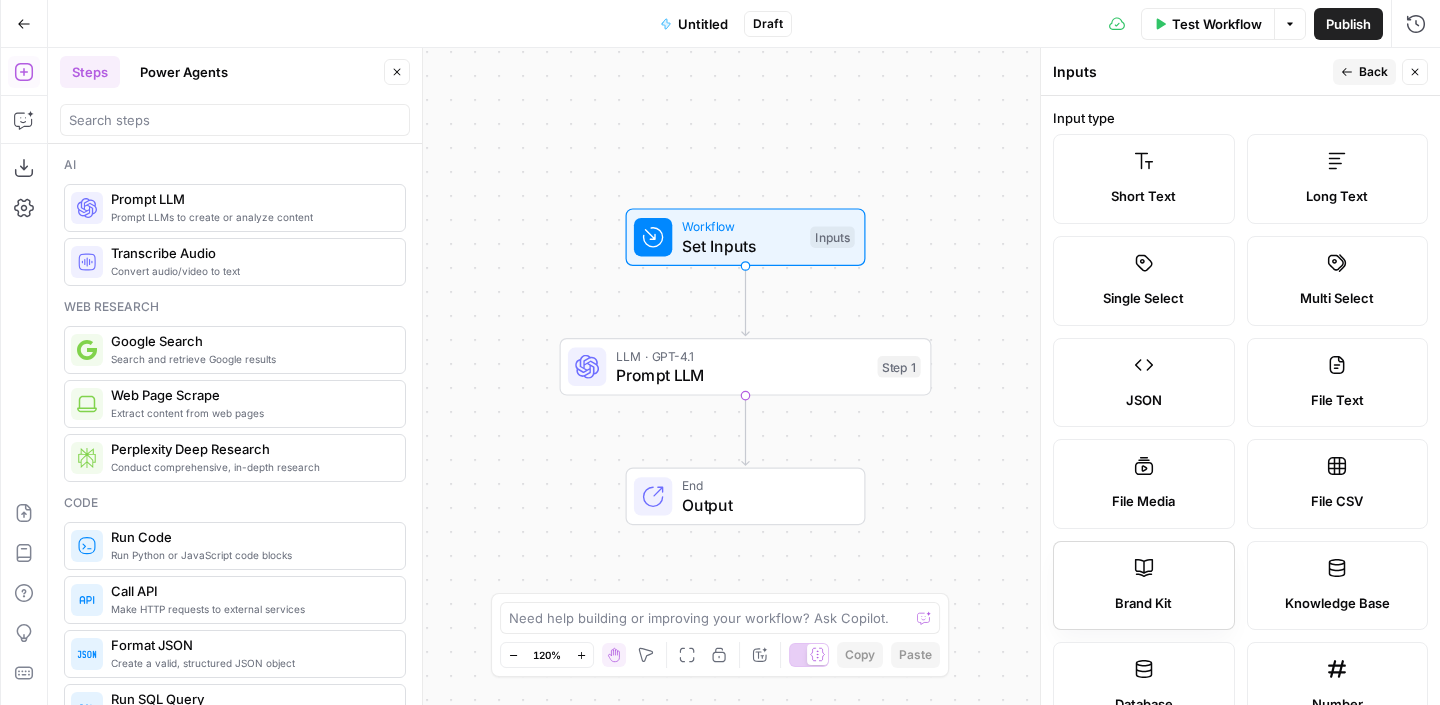 click on "Brand Kit" at bounding box center [1144, 586] 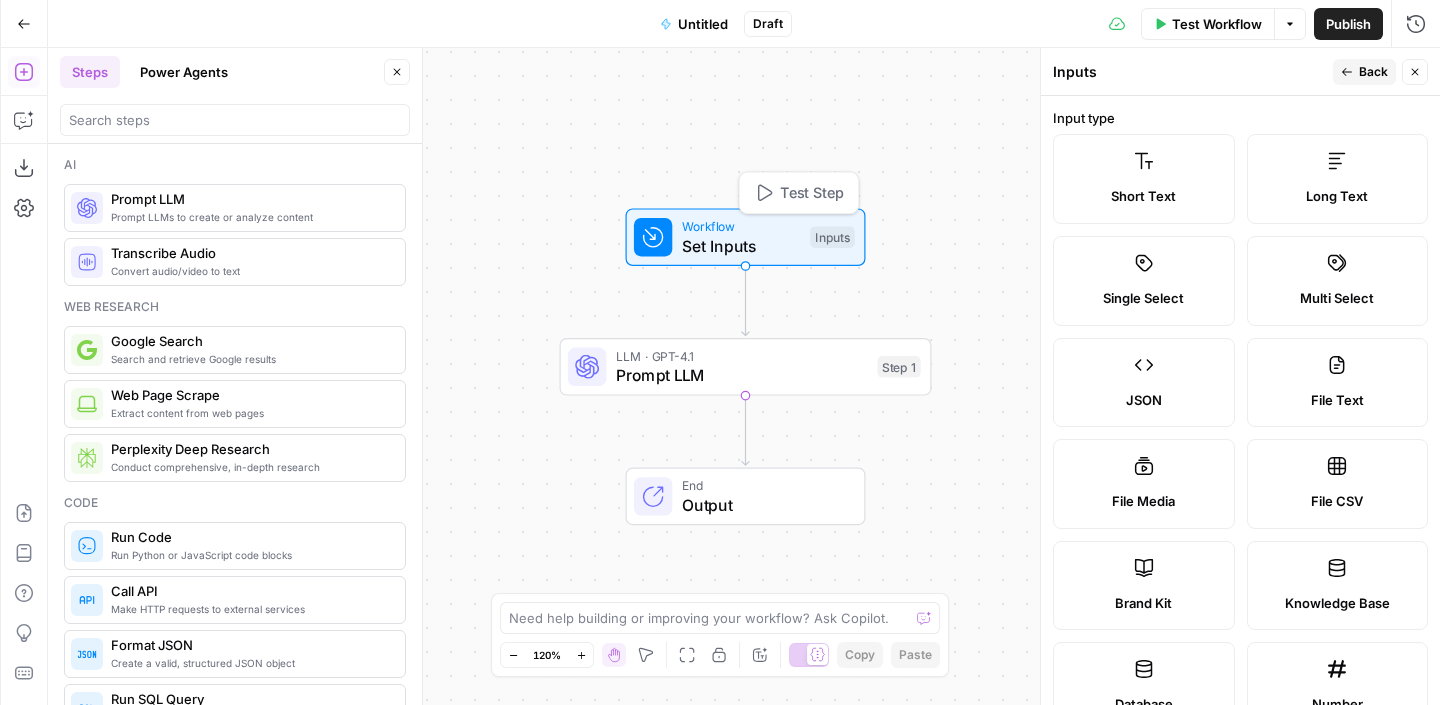 click 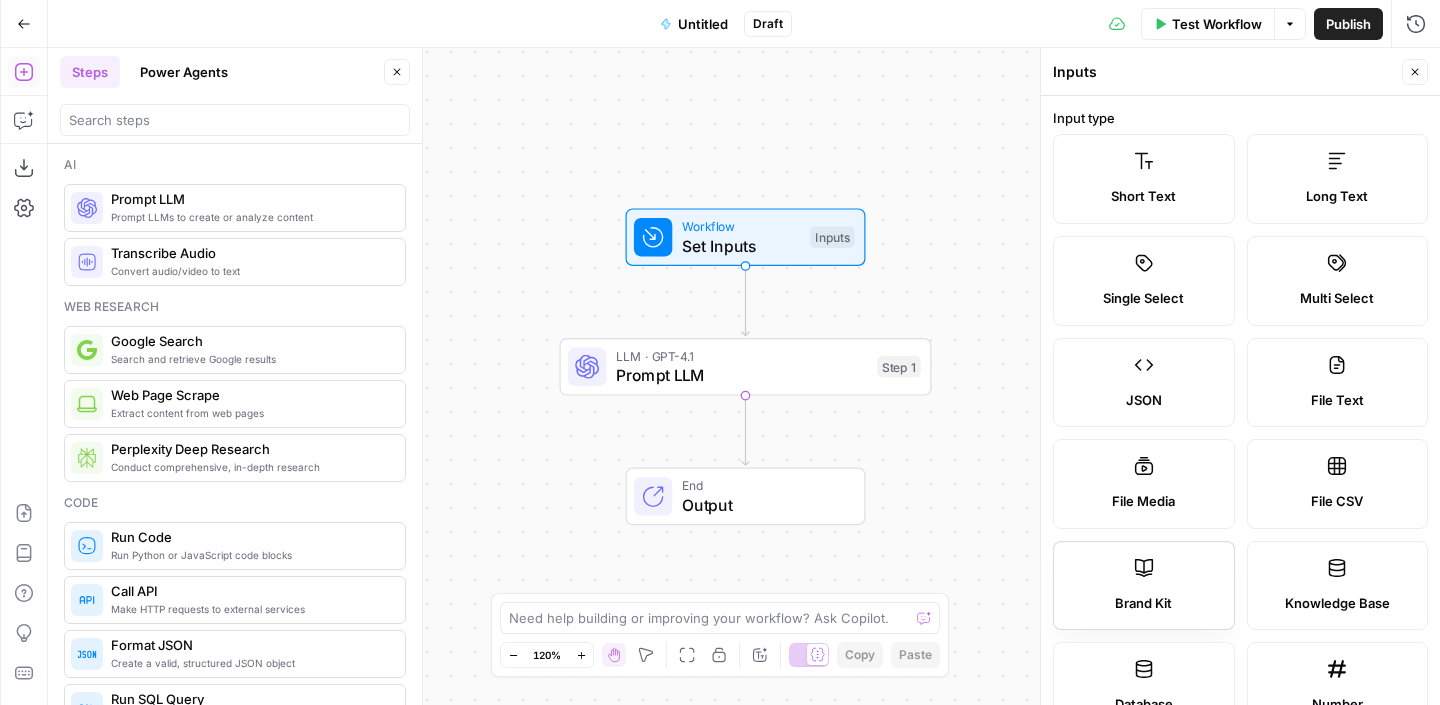 scroll, scrollTop: 390, scrollLeft: 0, axis: vertical 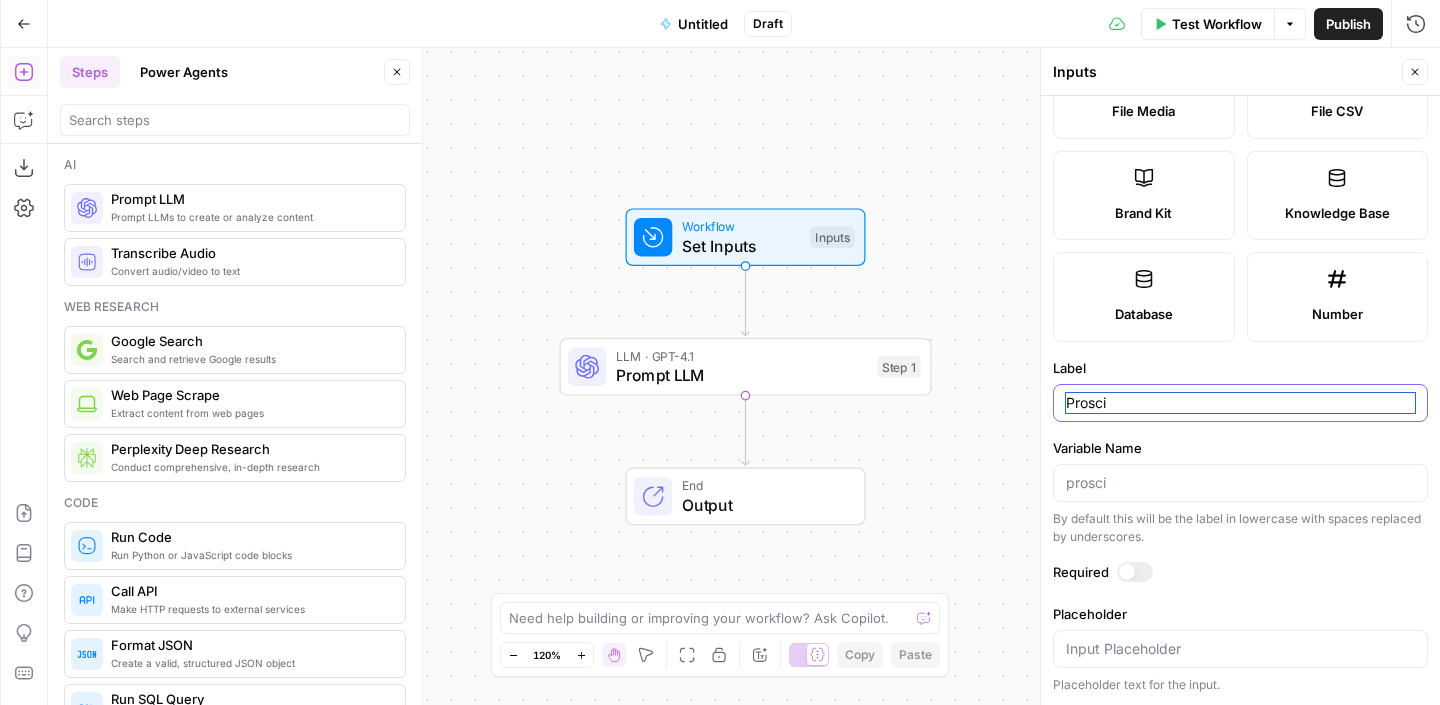 drag, startPoint x: 1138, startPoint y: 405, endPoint x: 1017, endPoint y: 405, distance: 121 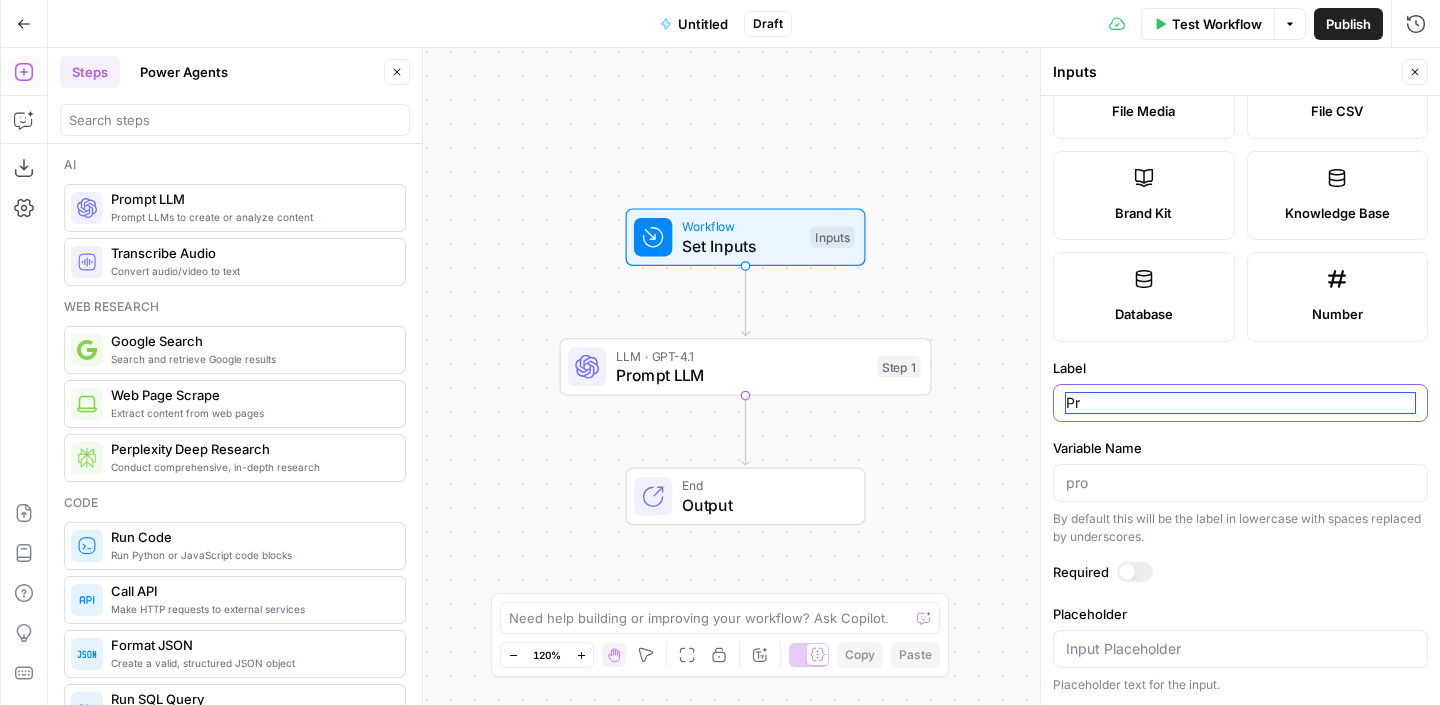 type on "P" 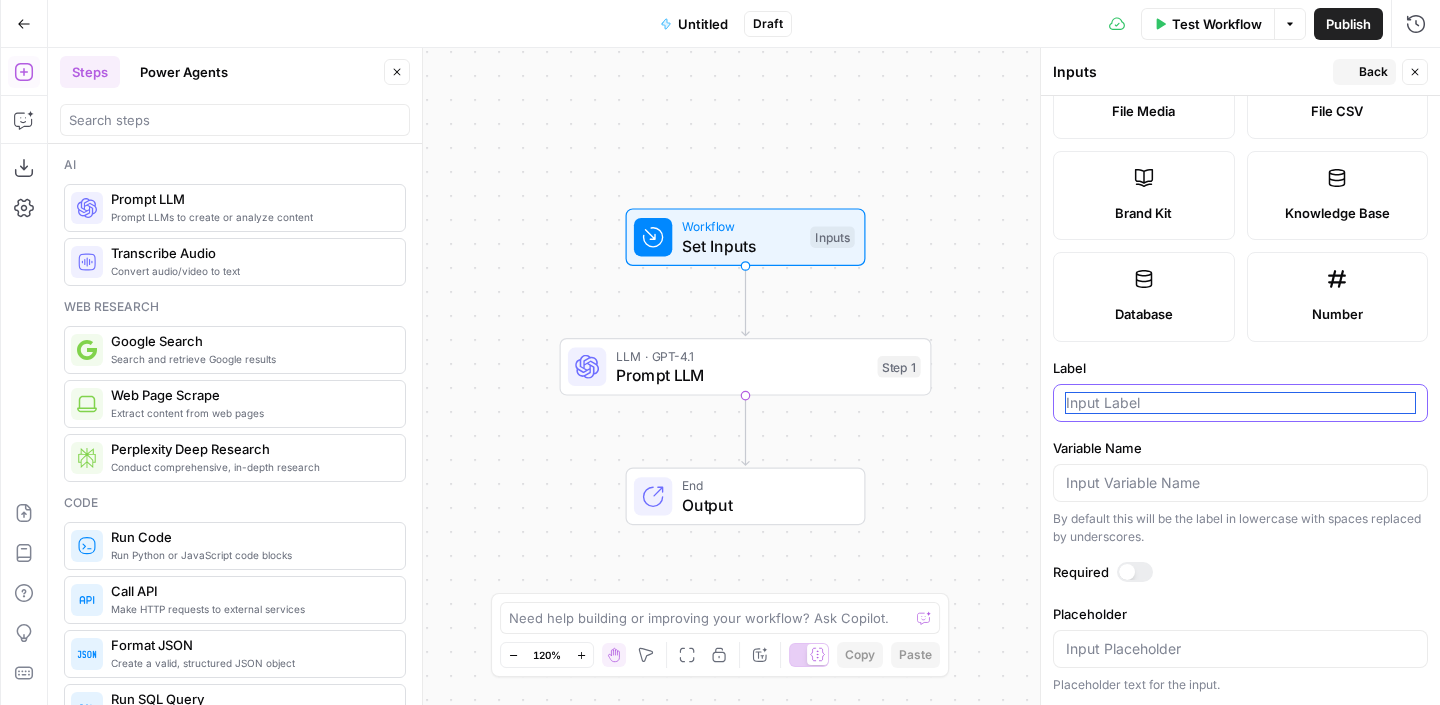 type 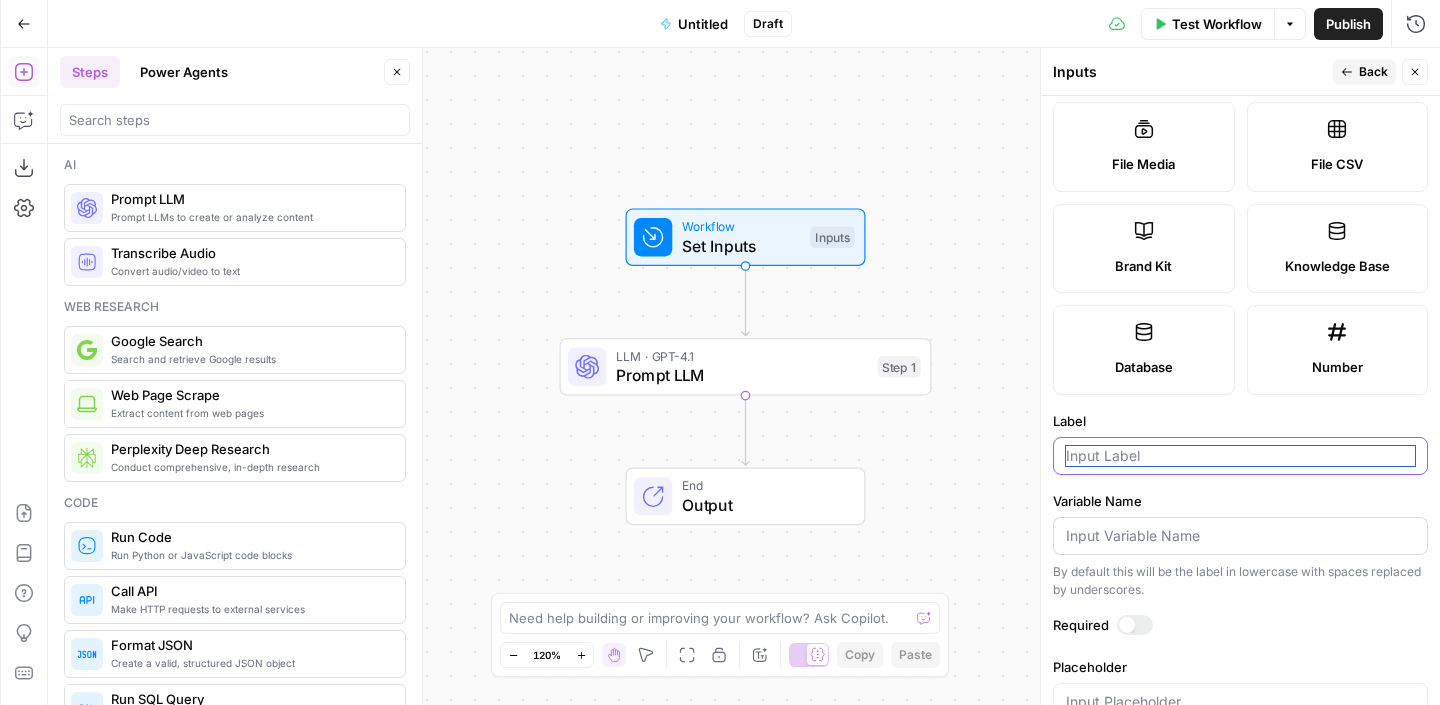 scroll, scrollTop: 390, scrollLeft: 0, axis: vertical 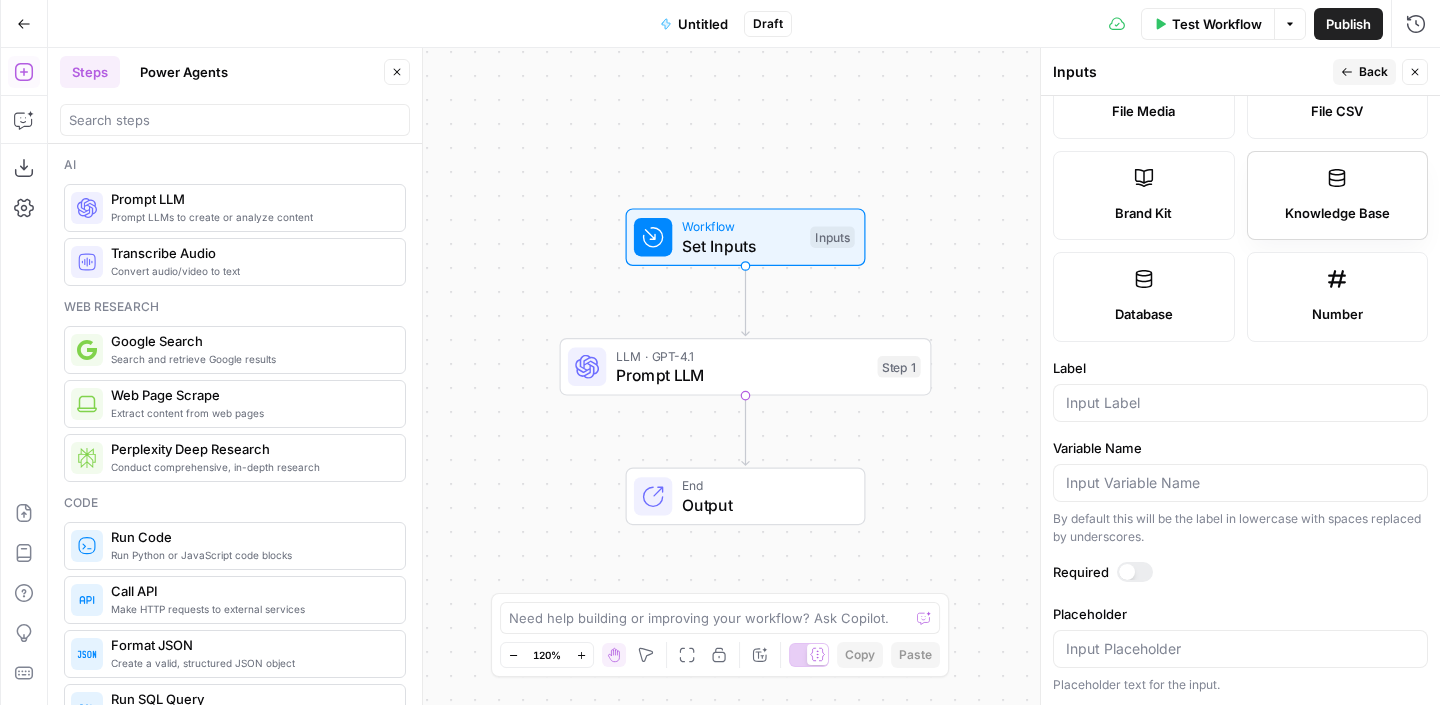 click on "Knowledge Base" at bounding box center (1338, 196) 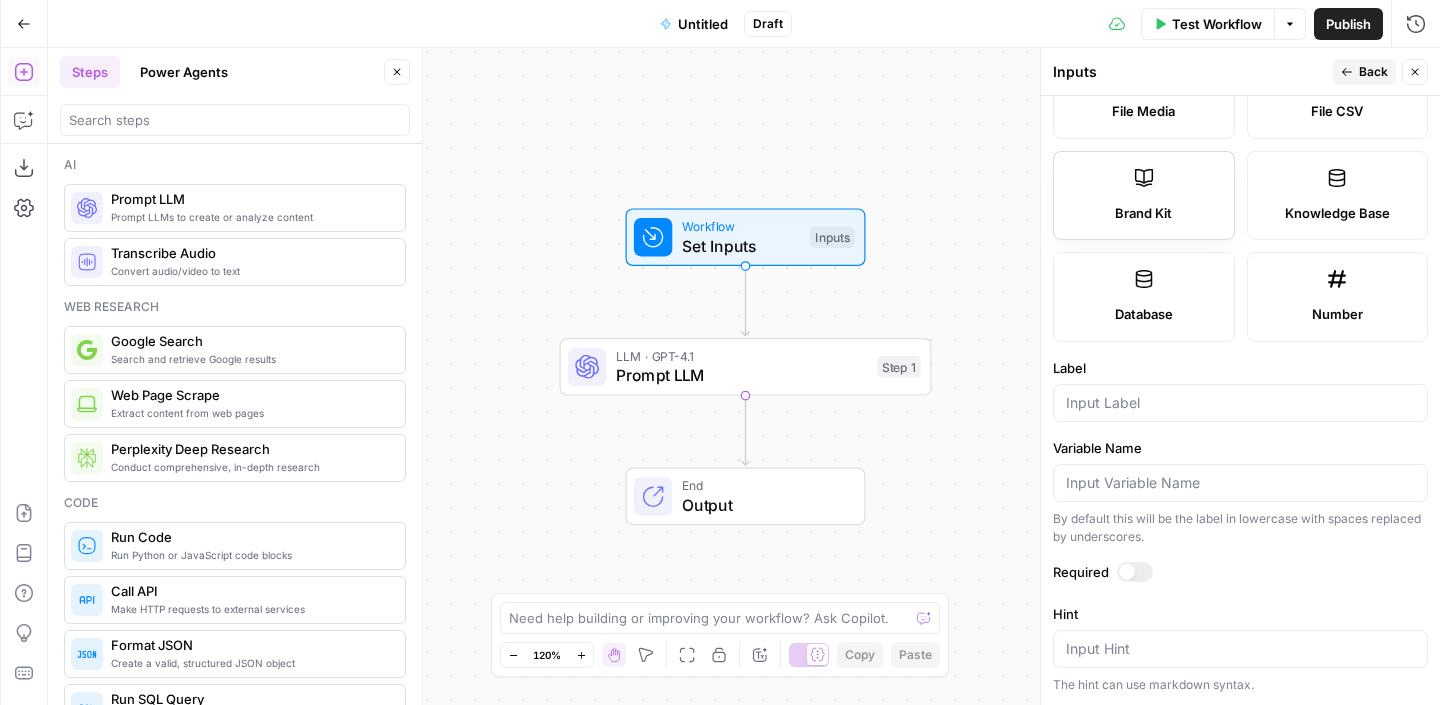 click on "Brand Kit" at bounding box center [1144, 196] 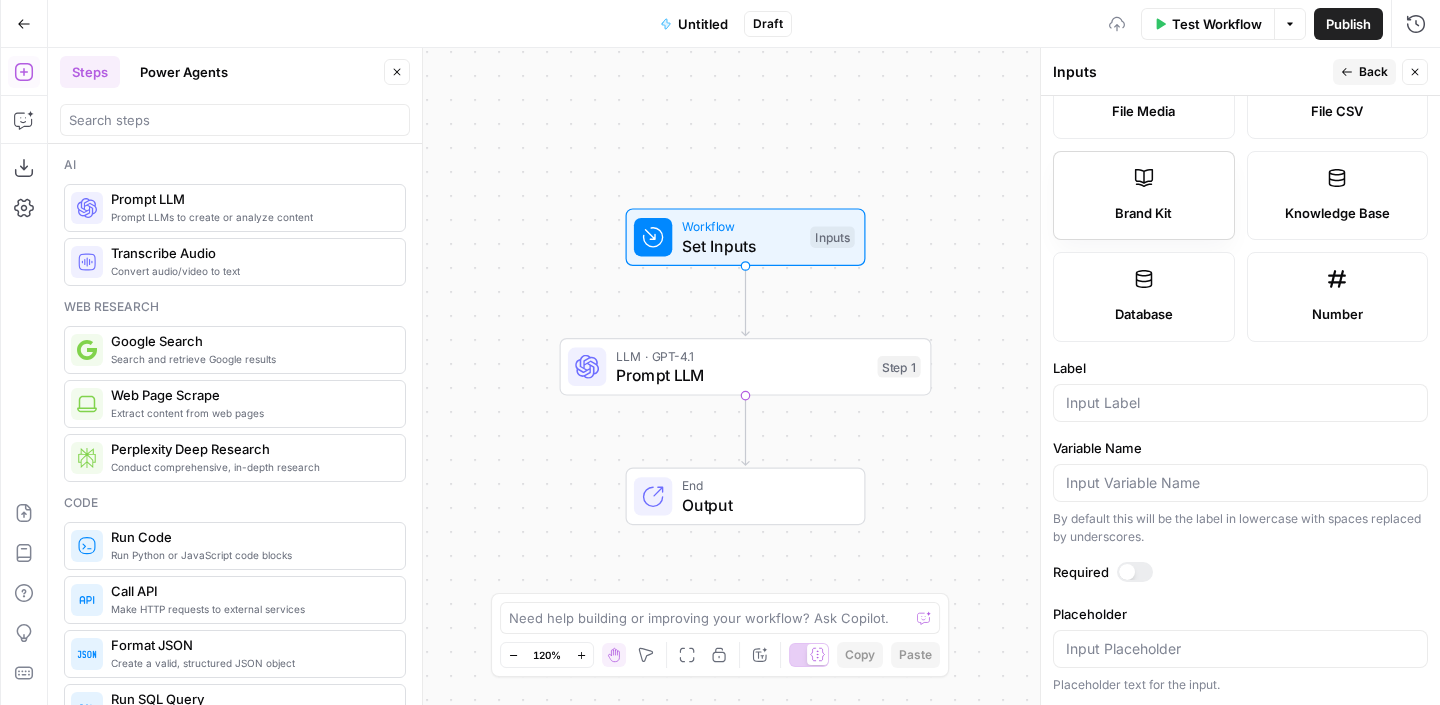 scroll, scrollTop: 0, scrollLeft: 0, axis: both 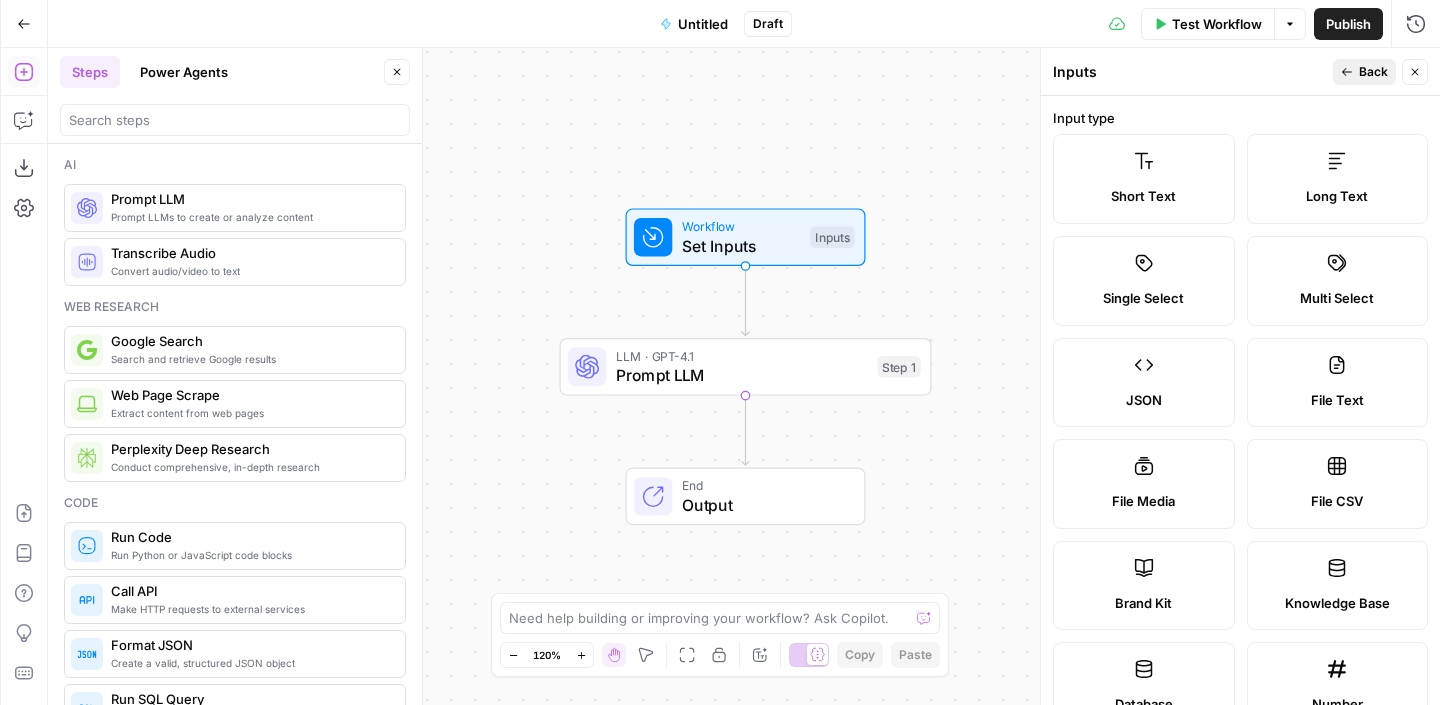 click 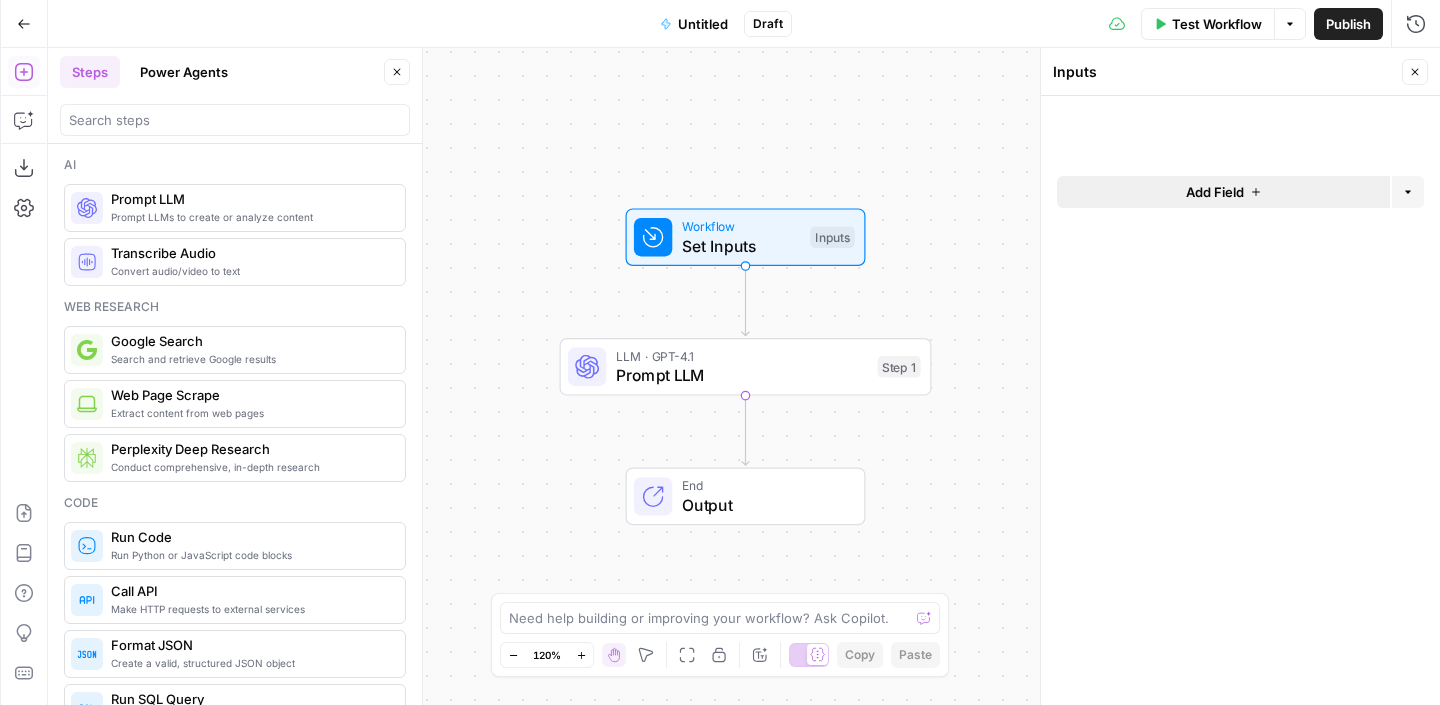 click on "Add Field" at bounding box center (1215, 192) 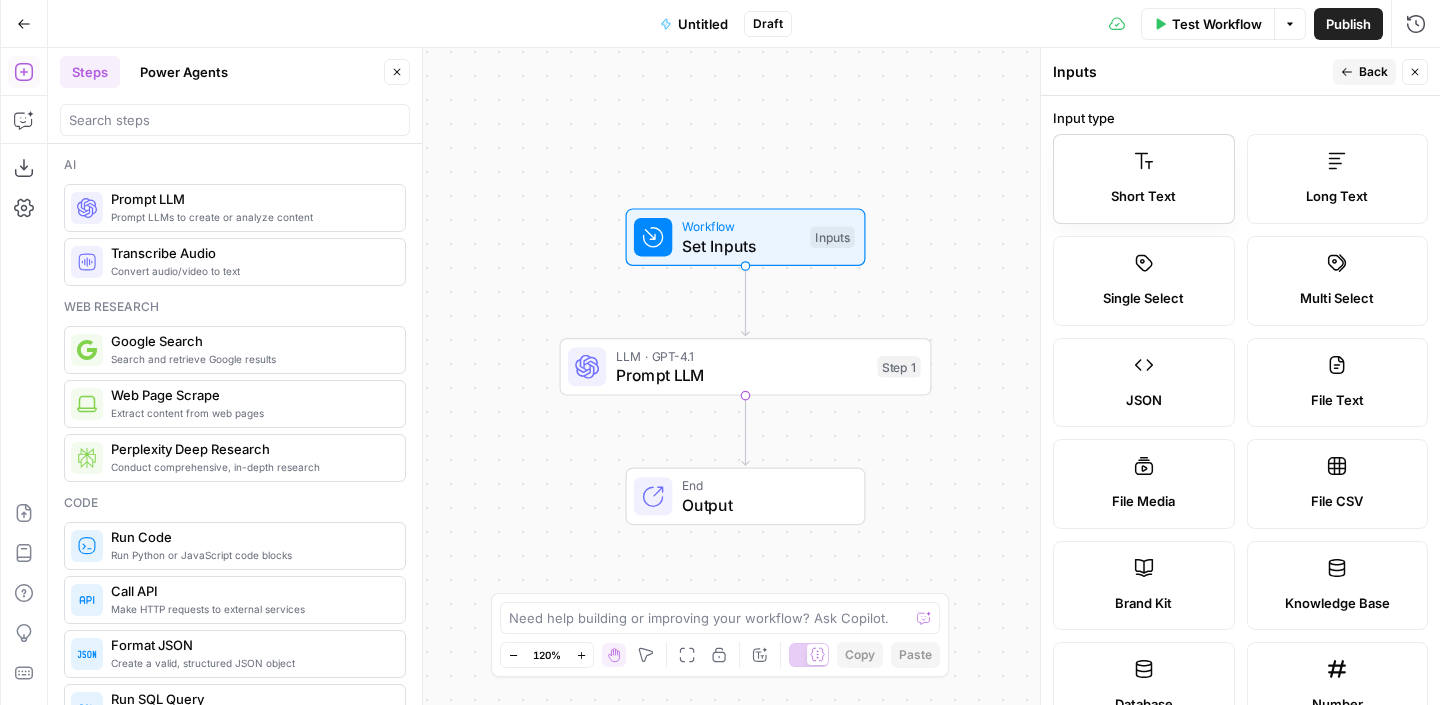 click on "Short Text" at bounding box center [1143, 197] 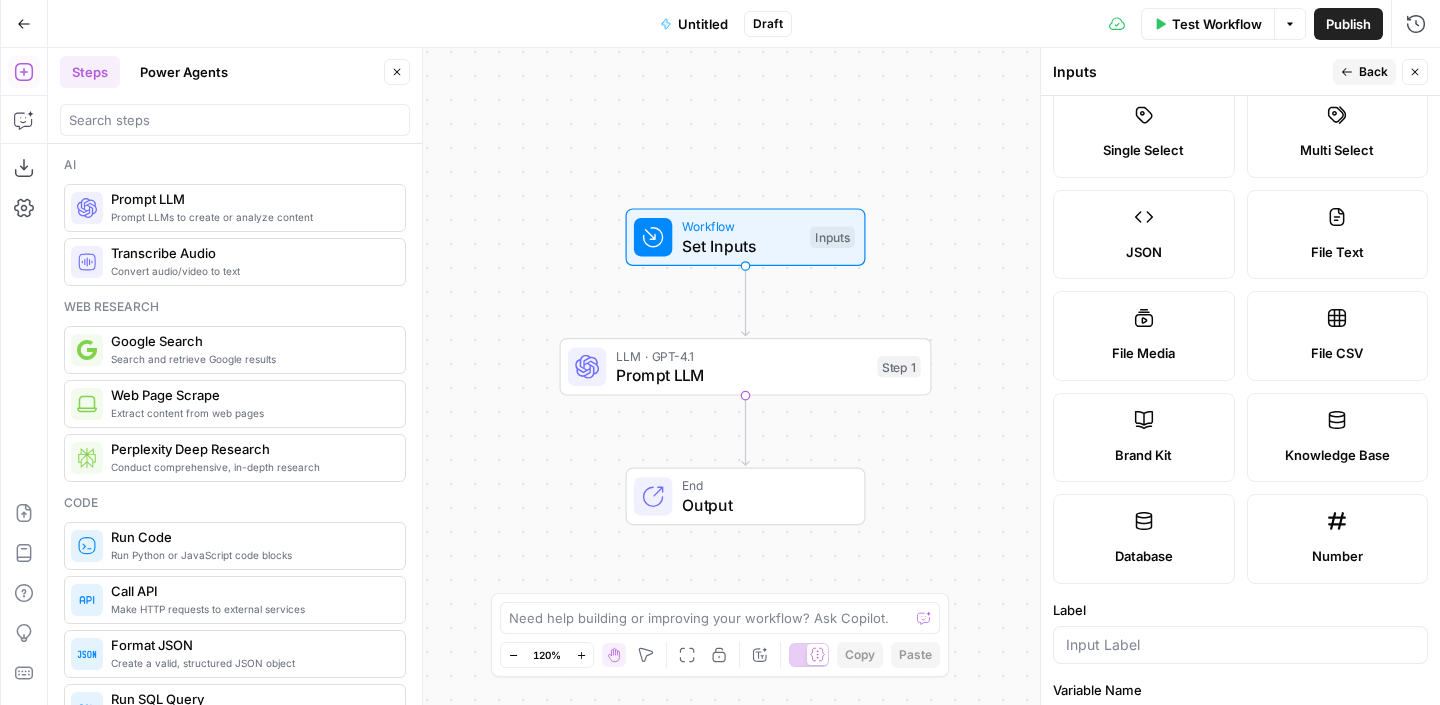 scroll, scrollTop: 203, scrollLeft: 0, axis: vertical 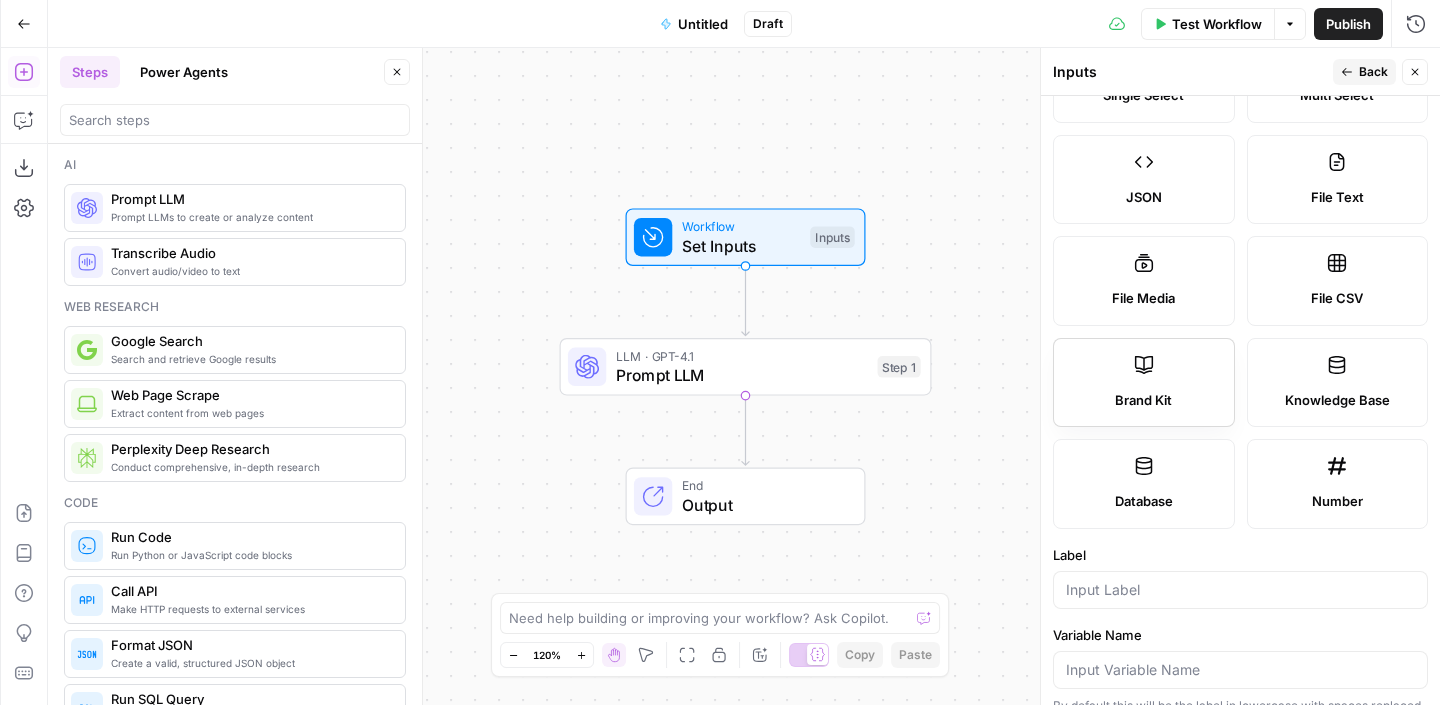 click on "Brand Kit" at bounding box center (1144, 401) 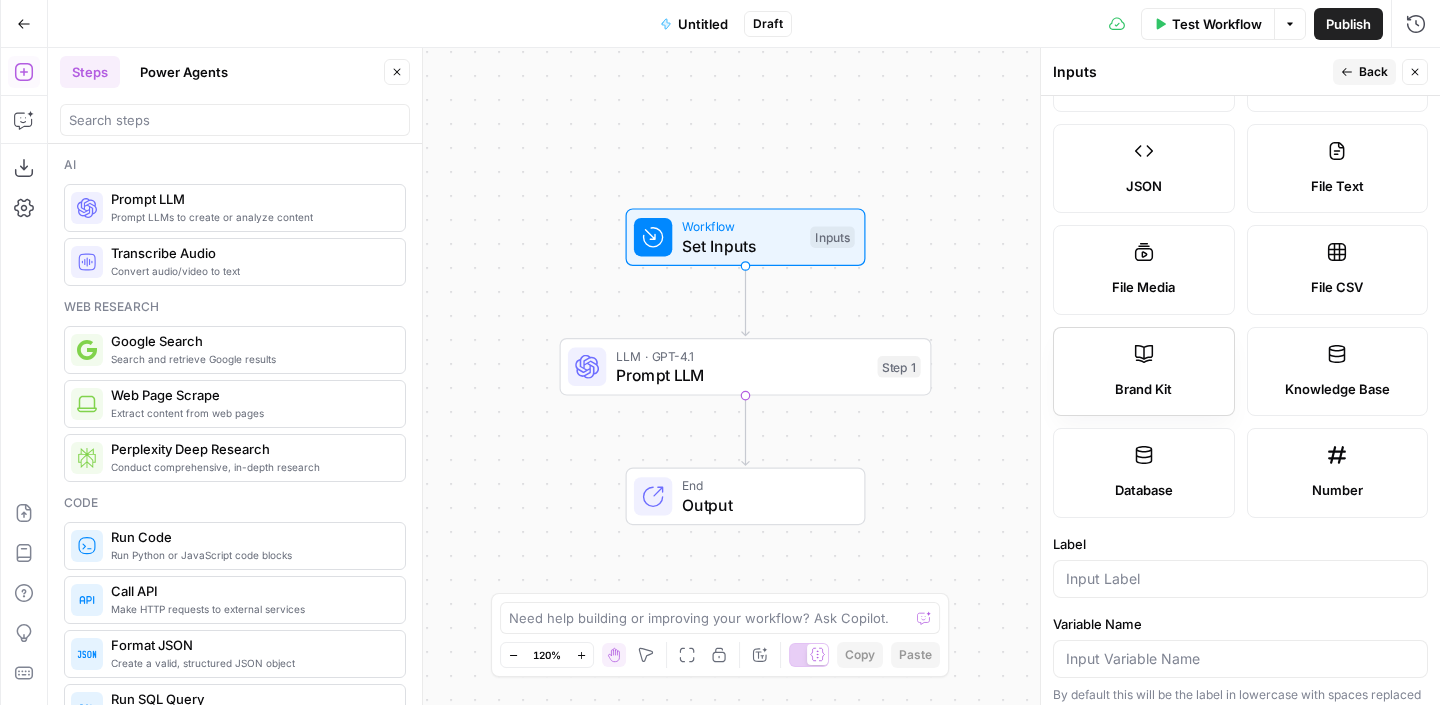 scroll, scrollTop: 390, scrollLeft: 0, axis: vertical 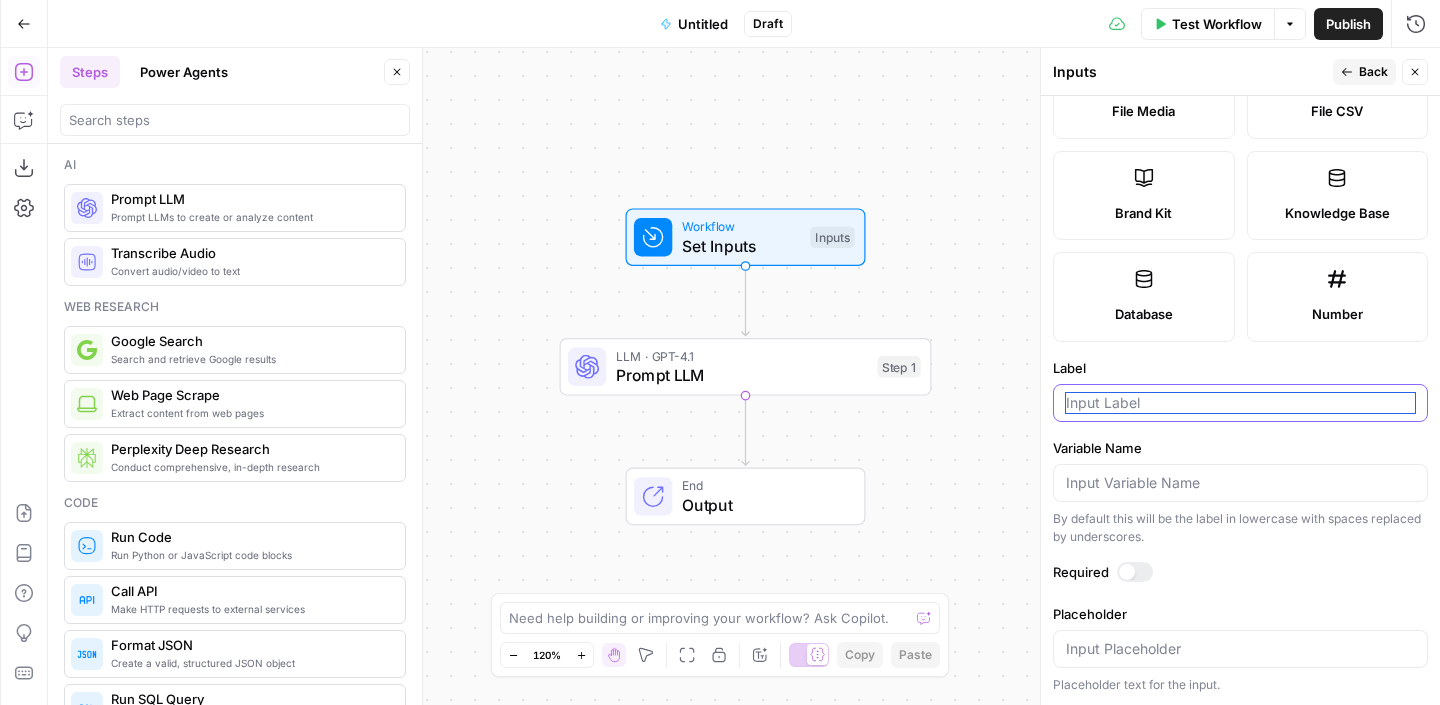 click on "Label" at bounding box center (1240, 403) 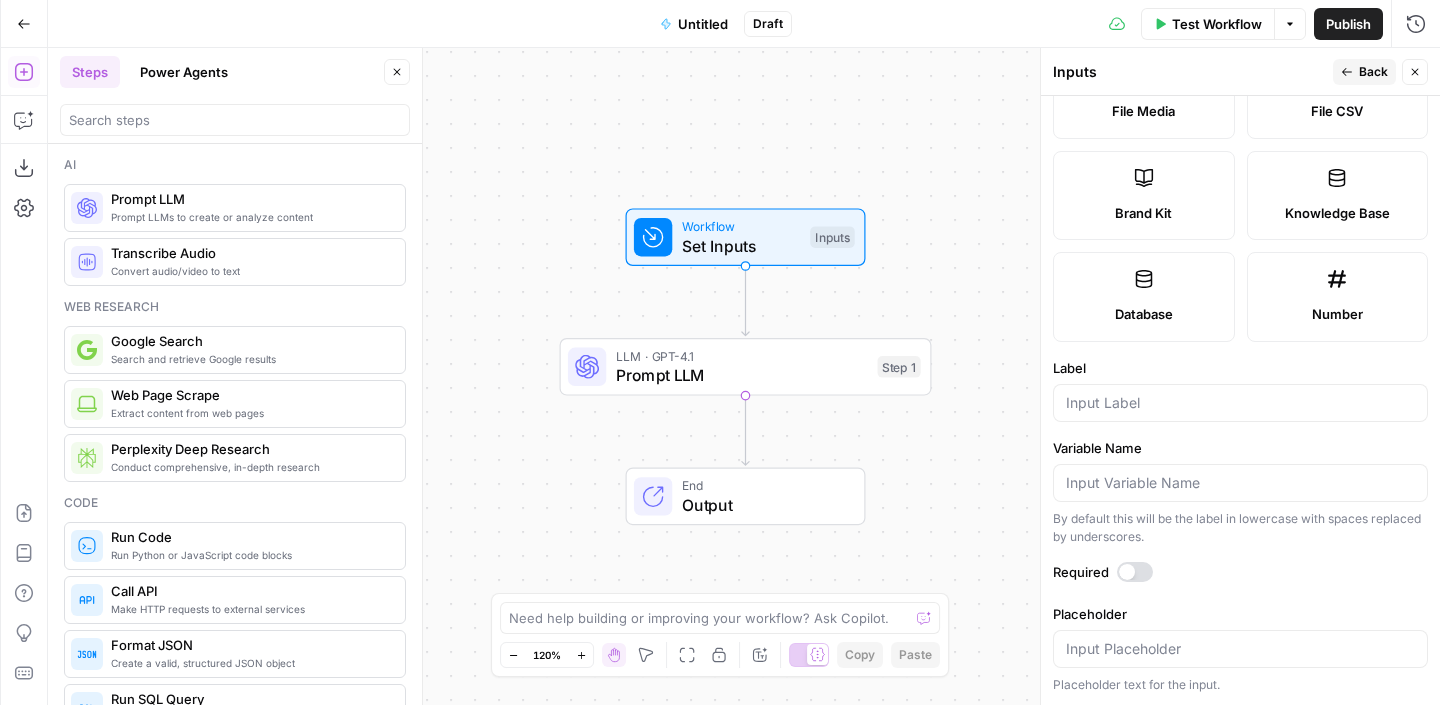 click at bounding box center (1135, 572) 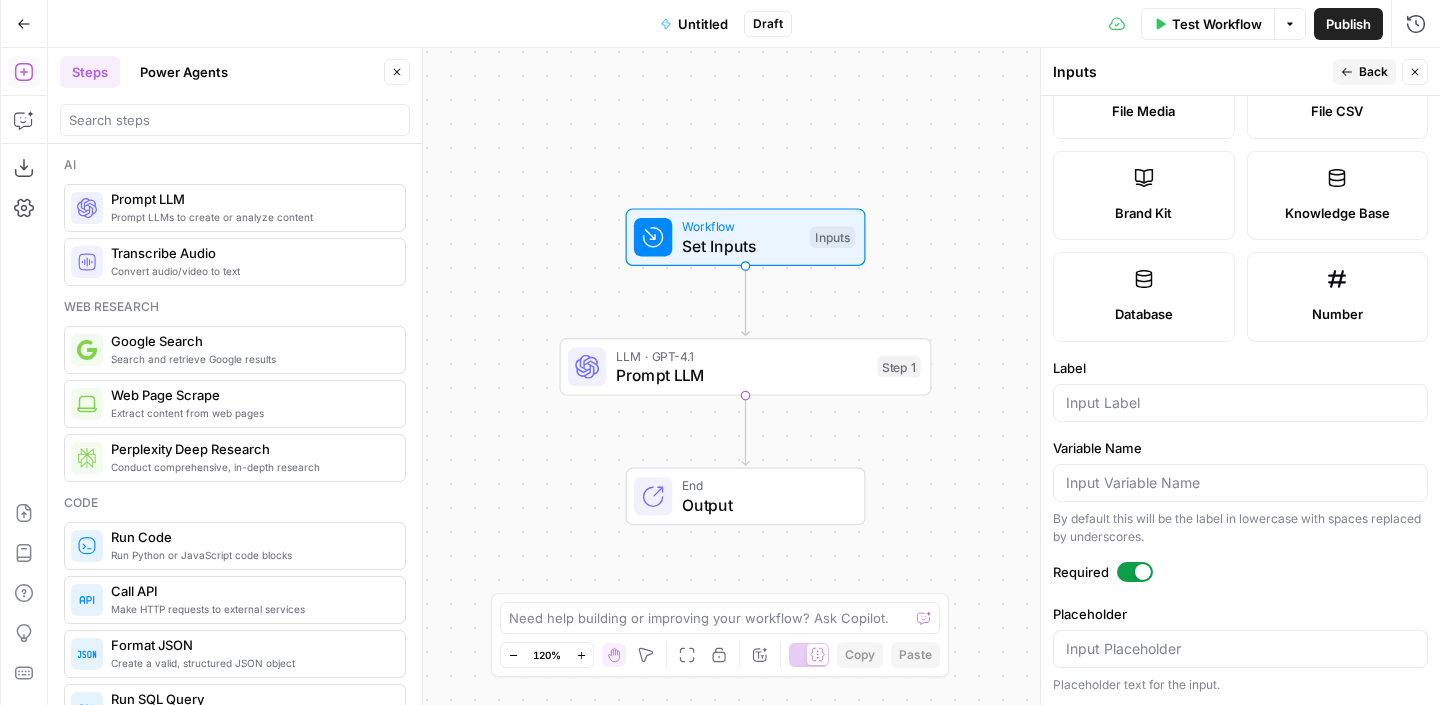 click at bounding box center [1143, 572] 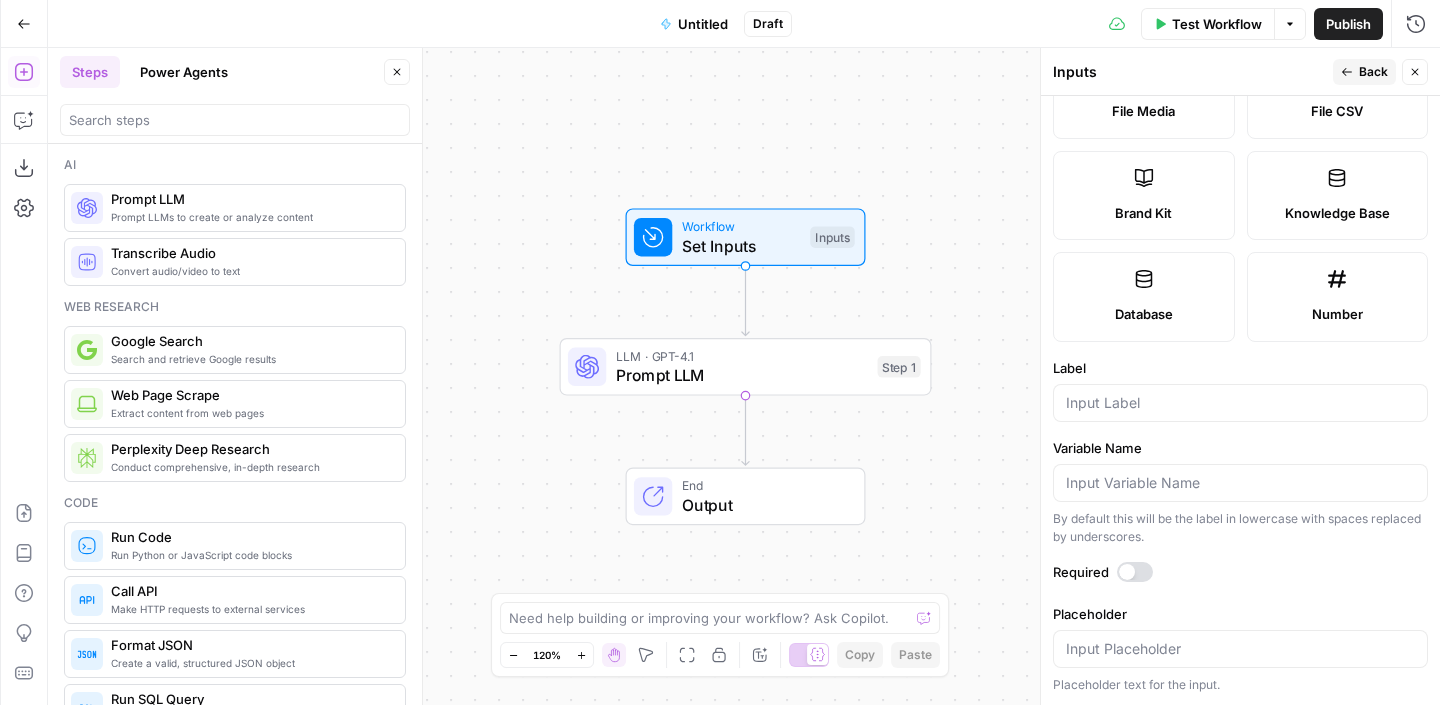 click at bounding box center [1135, 572] 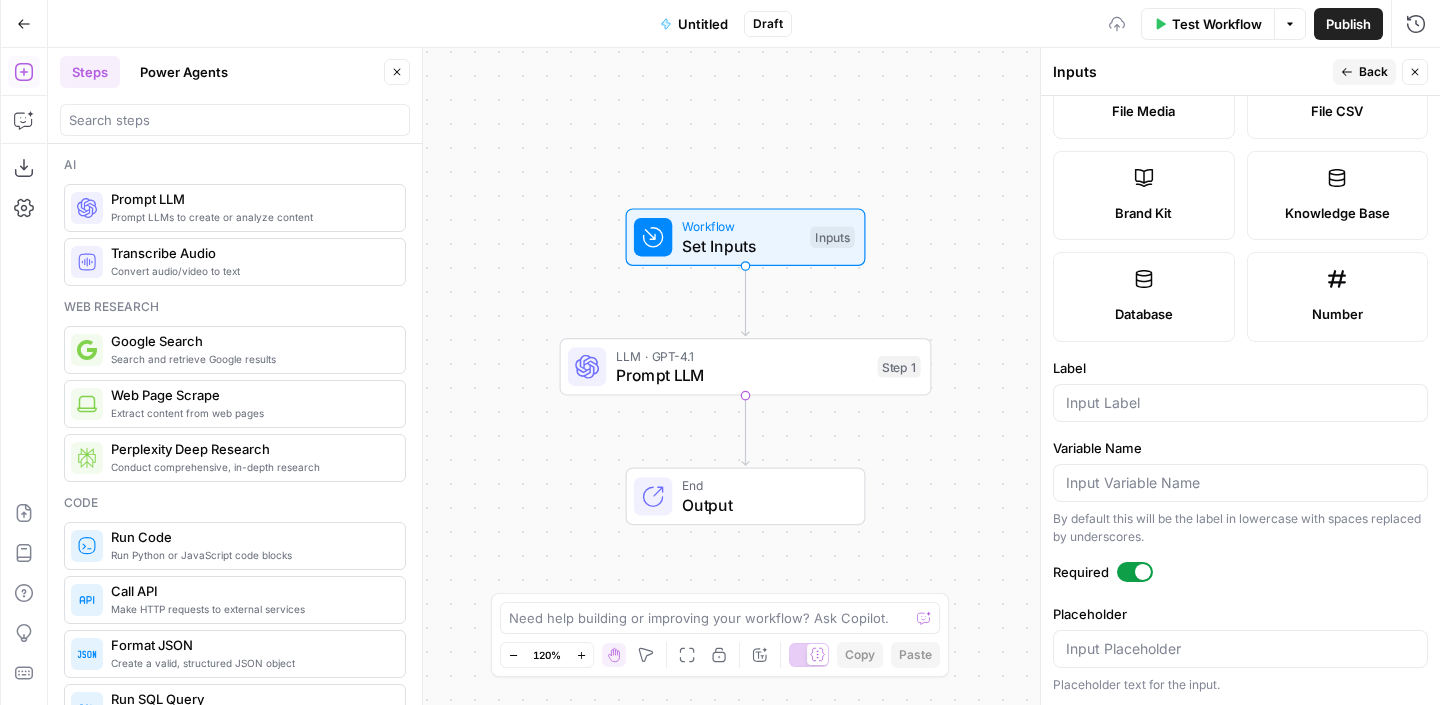 click at bounding box center (1143, 572) 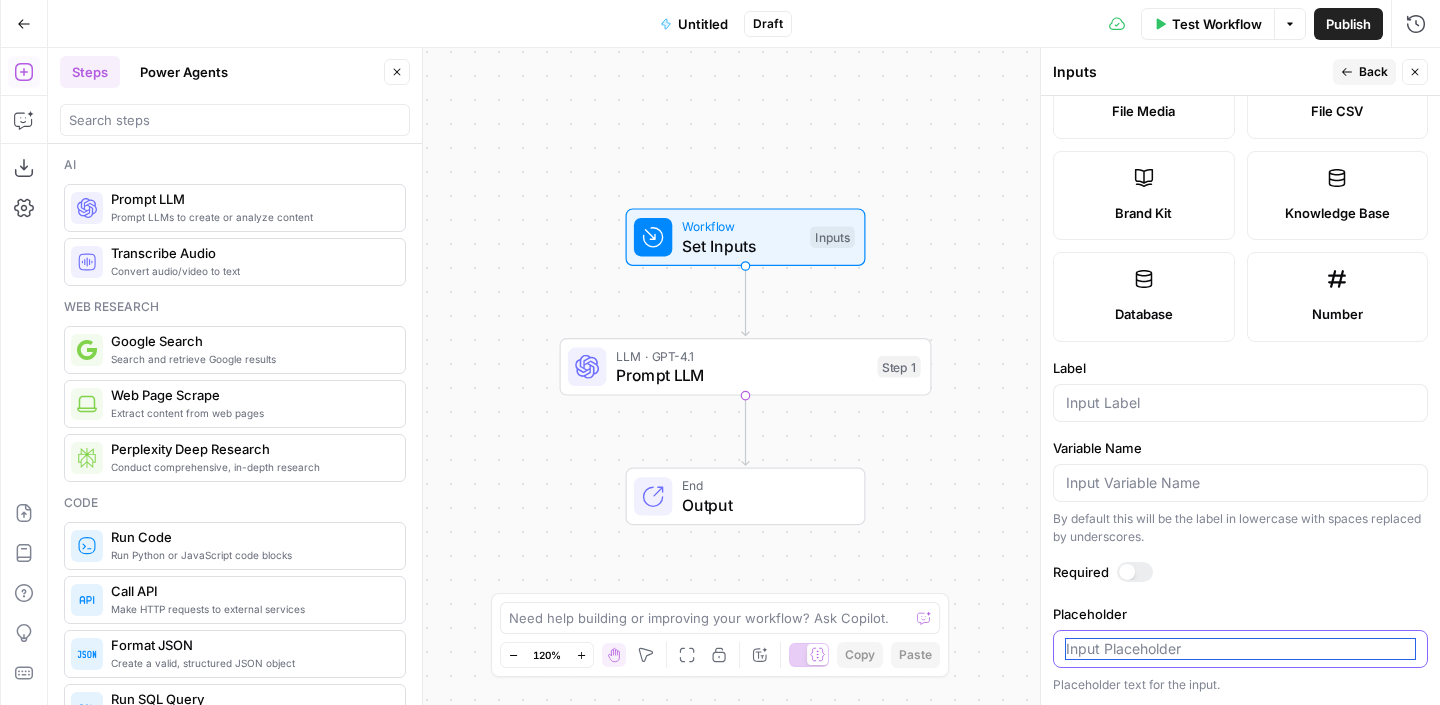 click on "Placeholder" at bounding box center (1240, 649) 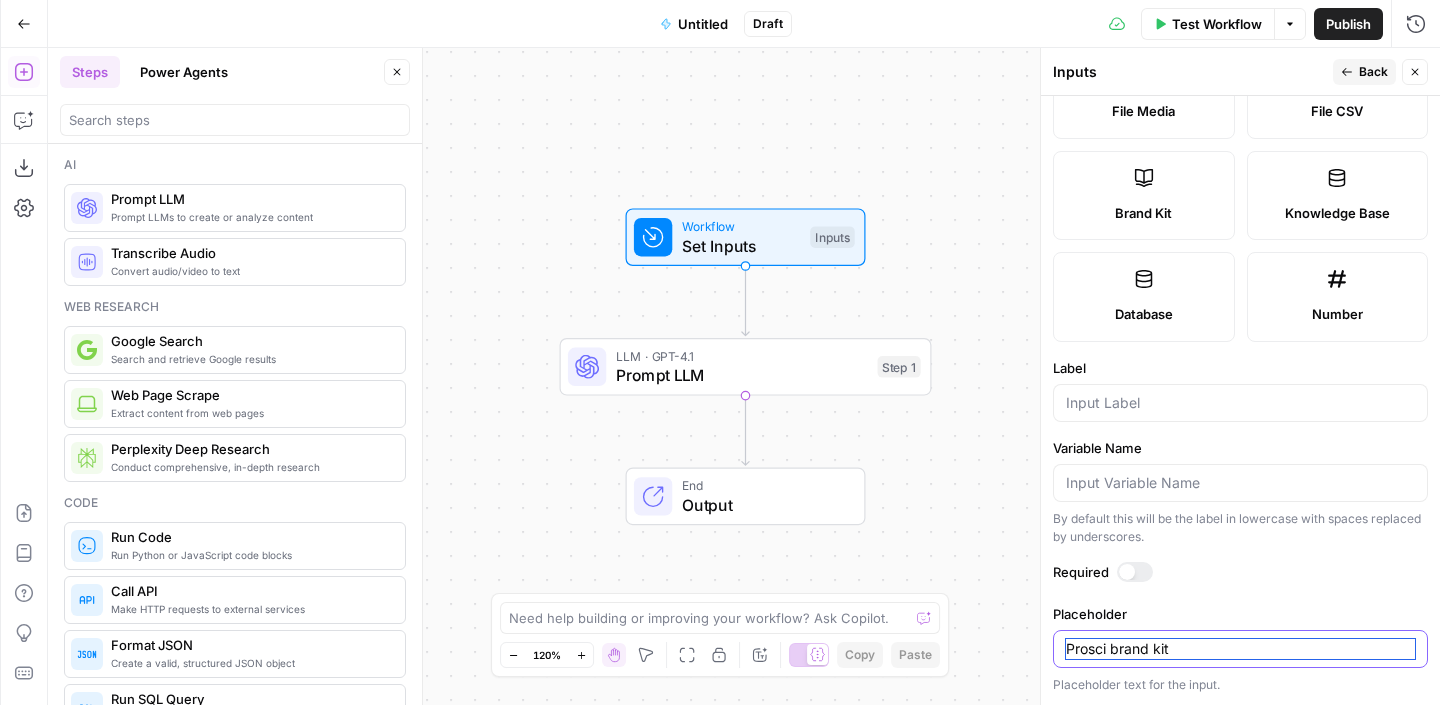 type on "Prosci brand kit" 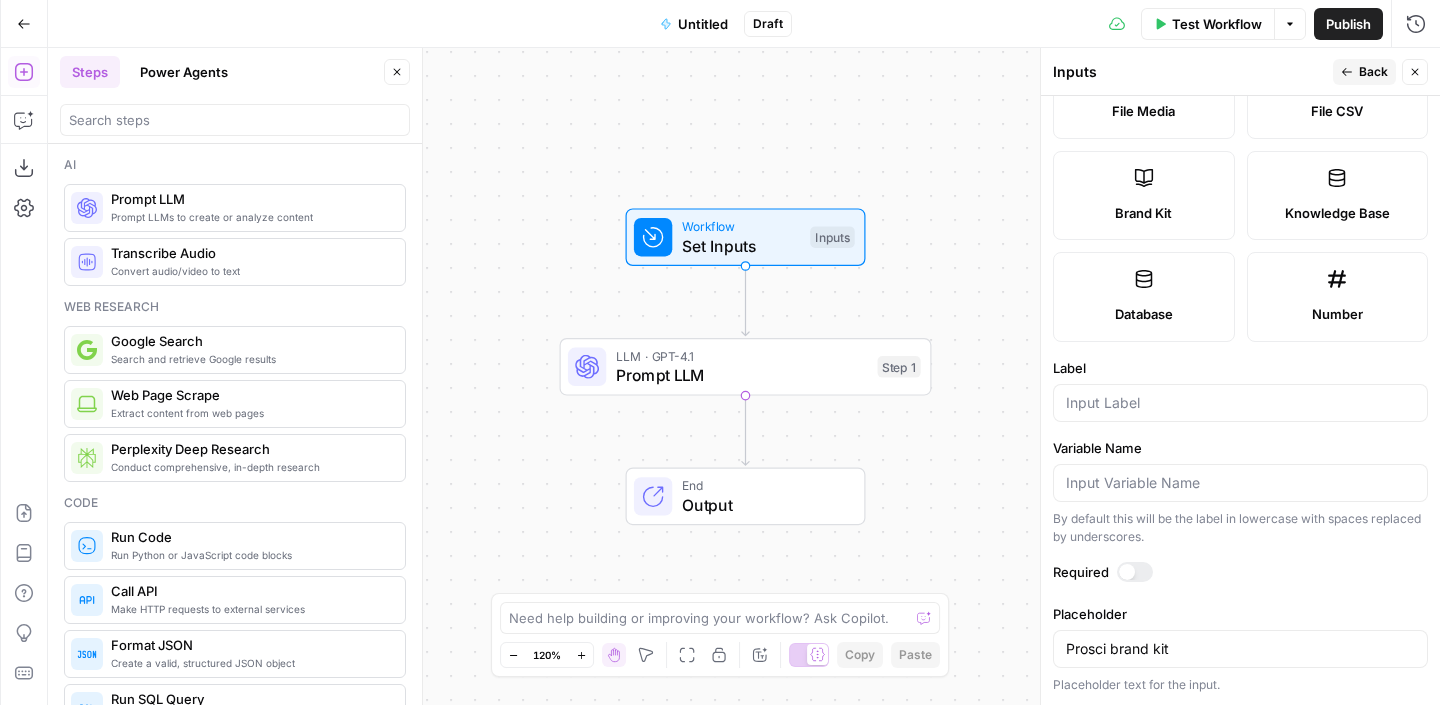 click on "Input type Short Text Long Text Single Select Multi Select JSON File Text File Media File CSV Brand Kit Knowledge Base Database Number Label Variable Name By default this will be the label in lowercase with spaces replaced by underscores. Required Placeholder Prosci brand kit Placeholder text for the input." at bounding box center (1240, 400) 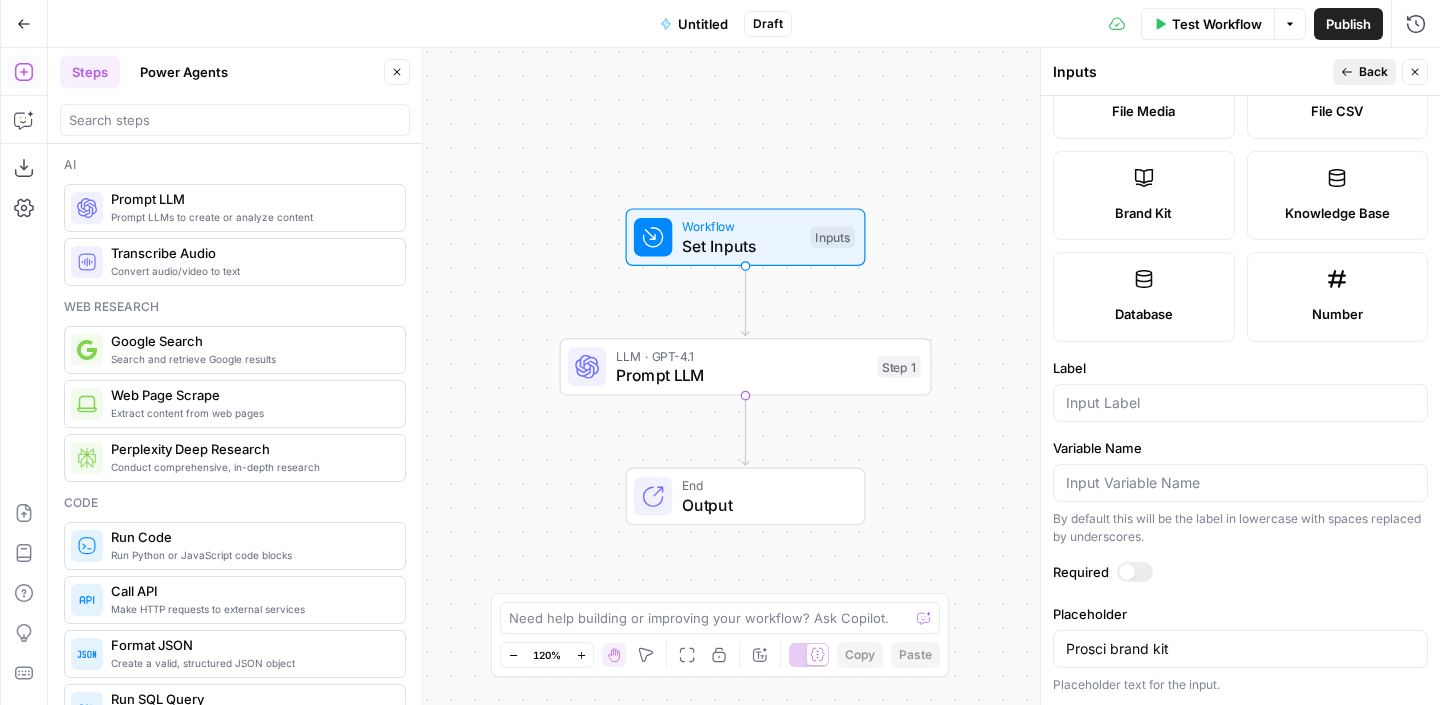 click on "Back" at bounding box center (1373, 72) 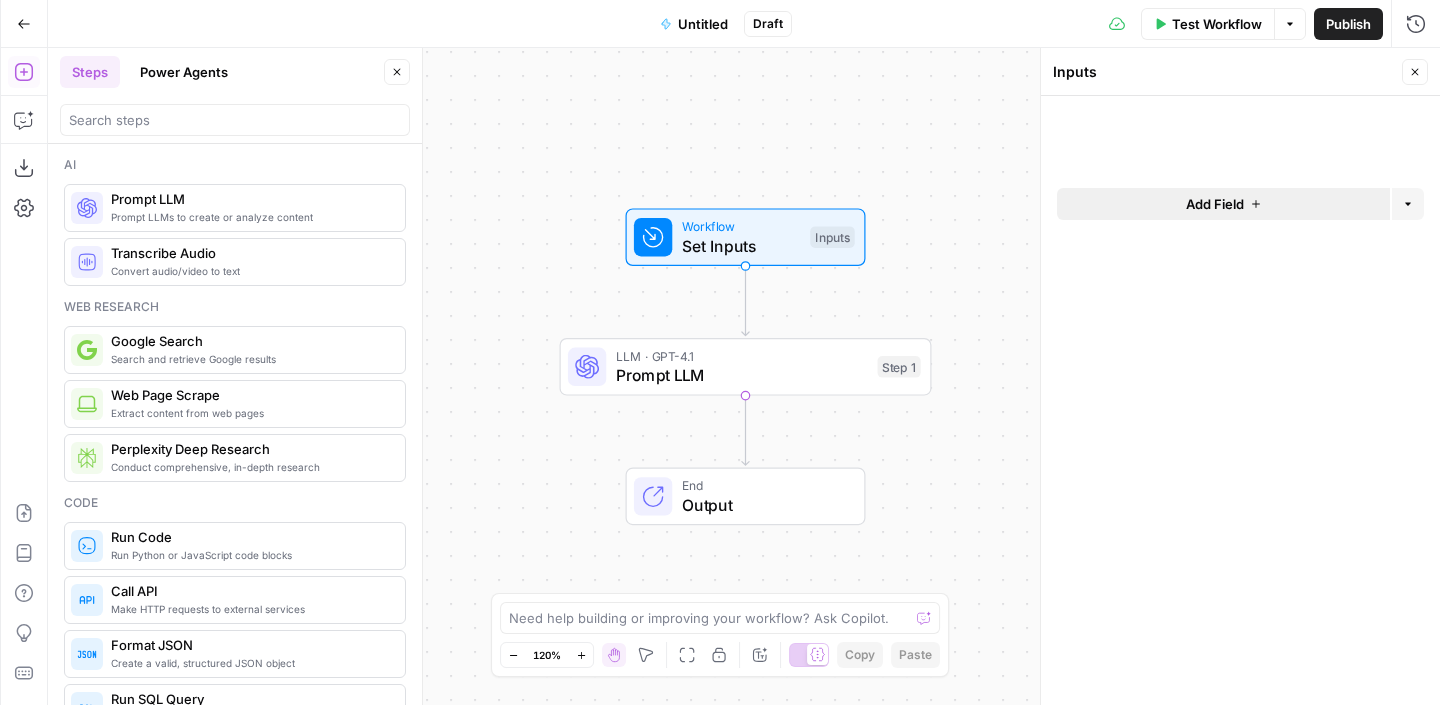 click on "Add Field" at bounding box center (1223, 204) 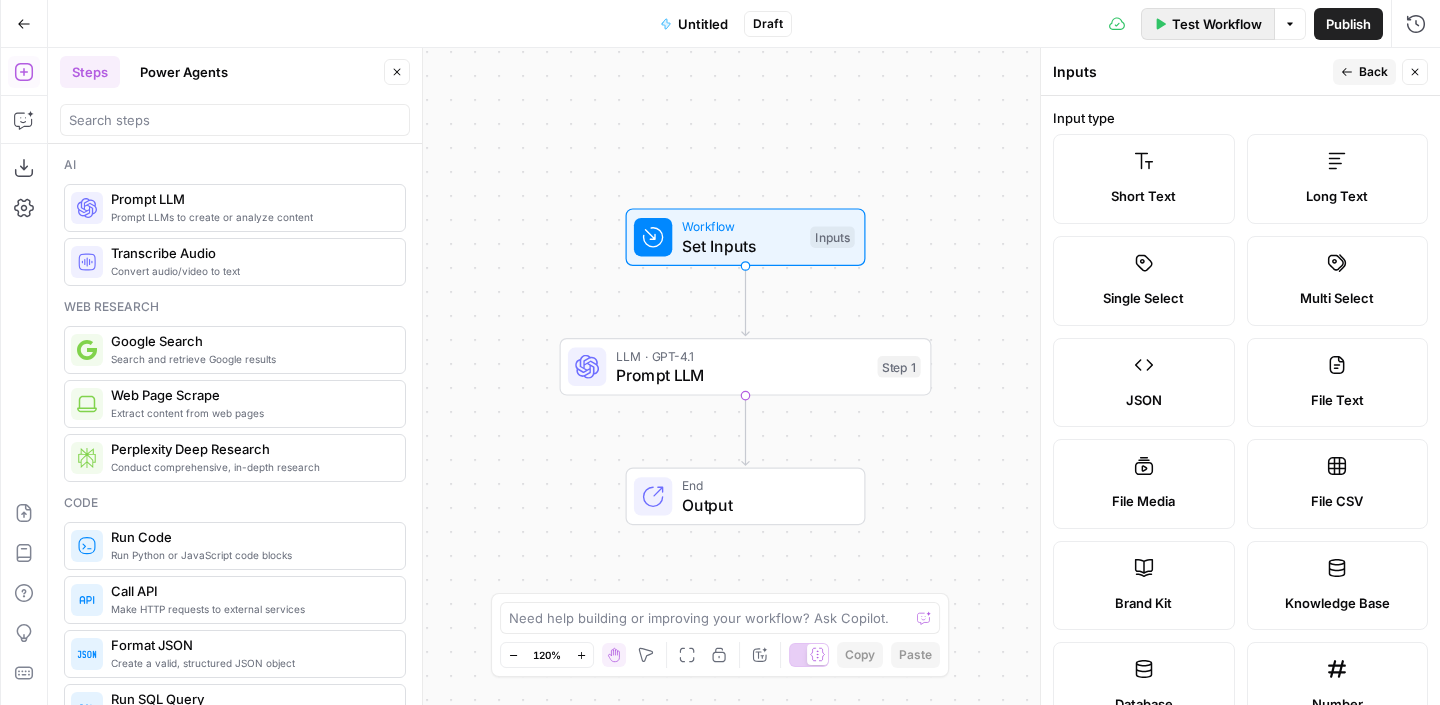 click on "Test Workflow" at bounding box center (1217, 24) 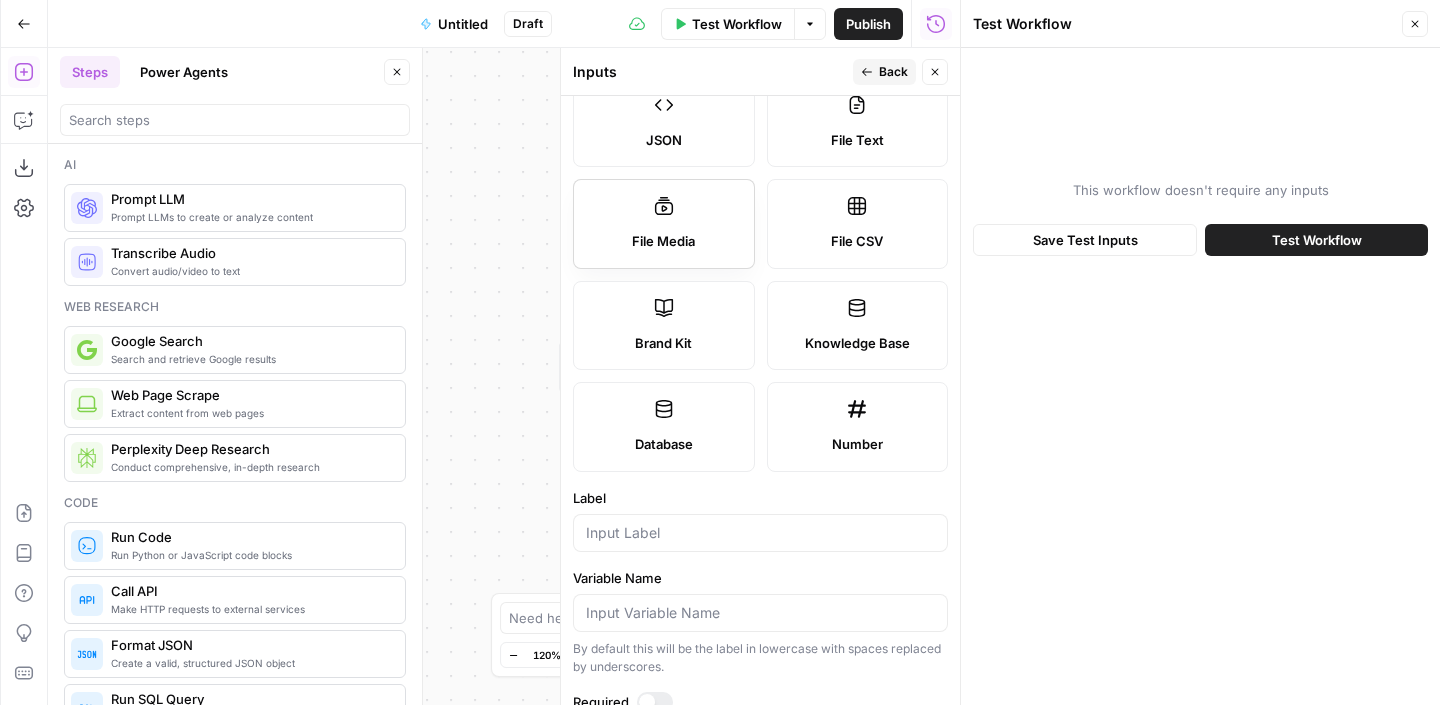 scroll, scrollTop: 266, scrollLeft: 0, axis: vertical 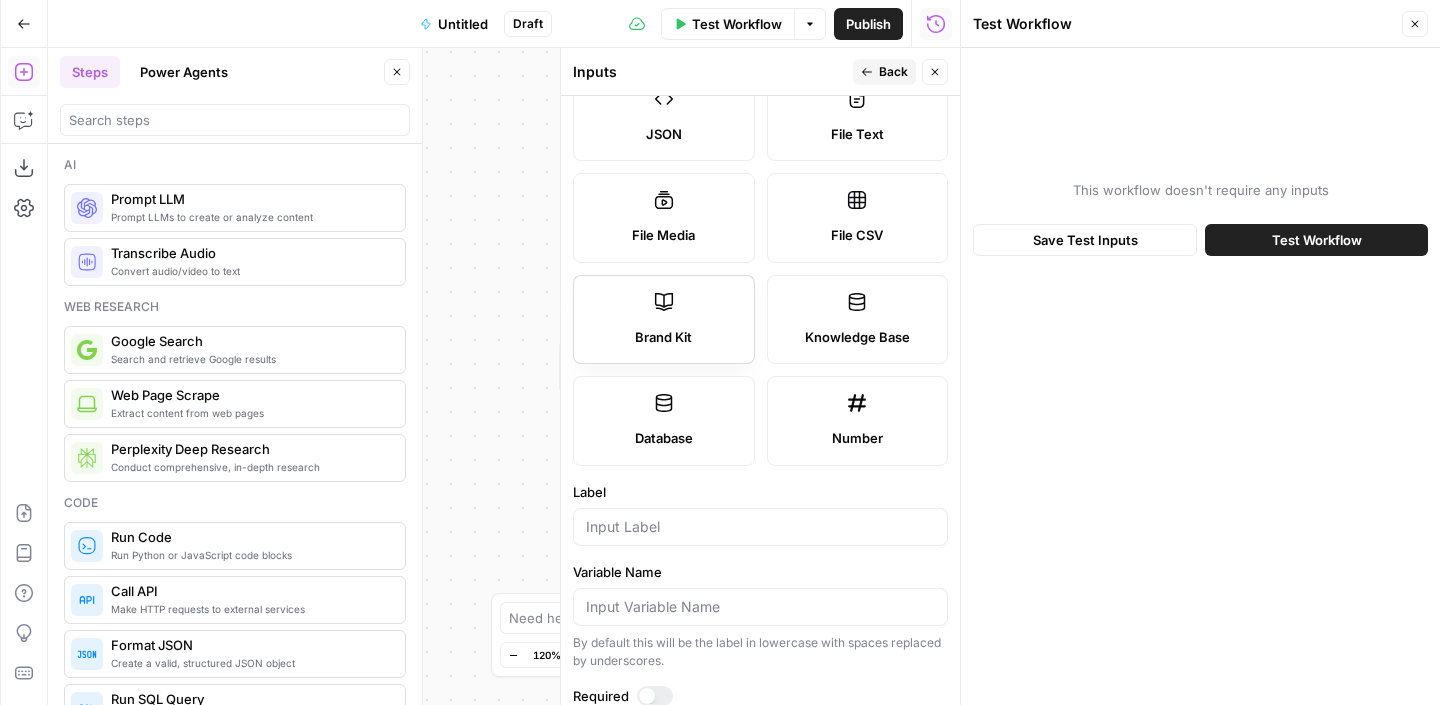 click on "Brand Kit" at bounding box center [663, 338] 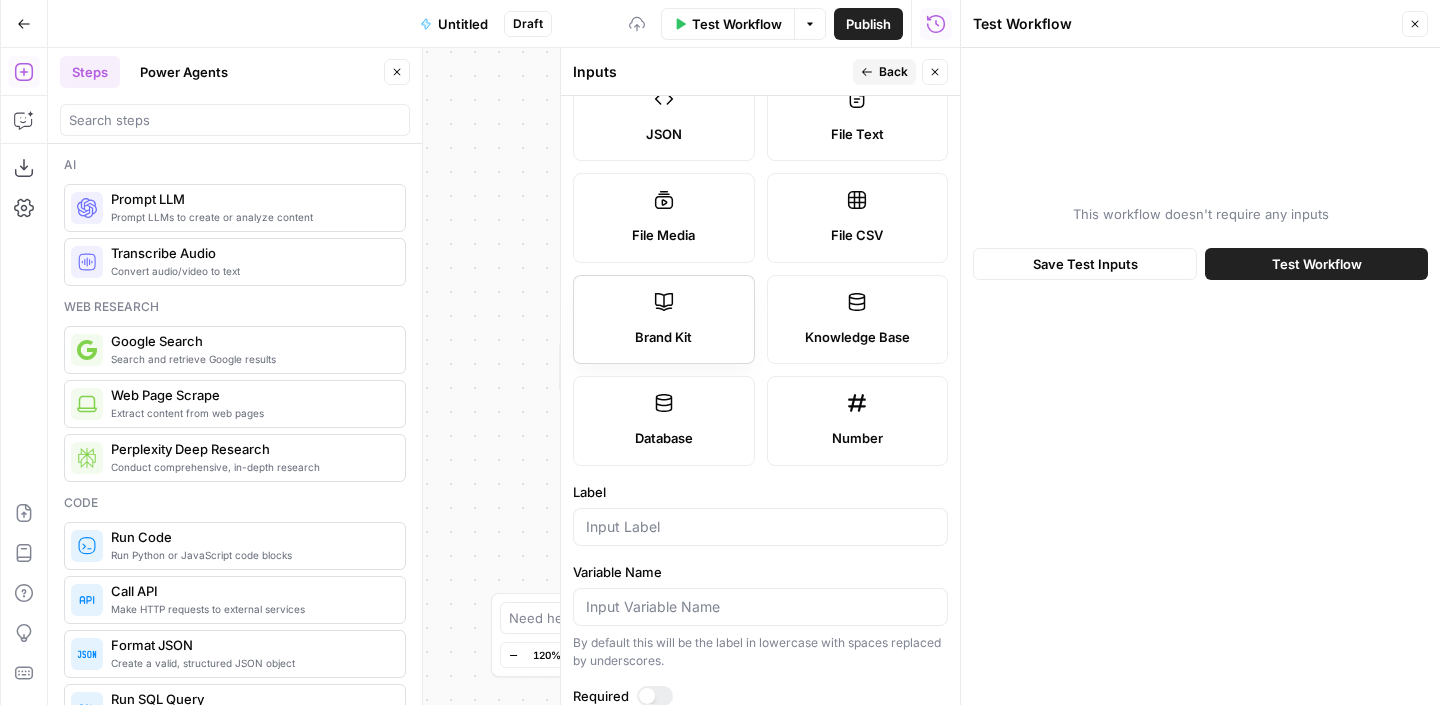 click on "Brand Kit" at bounding box center [663, 338] 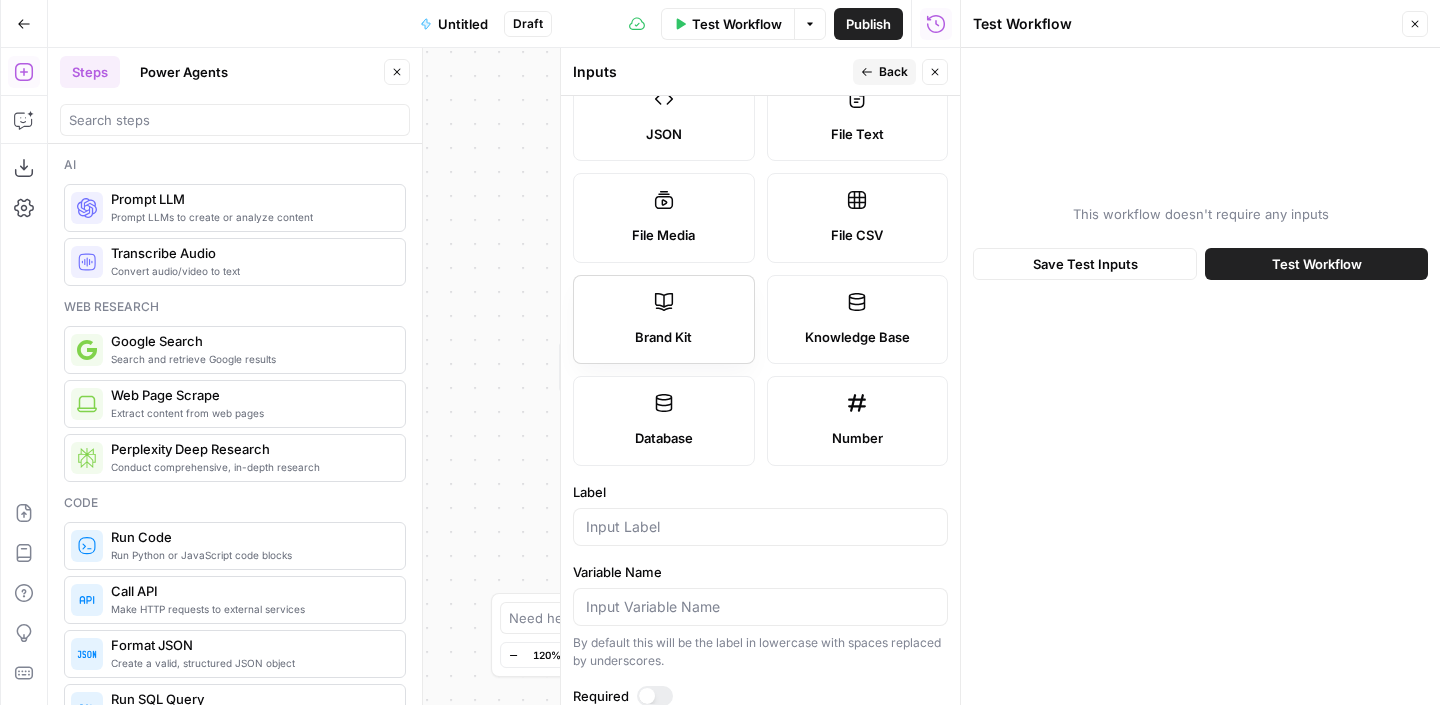 click on "Brand Kit" at bounding box center (663, 338) 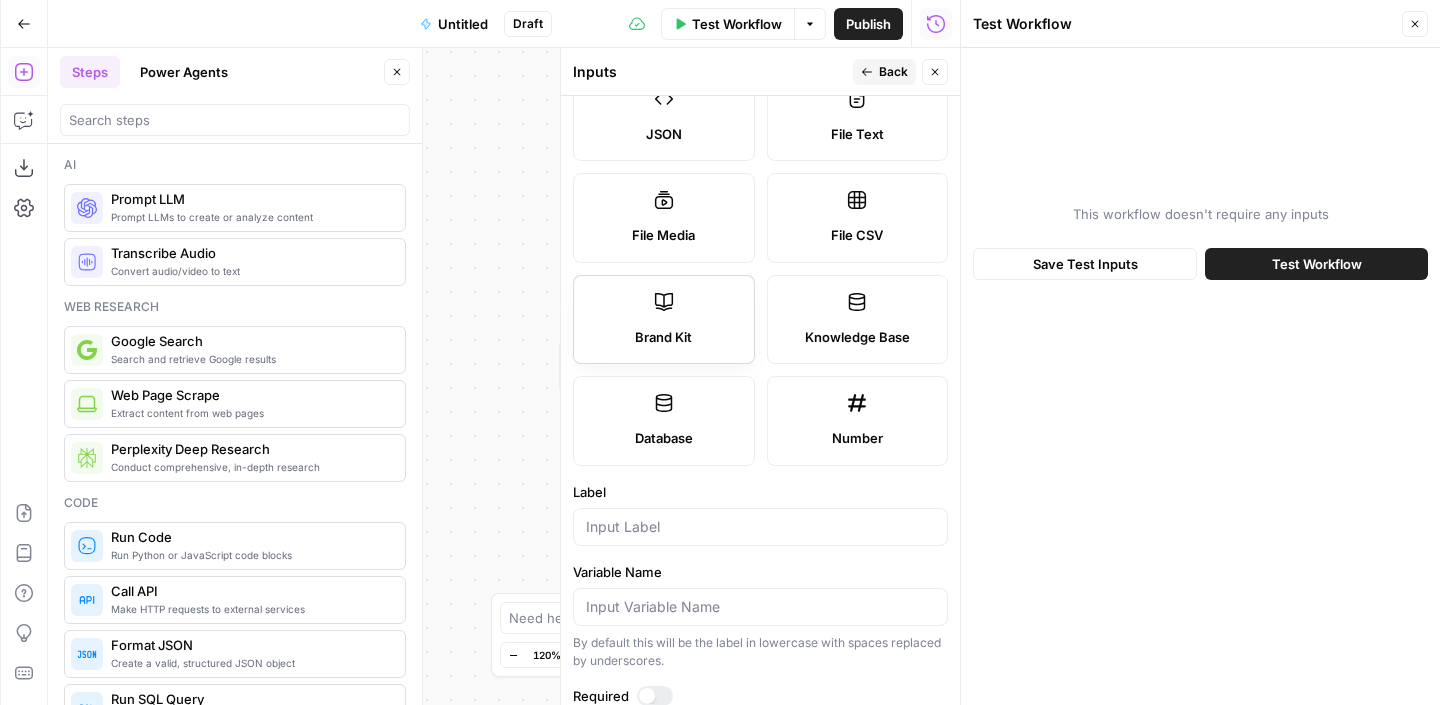 click on "Brand Kit" at bounding box center [663, 338] 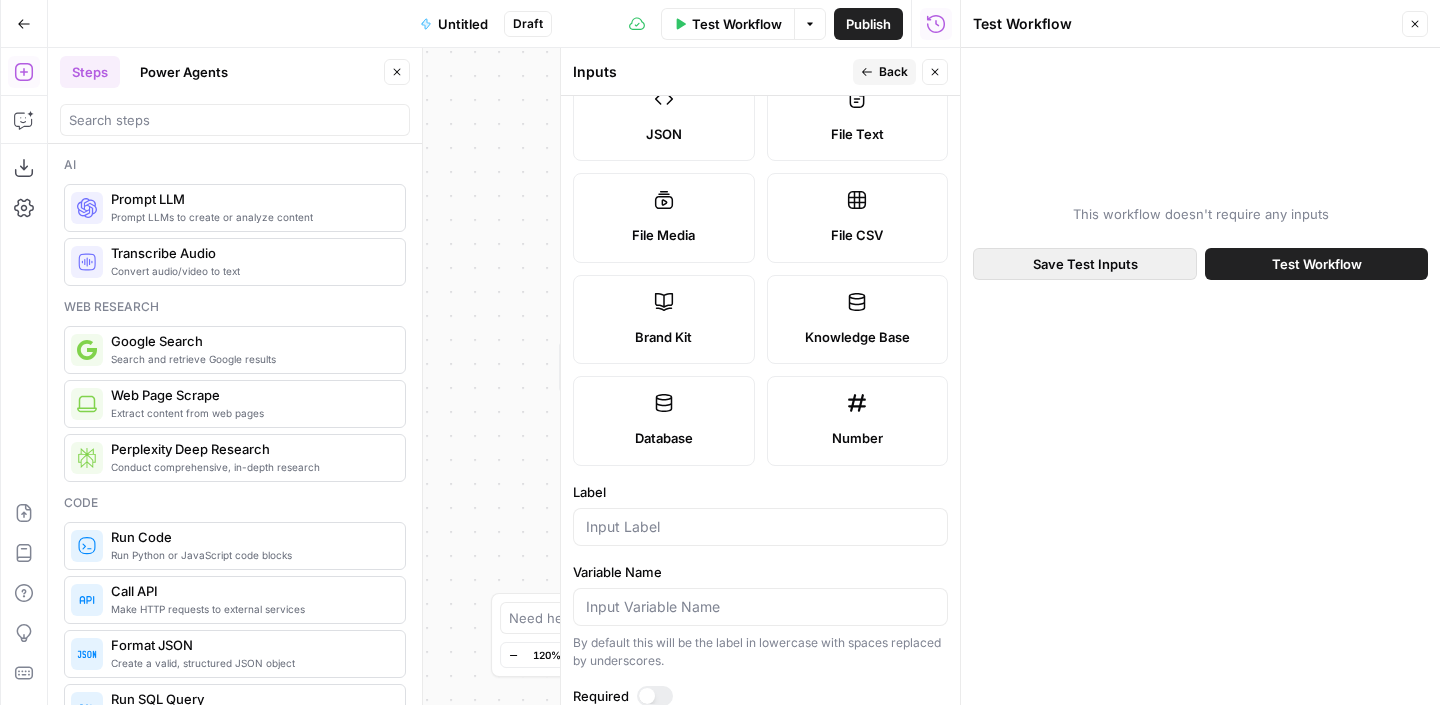 click on "Save Test Inputs" at bounding box center [1085, 264] 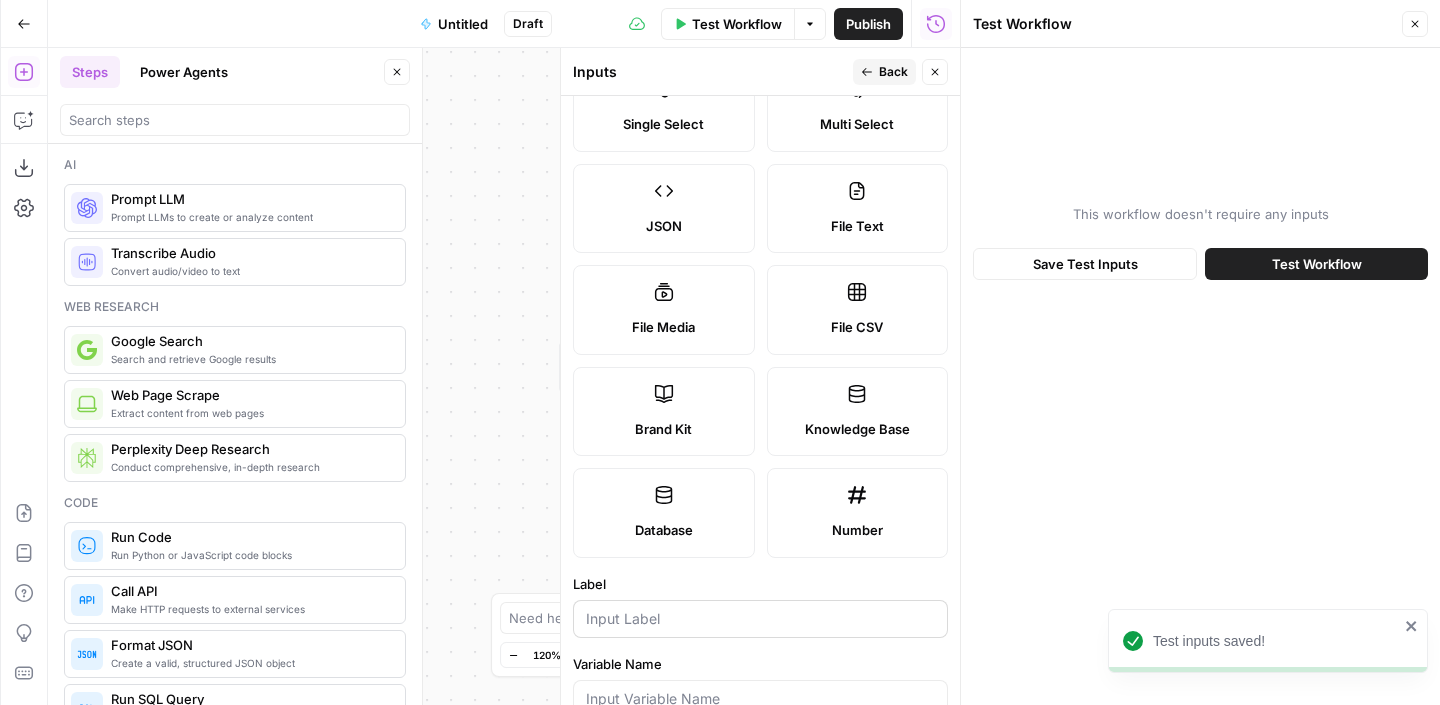 scroll, scrollTop: 0, scrollLeft: 0, axis: both 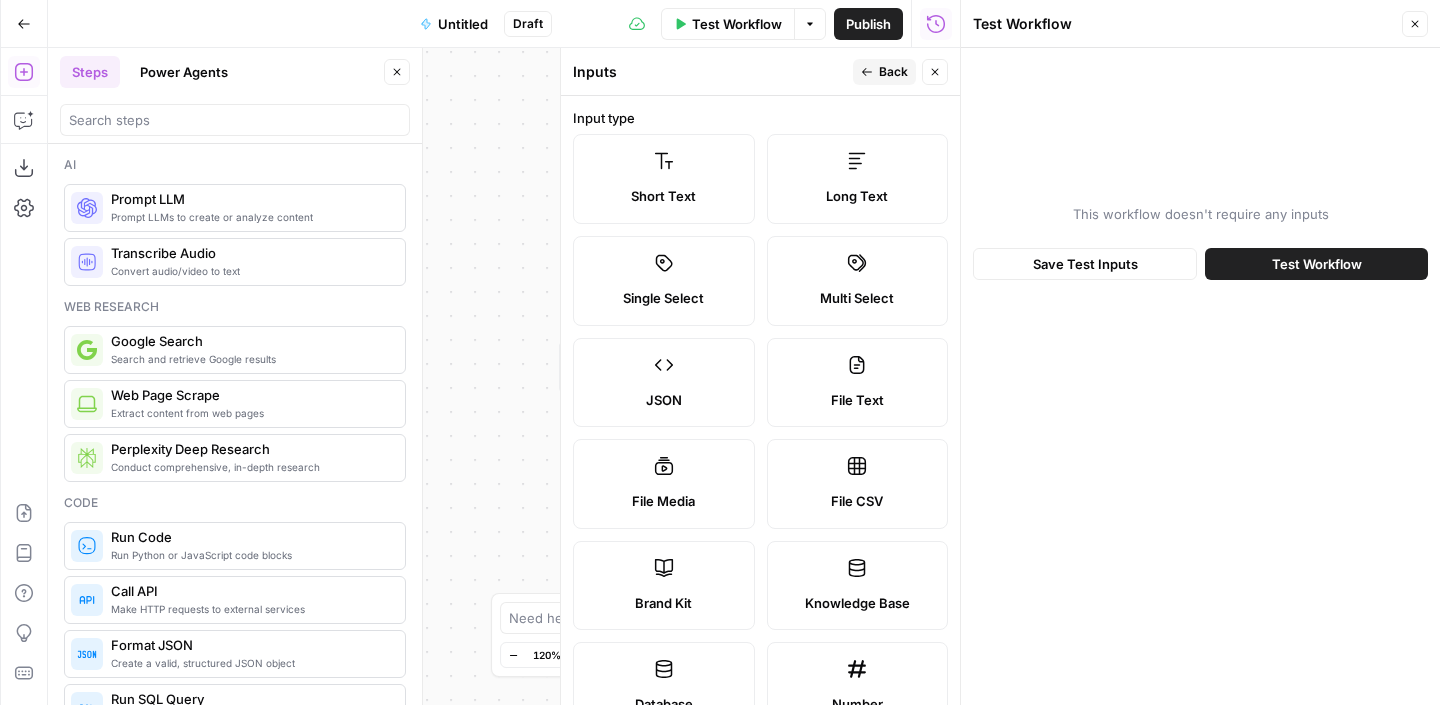 click on "Publish P" at bounding box center (866, 66) 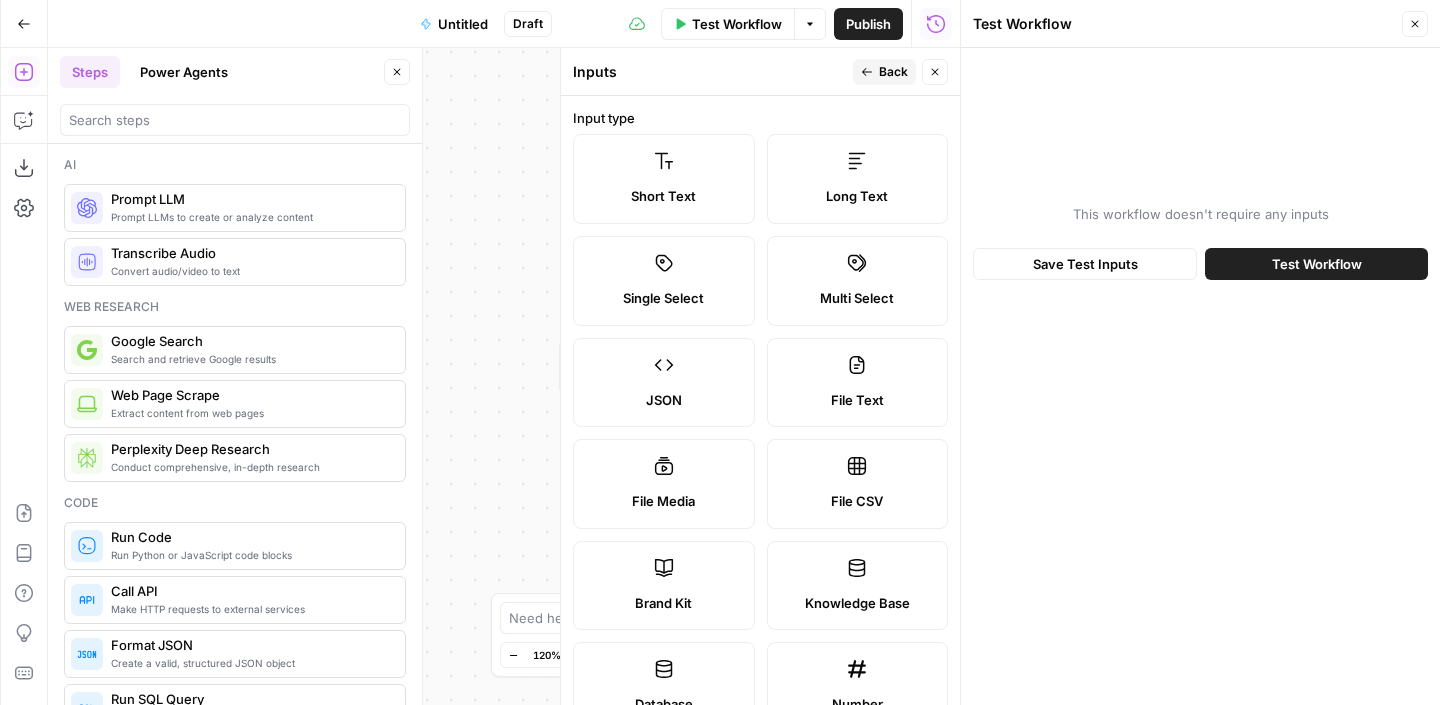 click on "Inputs" at bounding box center (710, 72) 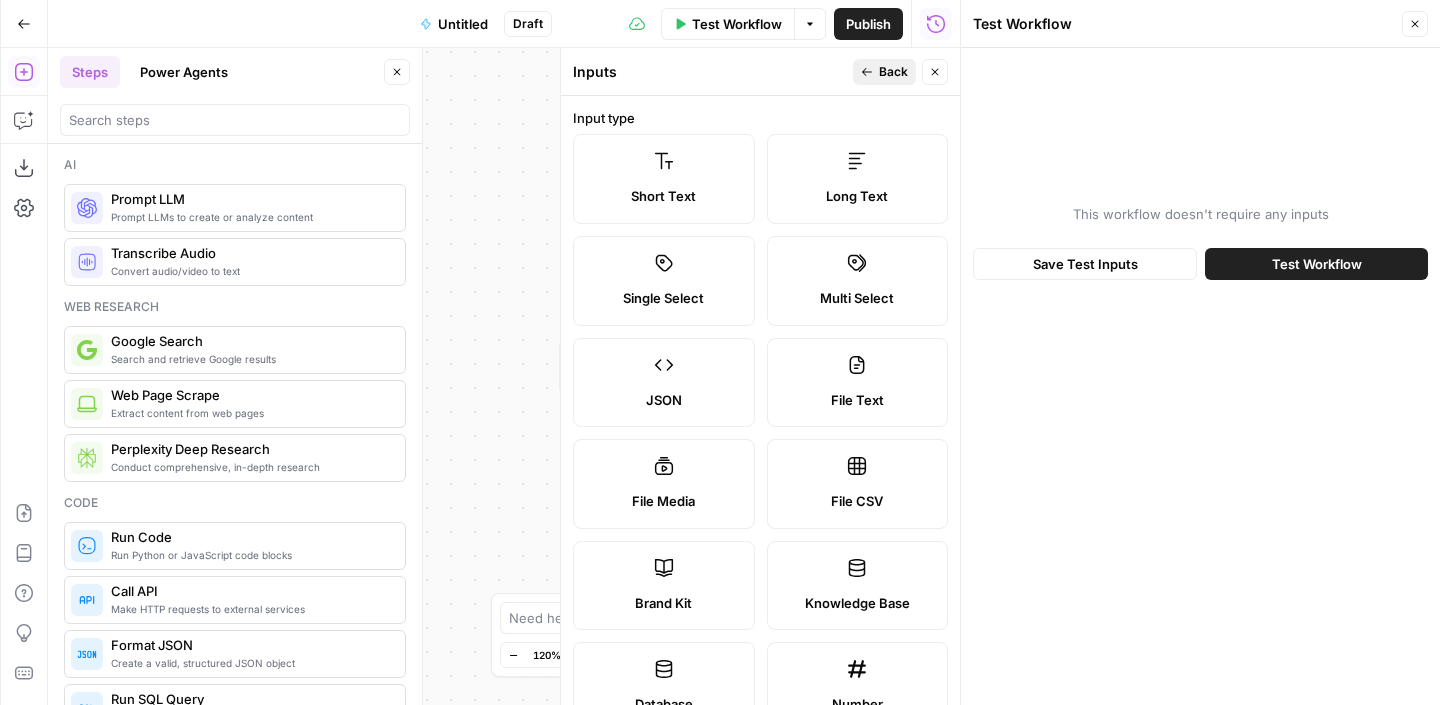click on "Back" at bounding box center [893, 72] 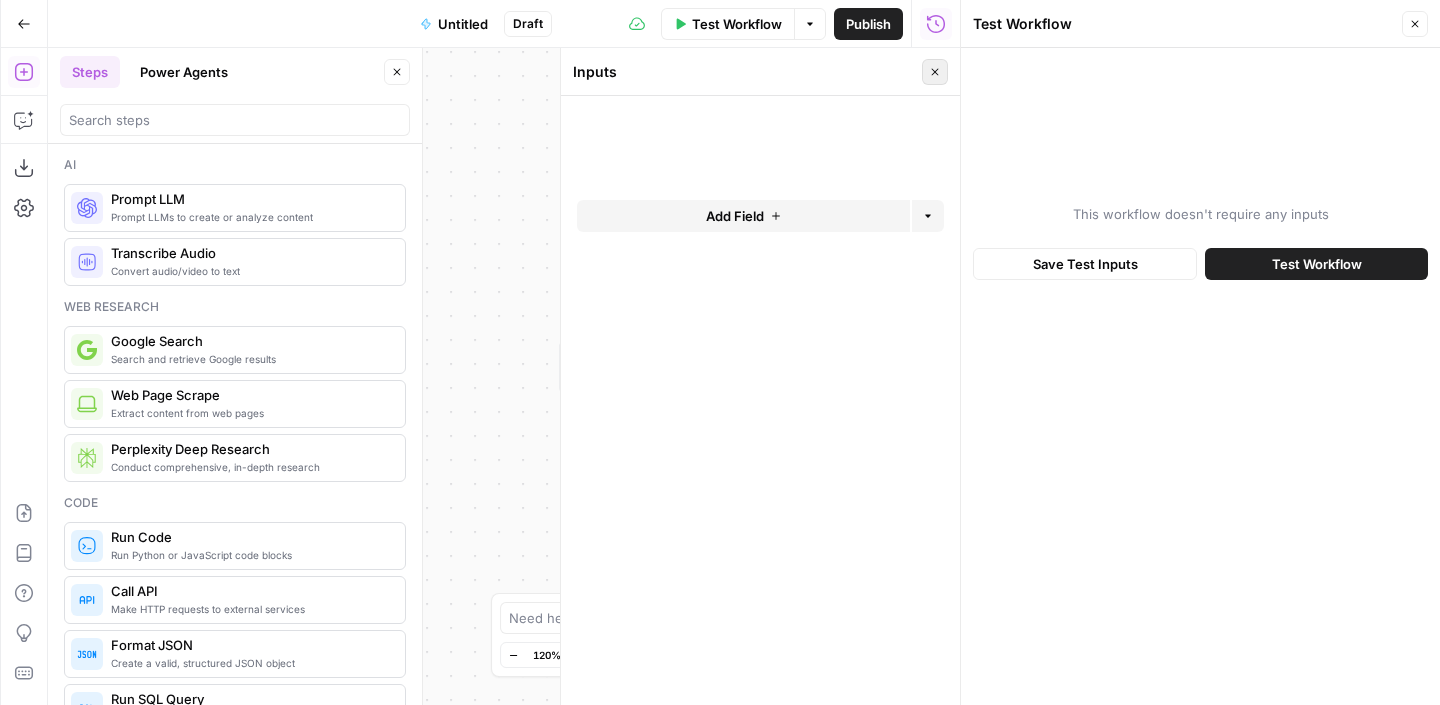 click 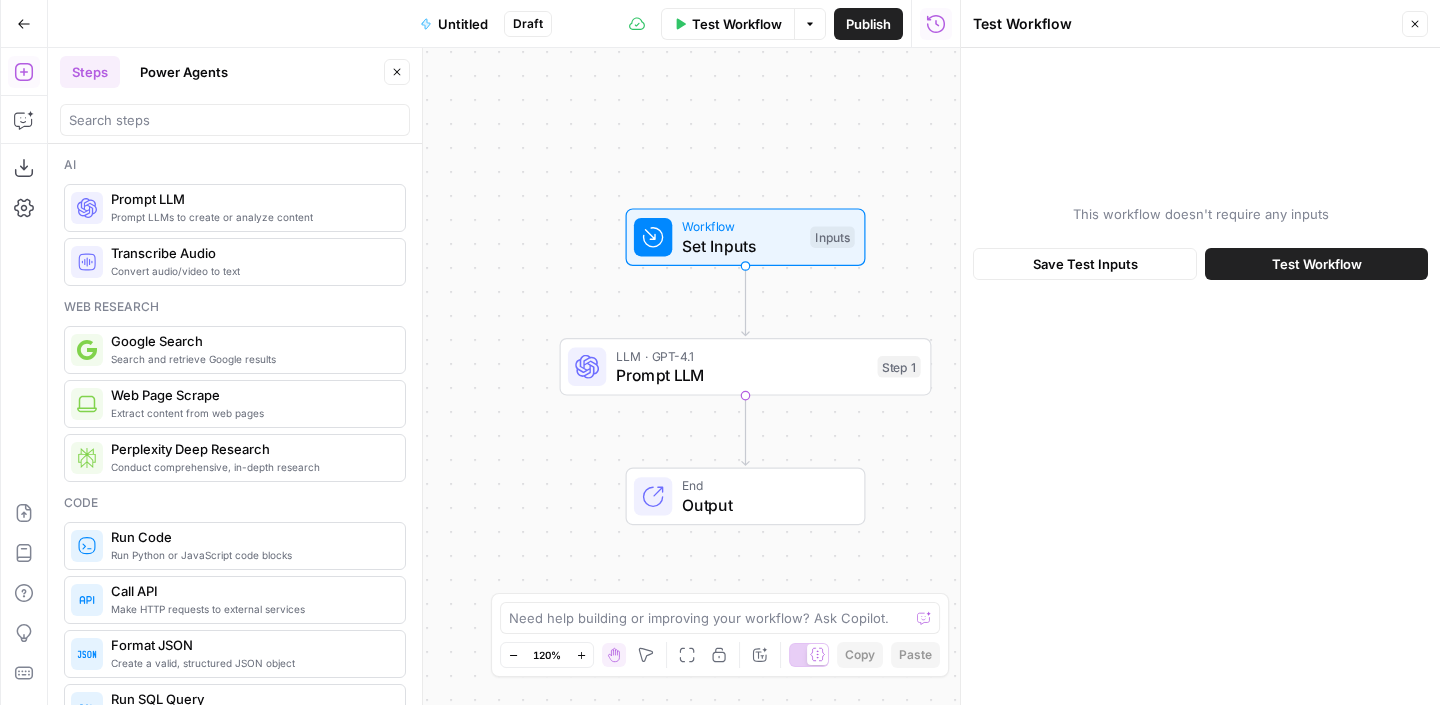 click on "Set Inputs" at bounding box center [741, 246] 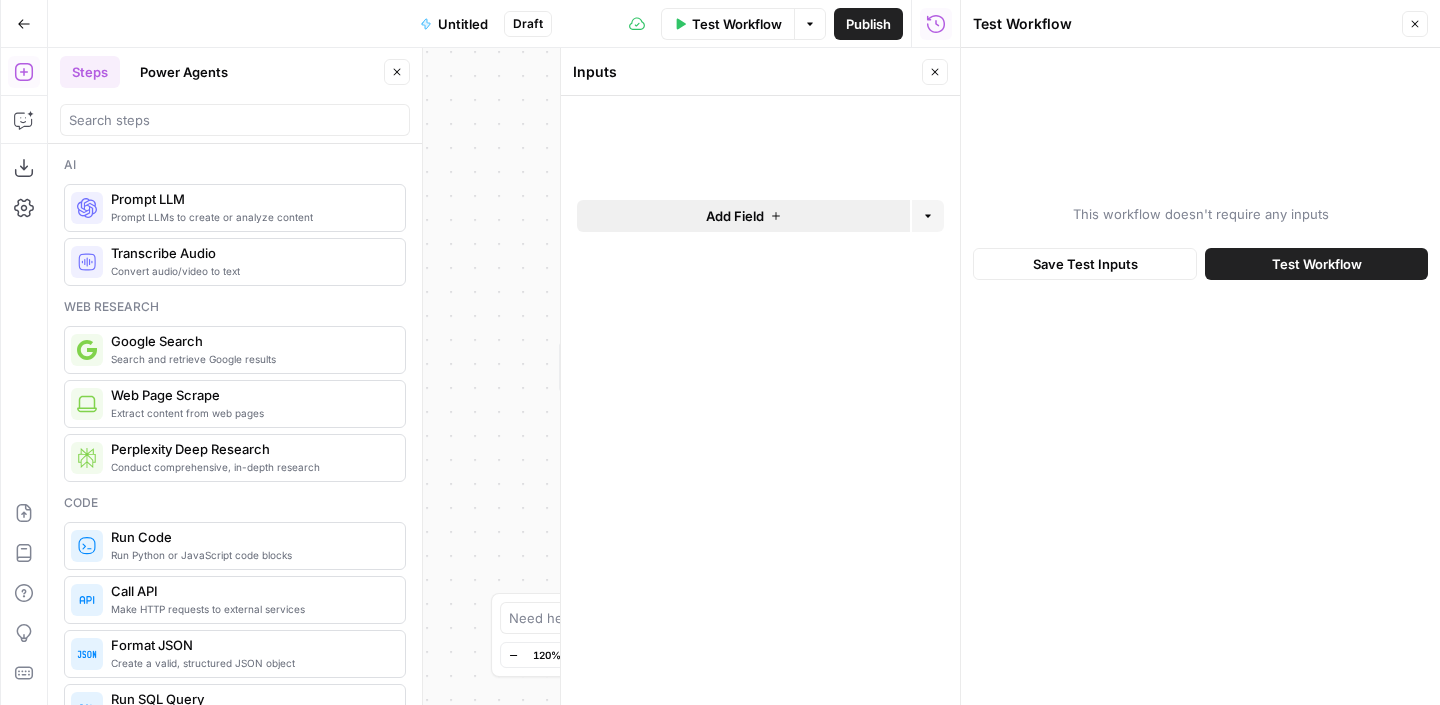 click on "Add Field" at bounding box center (735, 216) 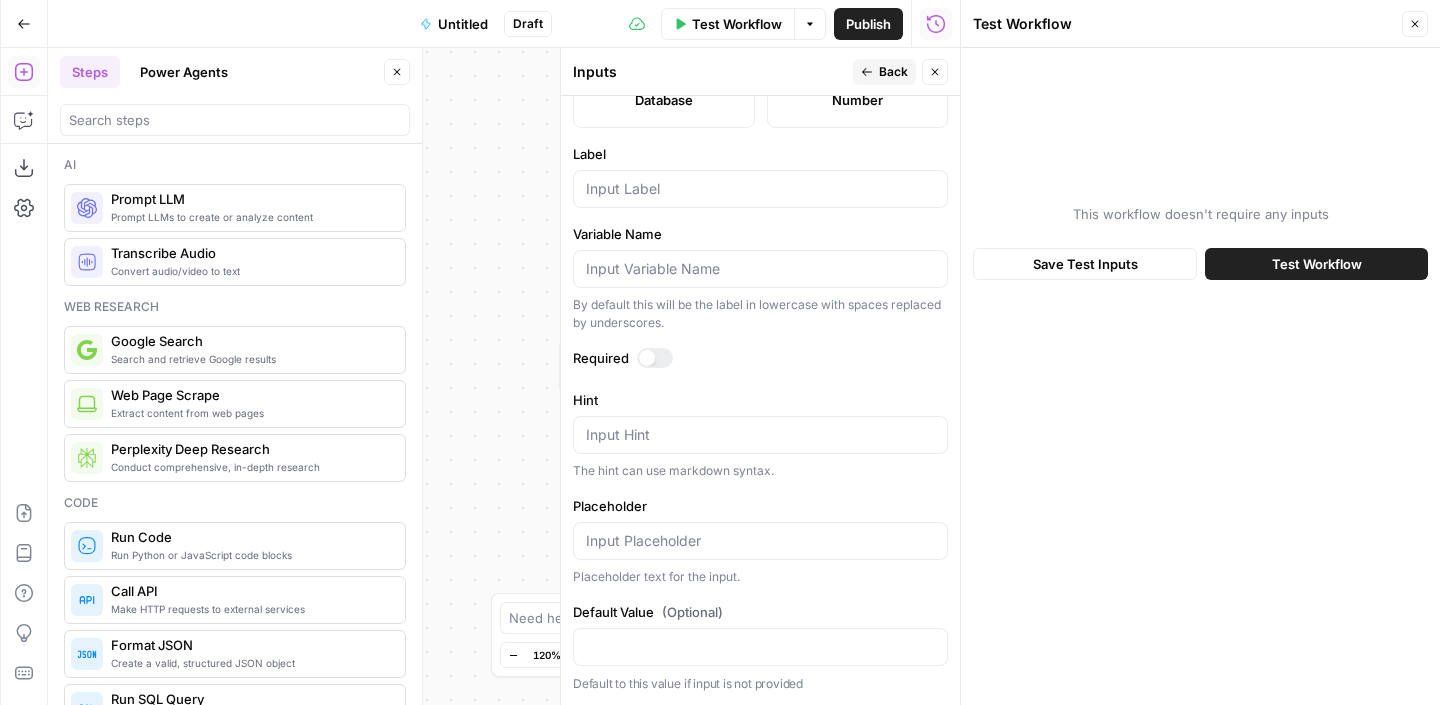 scroll, scrollTop: 0, scrollLeft: 0, axis: both 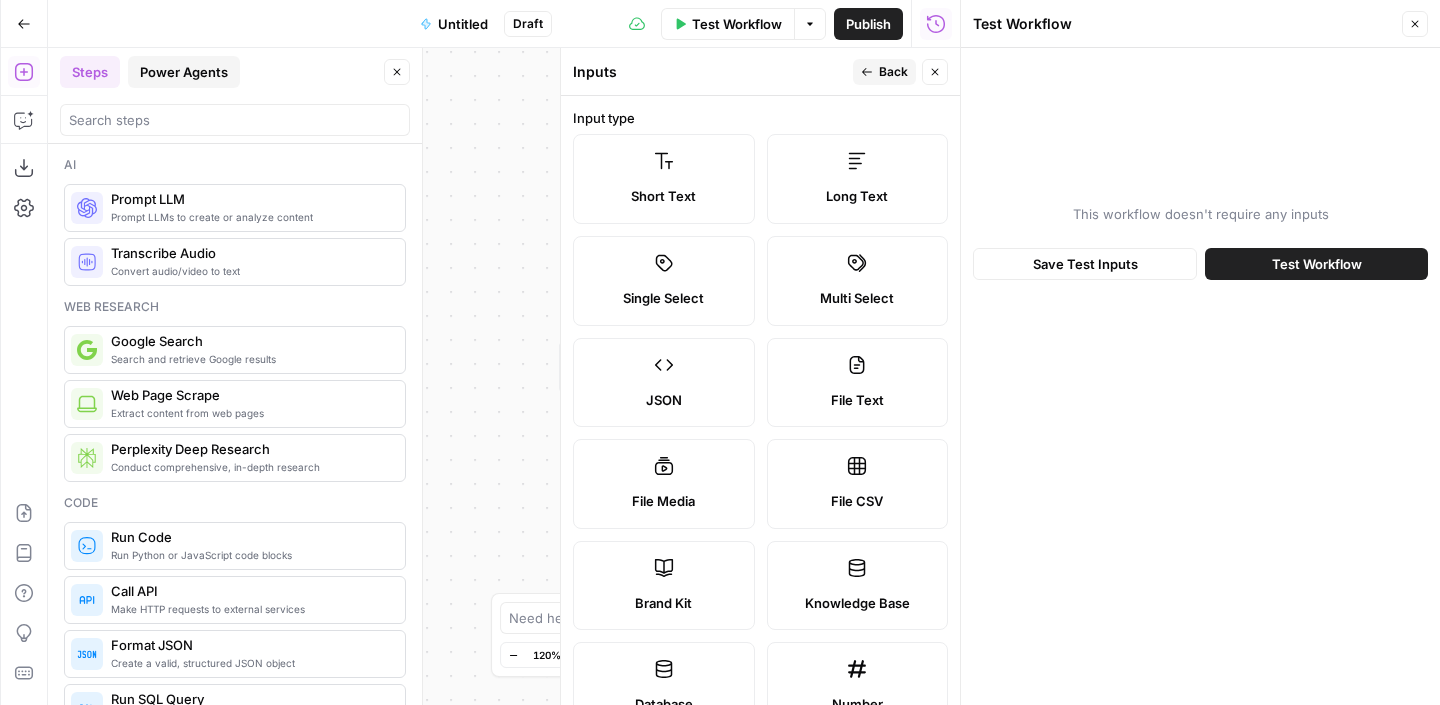 click on "Power Agents" at bounding box center (184, 72) 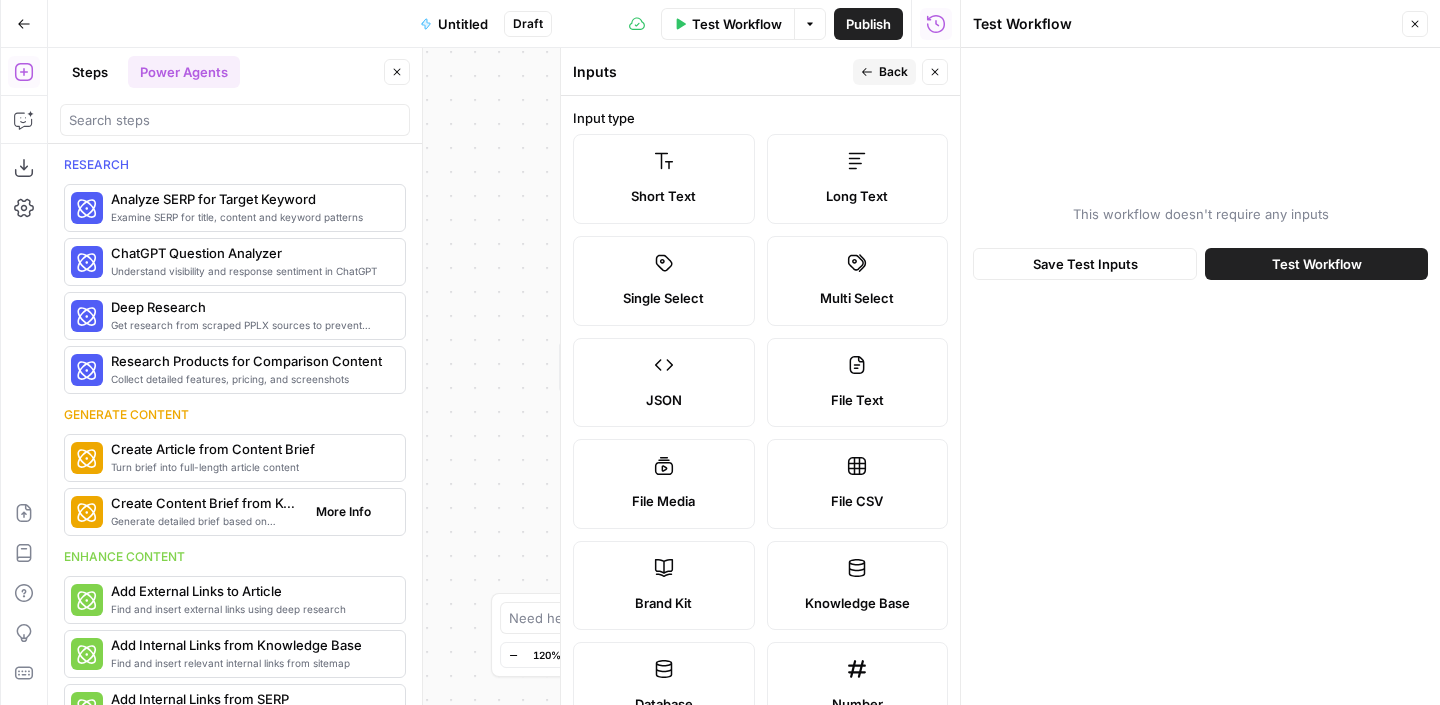 click on "Generate detailed brief based on keyword research" at bounding box center (205, 521) 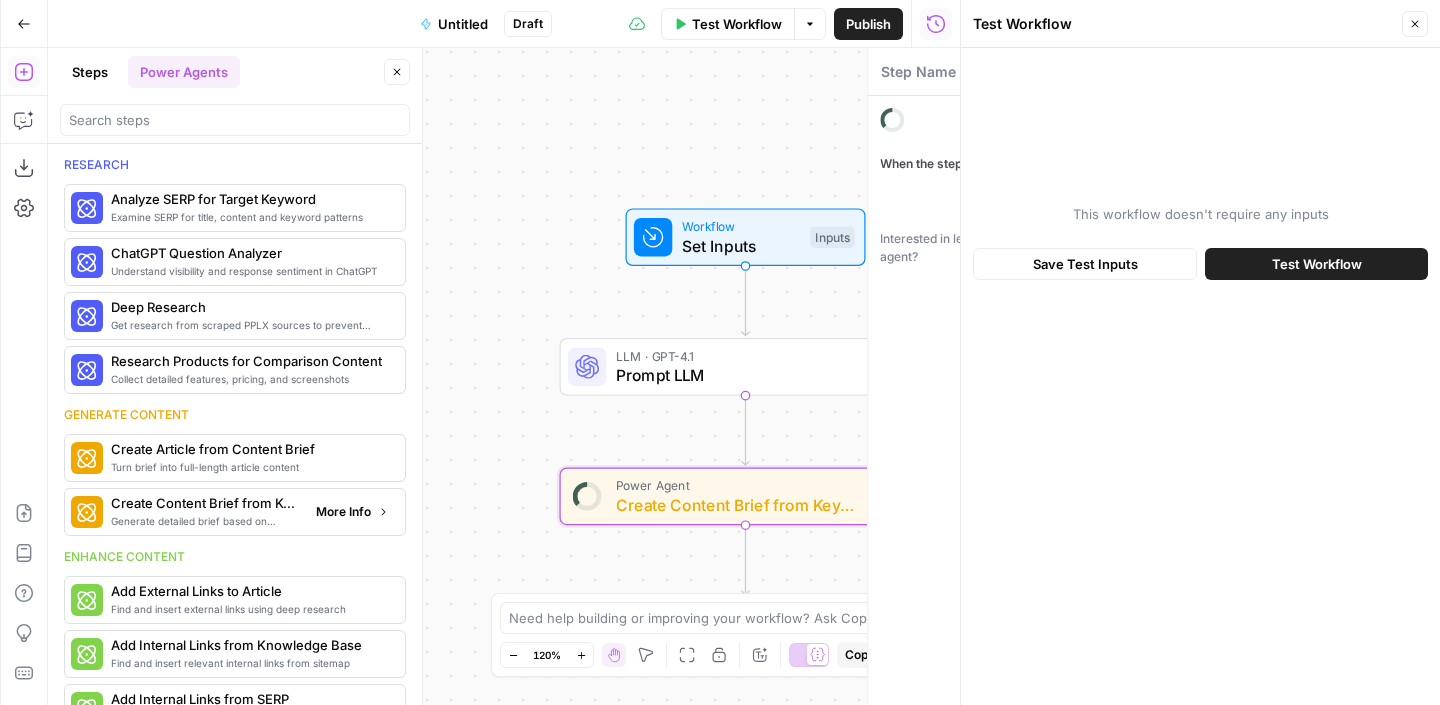 type on "Create Content Brief from Keyword" 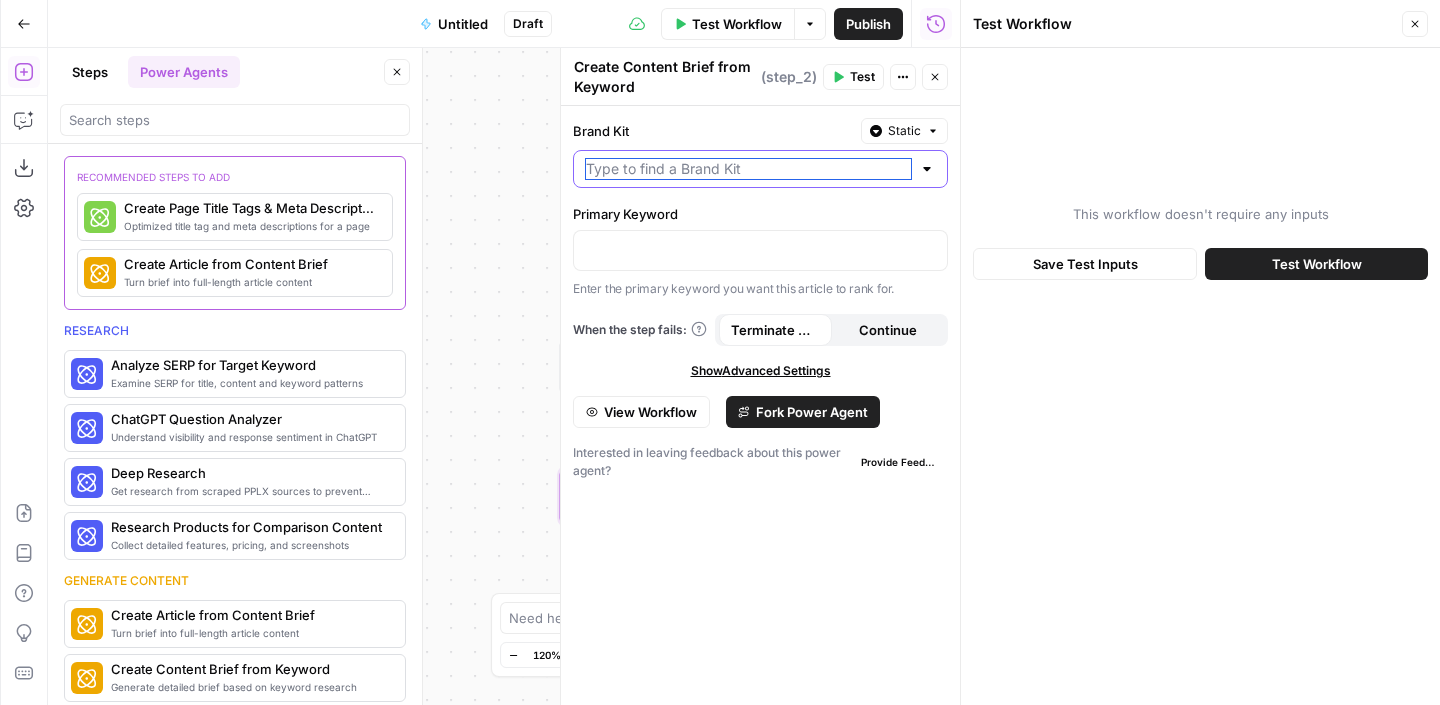 click on "Brand Kit" at bounding box center [748, 169] 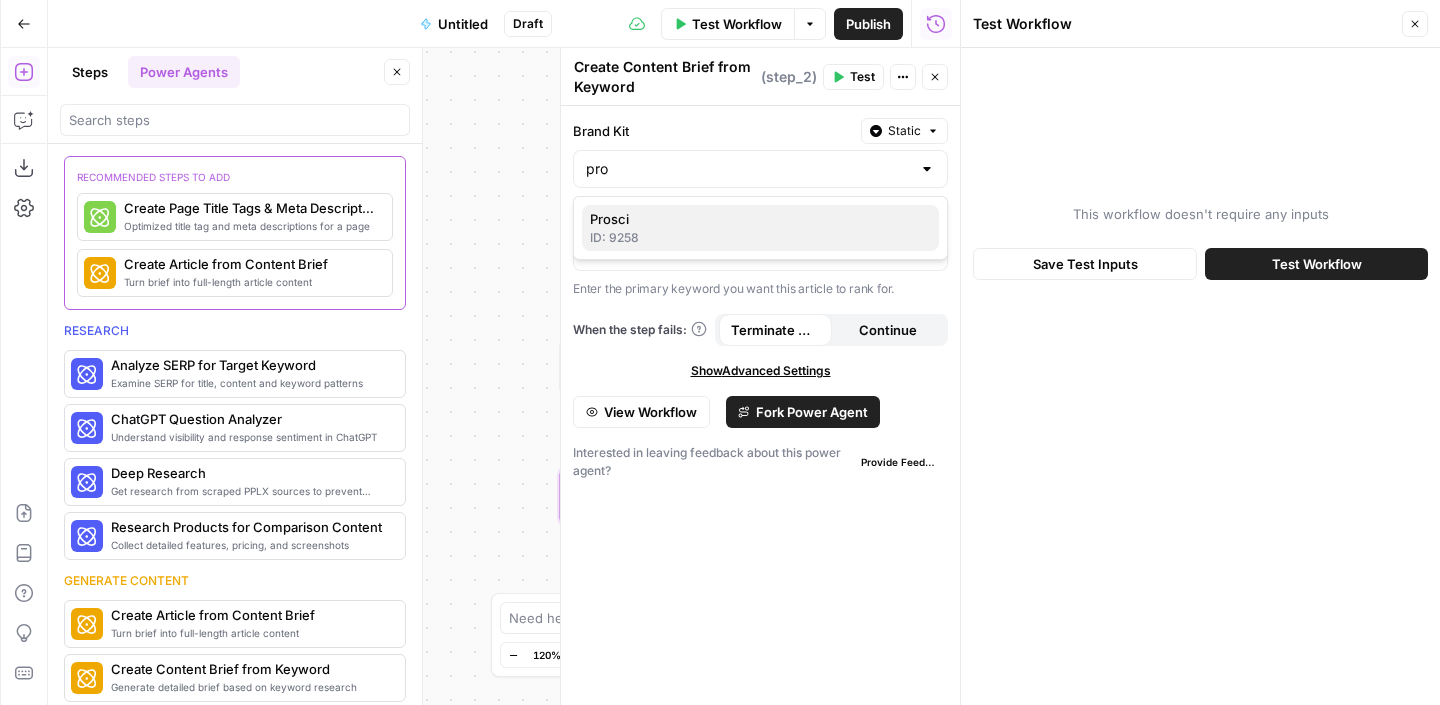 click on "ID: 9258" at bounding box center (760, 238) 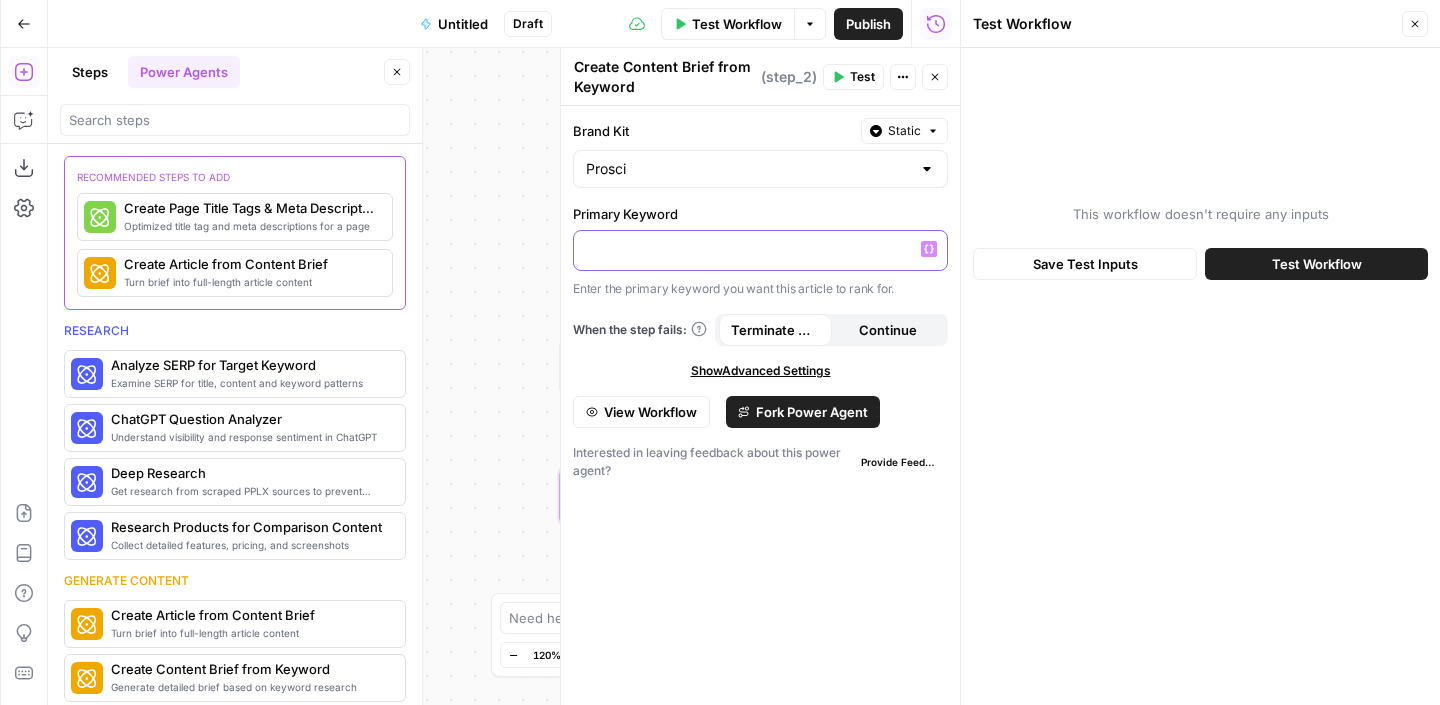 click at bounding box center (760, 249) 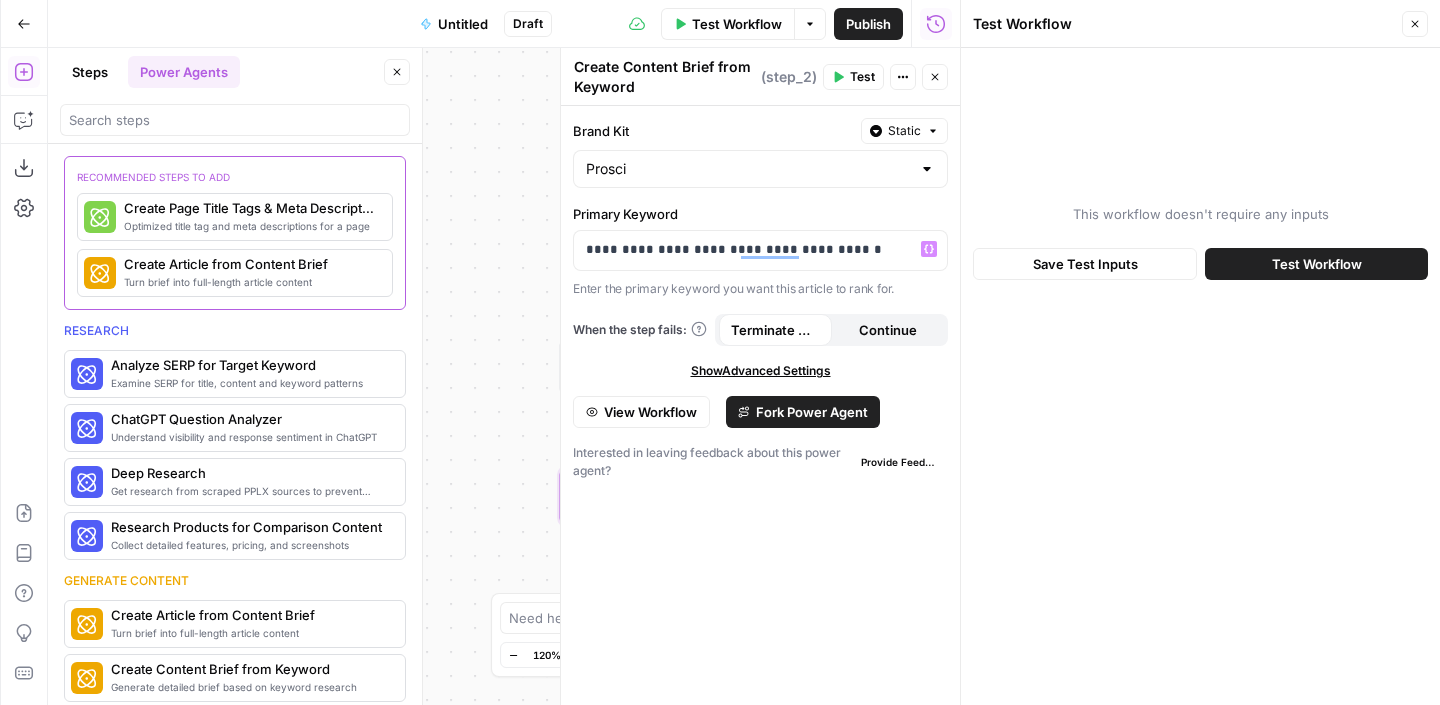 click on "This workflow doesn't require any inputs Save Test Inputs Test Workflow" at bounding box center (1200, 376) 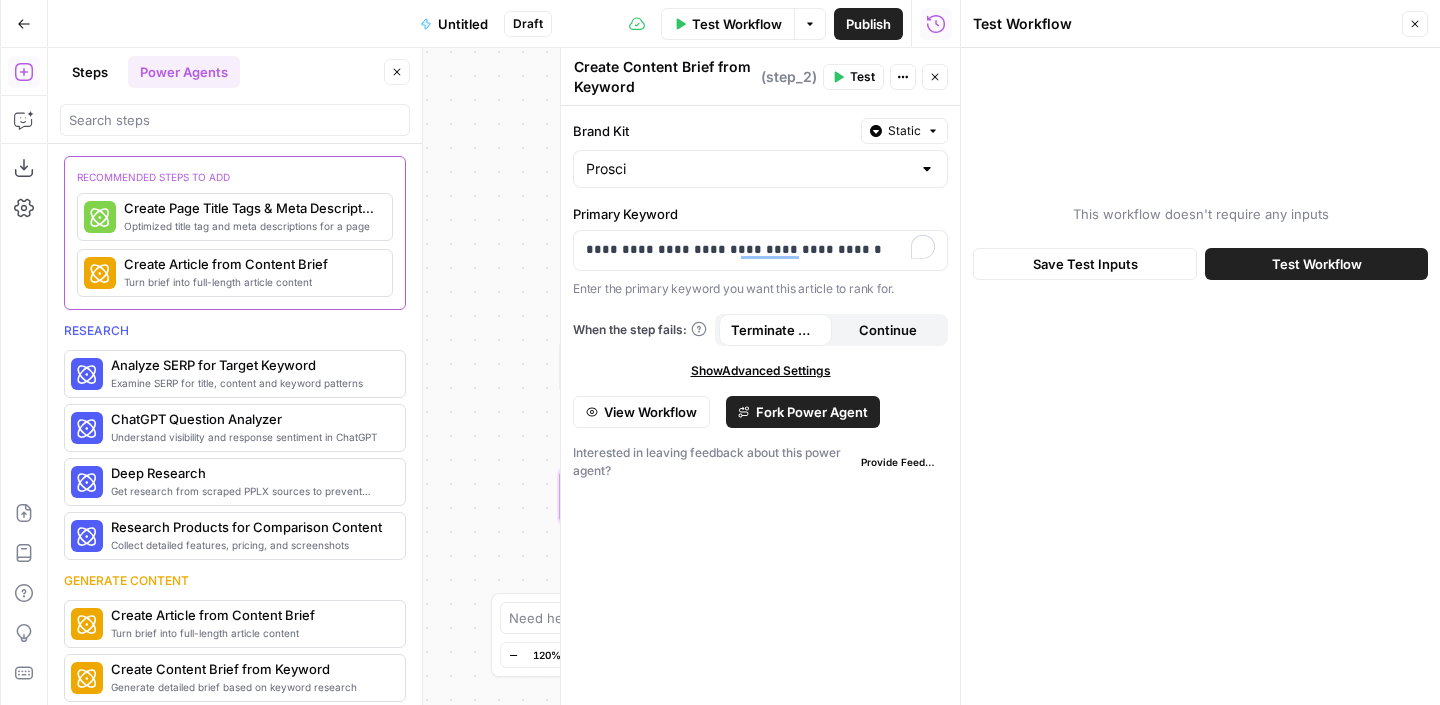 click on "This workflow doesn't require any inputs Save Test Inputs Test Workflow" at bounding box center [1200, 376] 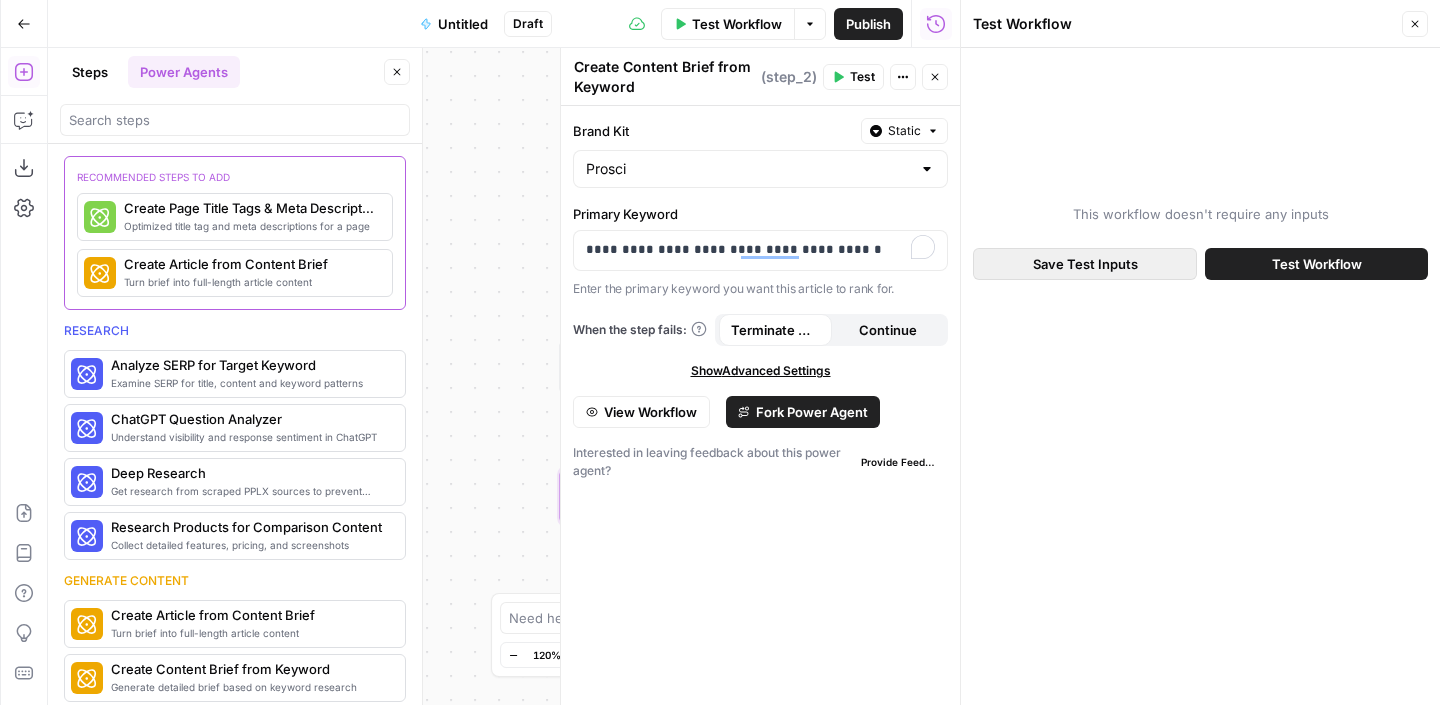 click on "Save Test Inputs" at bounding box center (1085, 264) 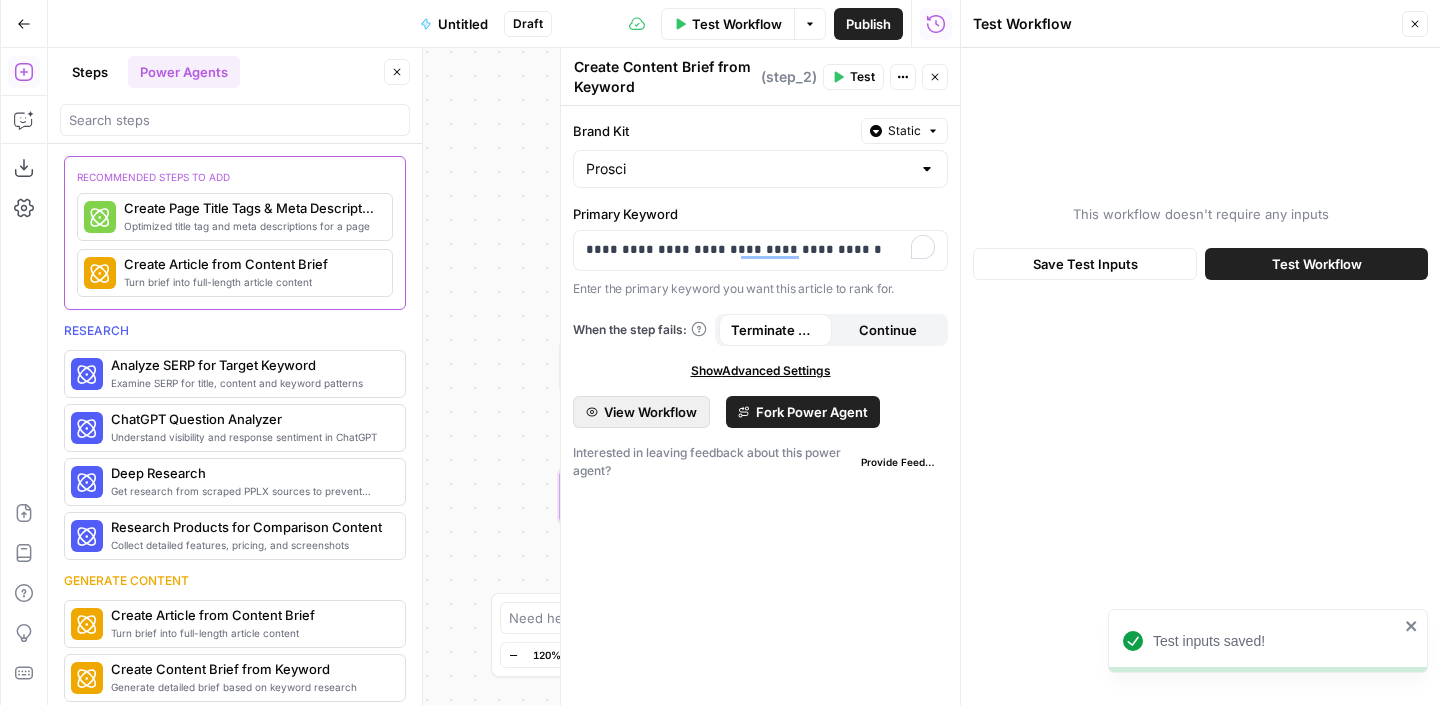 click on "View Workflow" at bounding box center [650, 412] 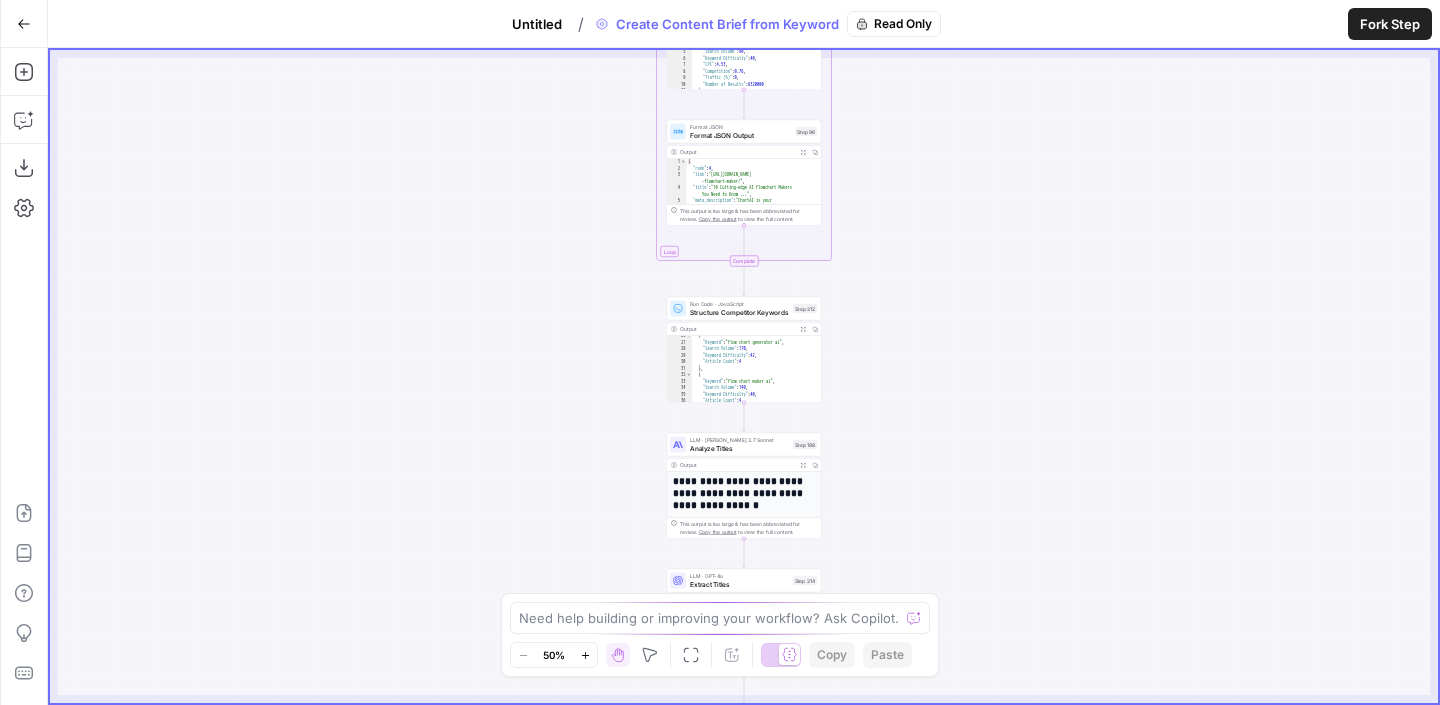 scroll, scrollTop: 0, scrollLeft: 0, axis: both 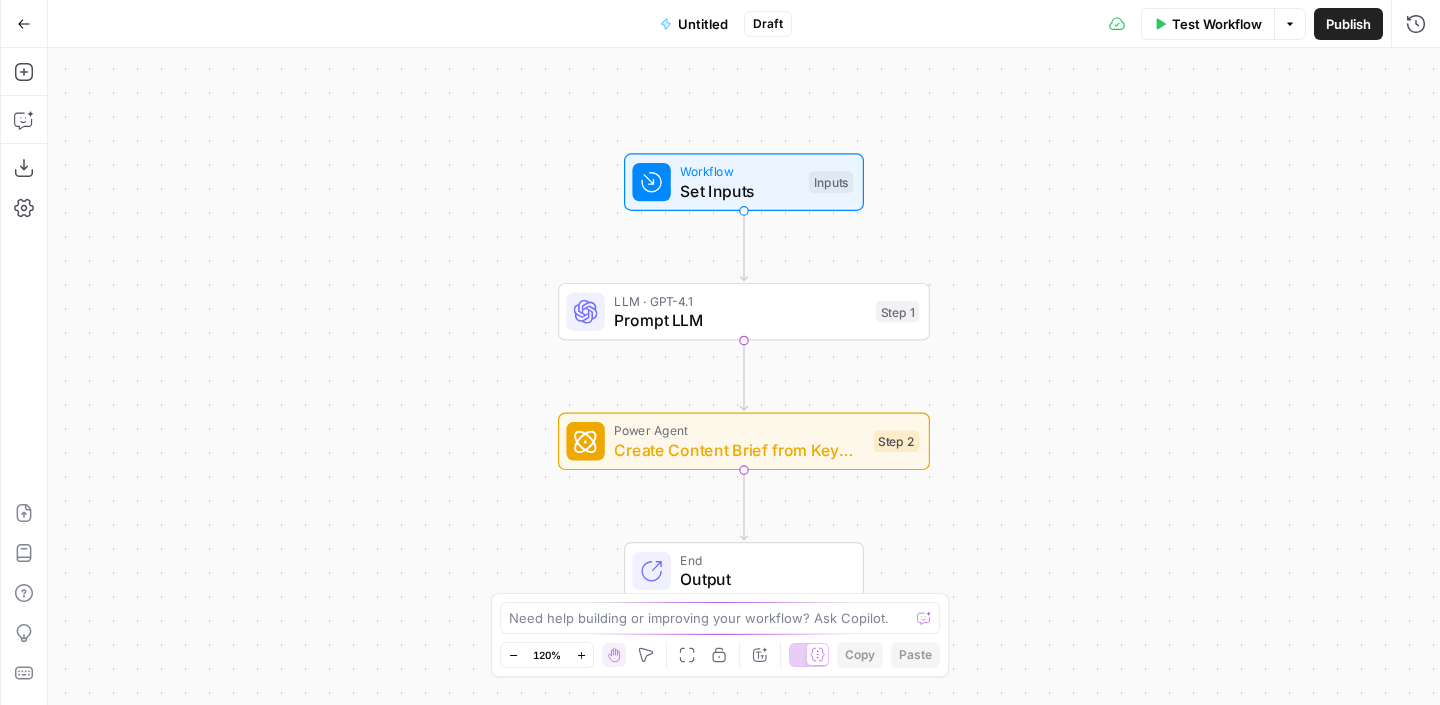 click on "Set Inputs" at bounding box center (739, 191) 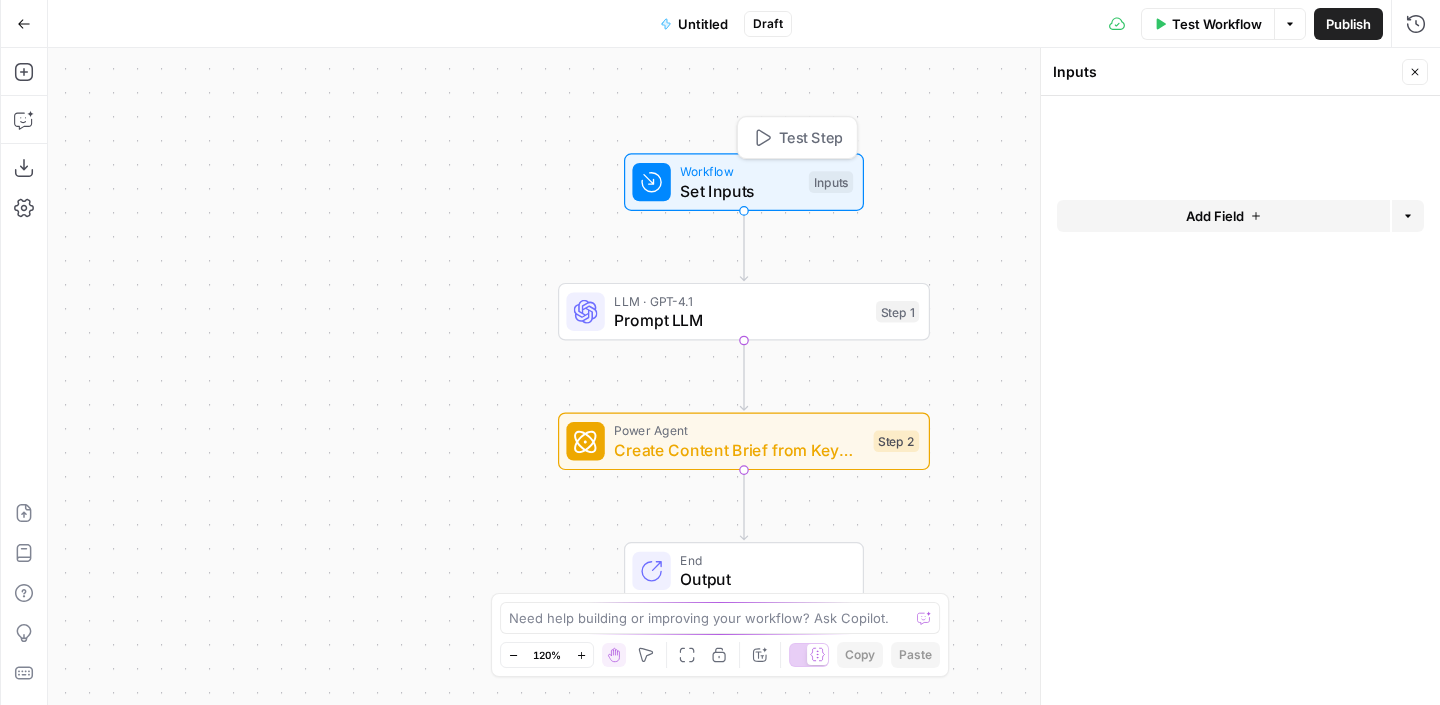 click on "Prompt LLM" at bounding box center (740, 320) 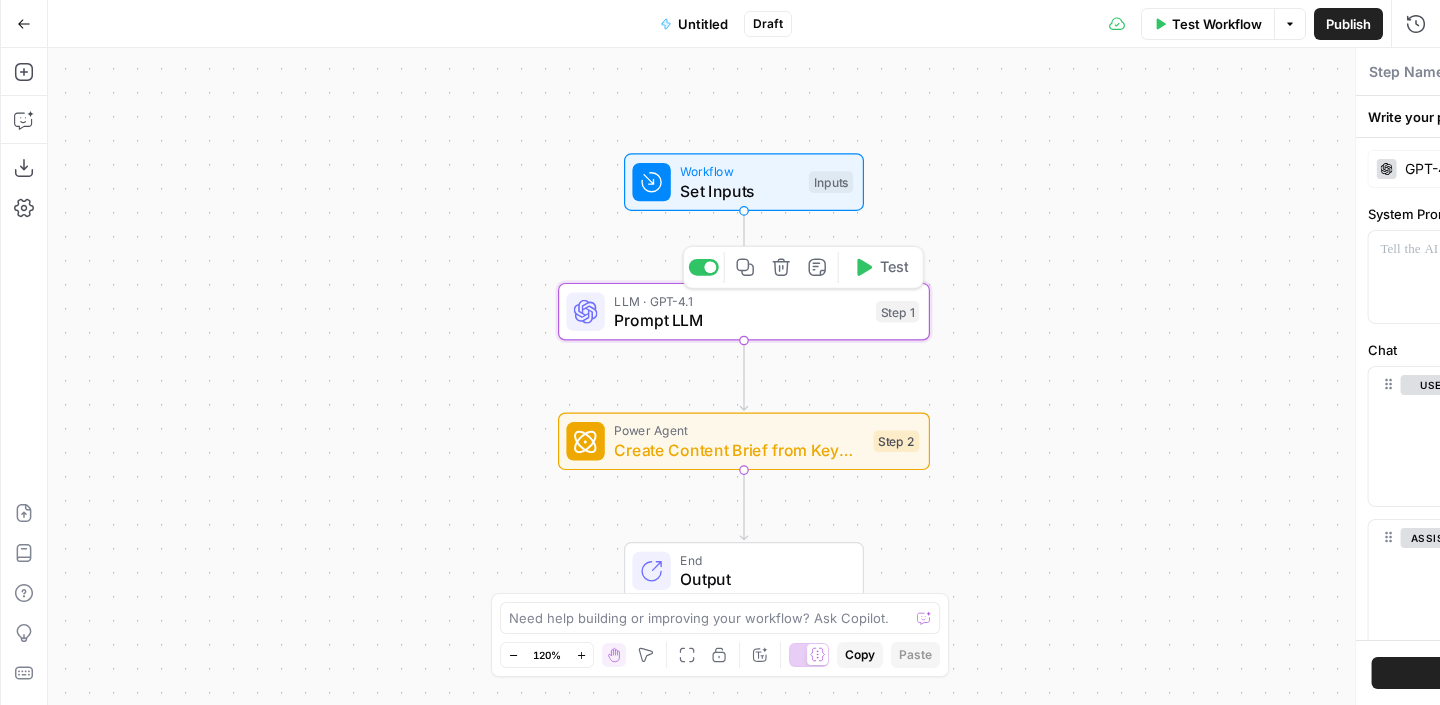 type on "Prompt LLM" 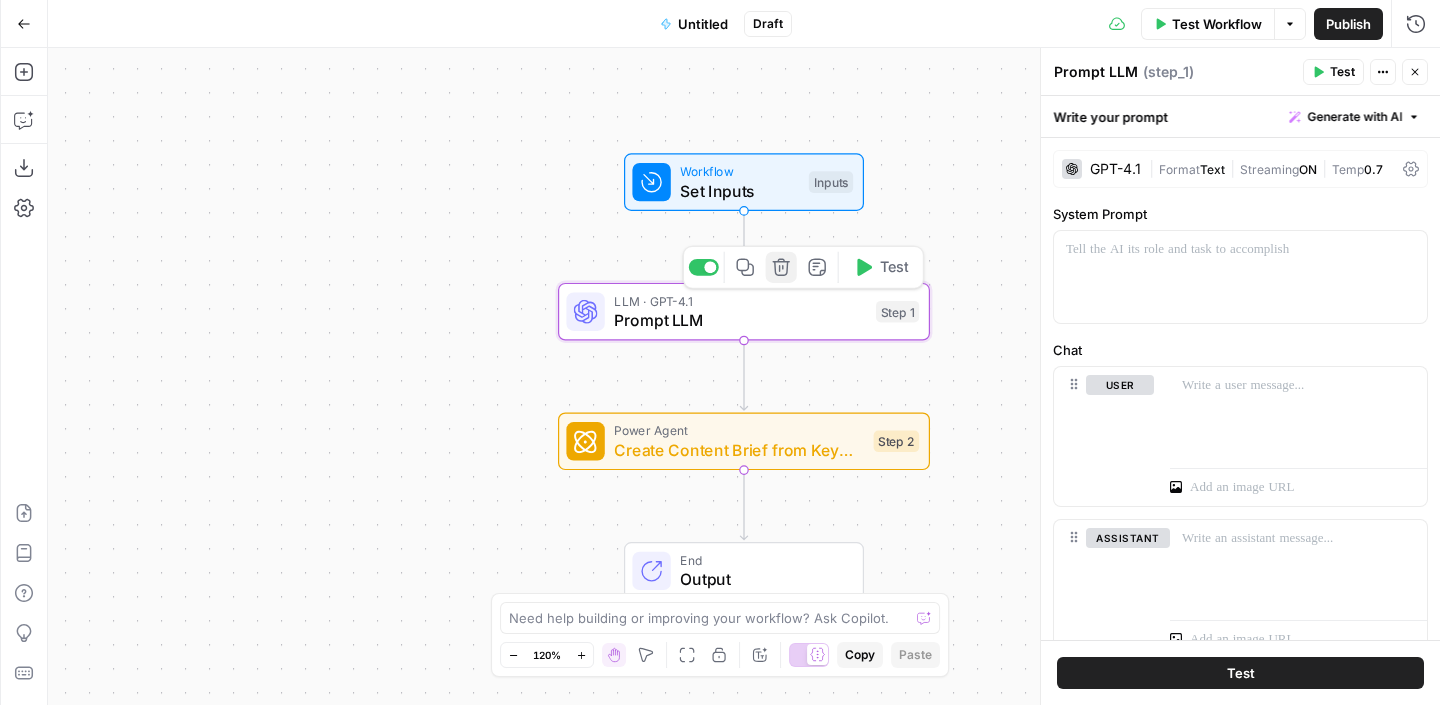 click 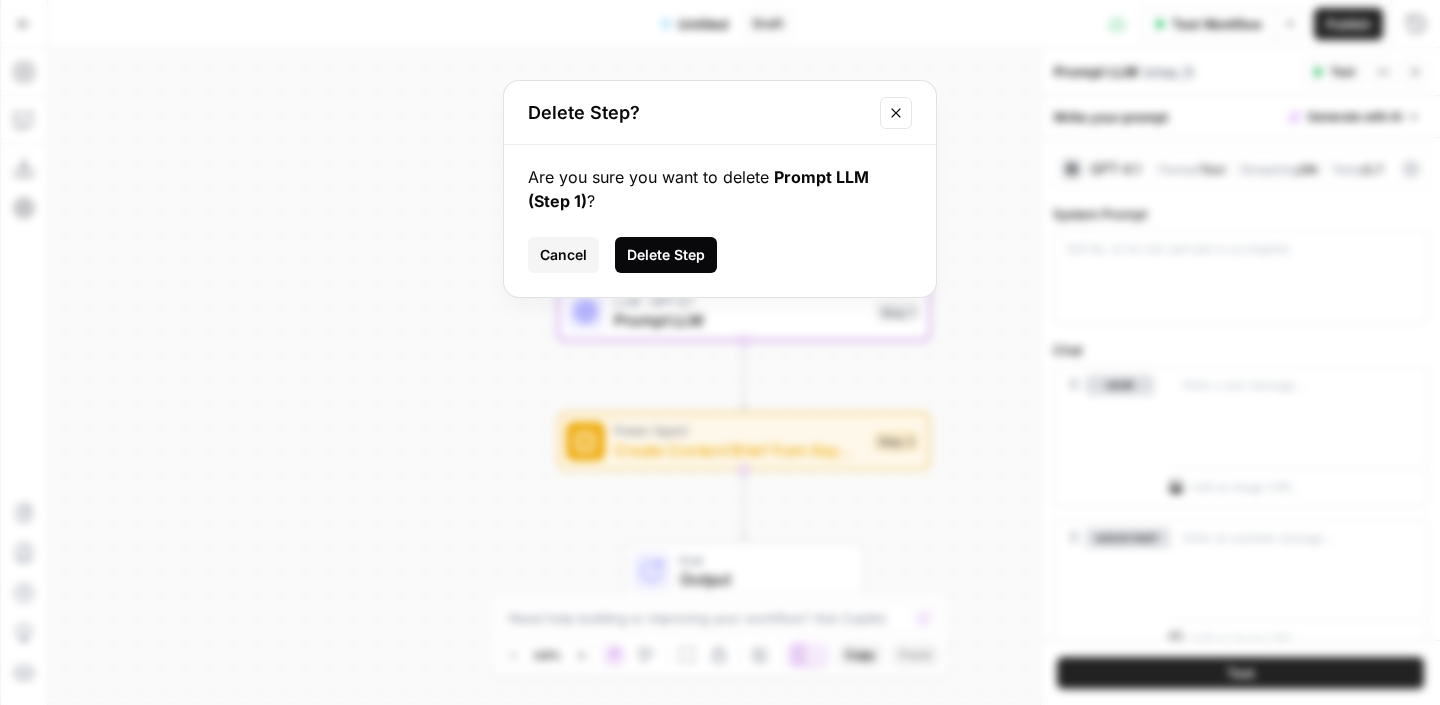 click on "Delete Step" at bounding box center [666, 255] 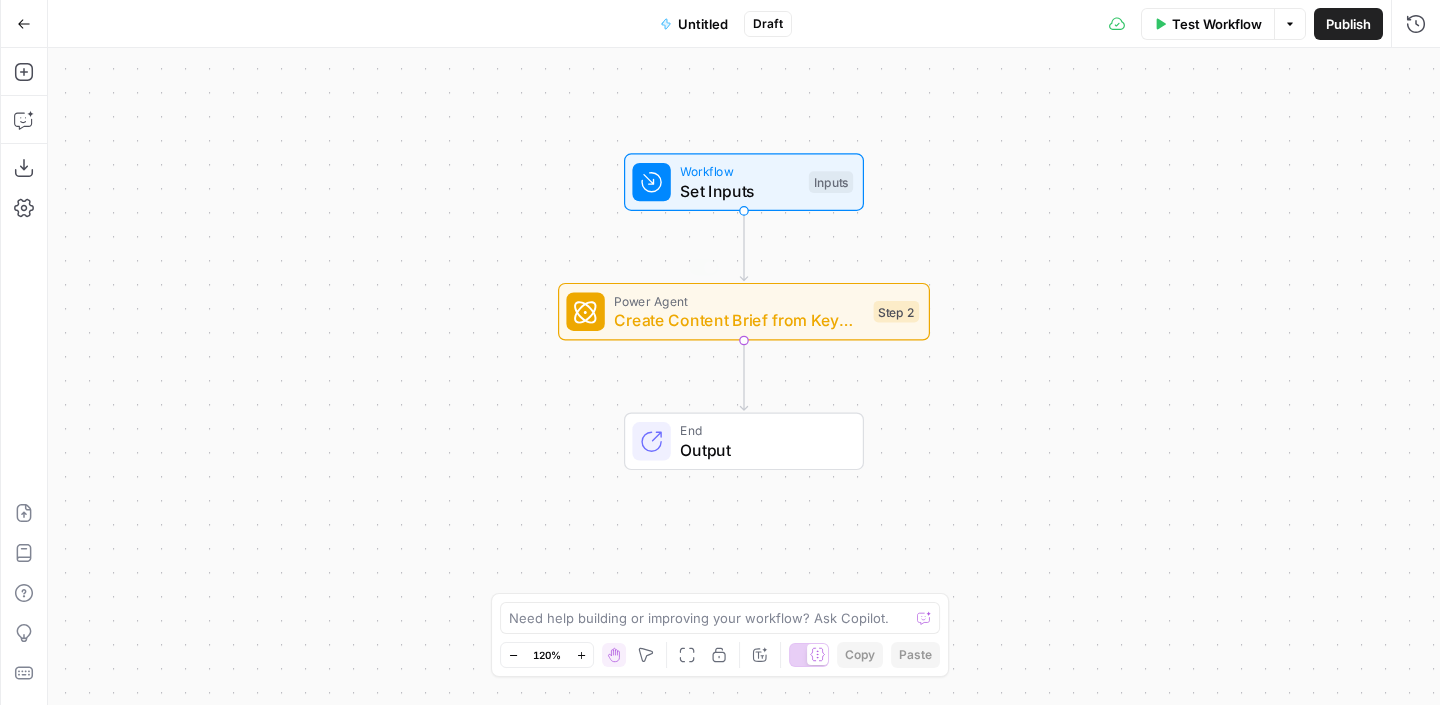 click on "Workflow Set Inputs Inputs Power Agent Create Content Brief from Keyword Step 2 Copy step Delete step Add Note Test End Output" at bounding box center [744, 376] 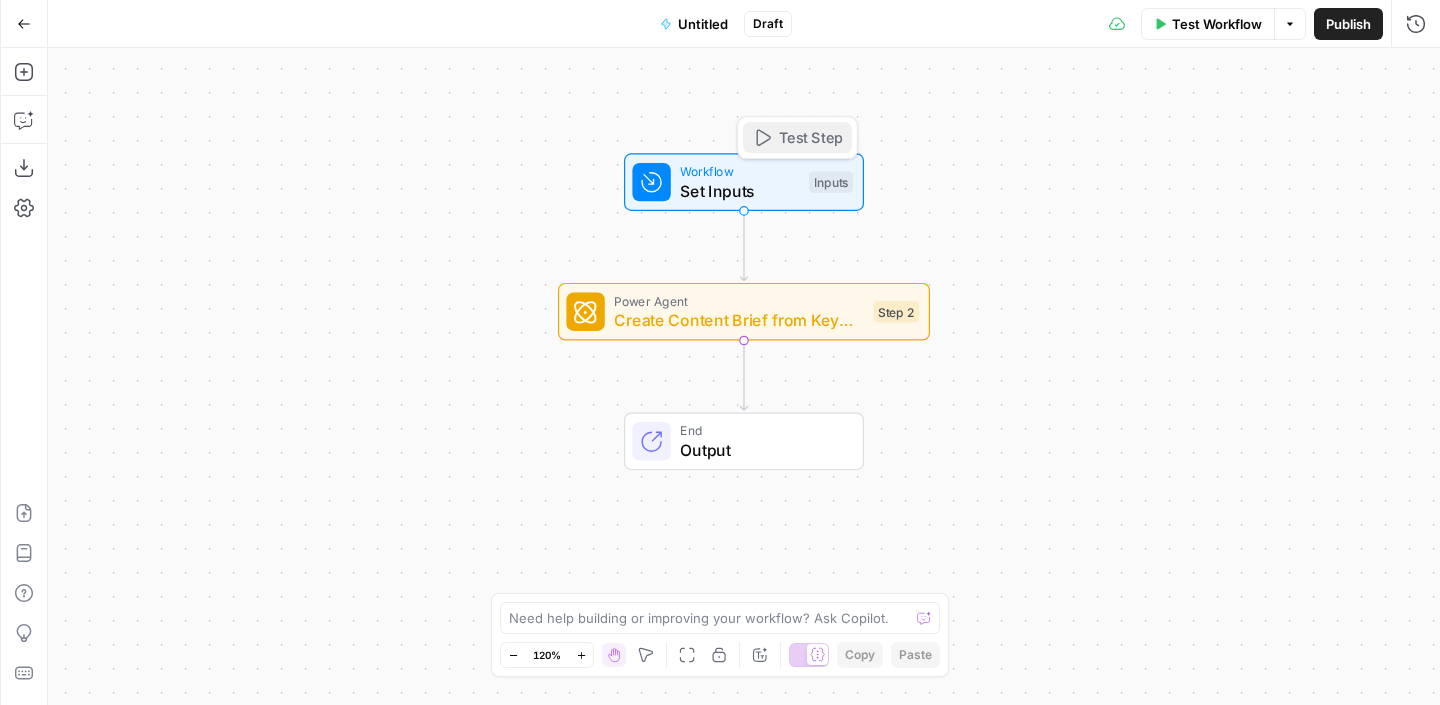 click 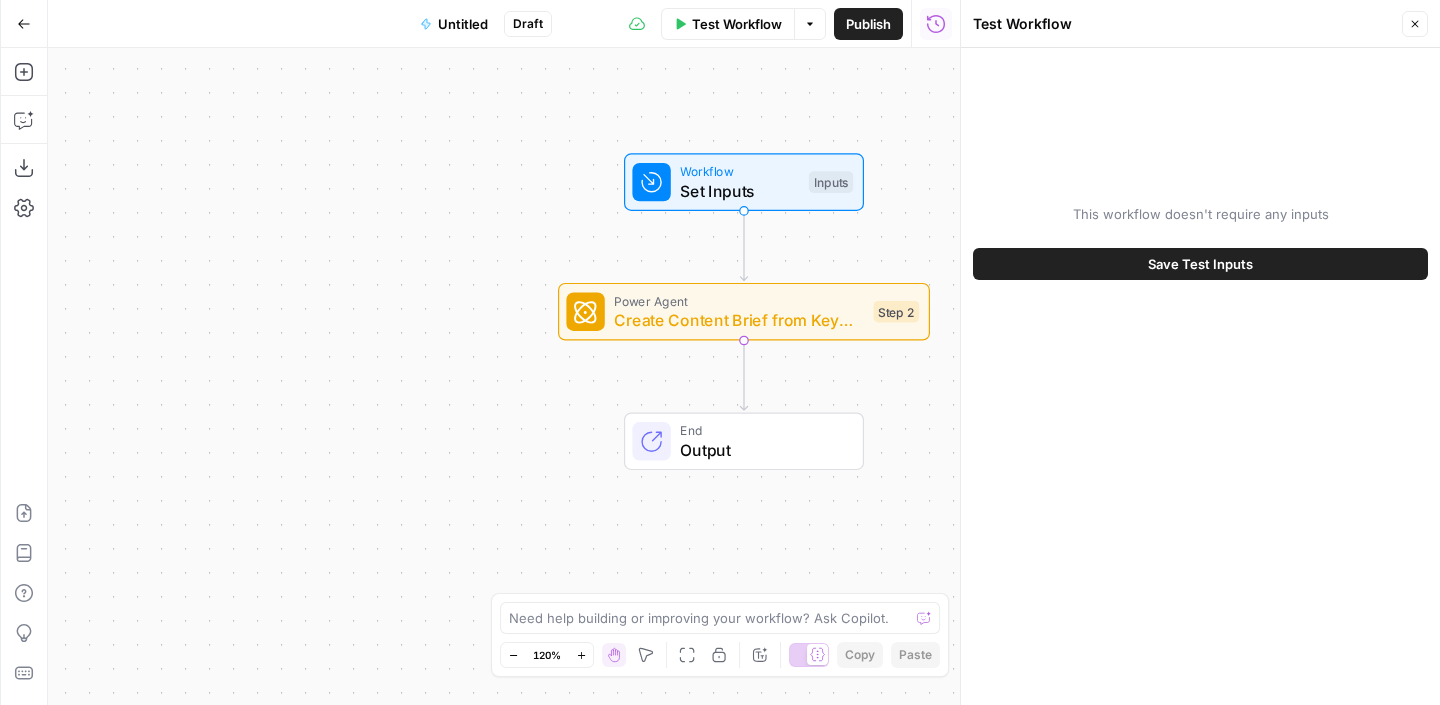 click on "Save Test Inputs" at bounding box center (1200, 264) 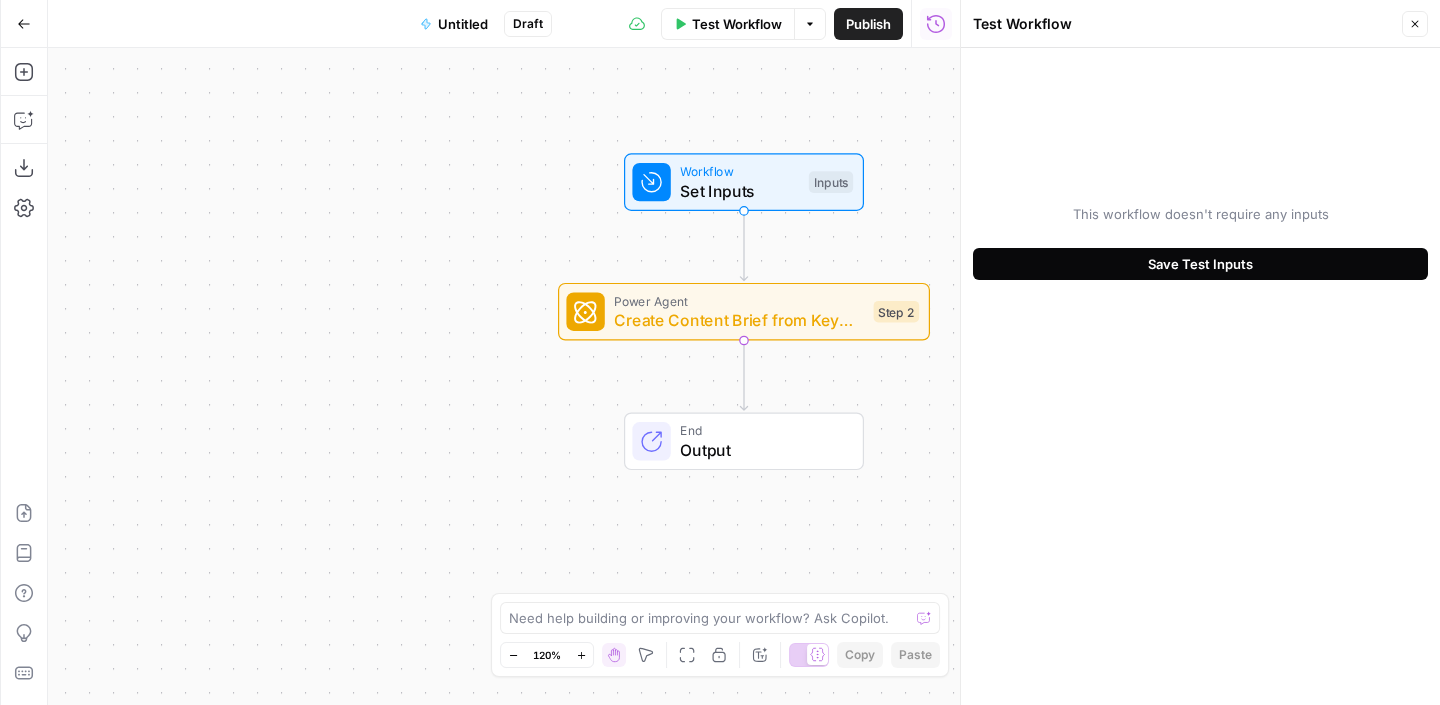 click on "Save Test Inputs" at bounding box center [1200, 264] 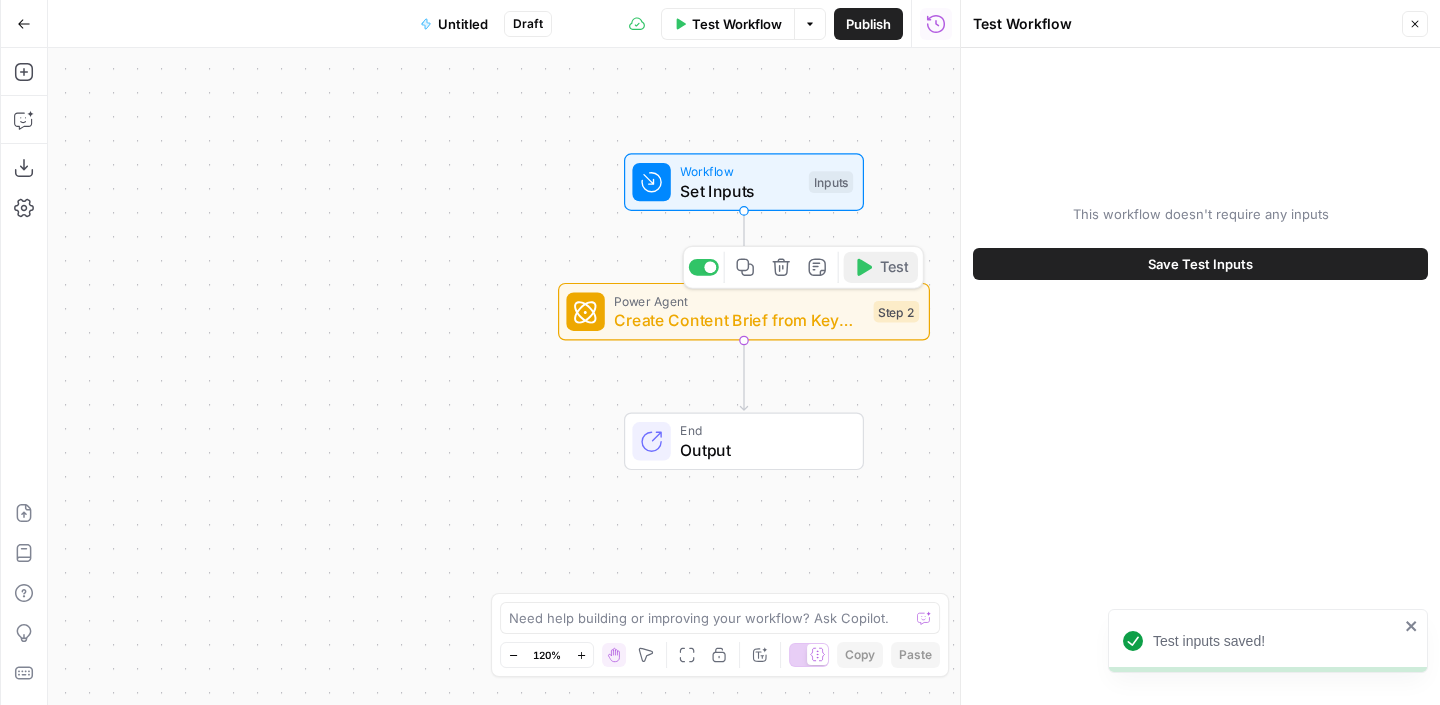 click on "Test" at bounding box center [881, 267] 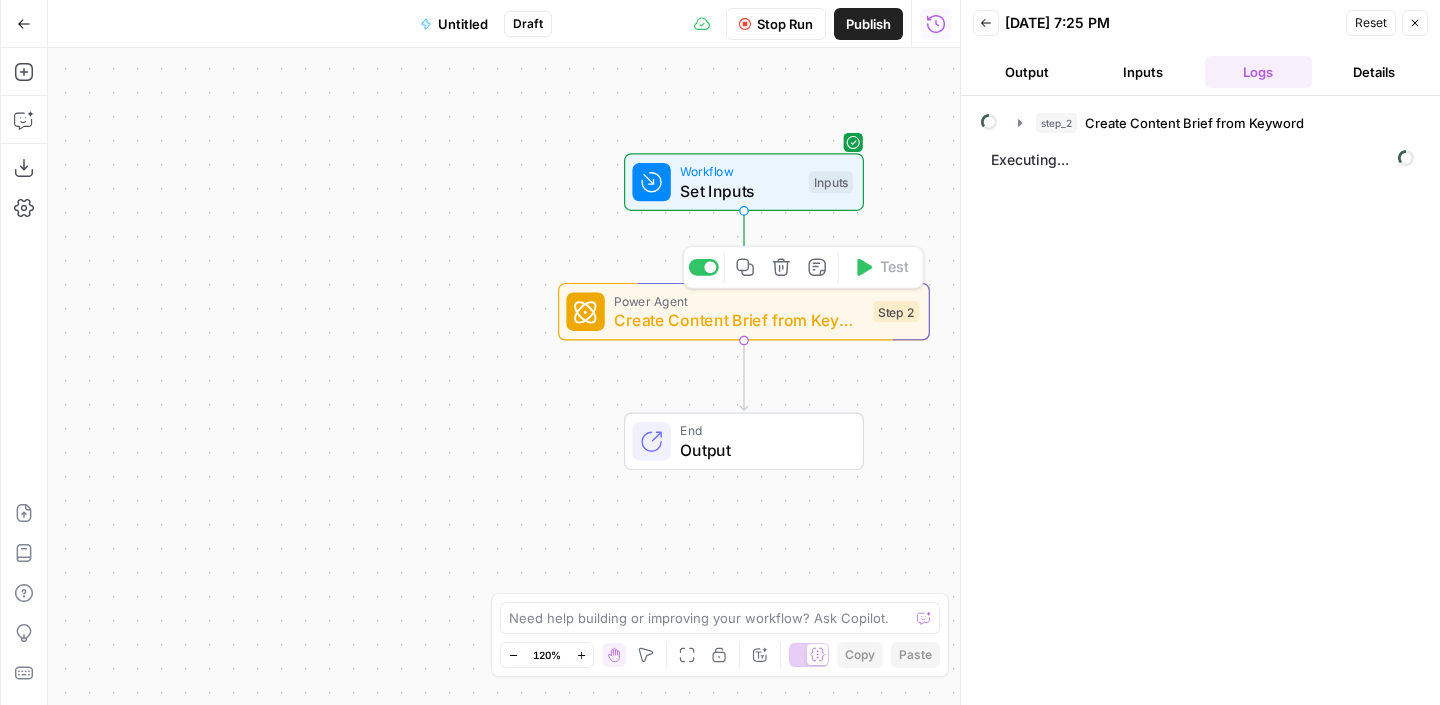 scroll, scrollTop: 0, scrollLeft: 0, axis: both 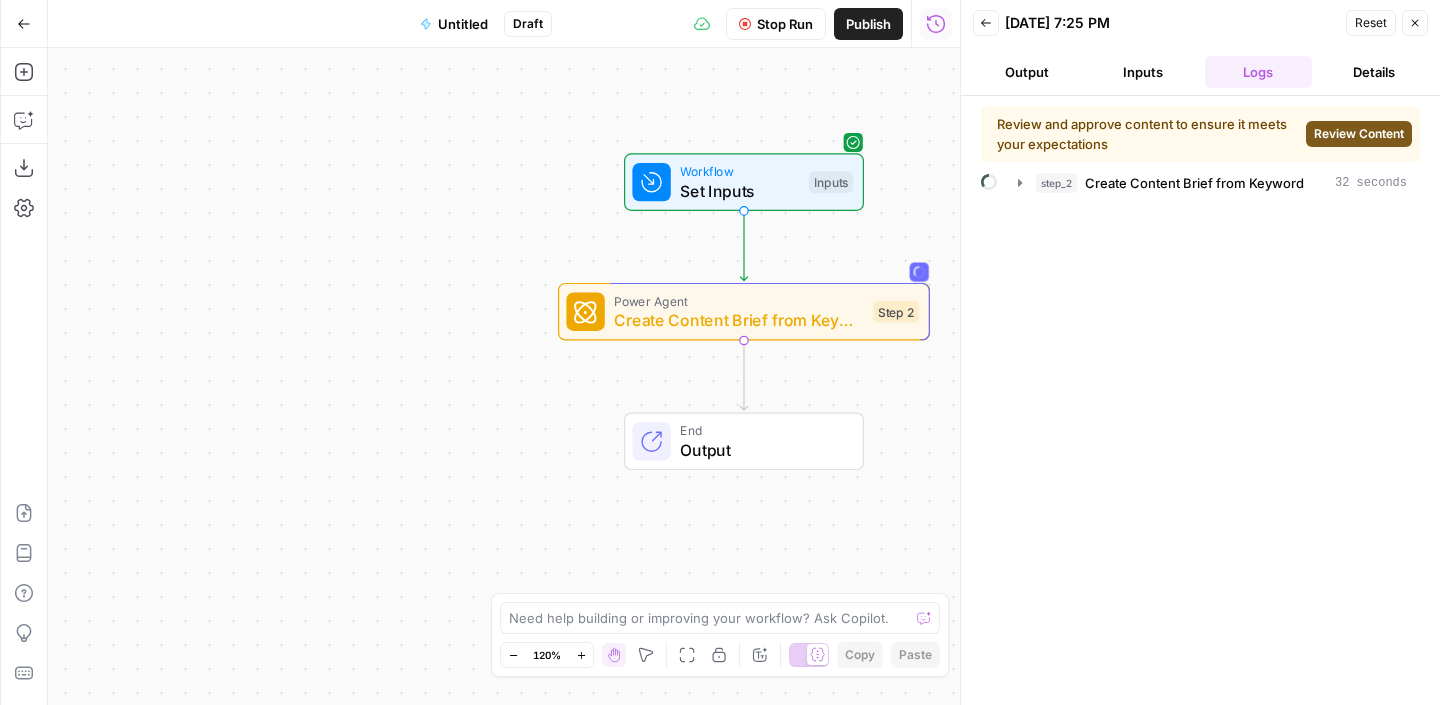 click on "Review and approve content to ensure it meets your expectations Review Content step_2 Create Content Brief from Keyword 32 seconds" at bounding box center (1200, 400) 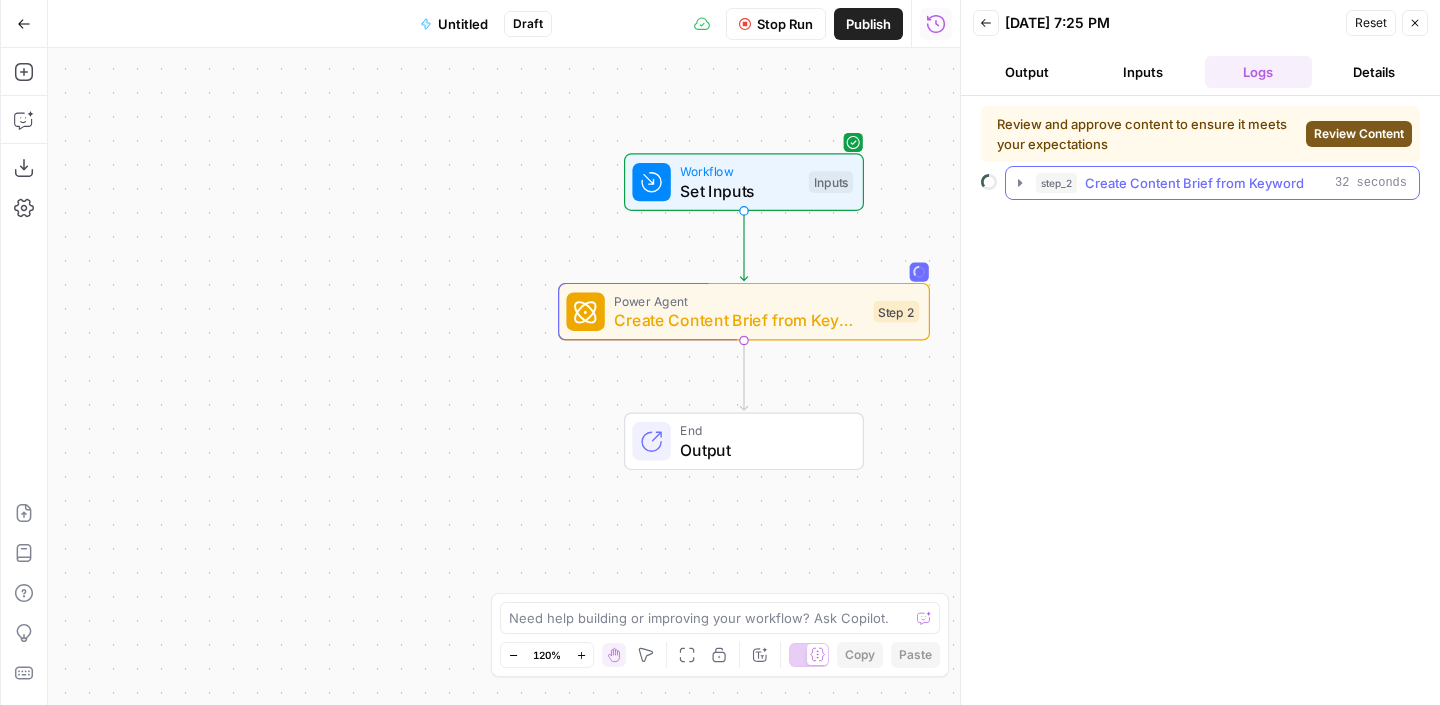 click 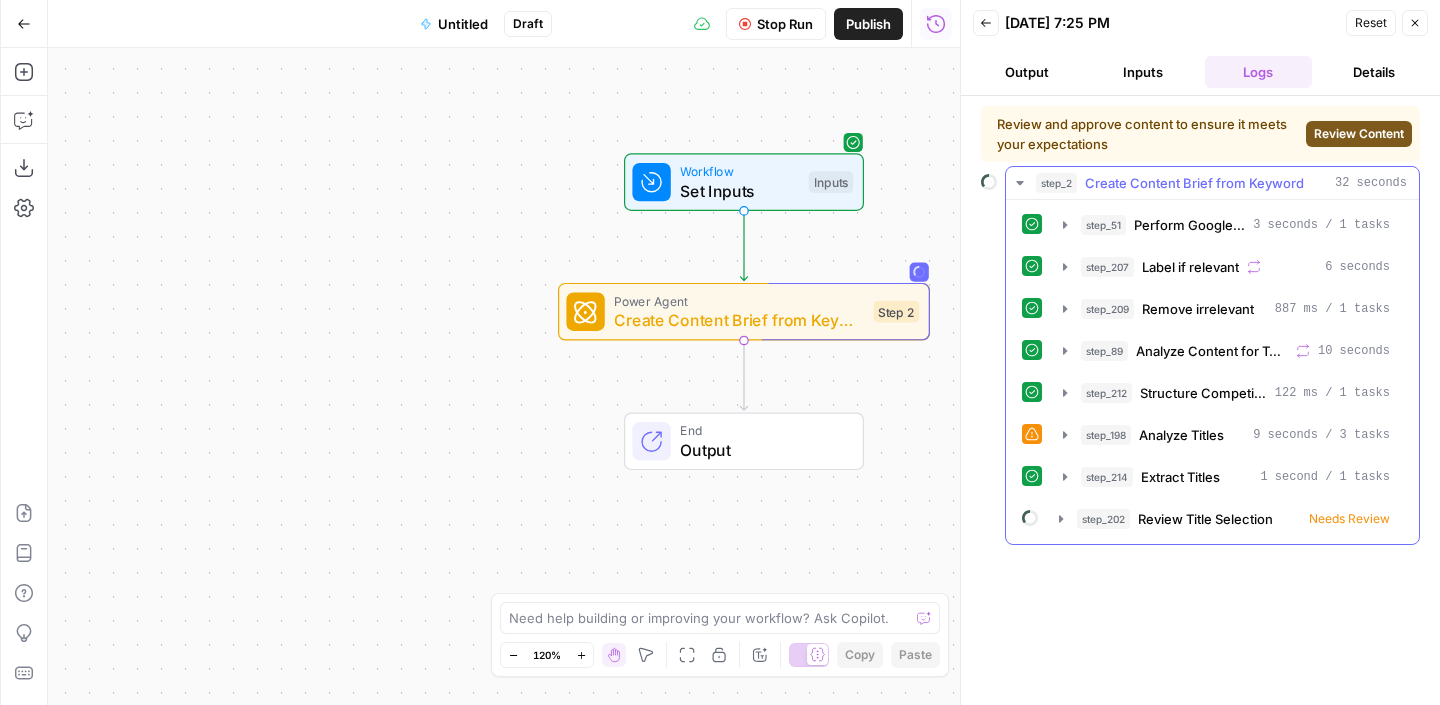 click 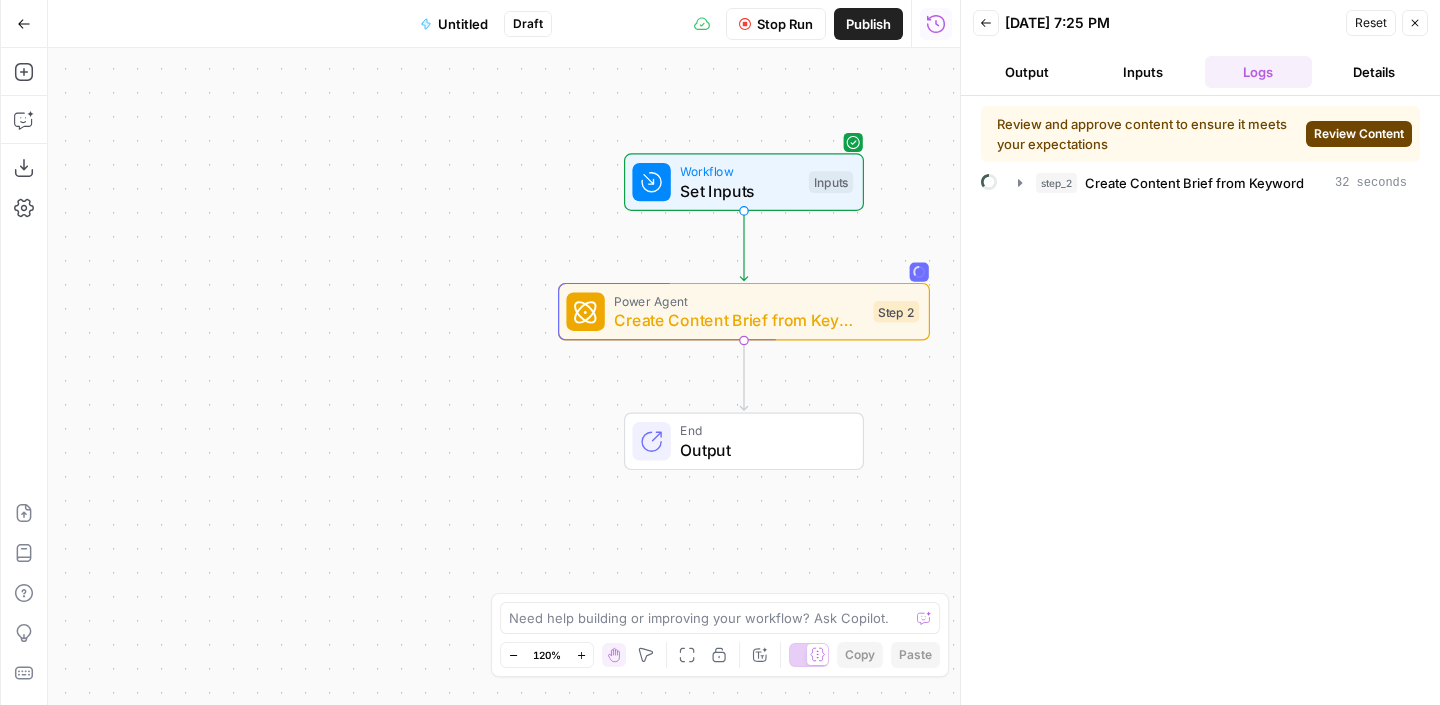 click on "Review Content" at bounding box center (1359, 134) 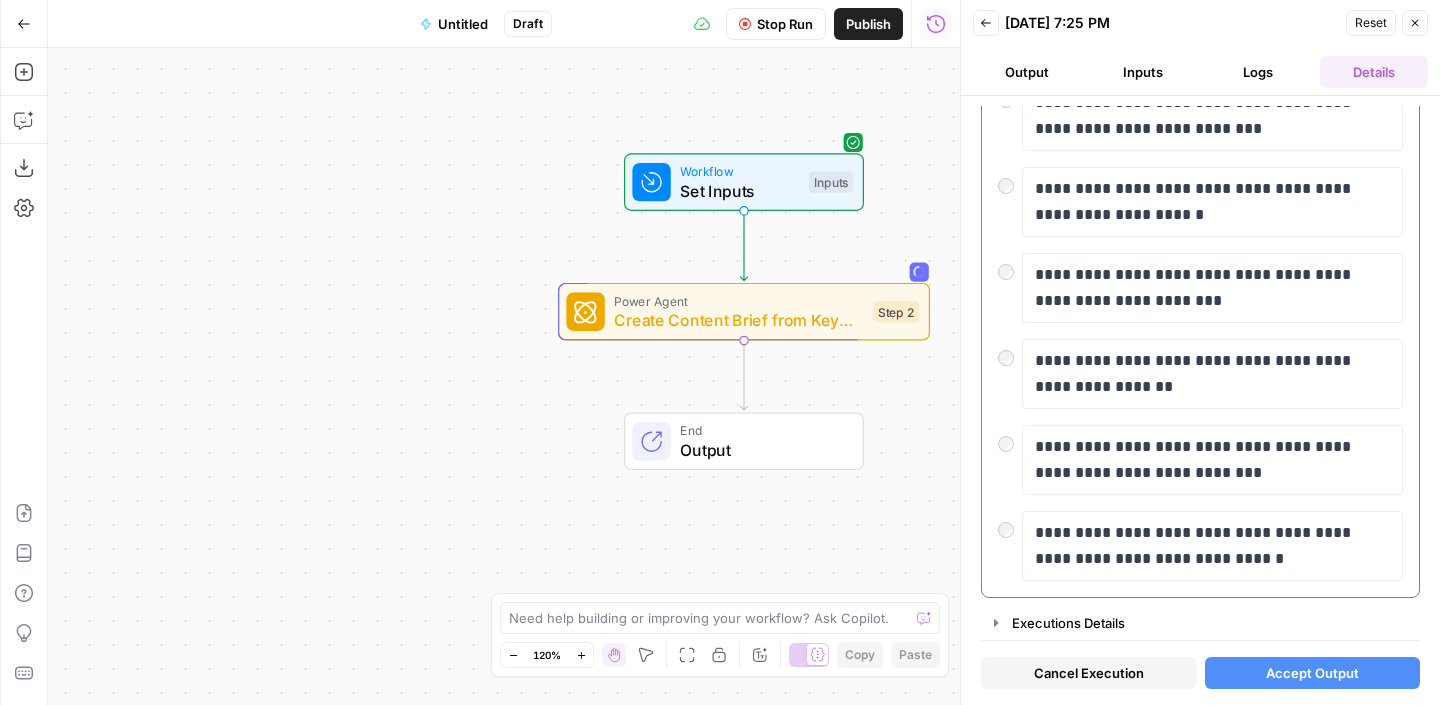 scroll, scrollTop: 0, scrollLeft: 0, axis: both 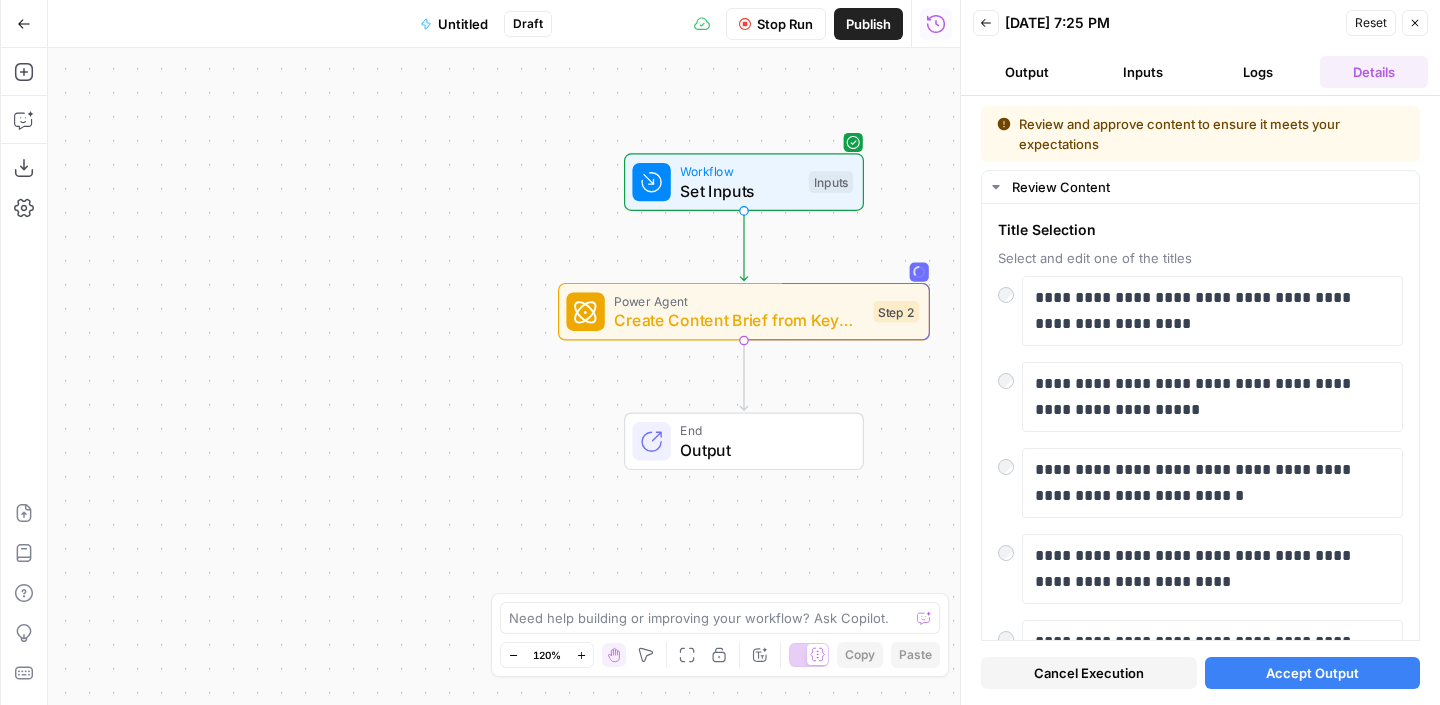 click on "Accept Output" at bounding box center (1312, 673) 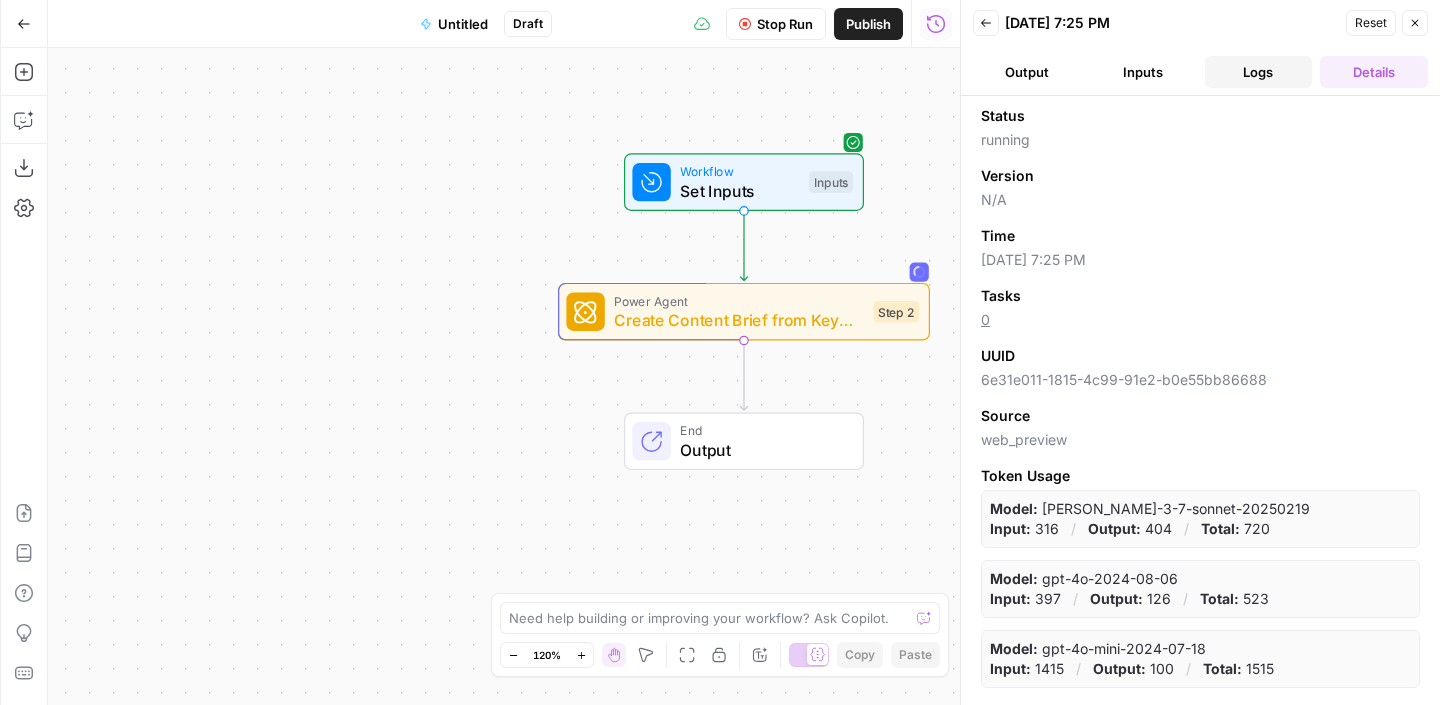 click on "Logs" at bounding box center [1259, 72] 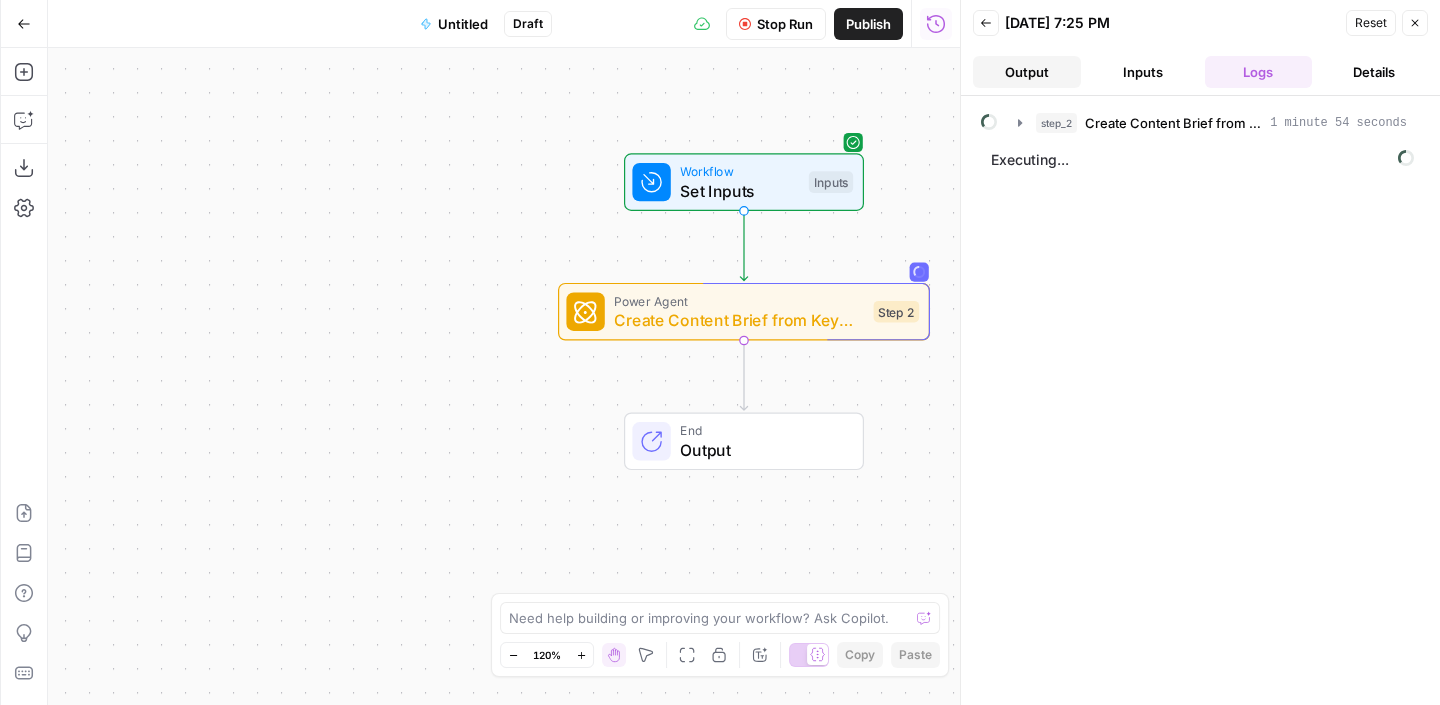 click on "Output" at bounding box center (1027, 72) 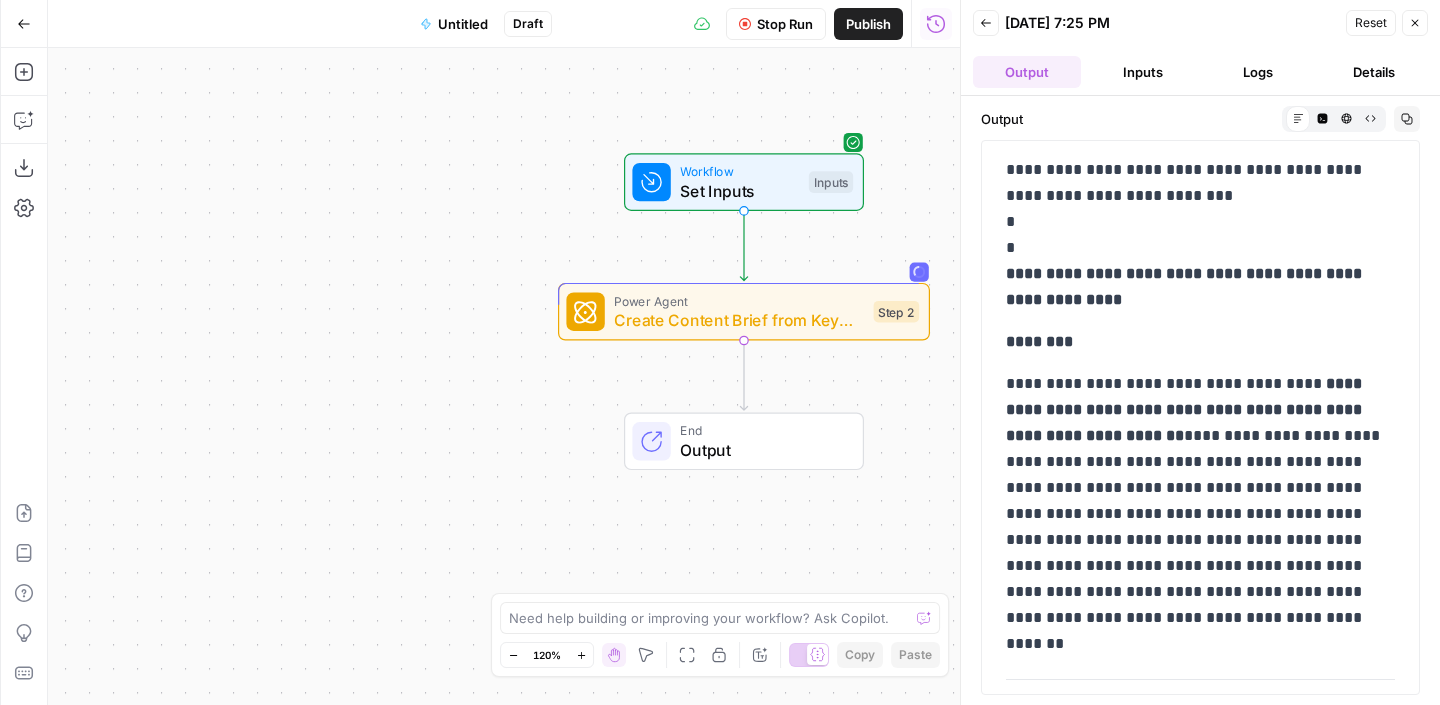 scroll, scrollTop: 0, scrollLeft: 0, axis: both 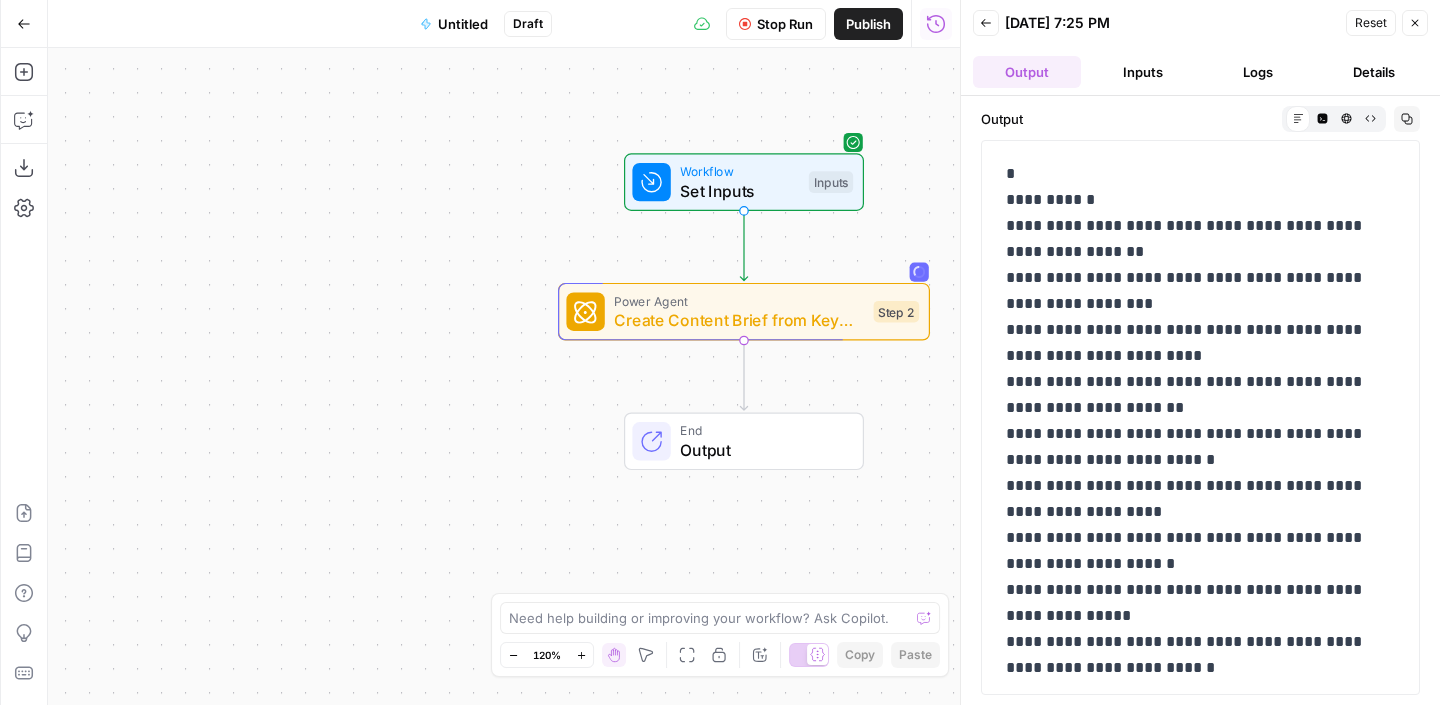 click on "**********" at bounding box center [1200, 400] 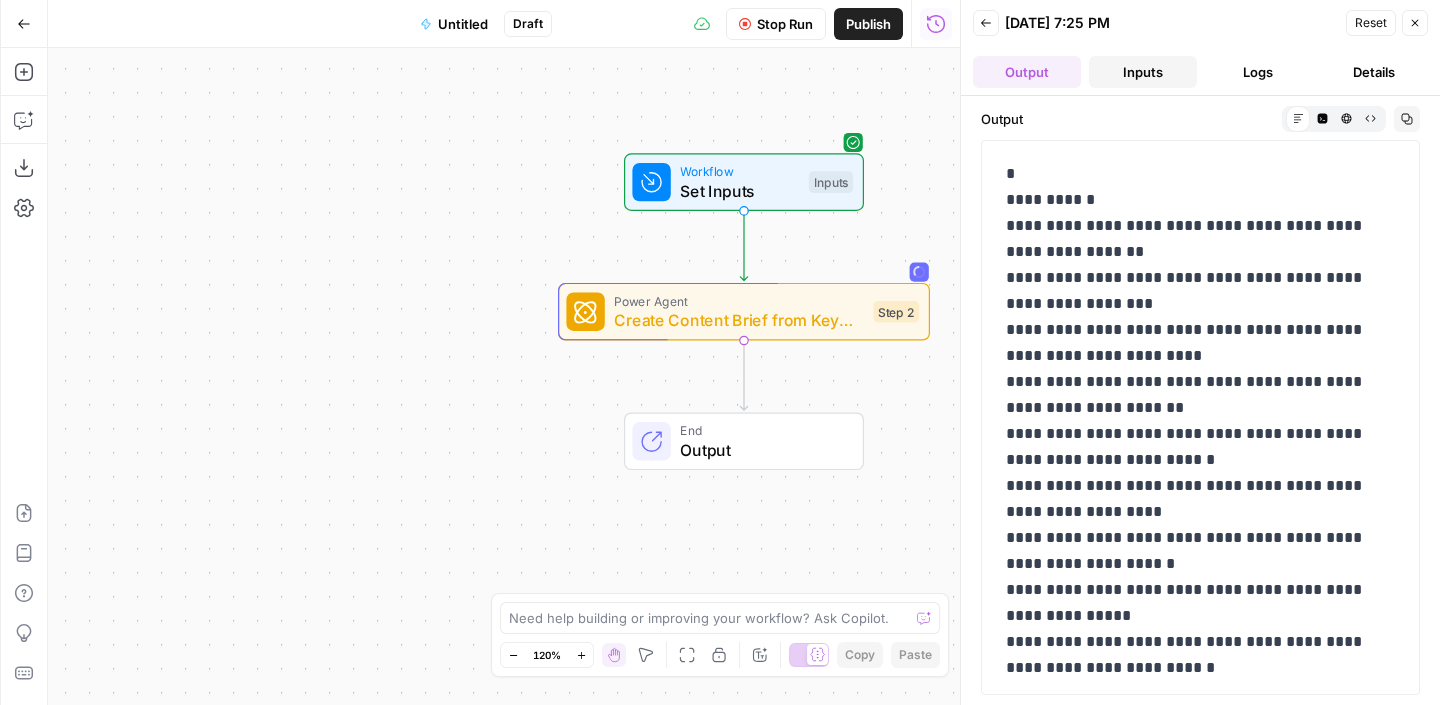 click on "Inputs" at bounding box center [1143, 72] 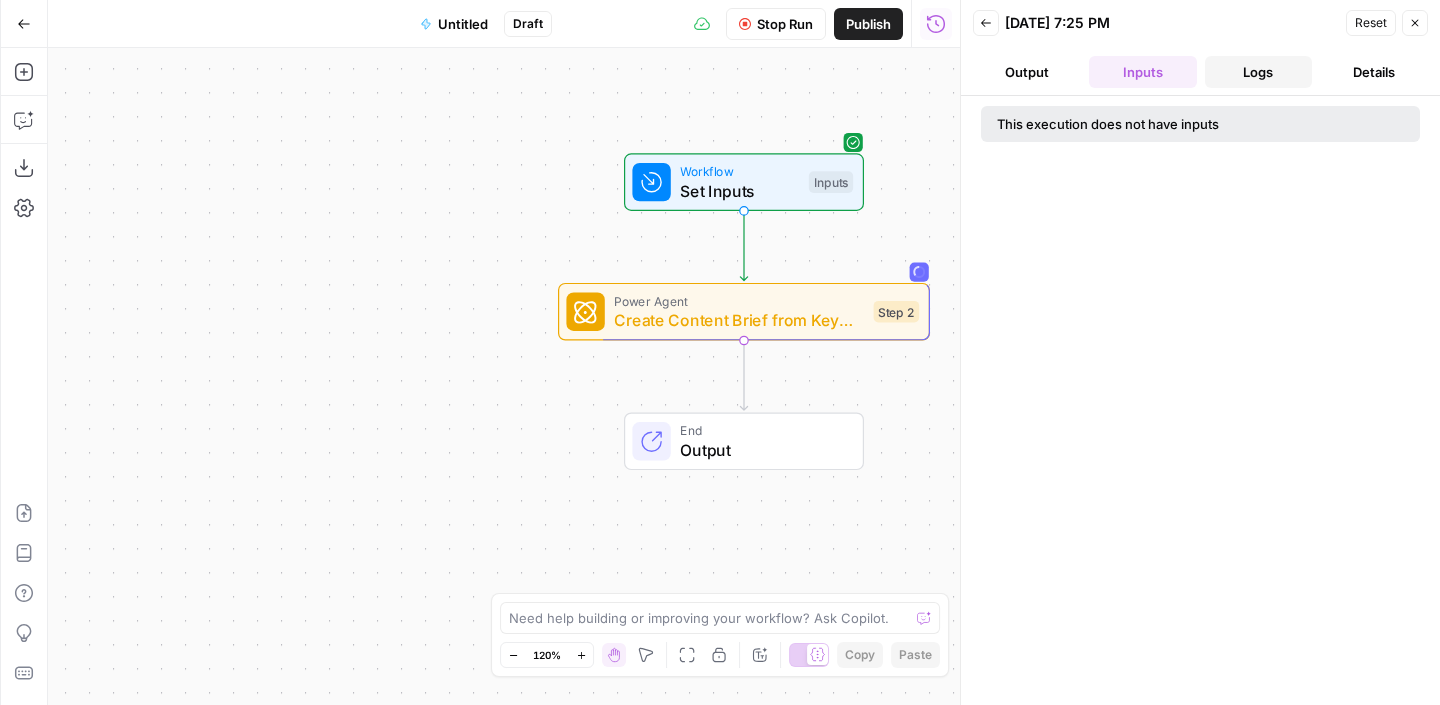 click on "Logs" at bounding box center (1259, 72) 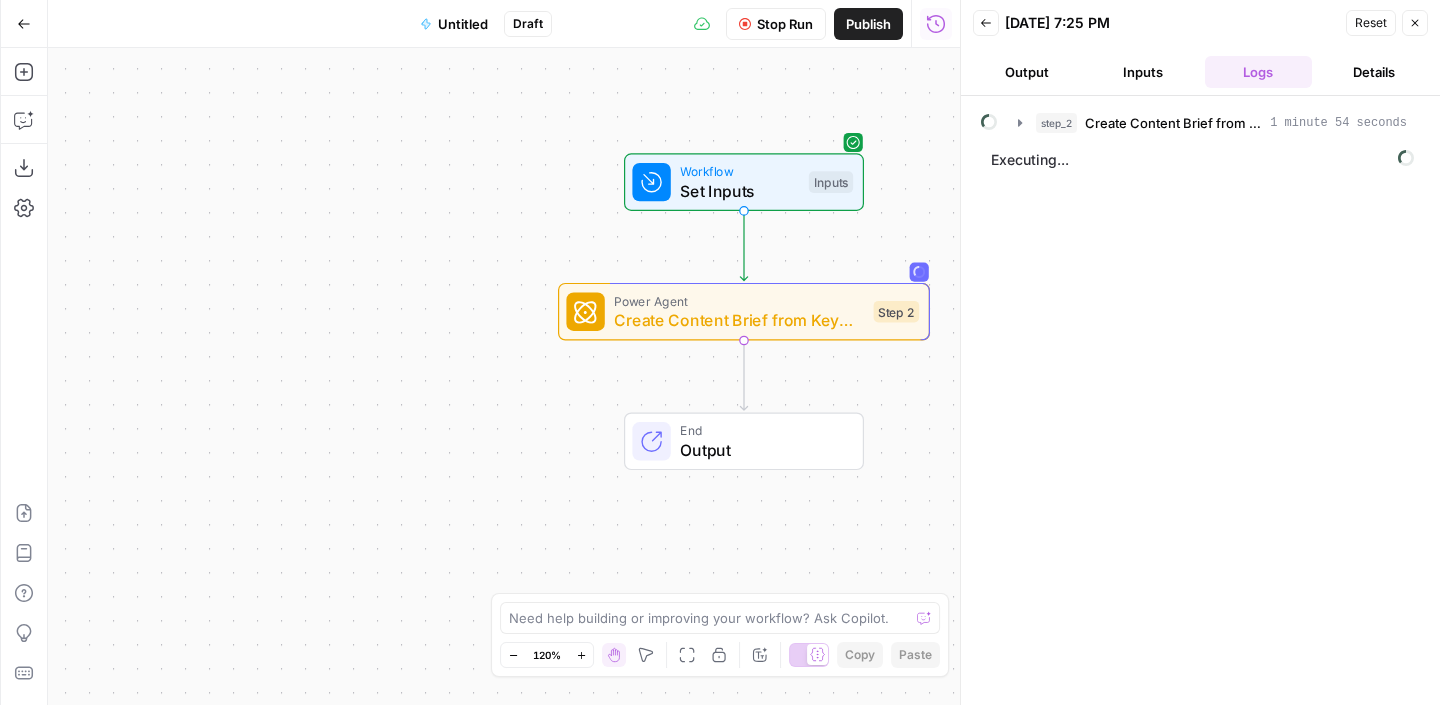 click on "Back 07/01/25 at 7:25 PM Reset Close Output Inputs Logs Details" at bounding box center (1200, 48) 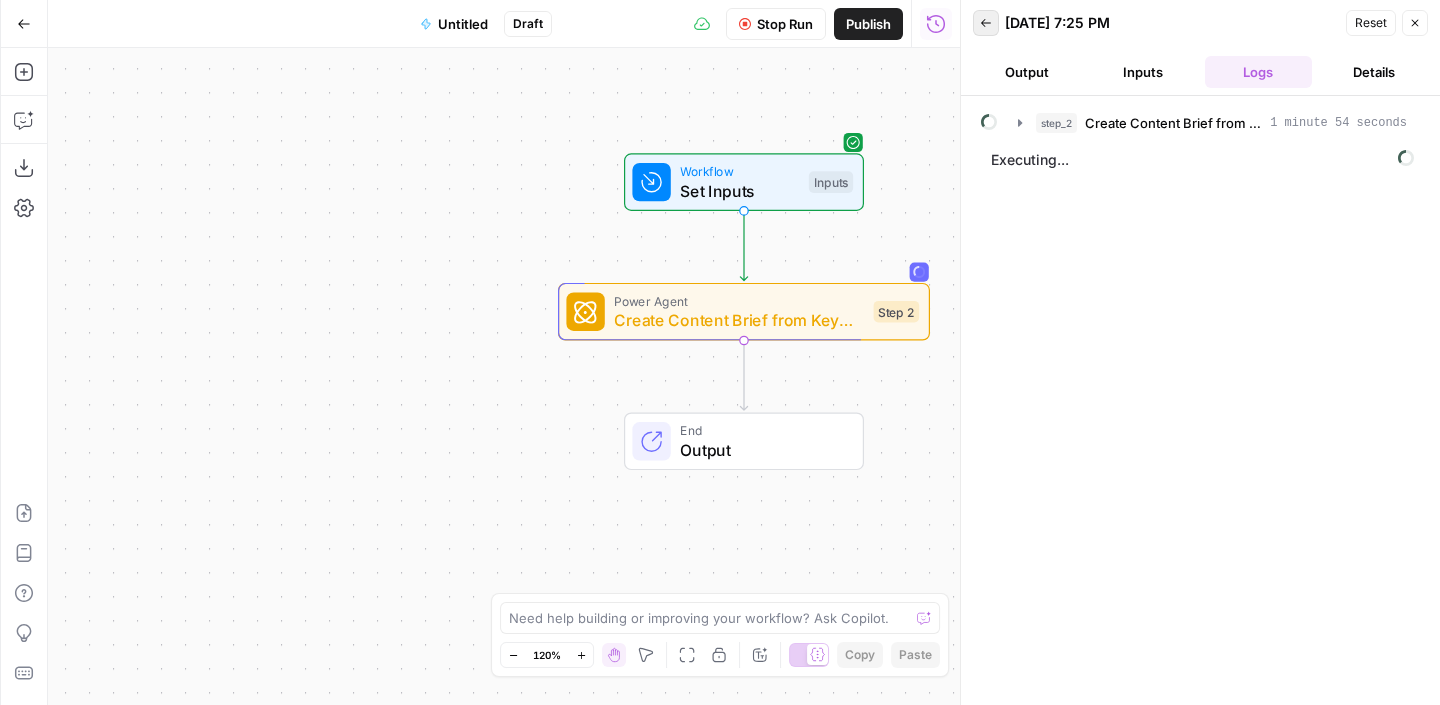click on "Back" at bounding box center (991, 23) 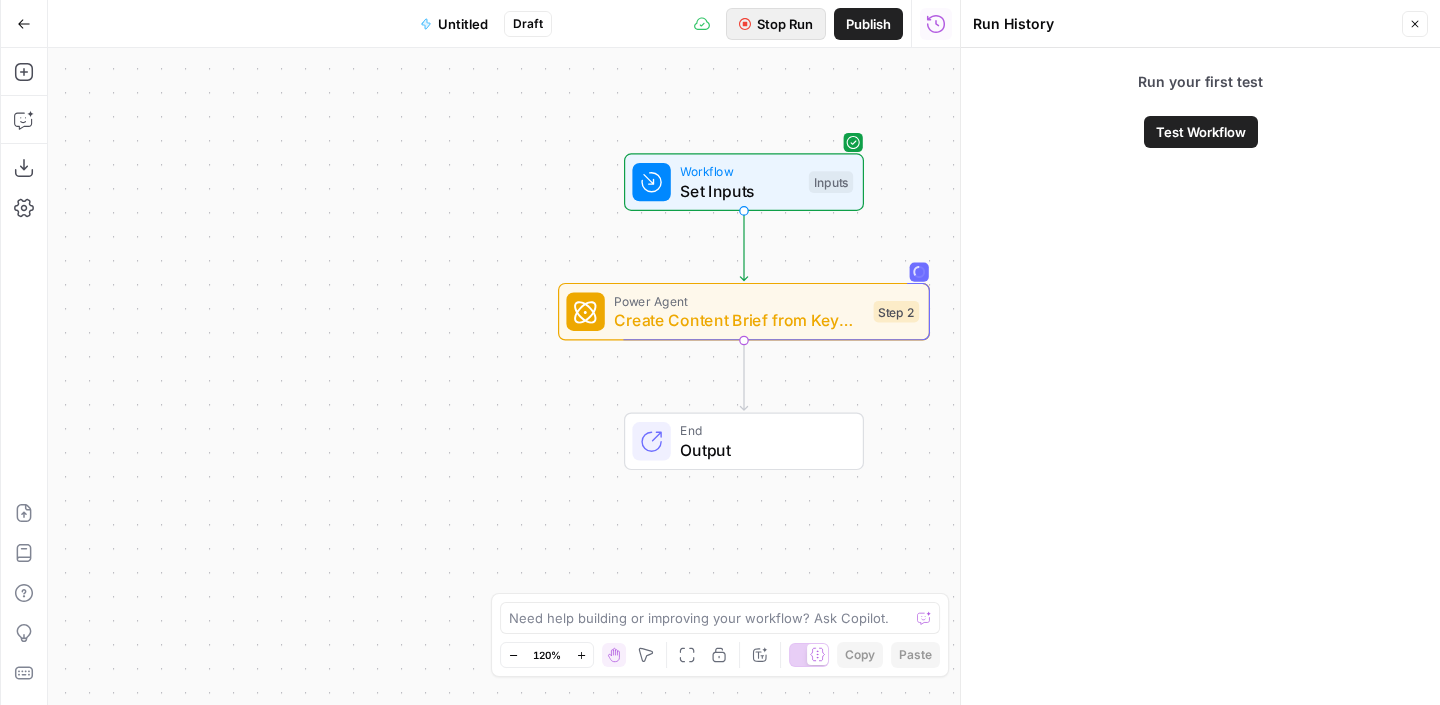 click on "Stop Run" at bounding box center (785, 24) 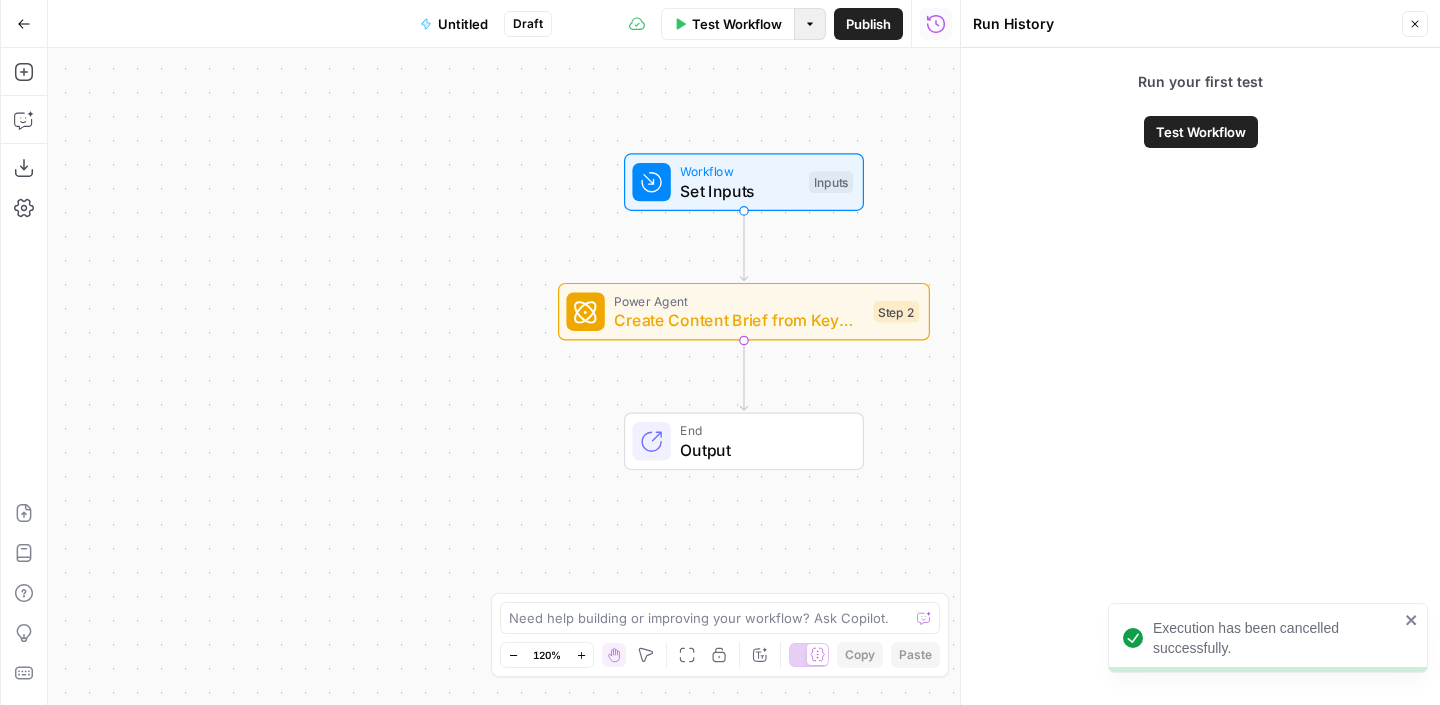 click 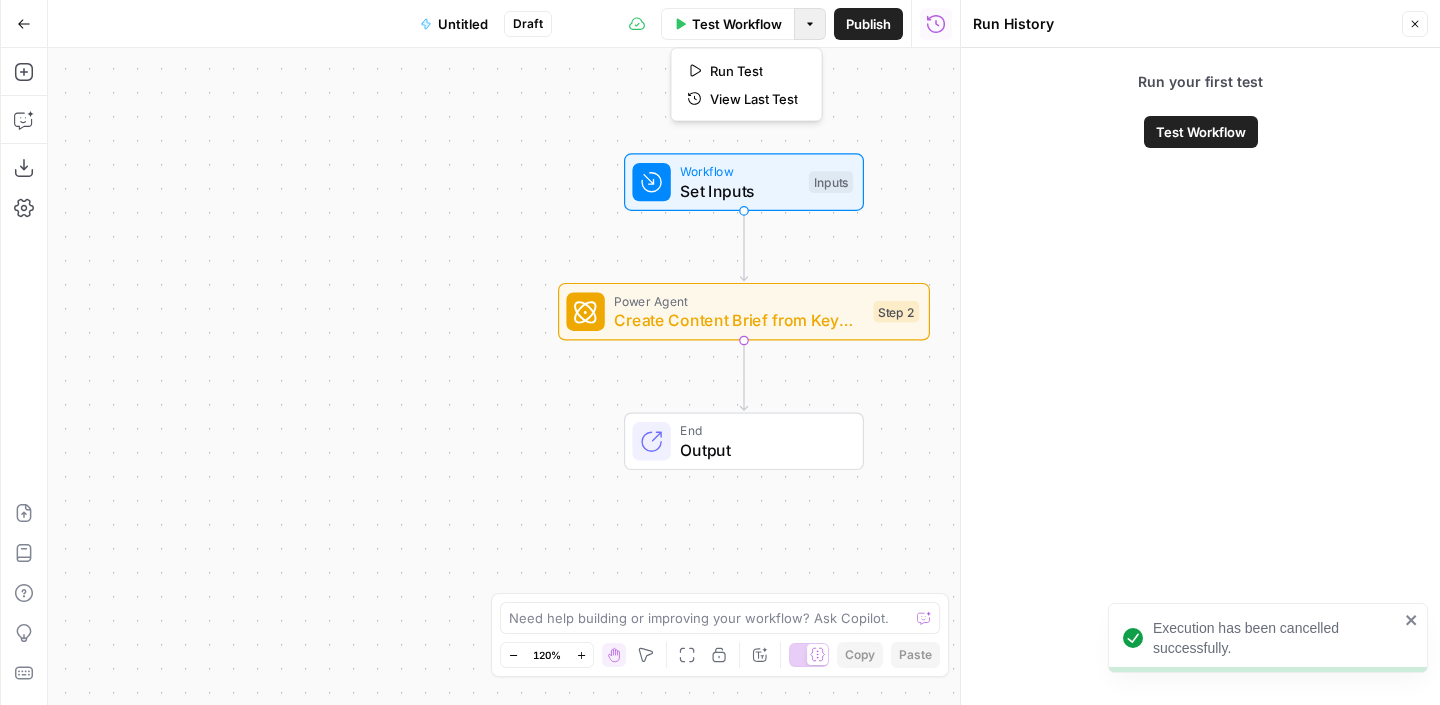 click 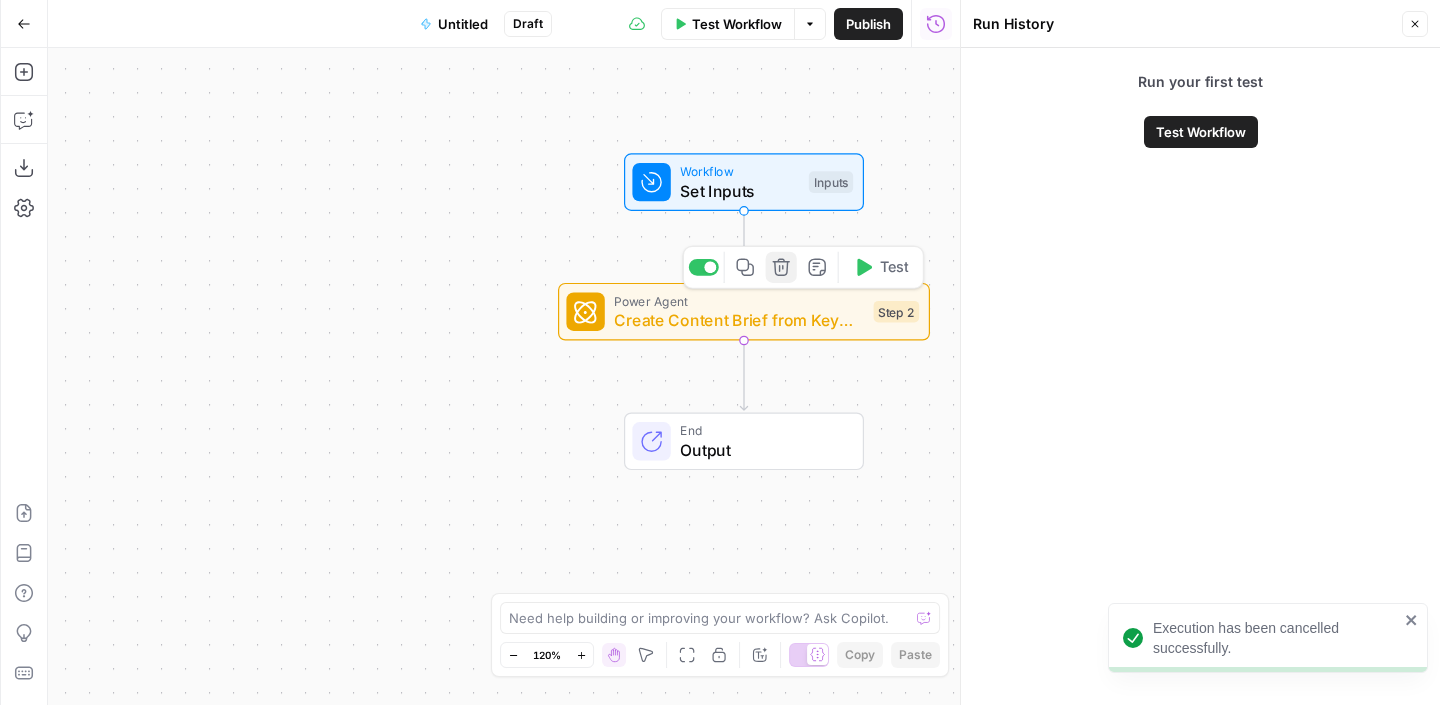 click 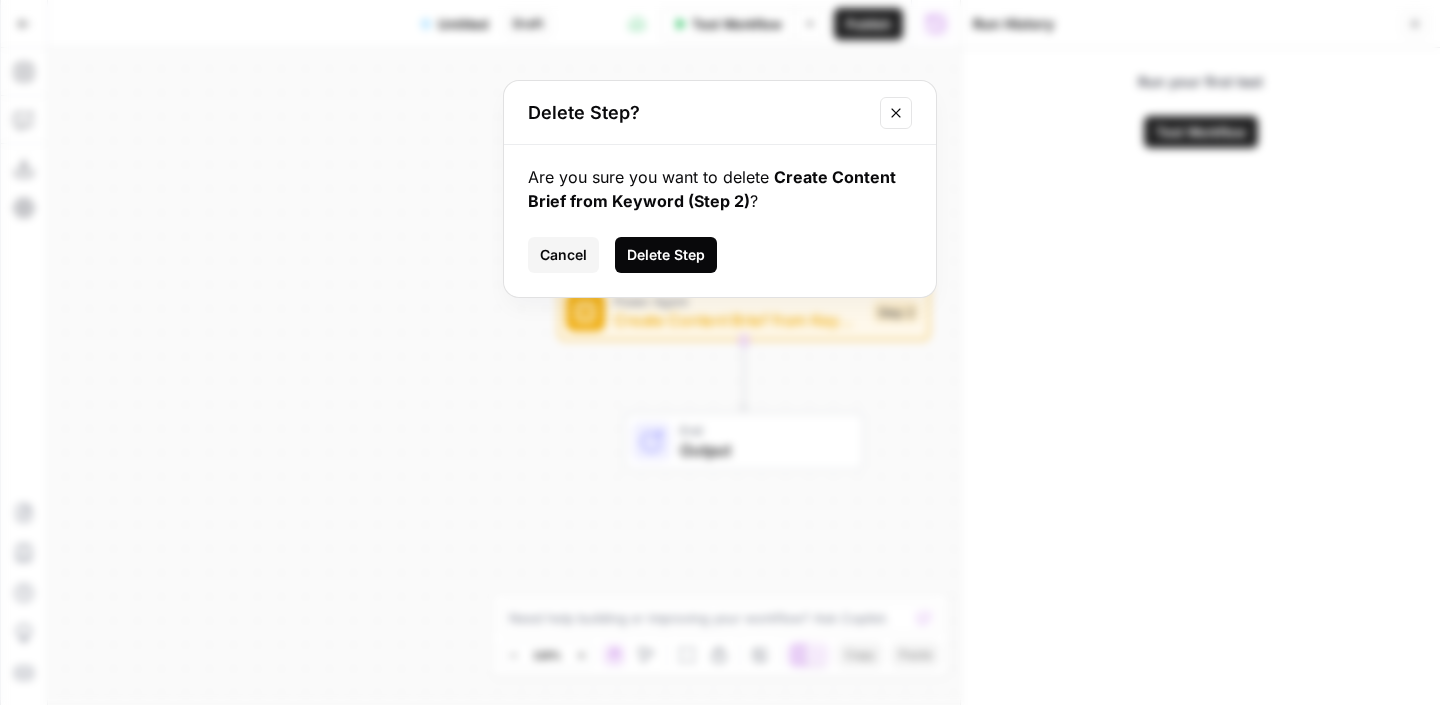 click on "Delete Step" at bounding box center [666, 255] 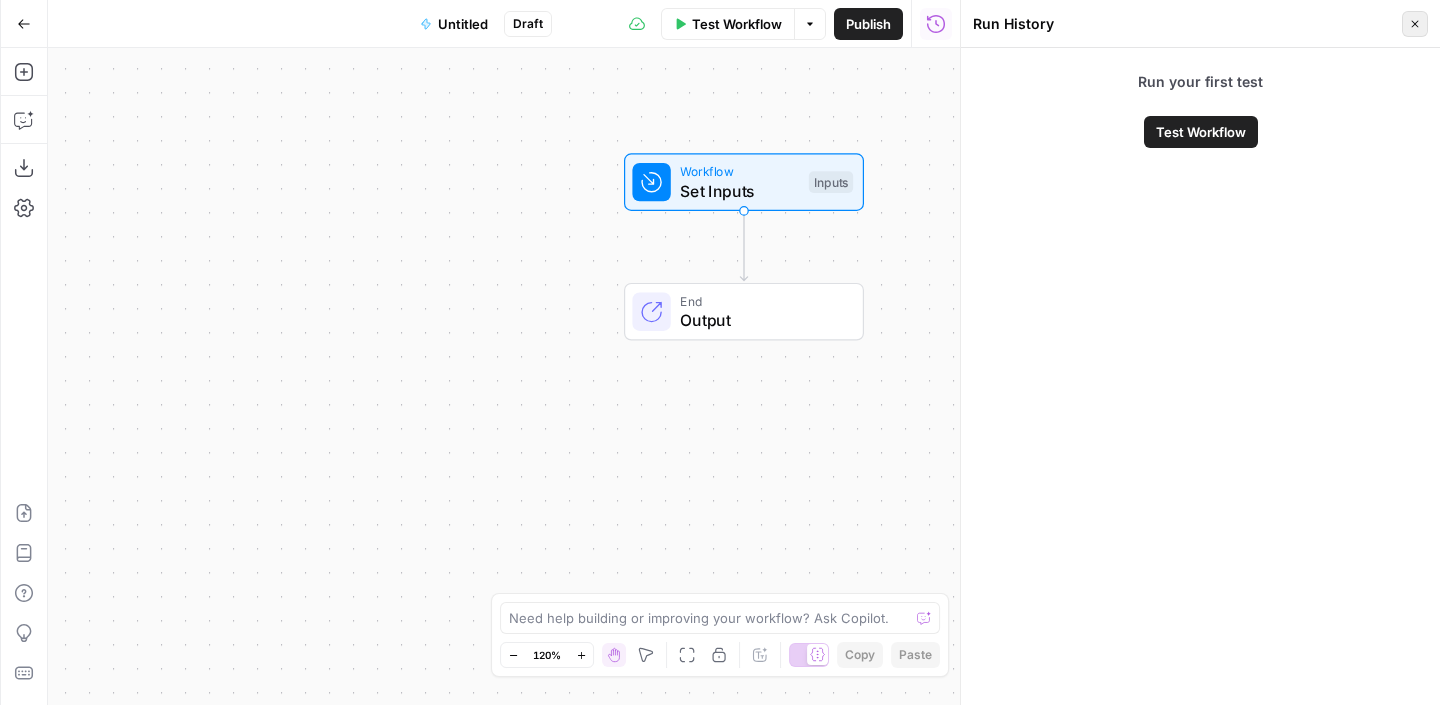 click on "Close" at bounding box center [1415, 24] 